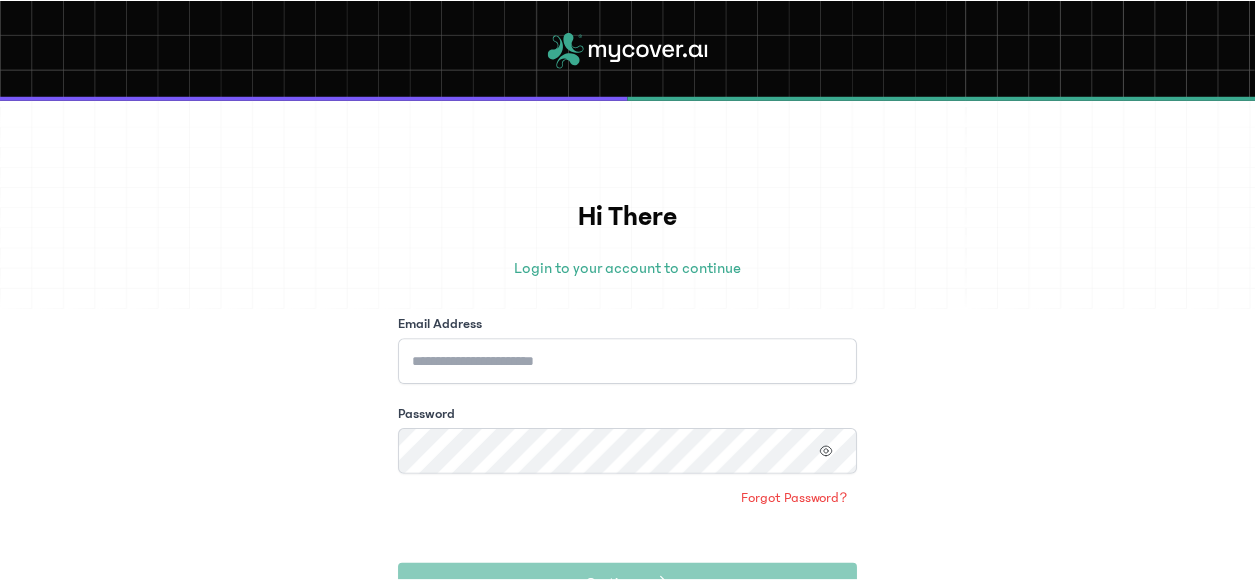 scroll, scrollTop: 0, scrollLeft: 0, axis: both 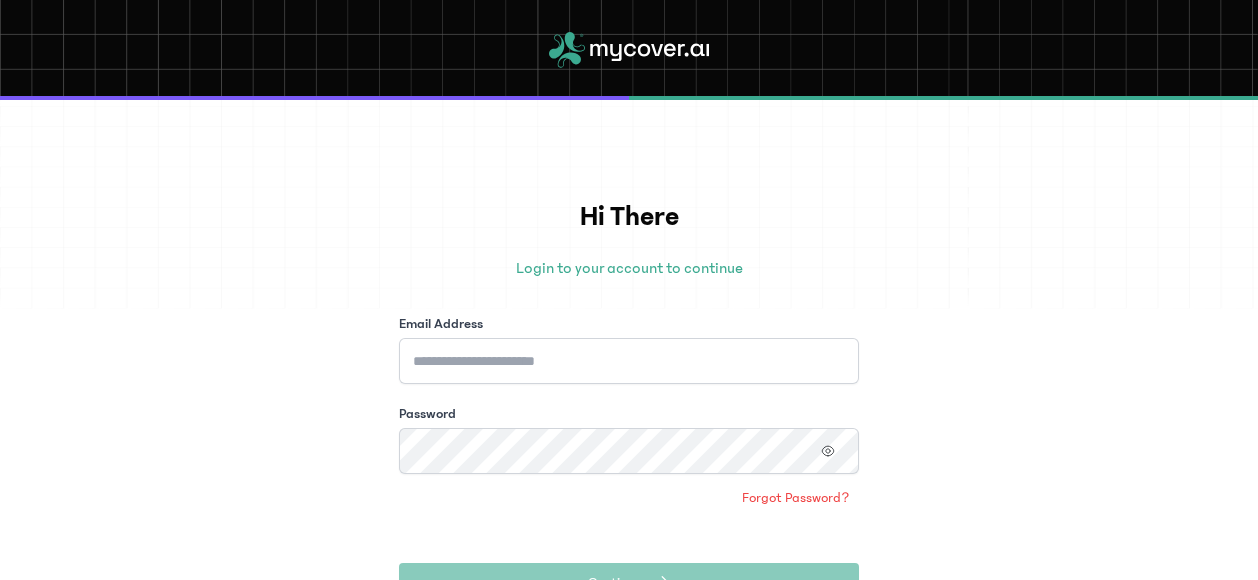 click on "Email Address" at bounding box center (629, 361) 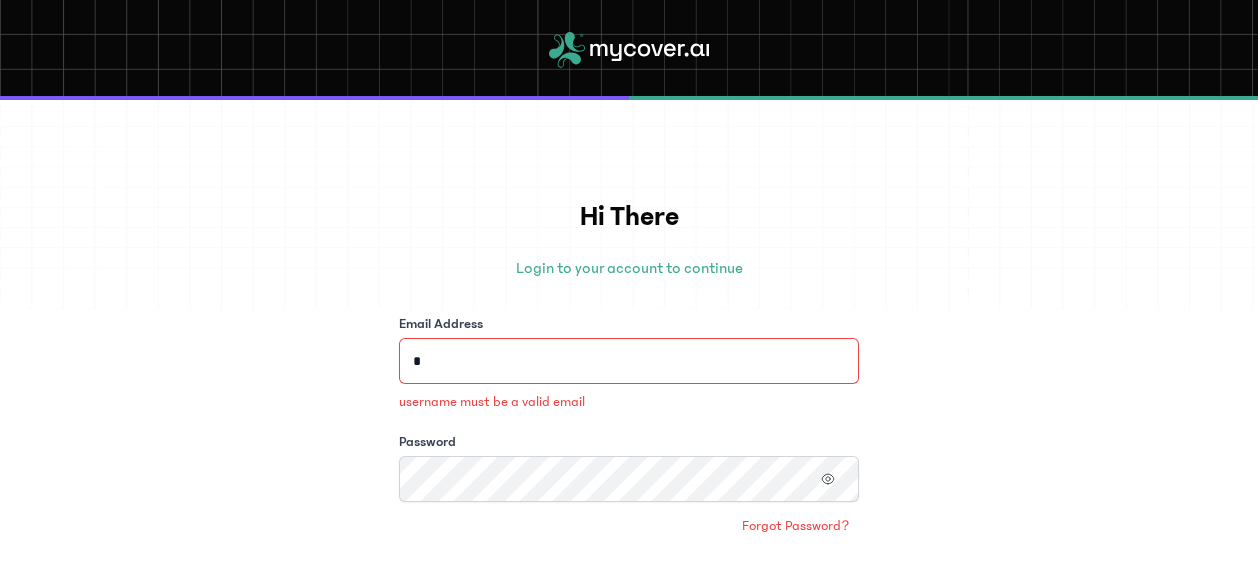 type on "**********" 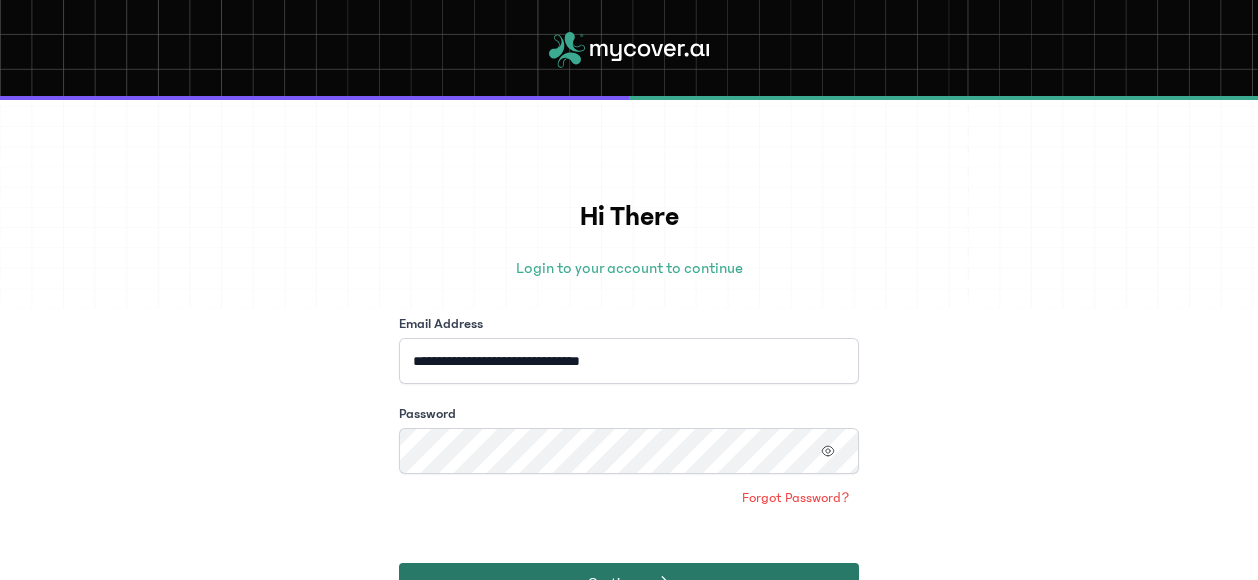 click on "Continue" 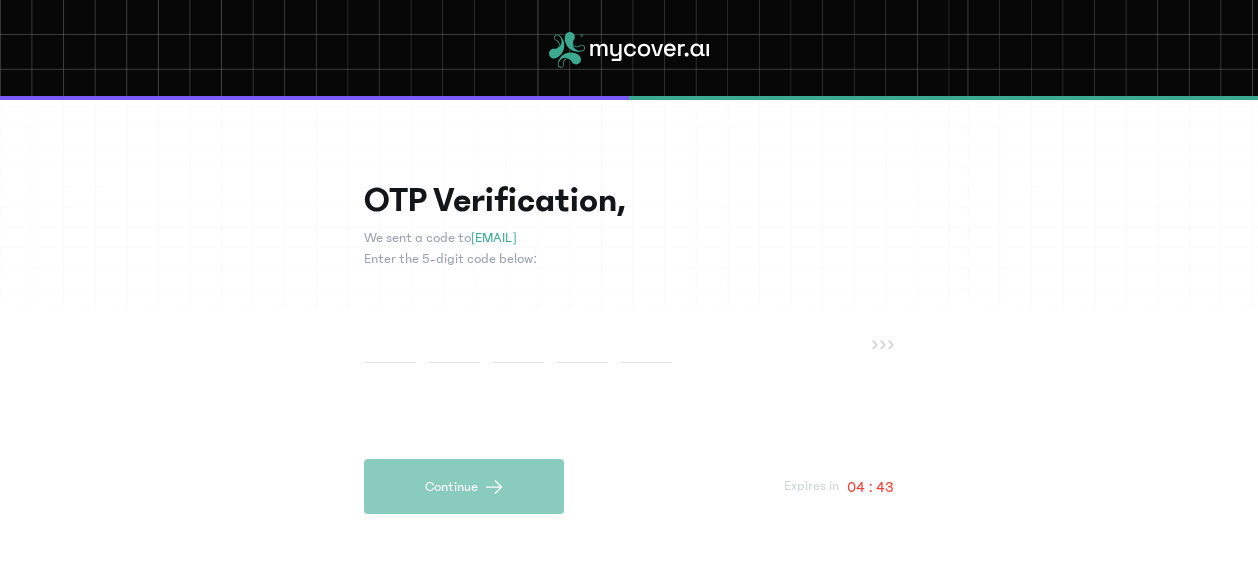 paste on "*" 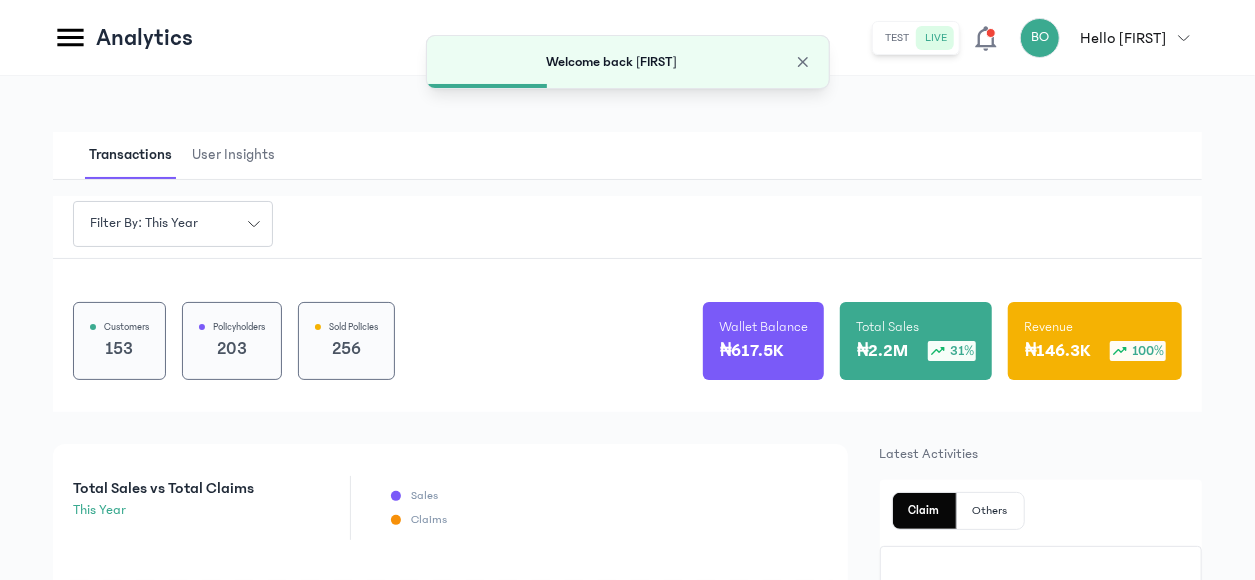 click 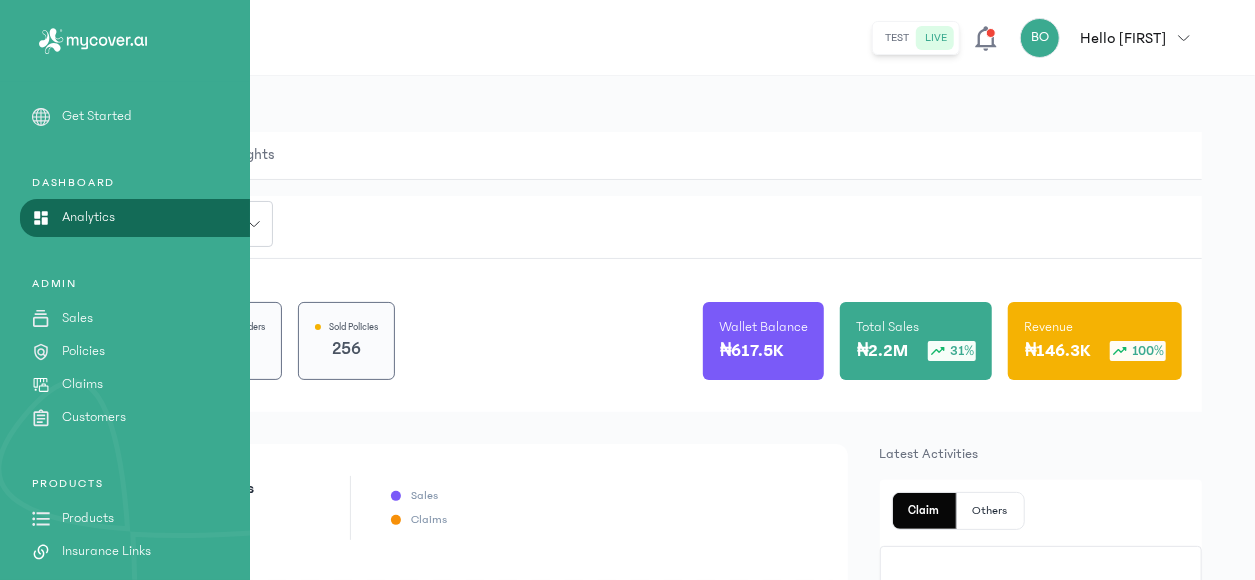 click on "Products" at bounding box center [88, 518] 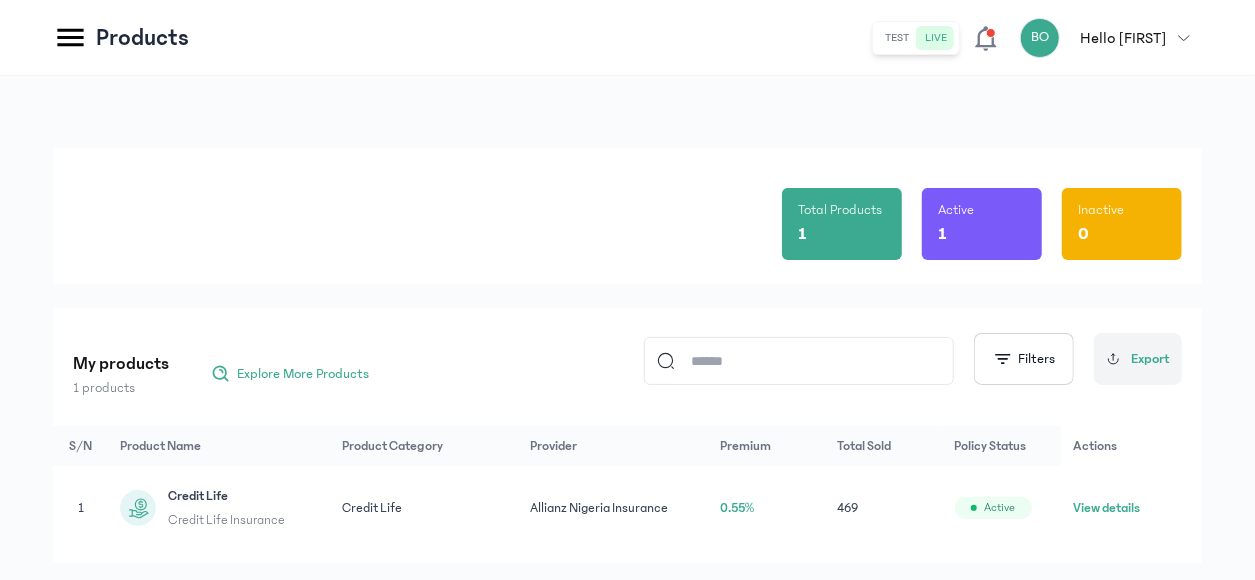 click on "View details" 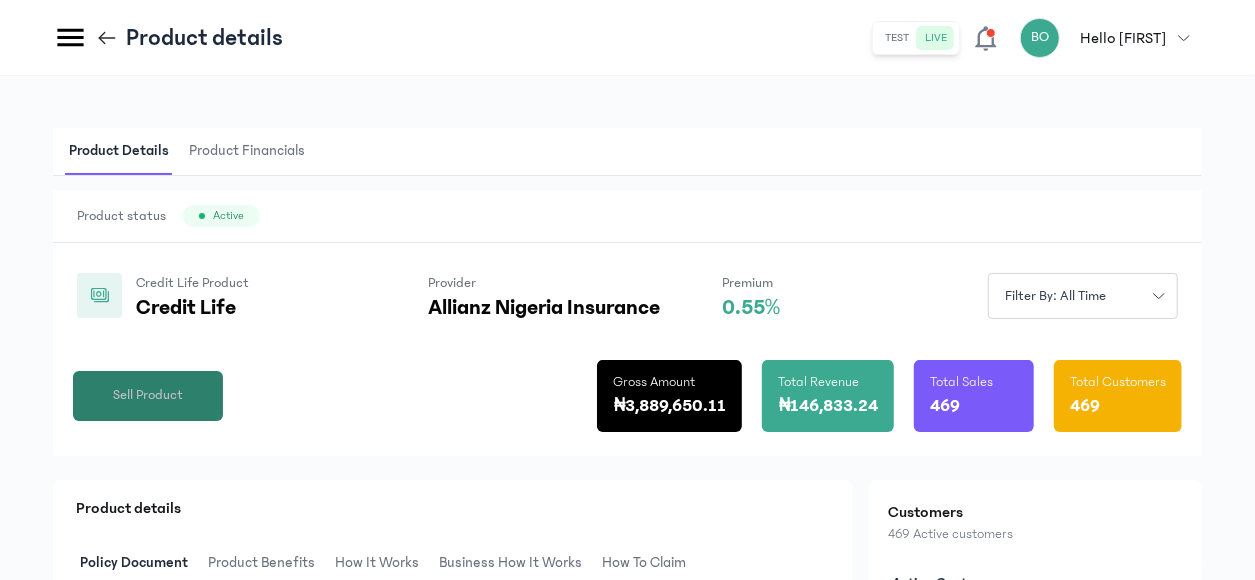 click on "Sell Product" 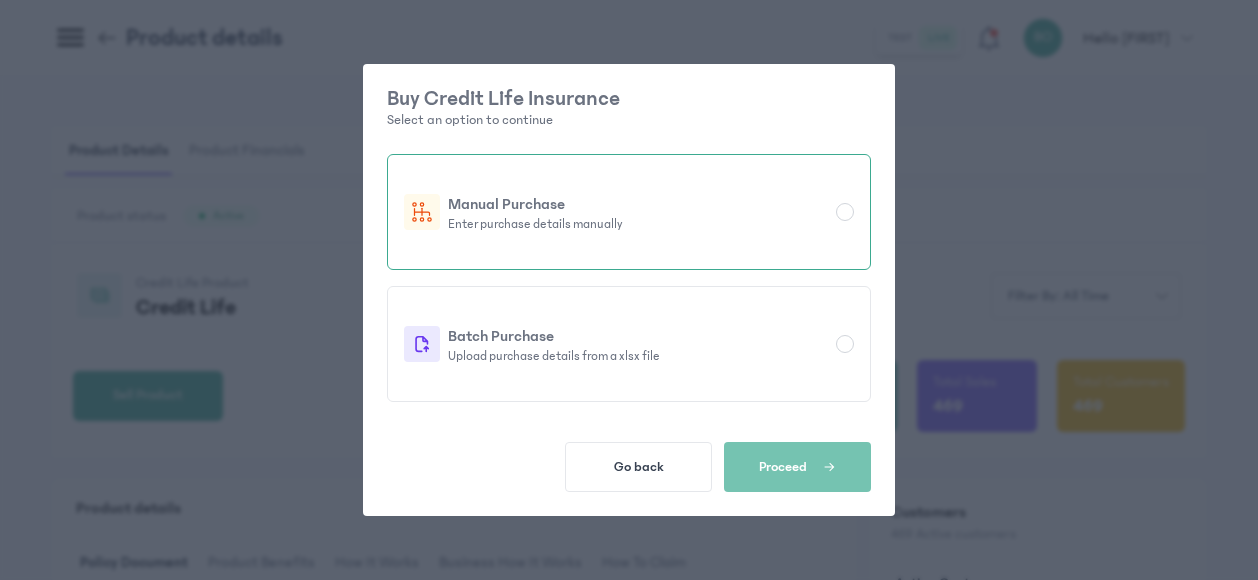 click on "Manual Purchase Enter purchase details manually" at bounding box center (629, 212) 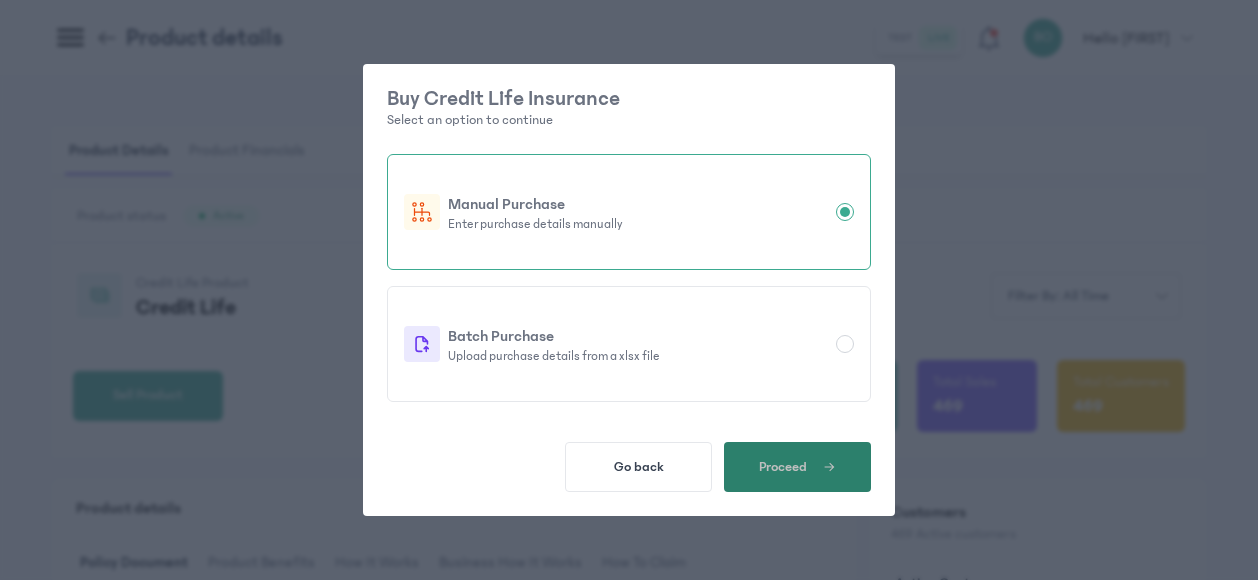 click on "Proceed" 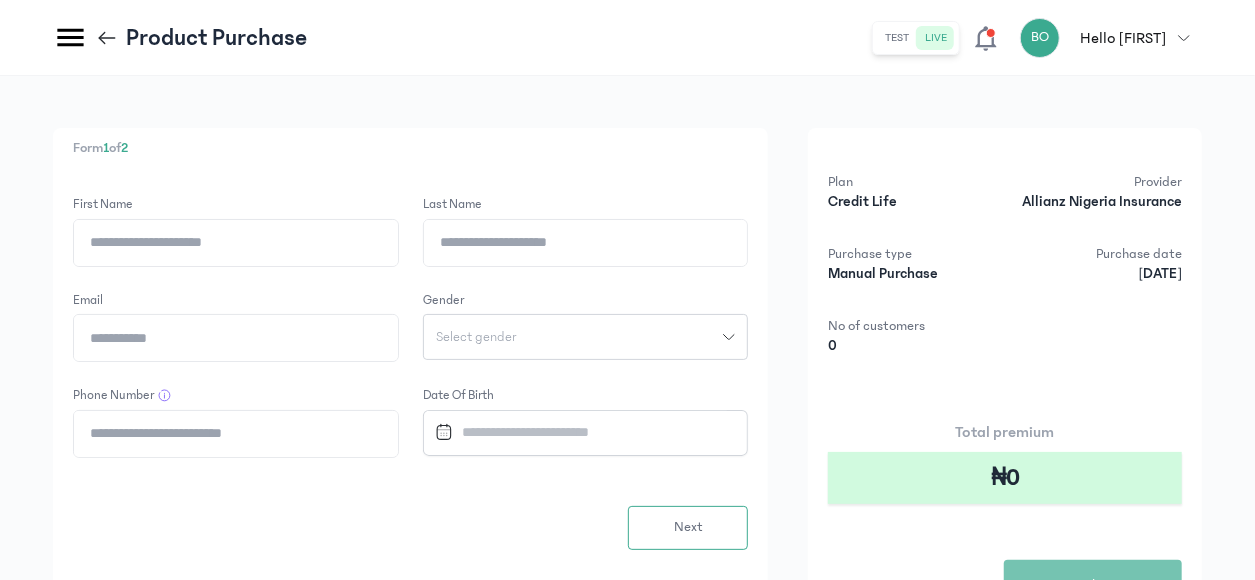 click on "[FIRST] [LAST] [EMAIL] [GENDER] [PHONE] [DATE] [NEXT]" 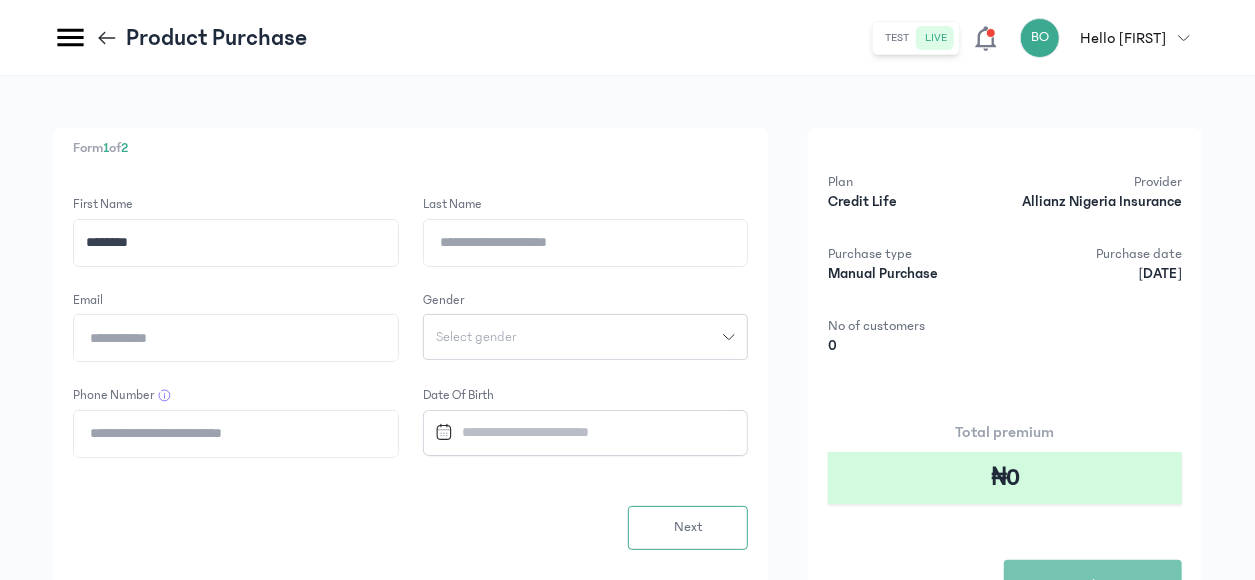 type on "********" 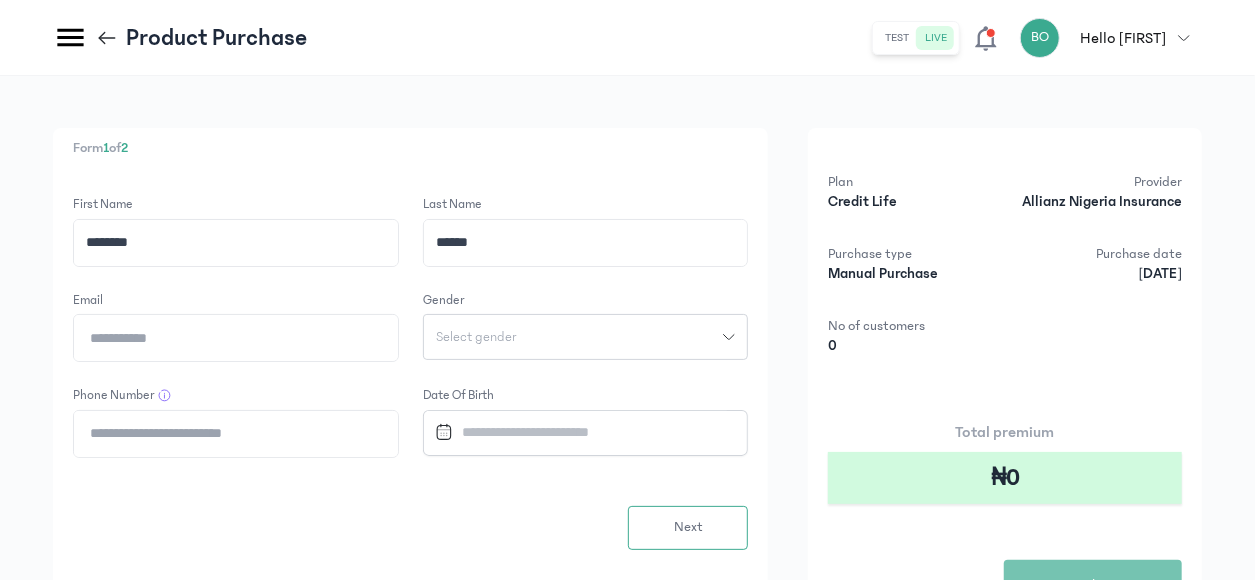 type on "******" 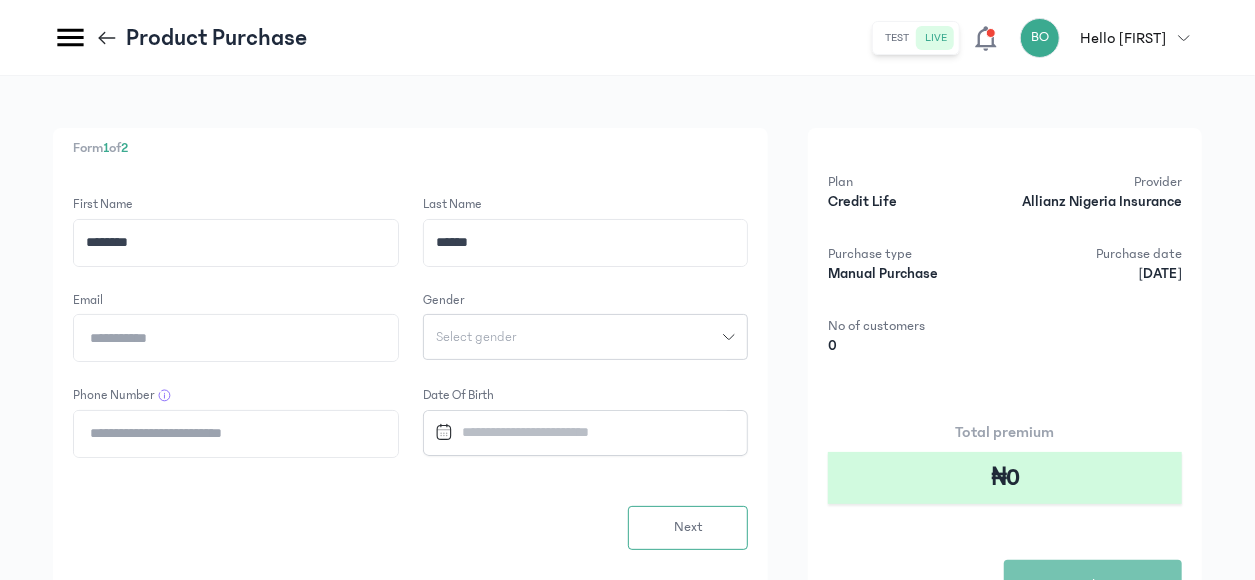 paste on "**********" 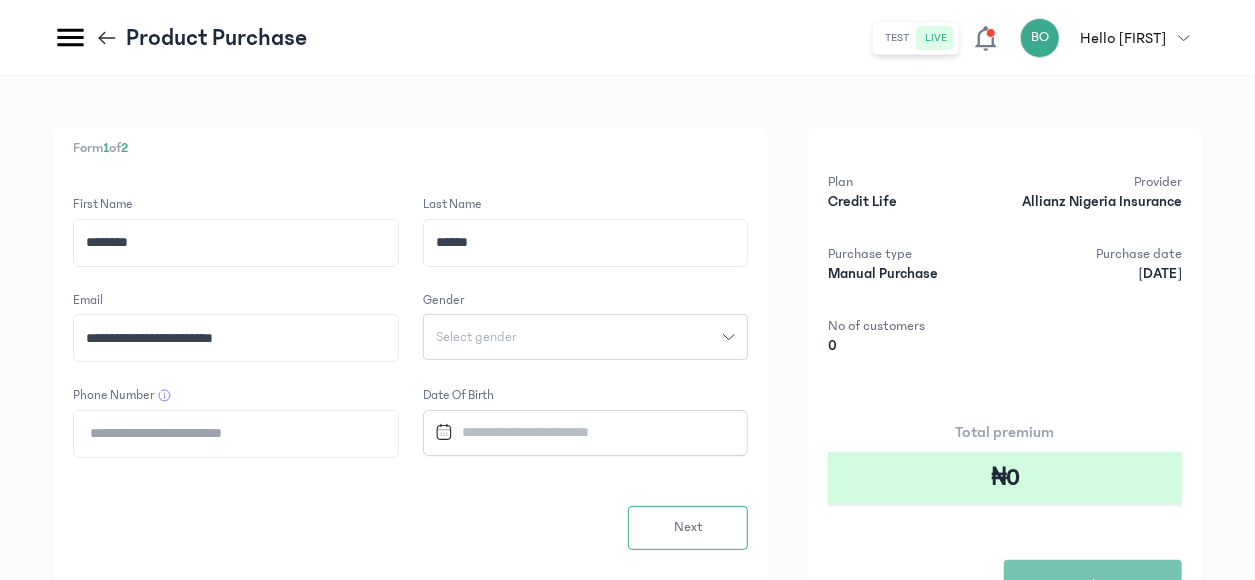 type on "**********" 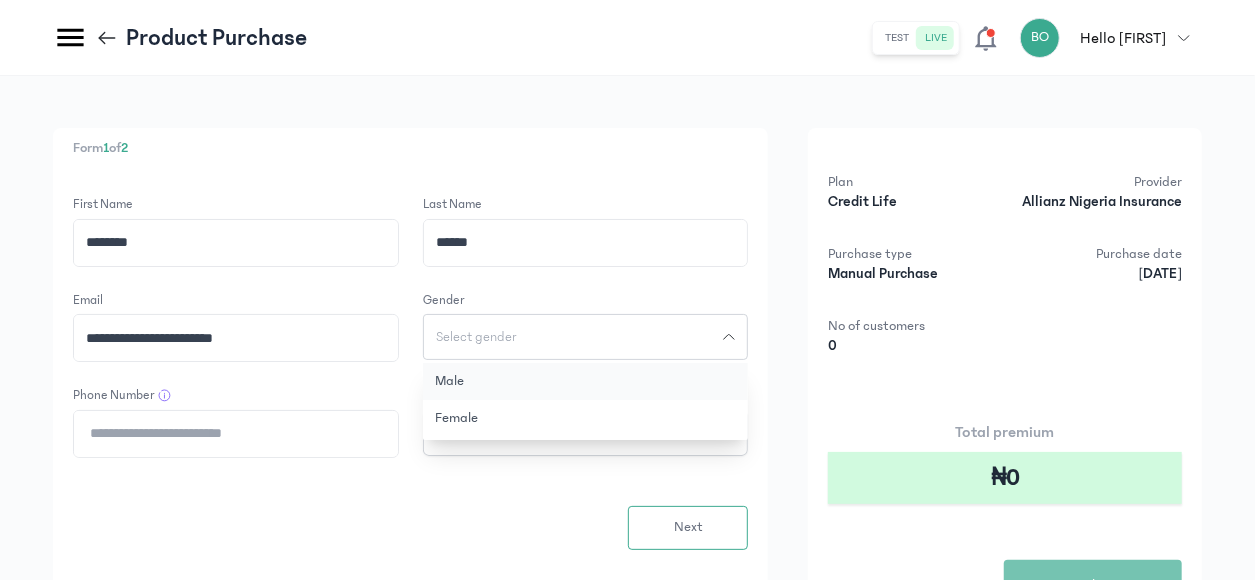 click on "Male" 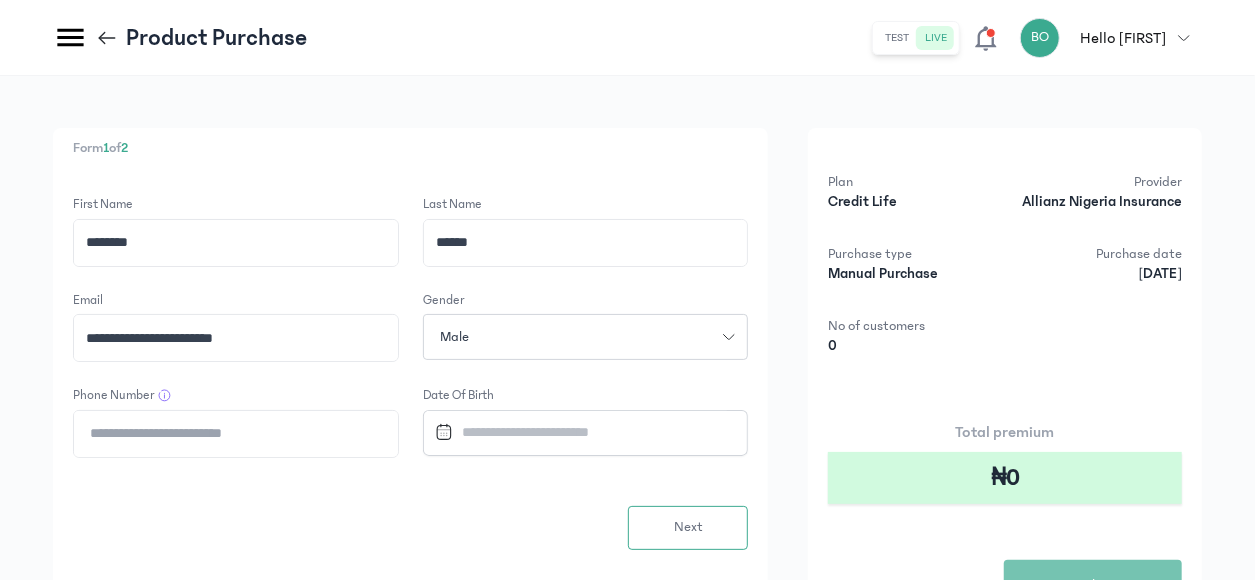 click on "Phone Number" 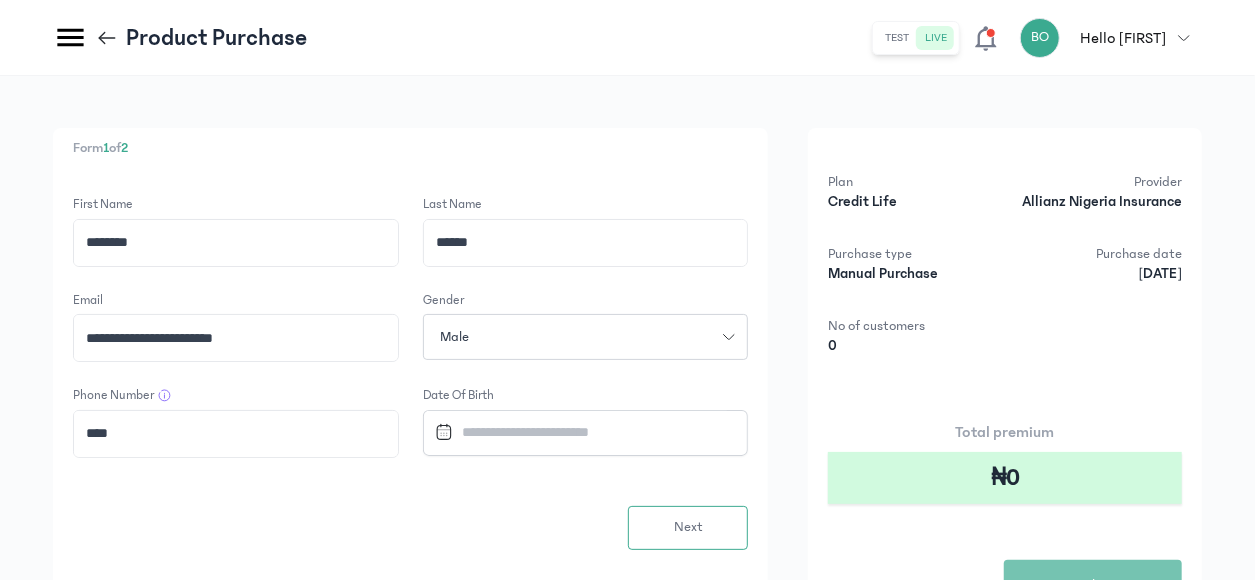 paste on "**********" 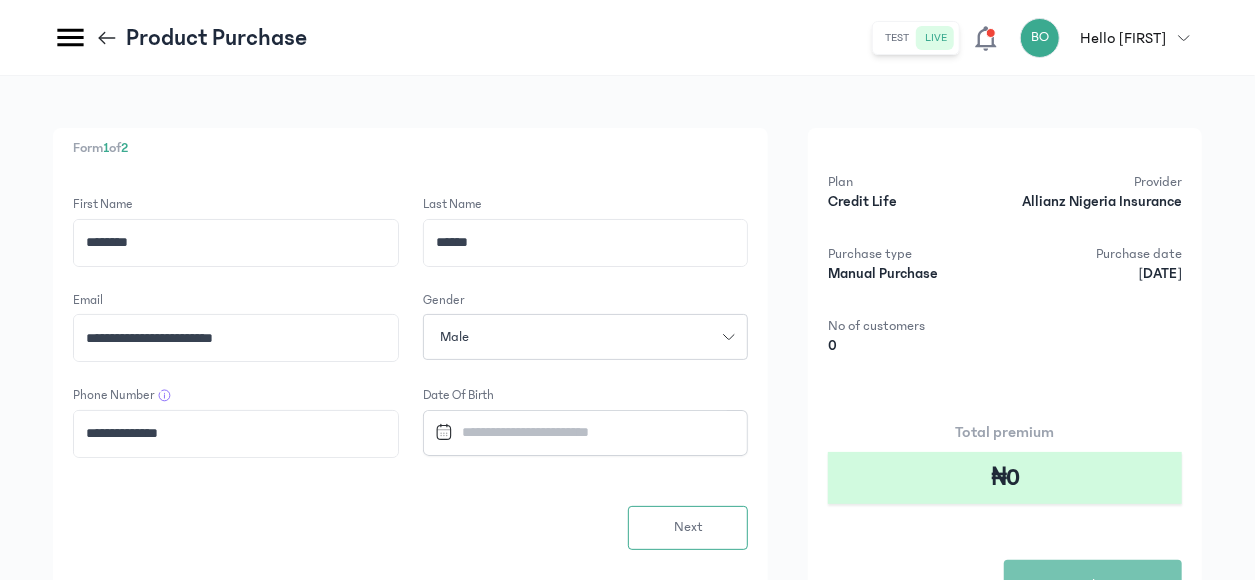 type on "**********" 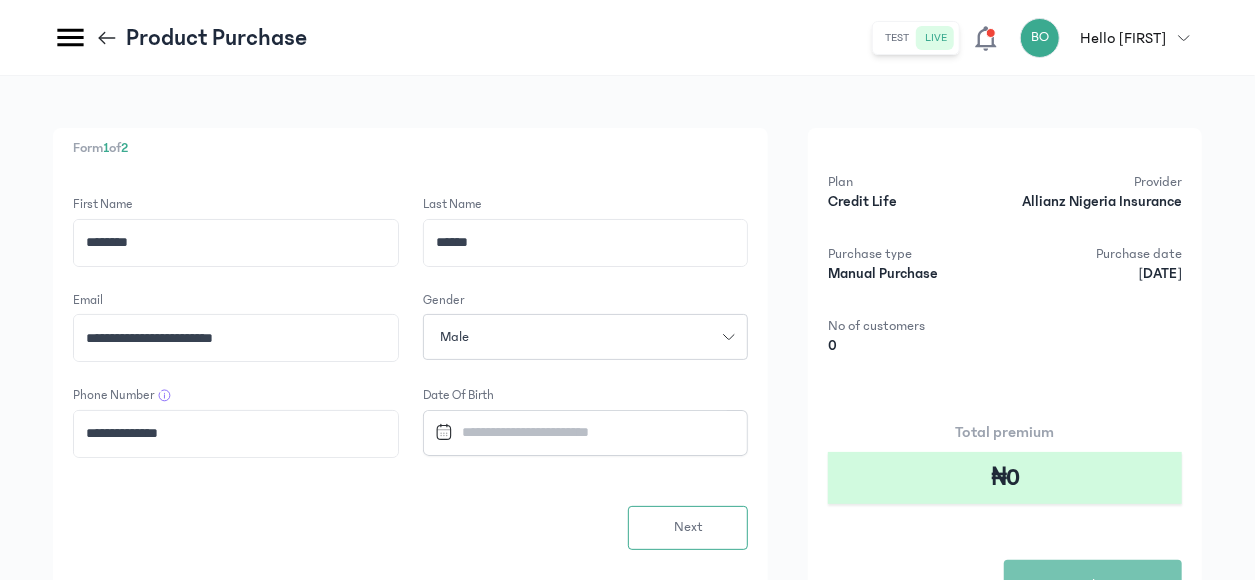 click at bounding box center [577, 432] 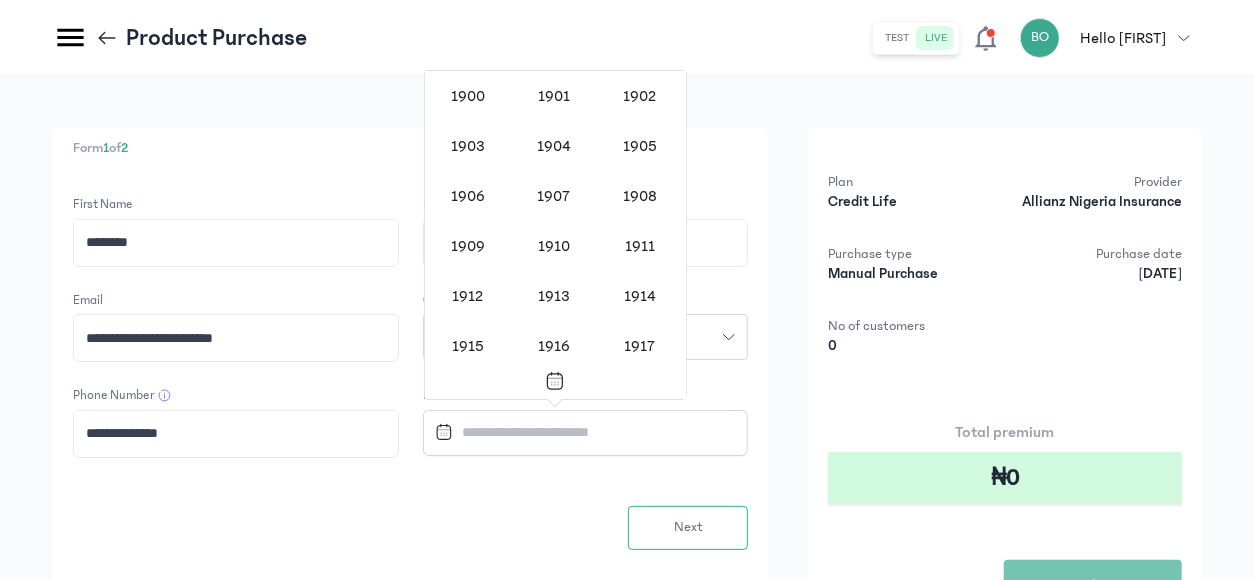 scroll, scrollTop: 1618, scrollLeft: 0, axis: vertical 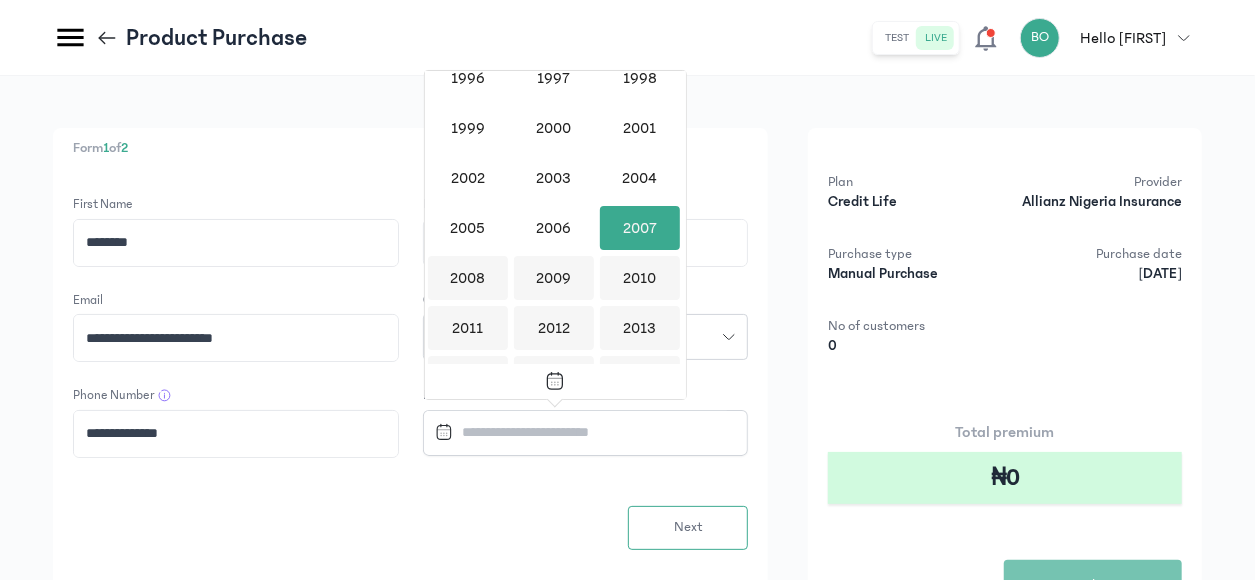 drag, startPoint x: 680, startPoint y: 225, endPoint x: 681, endPoint y: 207, distance: 18.027756 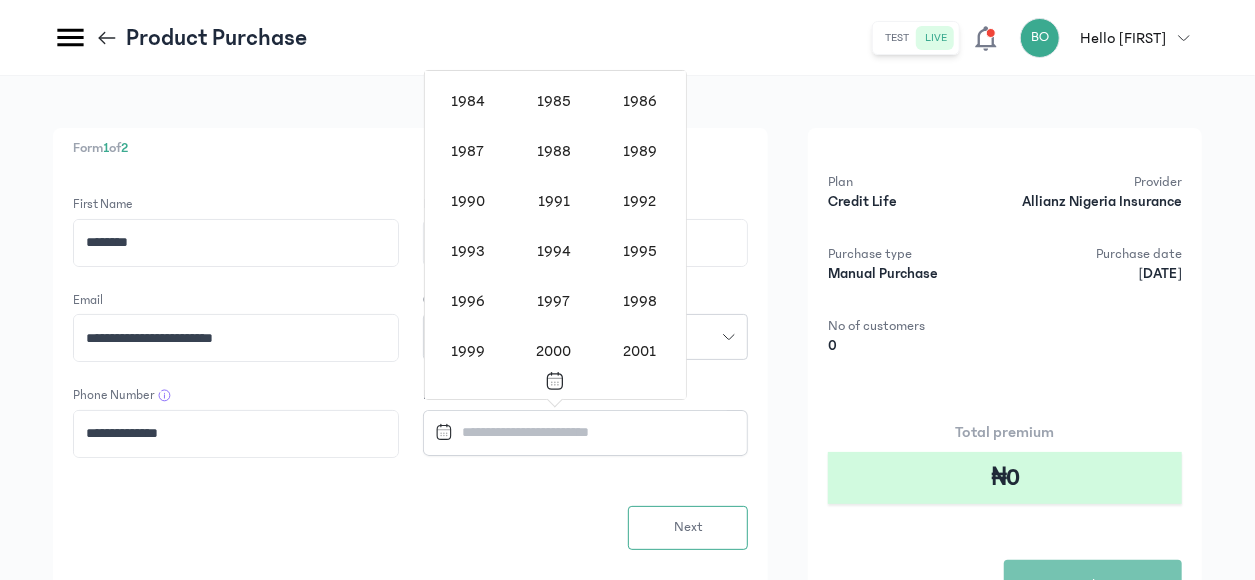 scroll, scrollTop: 1402, scrollLeft: 0, axis: vertical 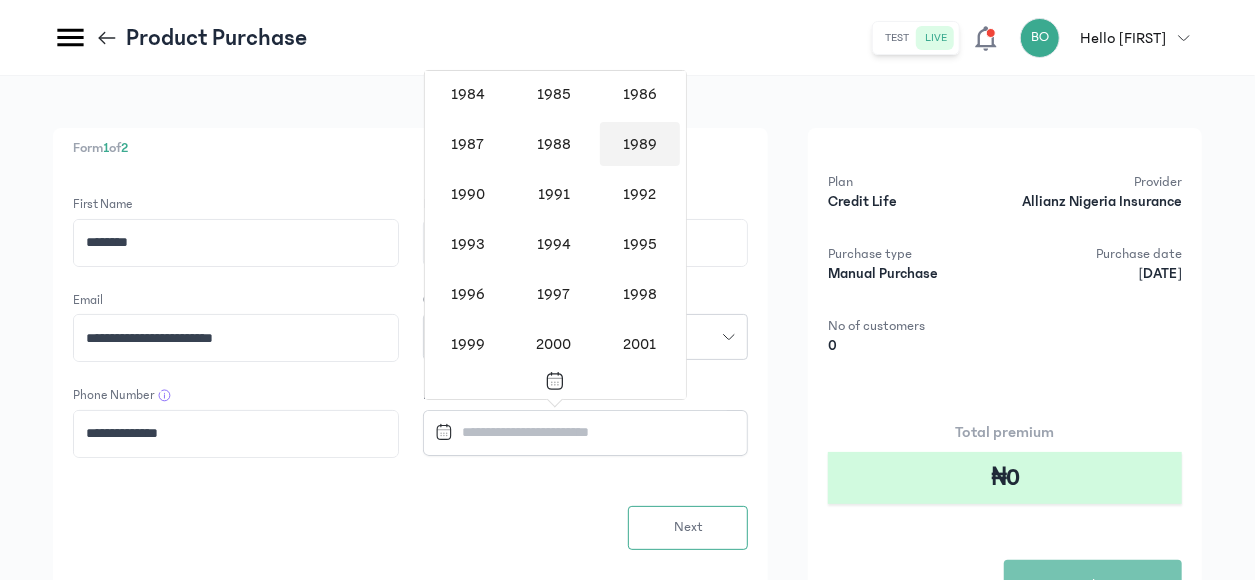 click on "1989" at bounding box center [640, 144] 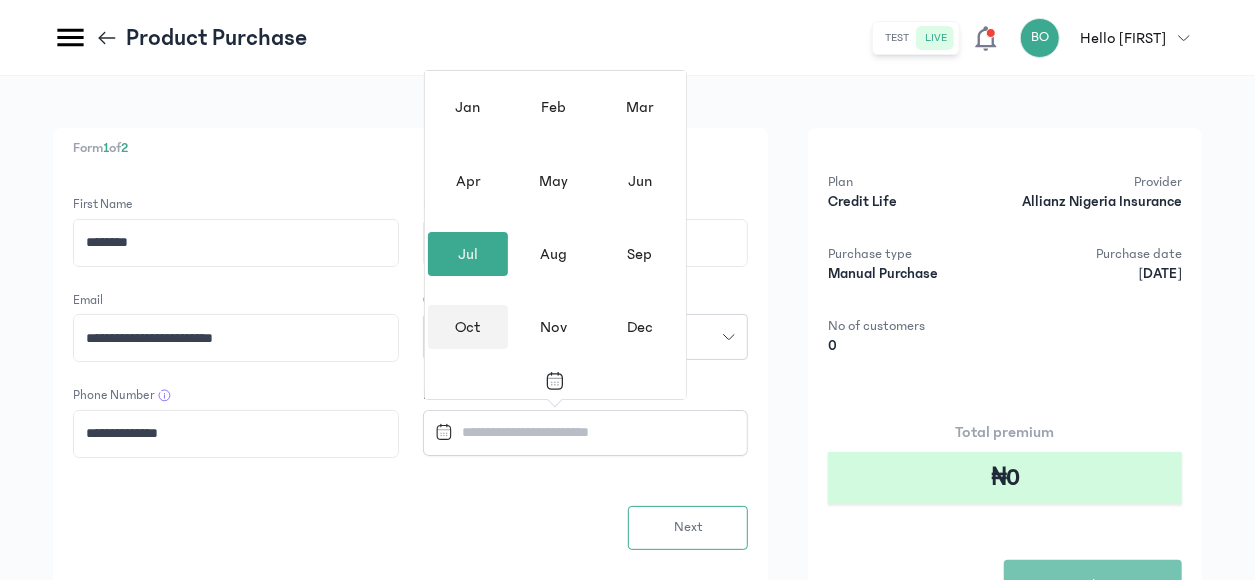 click on "Oct" at bounding box center [468, 327] 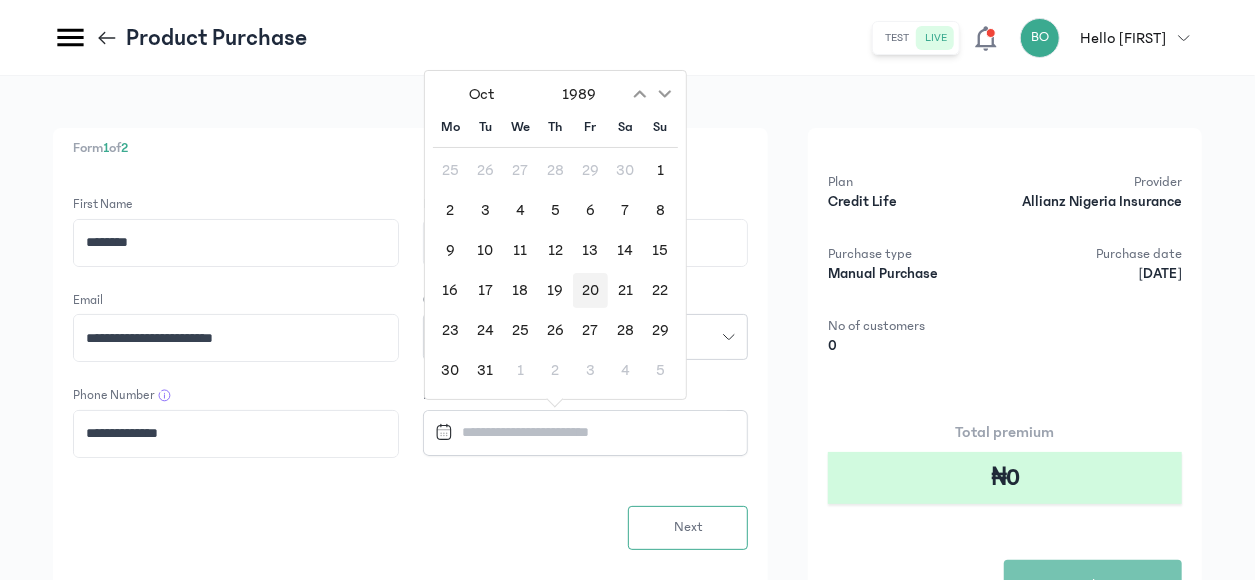 click on "20" at bounding box center (590, 290) 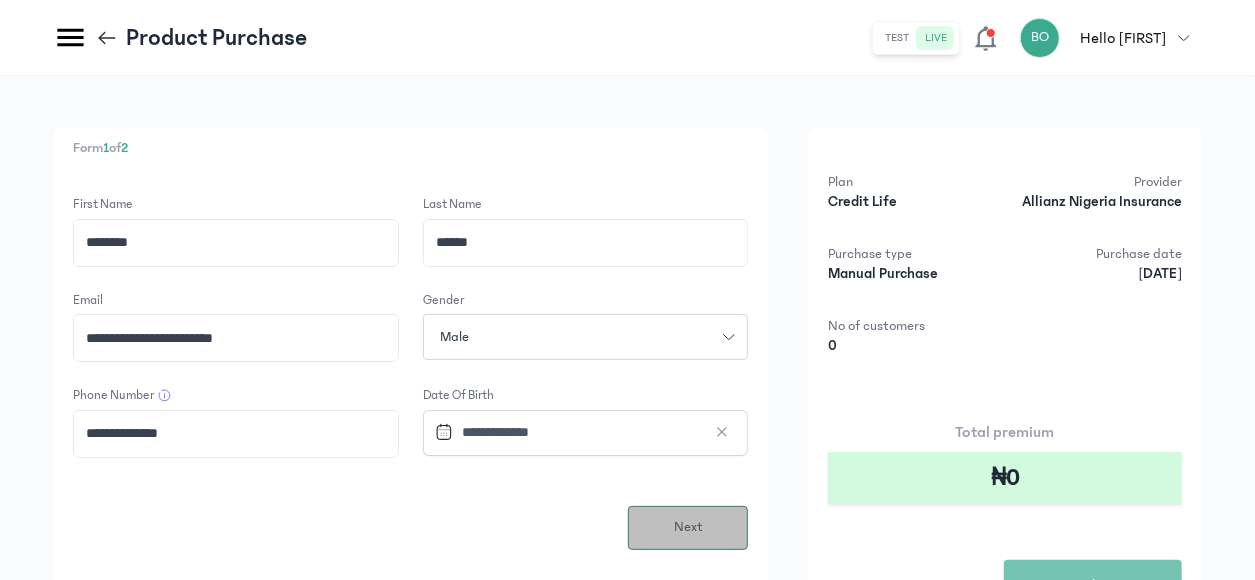 click on "Next" at bounding box center (688, 527) 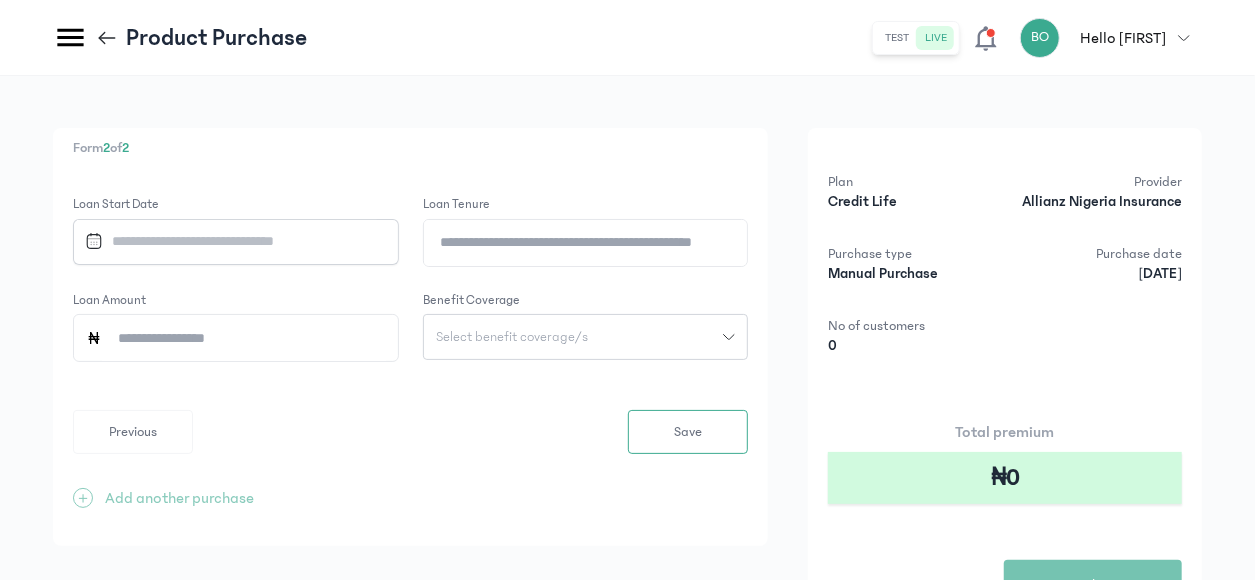 click at bounding box center (227, 241) 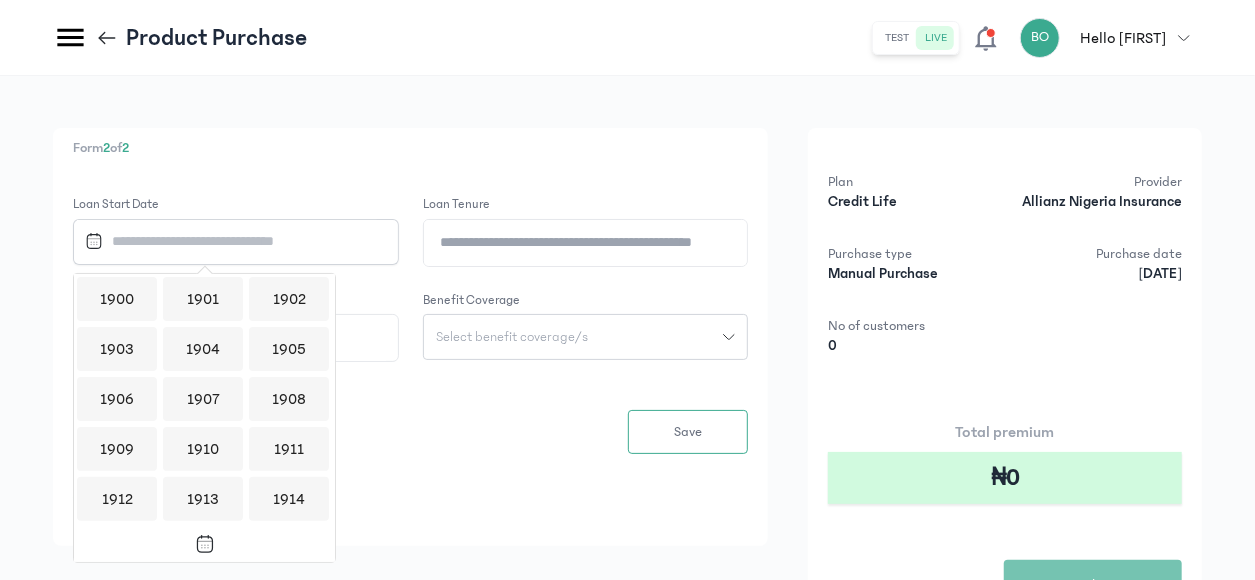 scroll, scrollTop: 1938, scrollLeft: 0, axis: vertical 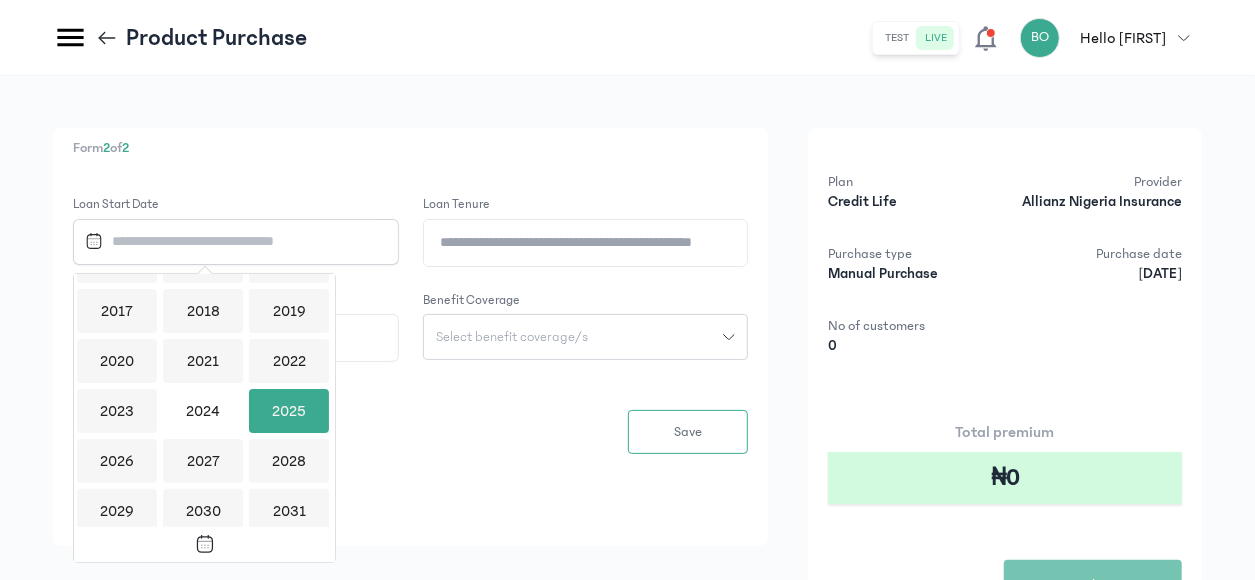 click on "2025" at bounding box center (289, 411) 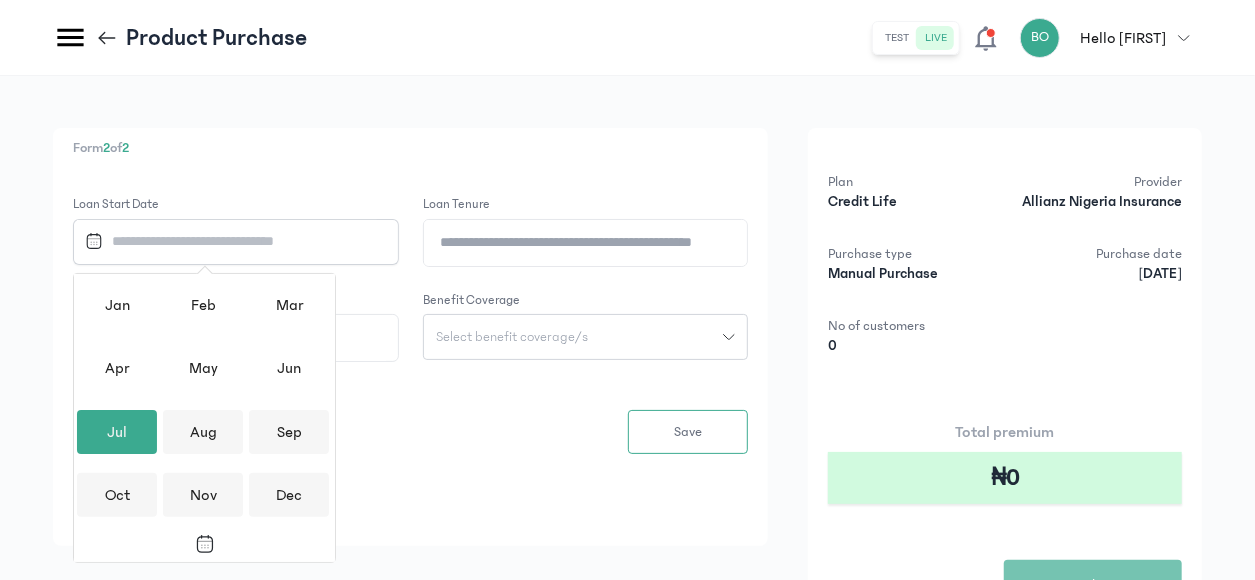 click on "Jul" at bounding box center [117, 432] 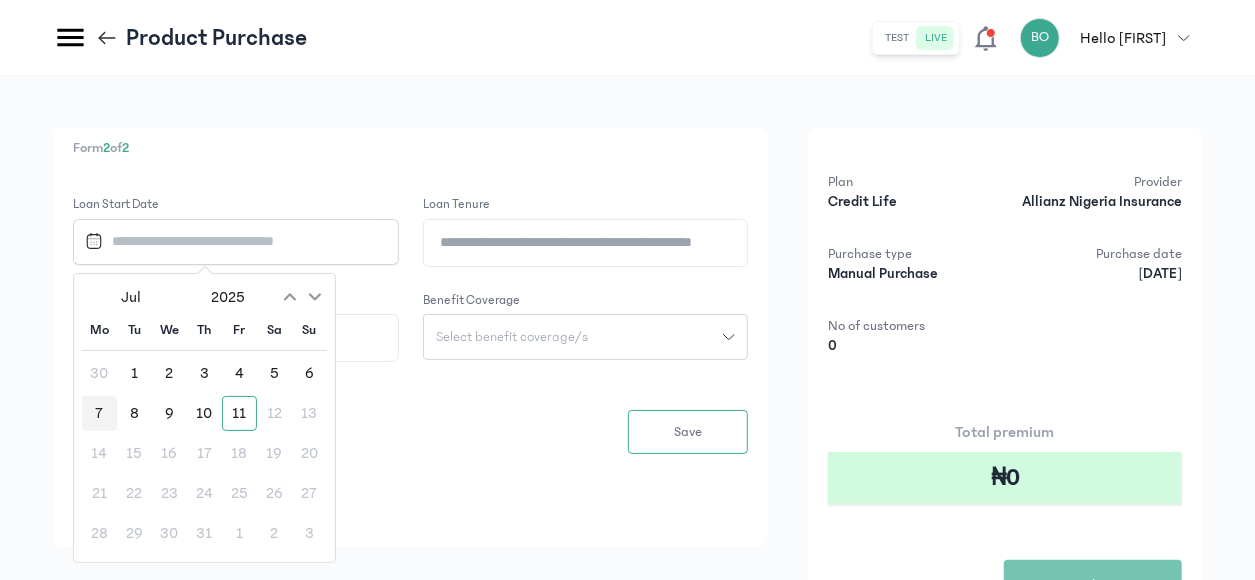 click on "7" at bounding box center (99, 413) 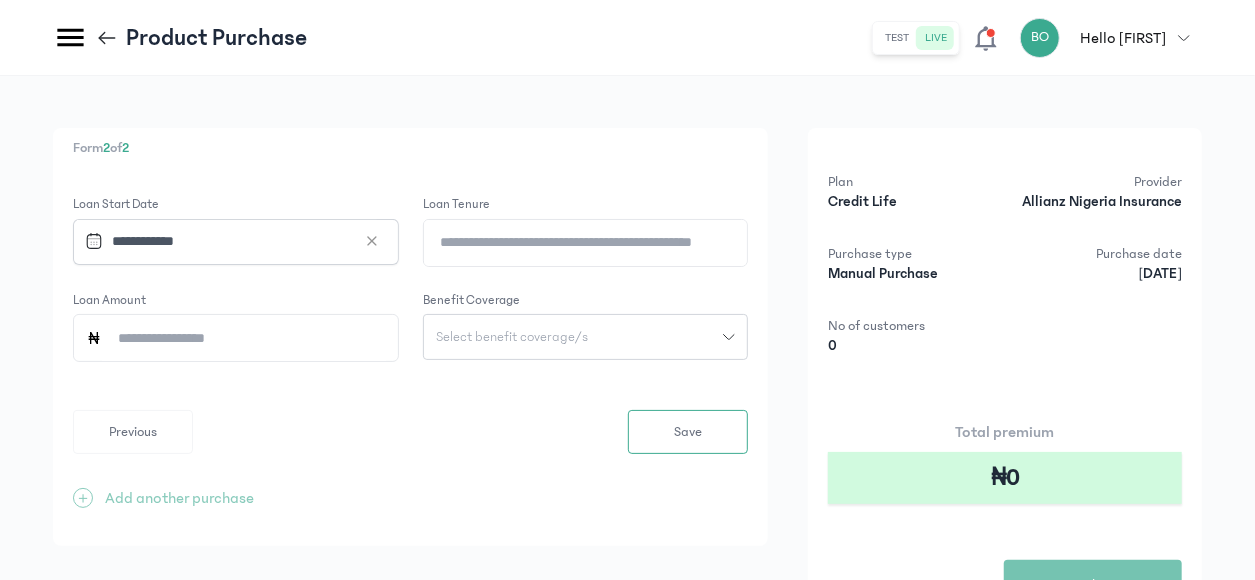 click on "Loan Tenure" 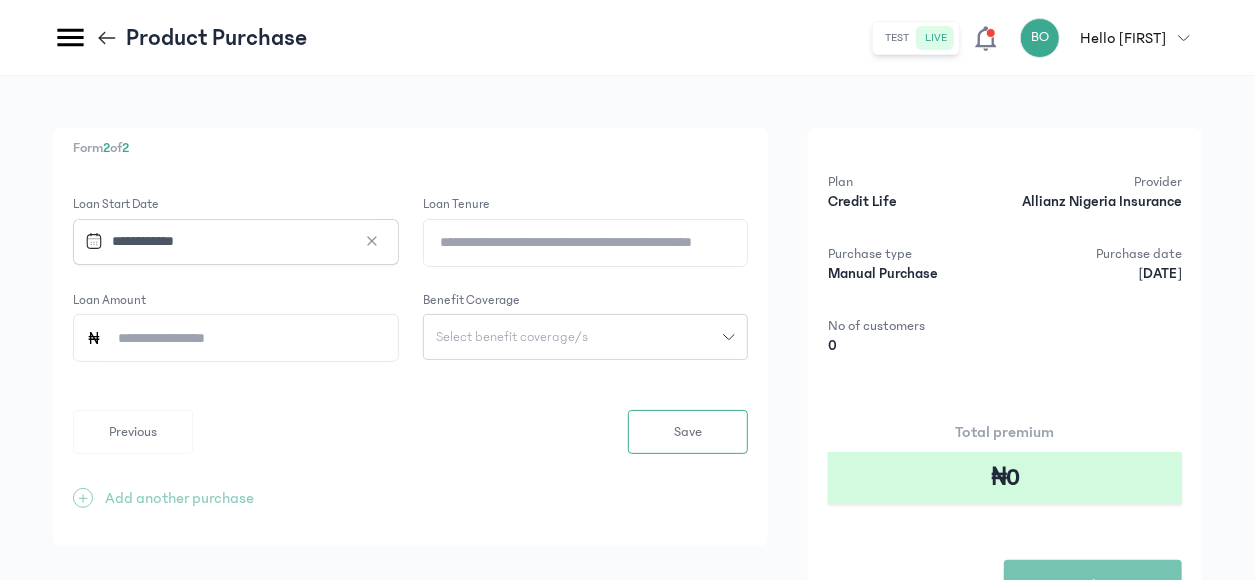type on "*" 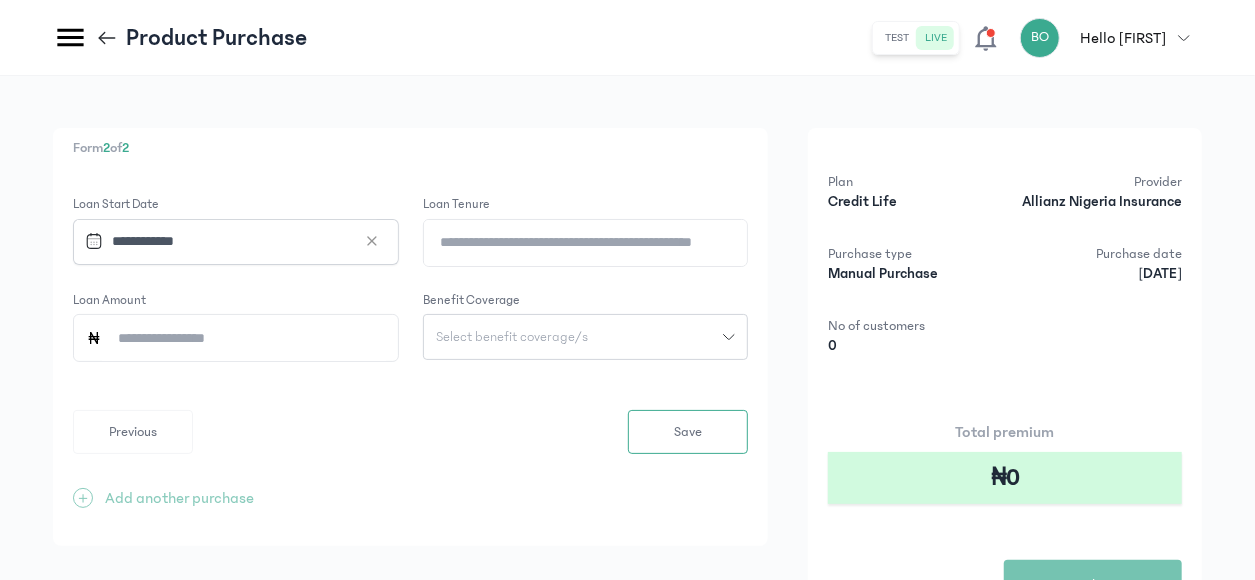 click on "Loan Amount" 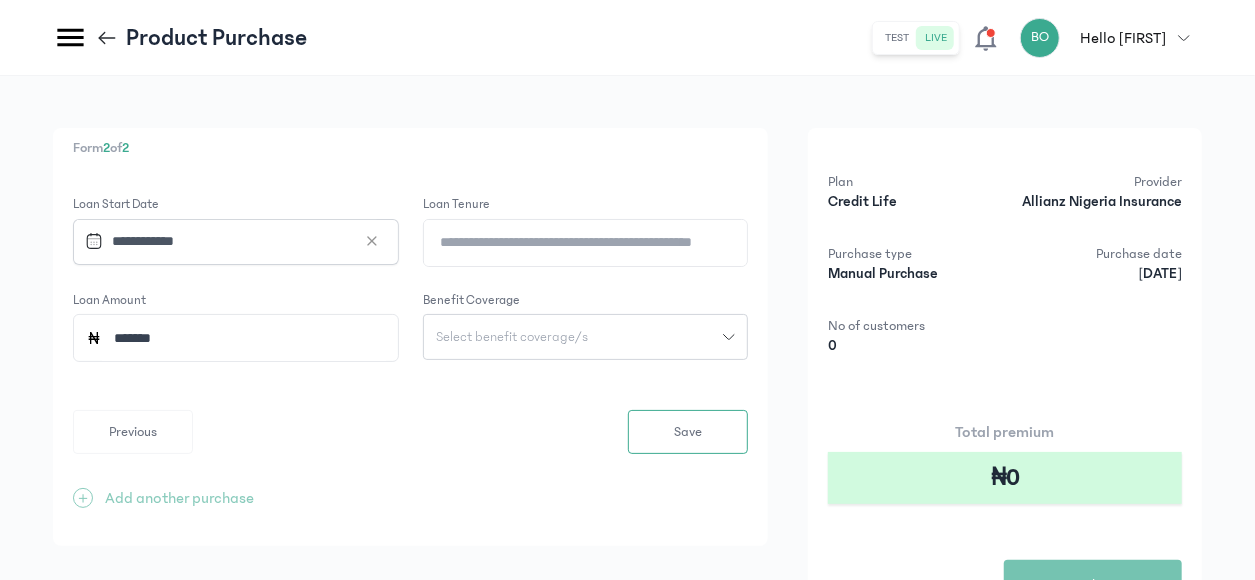 type on "*******" 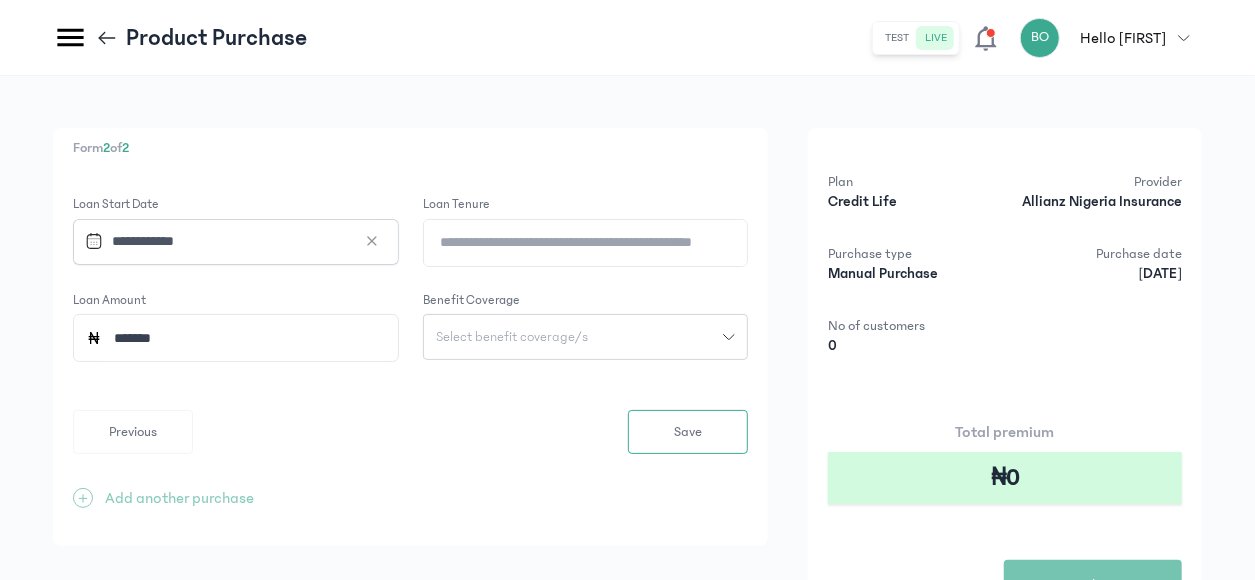 click on "Select benefit coverage/s" at bounding box center (512, 337) 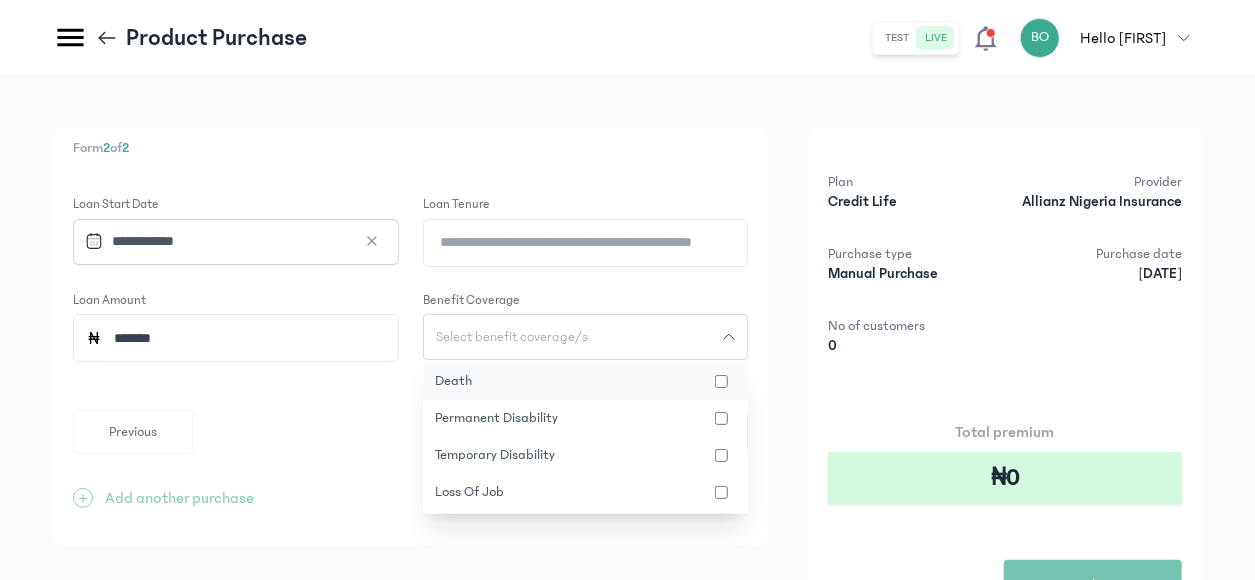 click on "death" 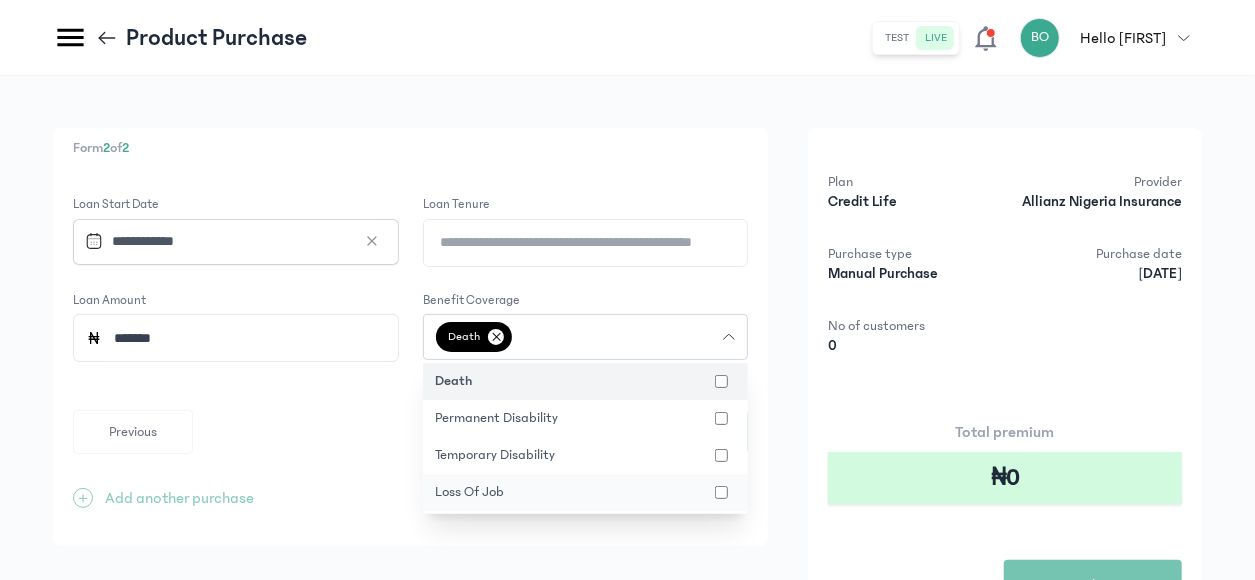 click on "loss of job" 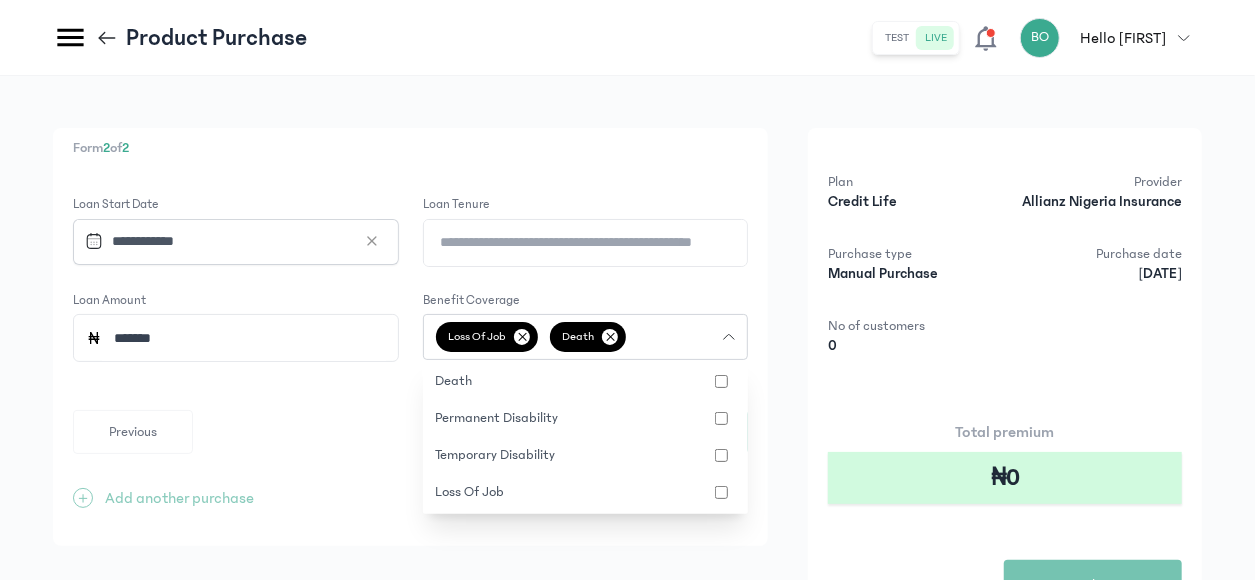 click on "**********" at bounding box center (410, 337) 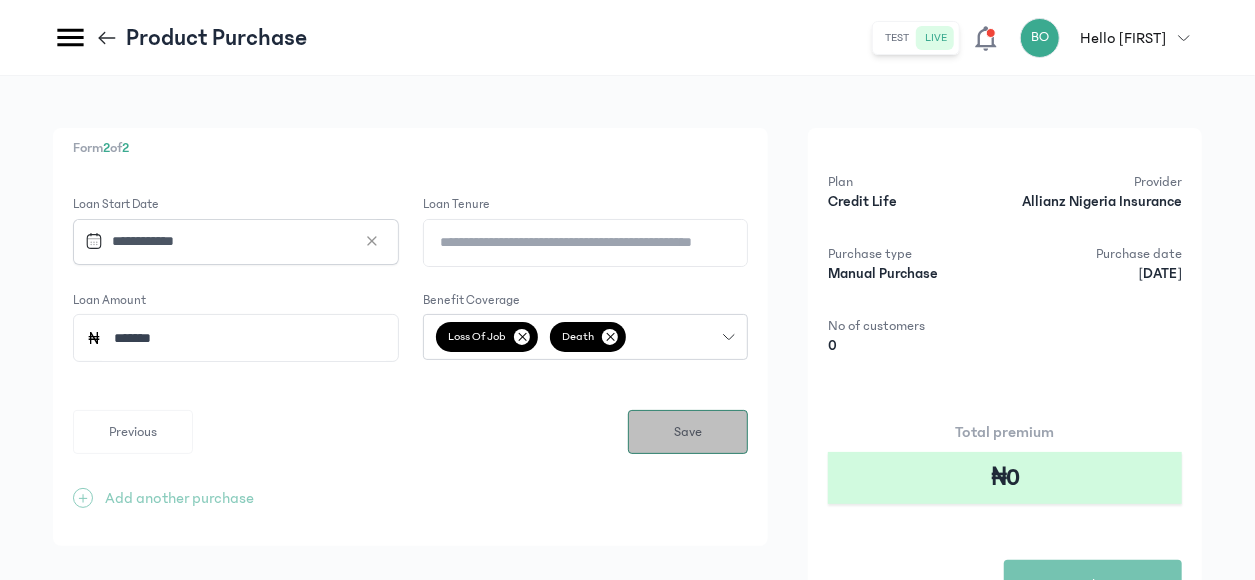 click on "Save" at bounding box center (688, 432) 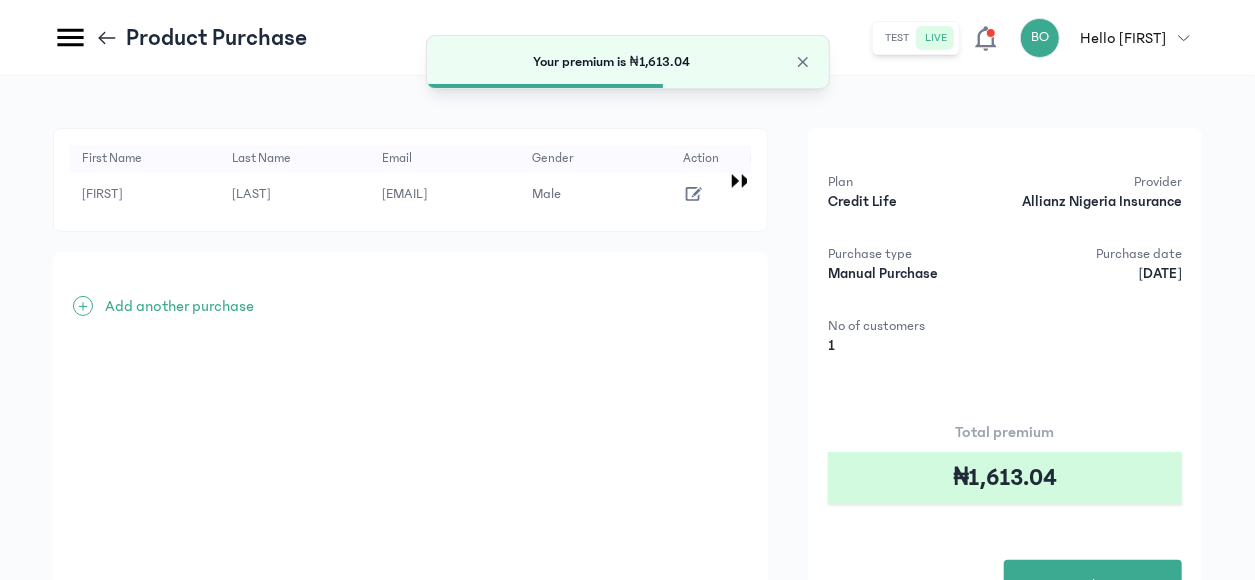 click on "Add another purchase" at bounding box center [179, 306] 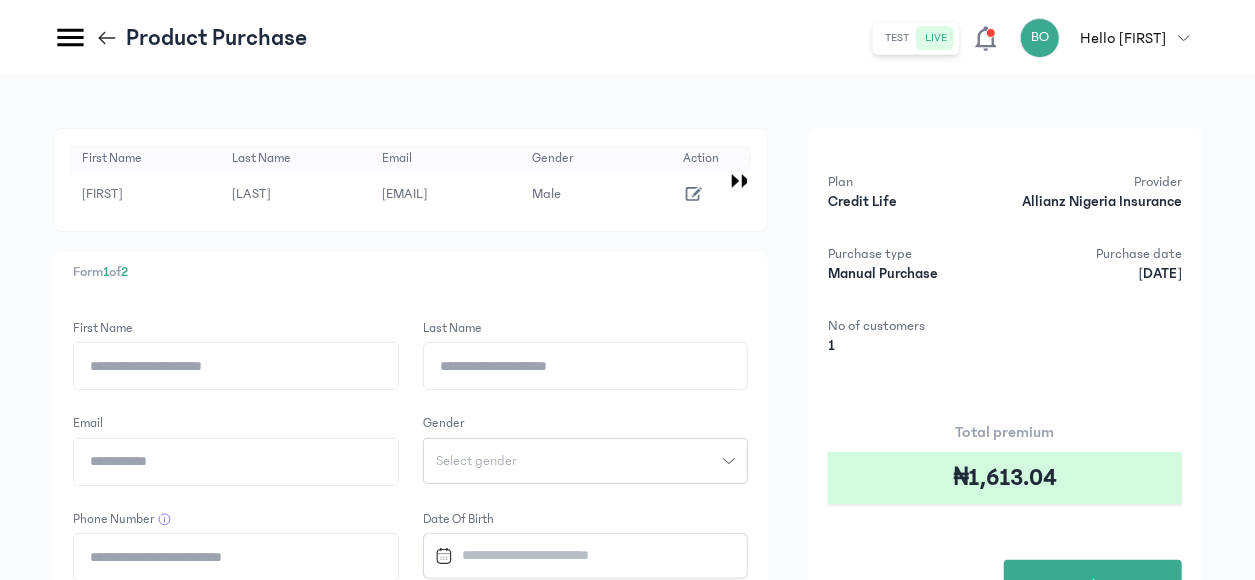 click on "First Name" 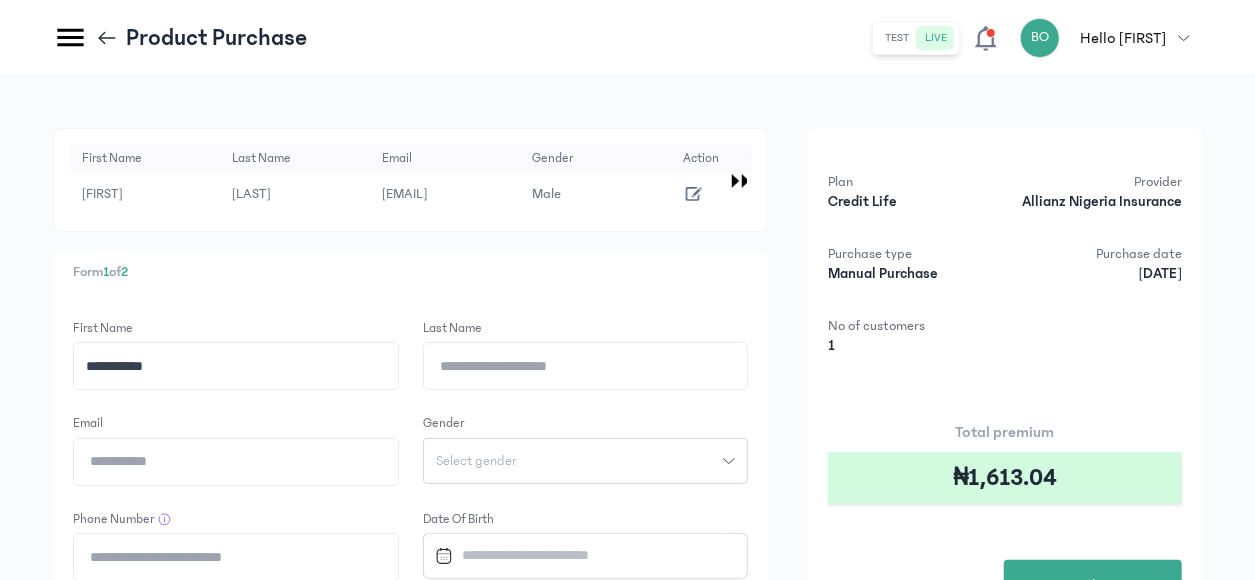 type on "**********" 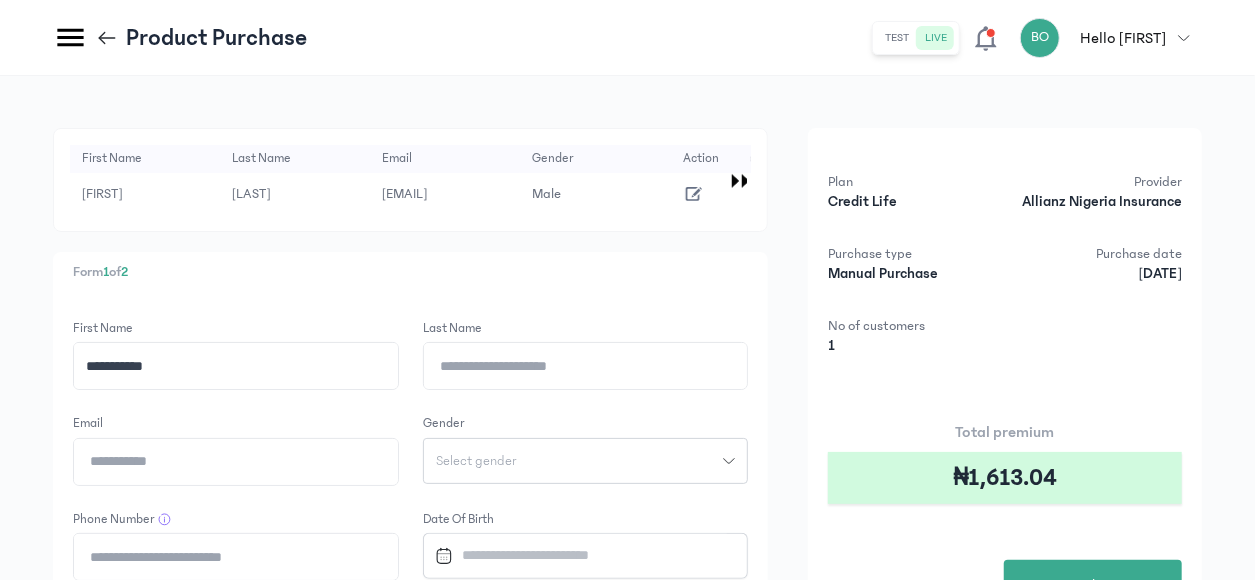 click on "Last Name" 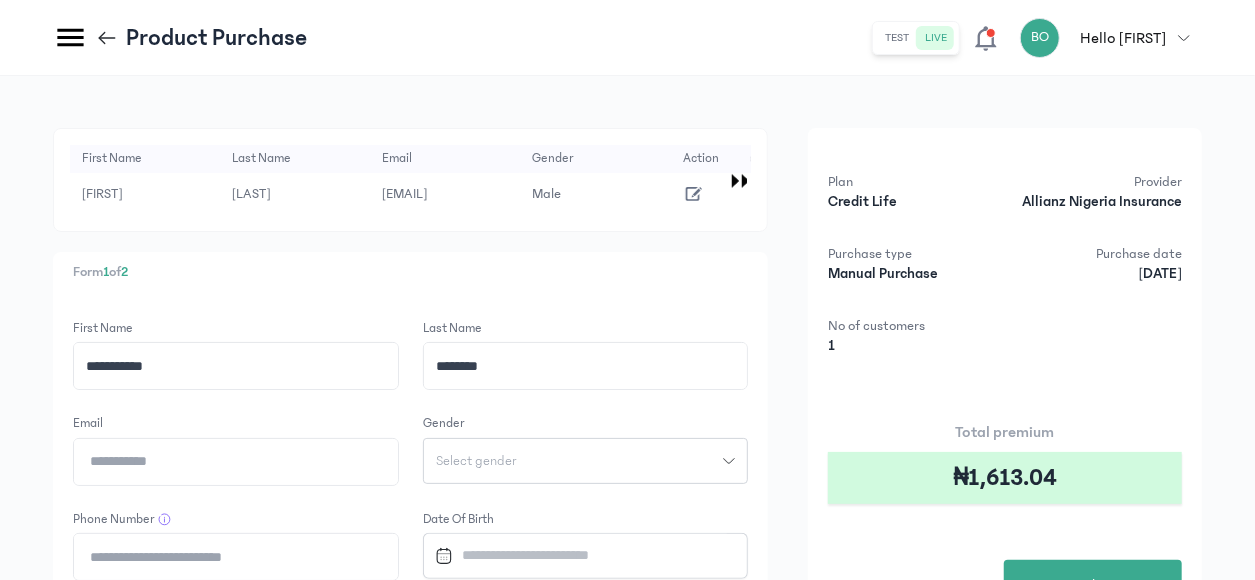 type on "********" 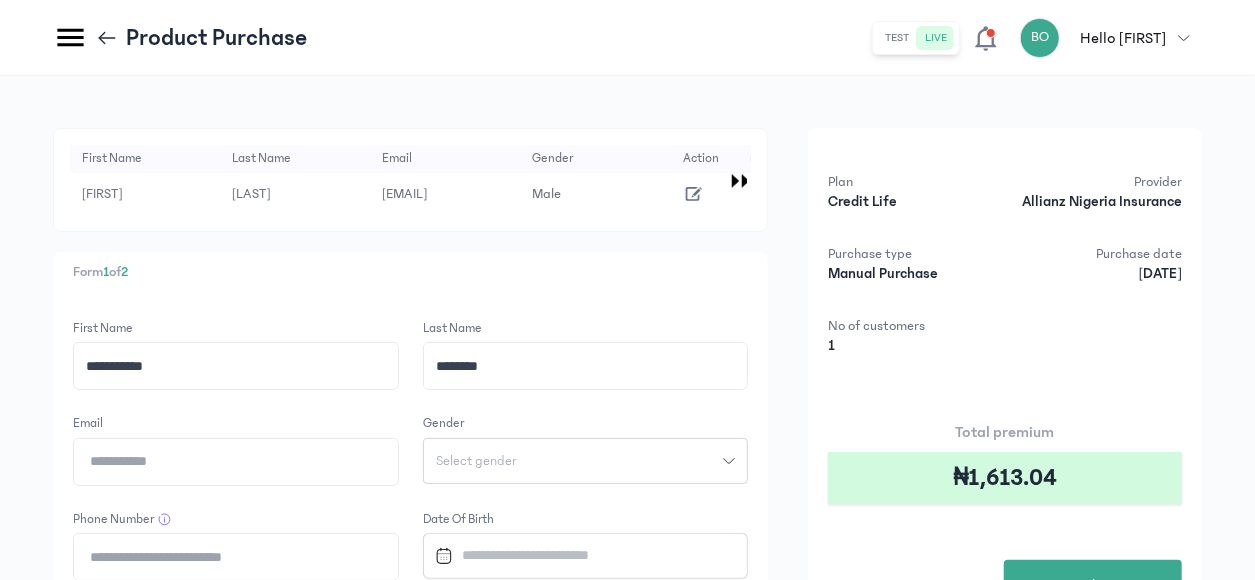 click on "Email" 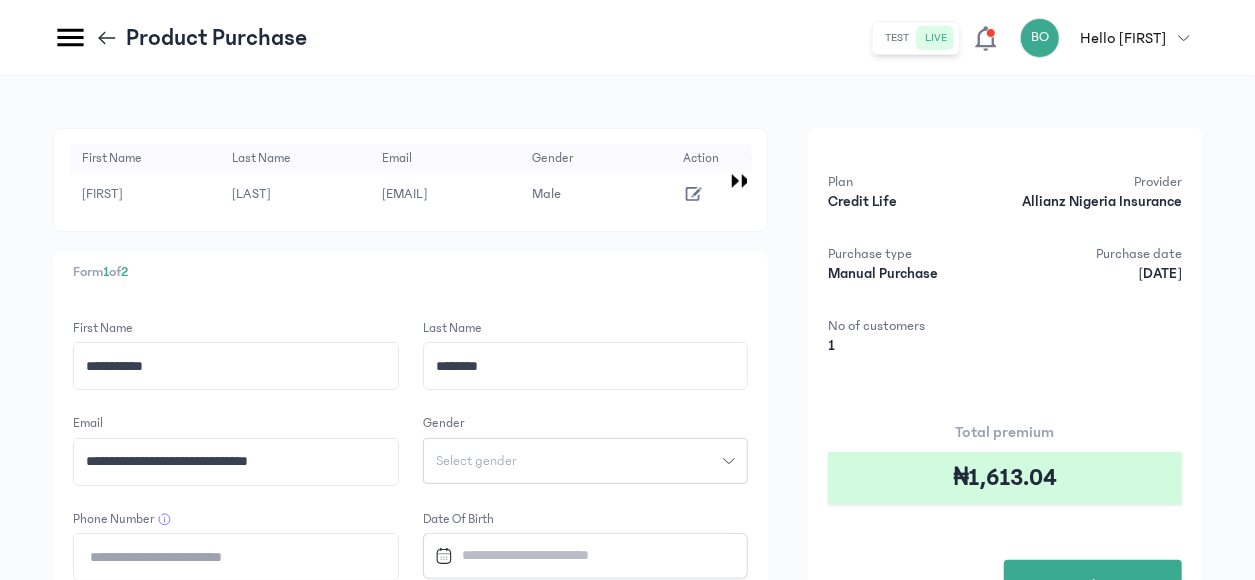 type on "**********" 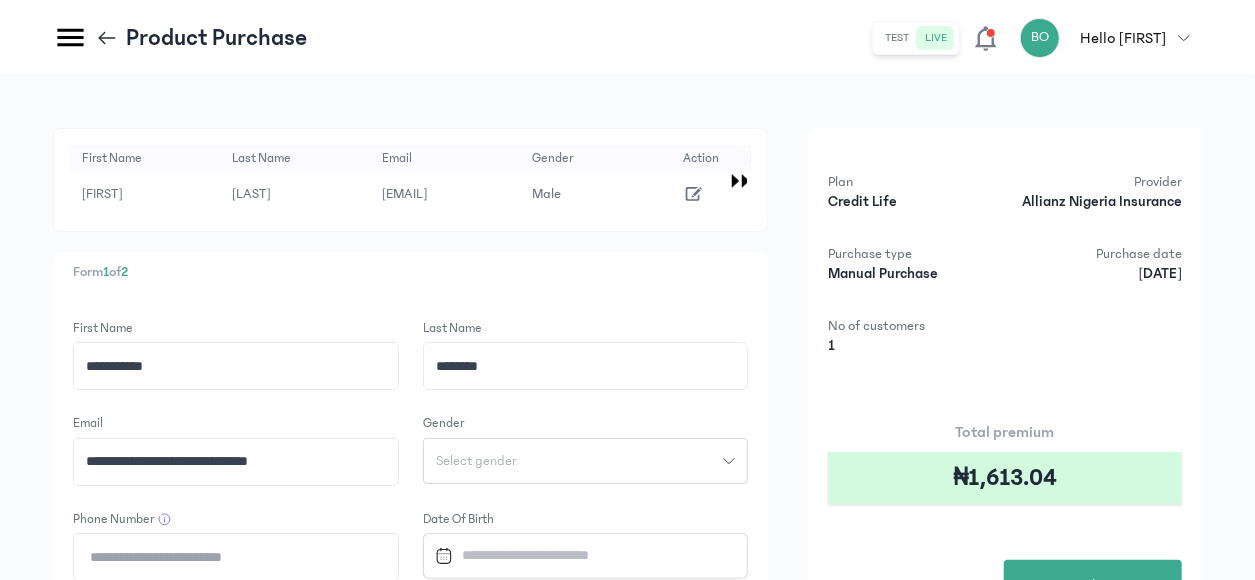 click on "Select gender" 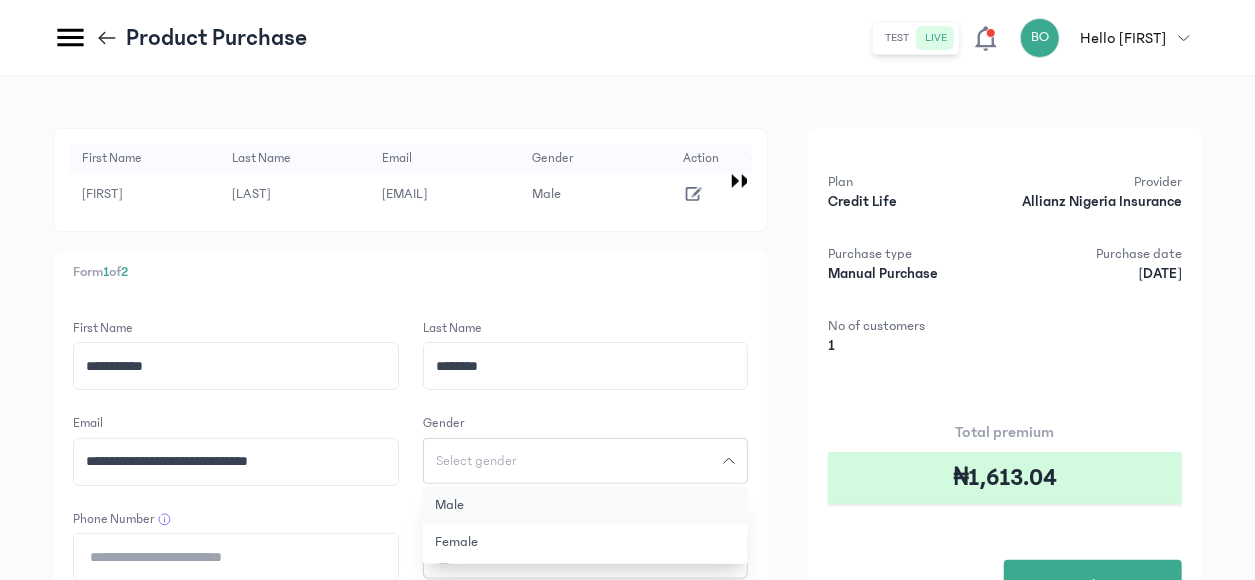 click on "Male" 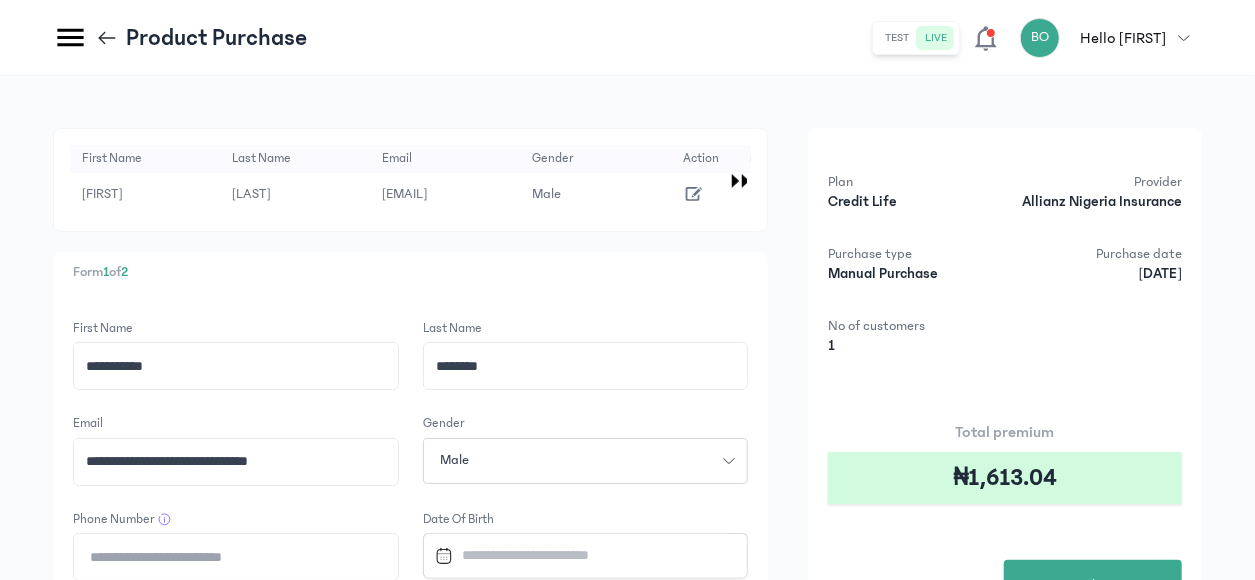 click on "Phone Number" 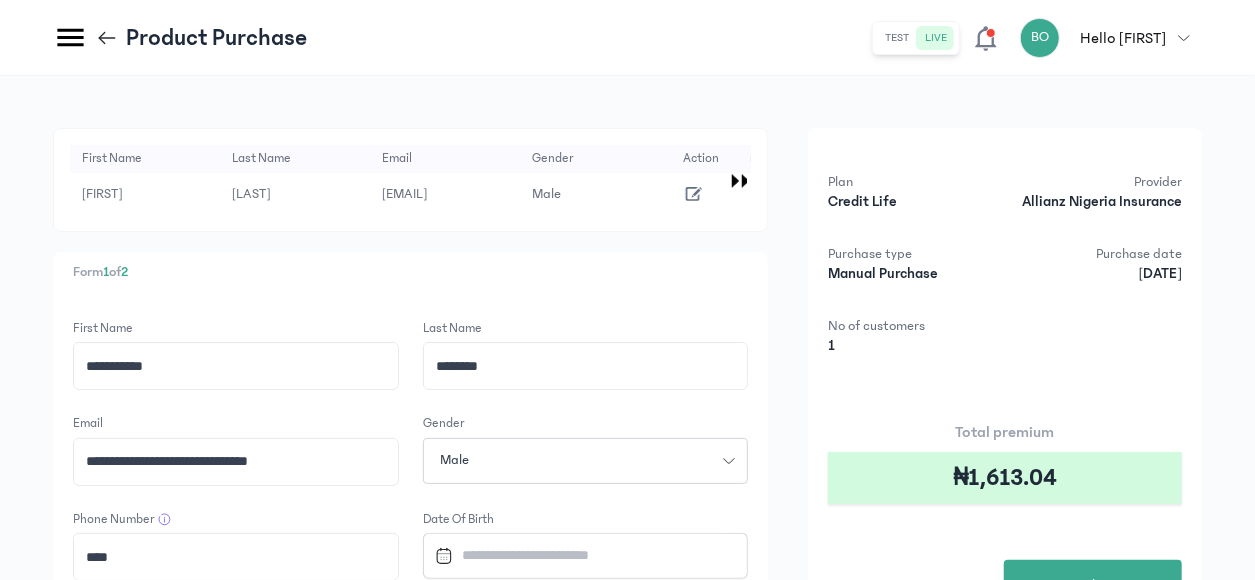 paste on "**********" 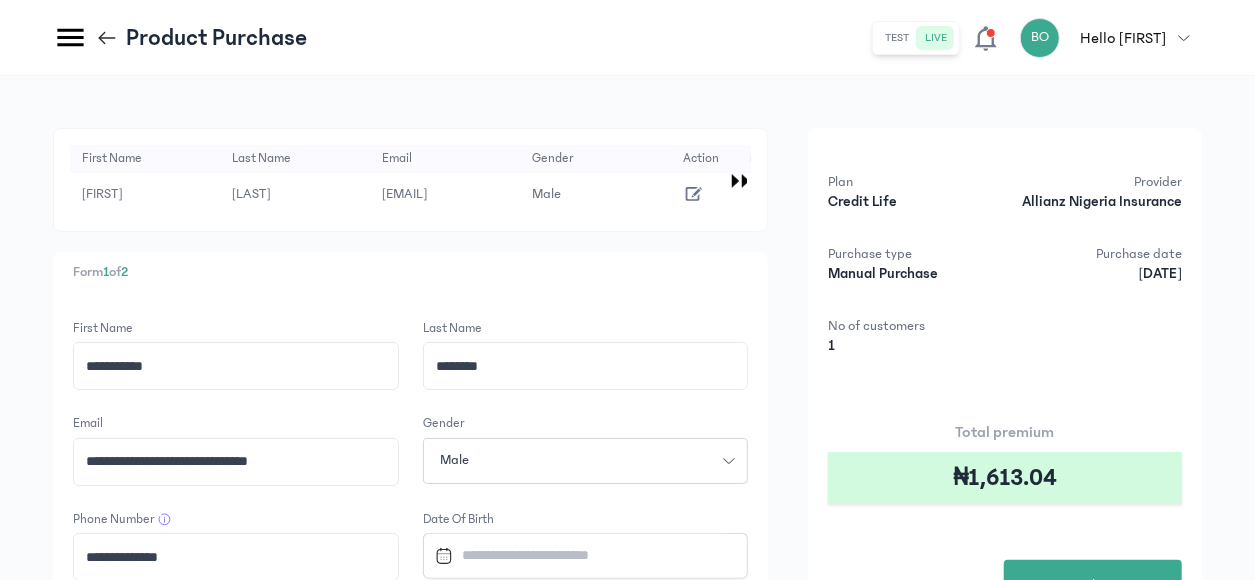 type on "**********" 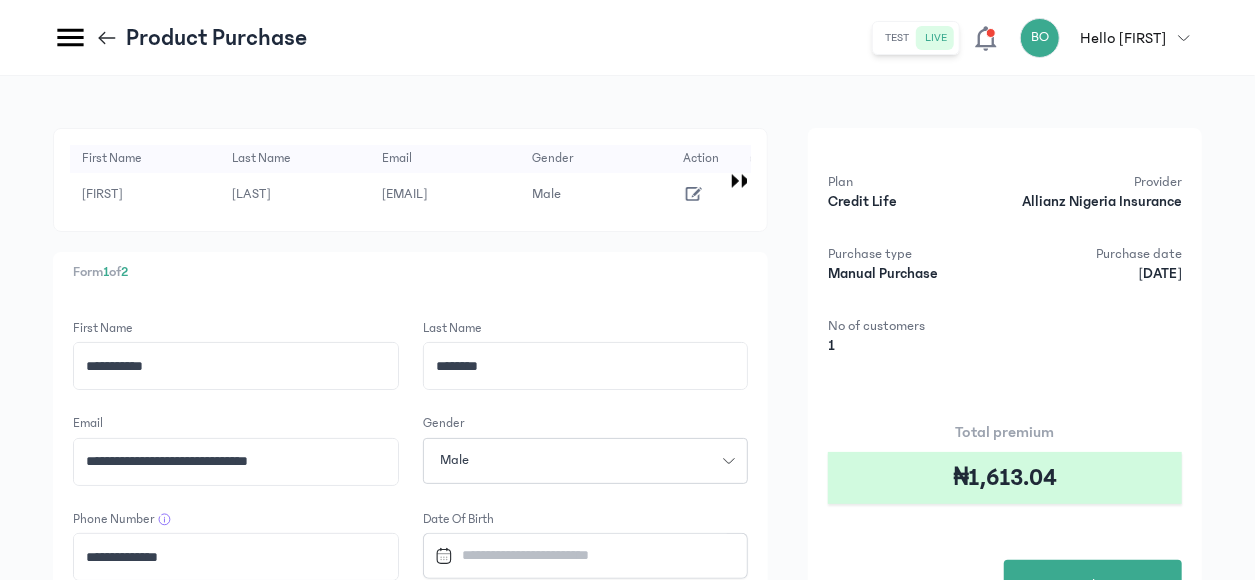 click at bounding box center [577, 555] 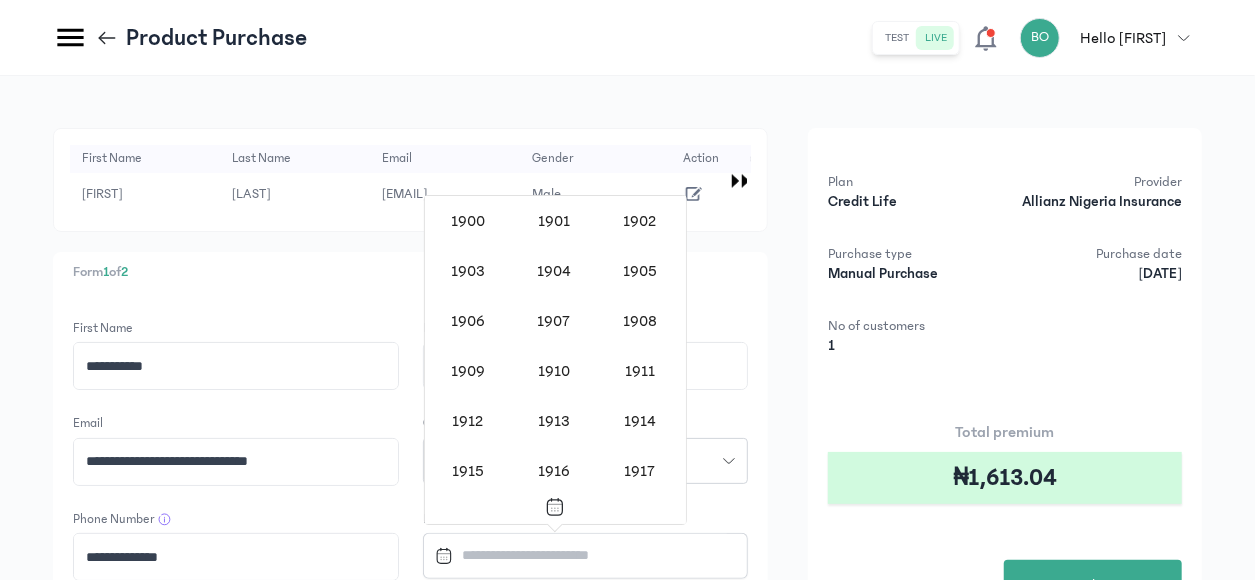 scroll, scrollTop: 1618, scrollLeft: 0, axis: vertical 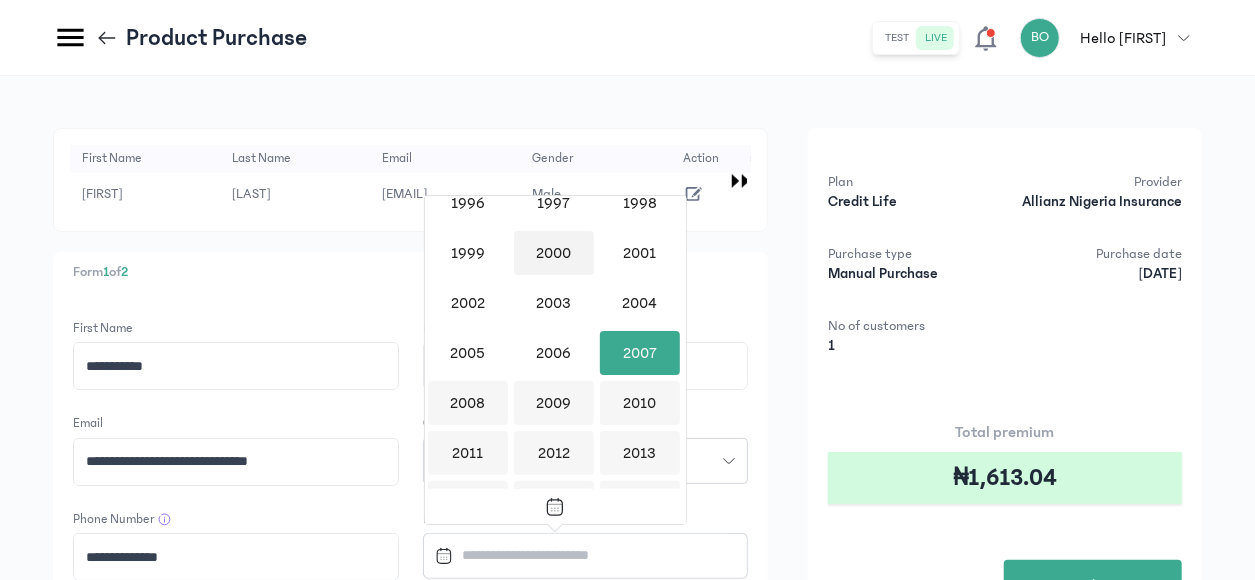 click on "2000" at bounding box center (554, 253) 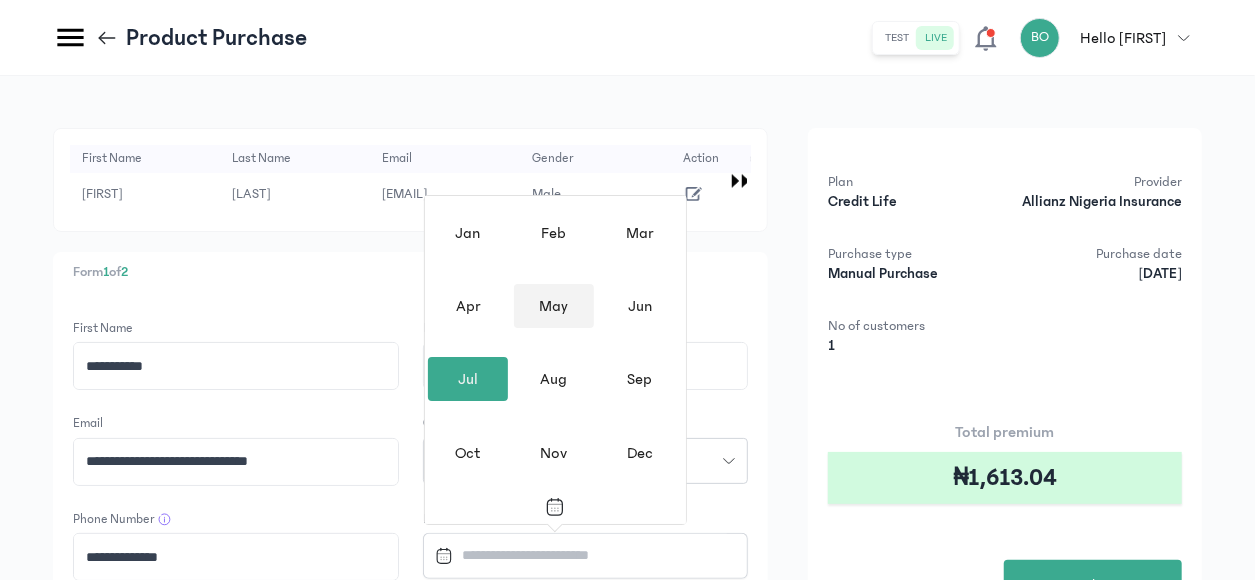 click on "May" at bounding box center [554, 306] 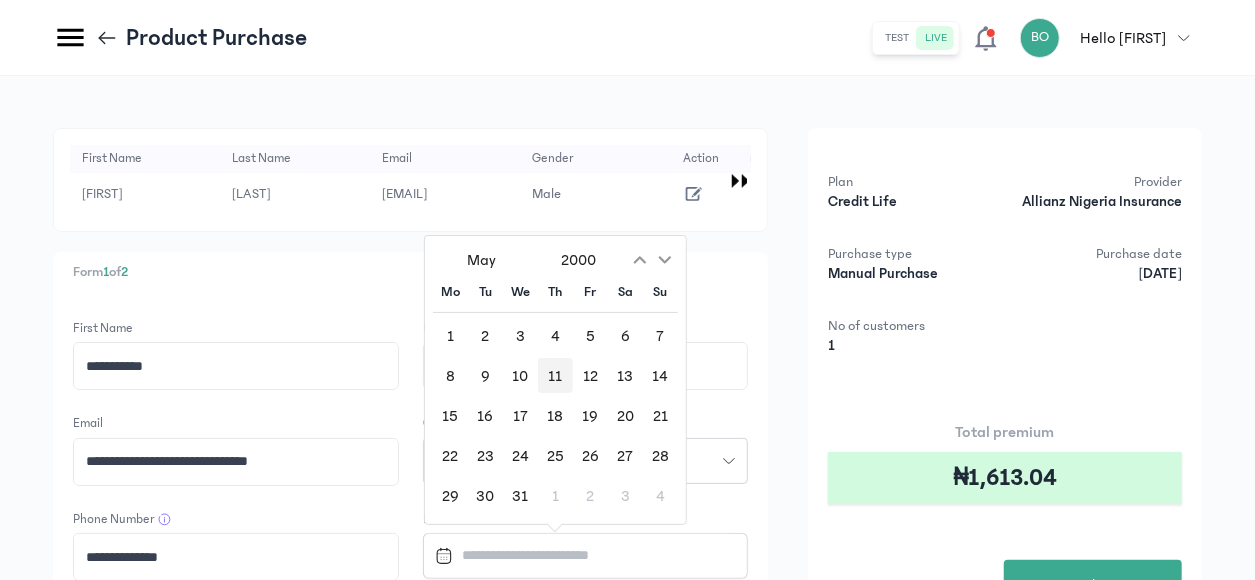 click on "11" at bounding box center [555, 375] 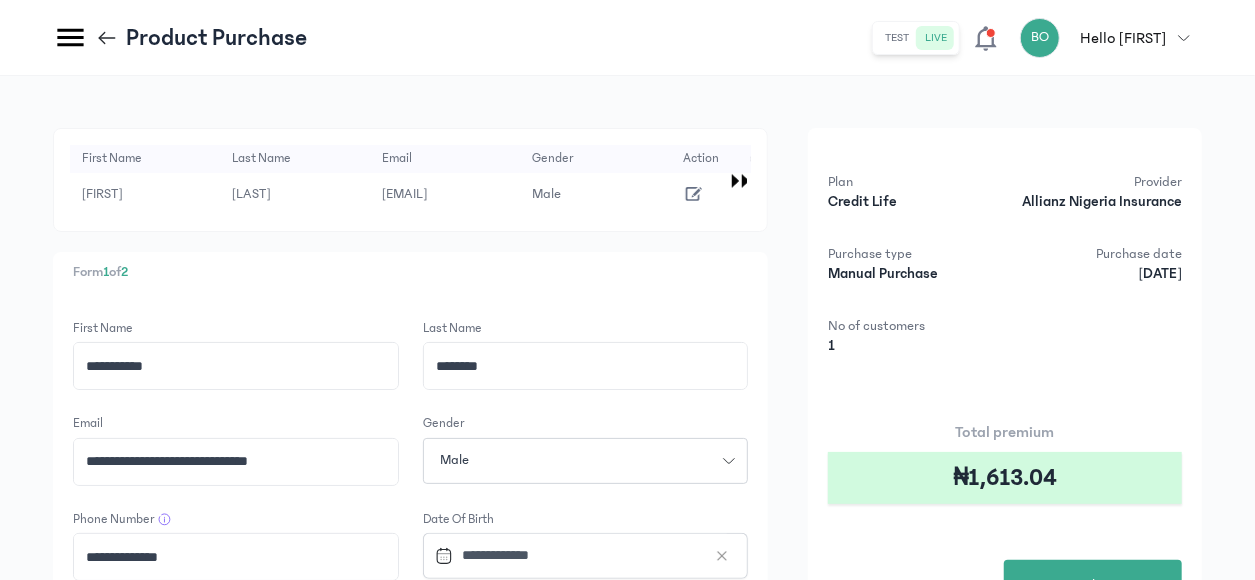 click on "**********" 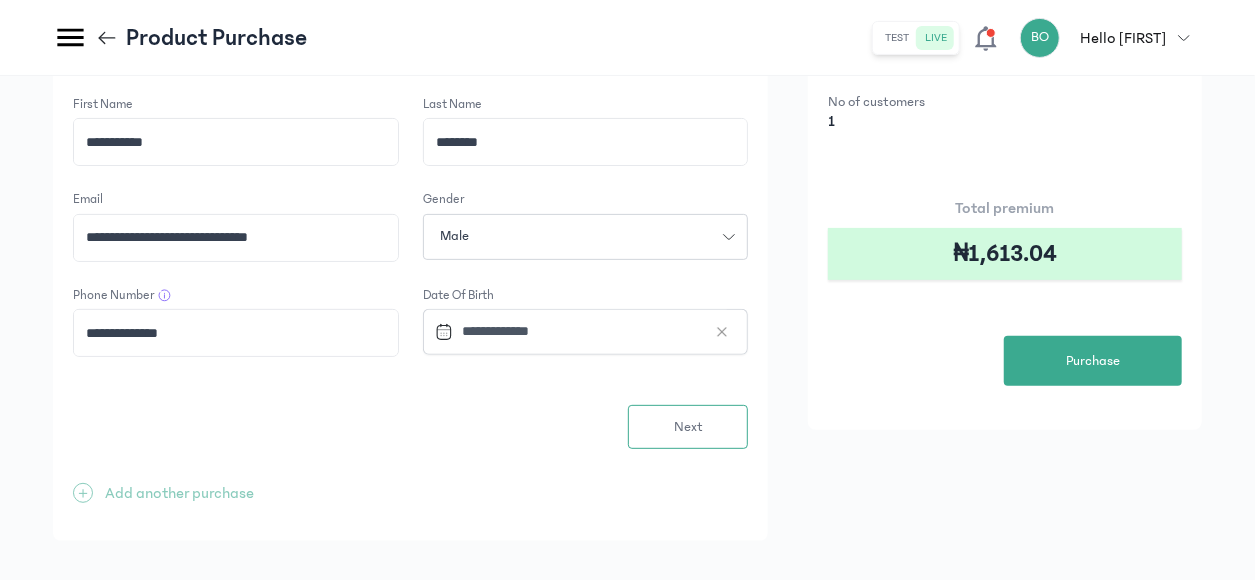 scroll, scrollTop: 240, scrollLeft: 0, axis: vertical 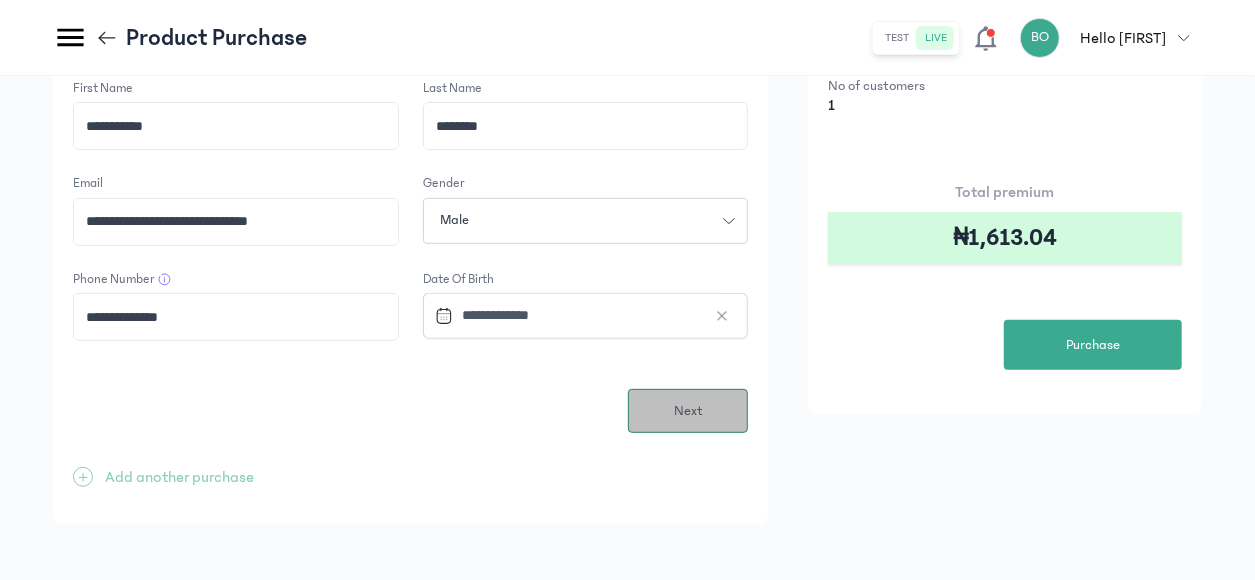 click on "Next" at bounding box center (688, 411) 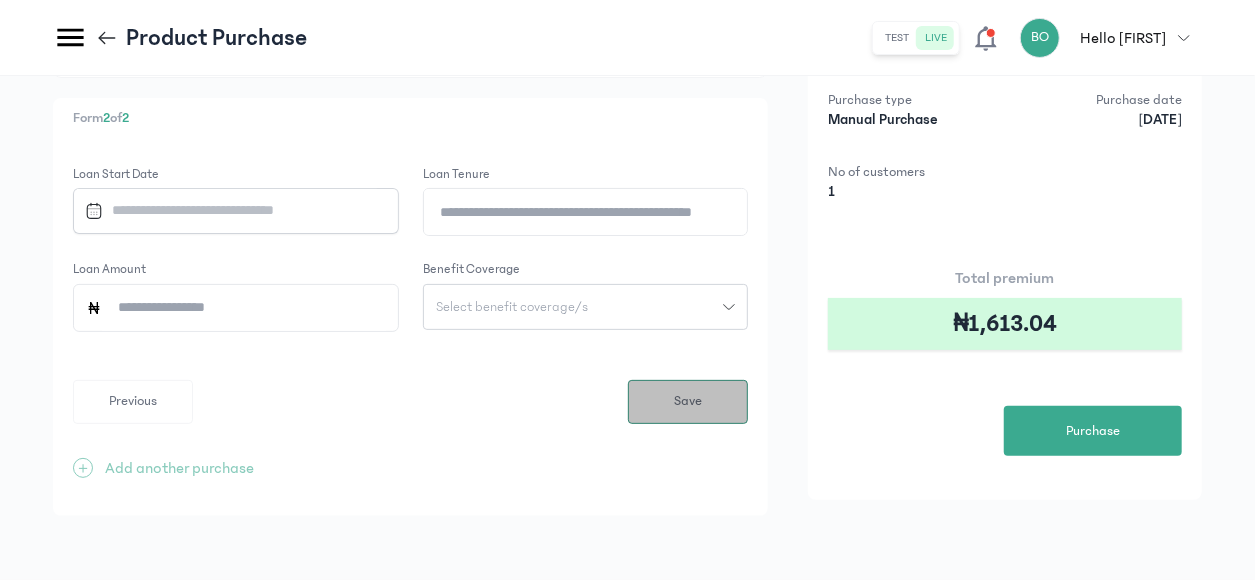 scroll, scrollTop: 0, scrollLeft: 0, axis: both 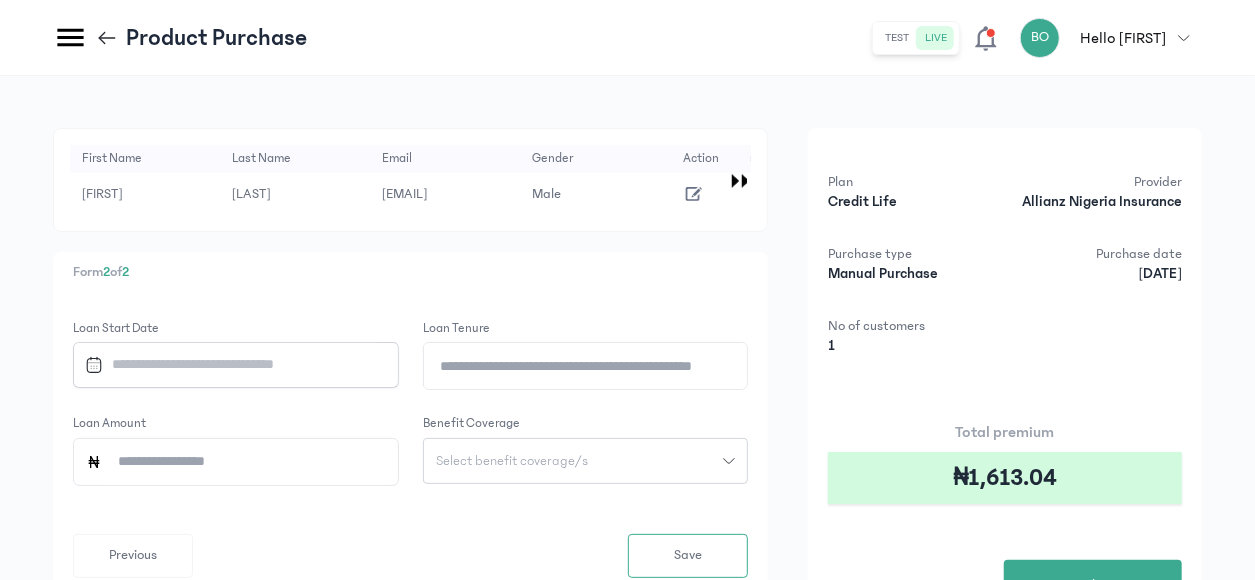 click at bounding box center [227, 364] 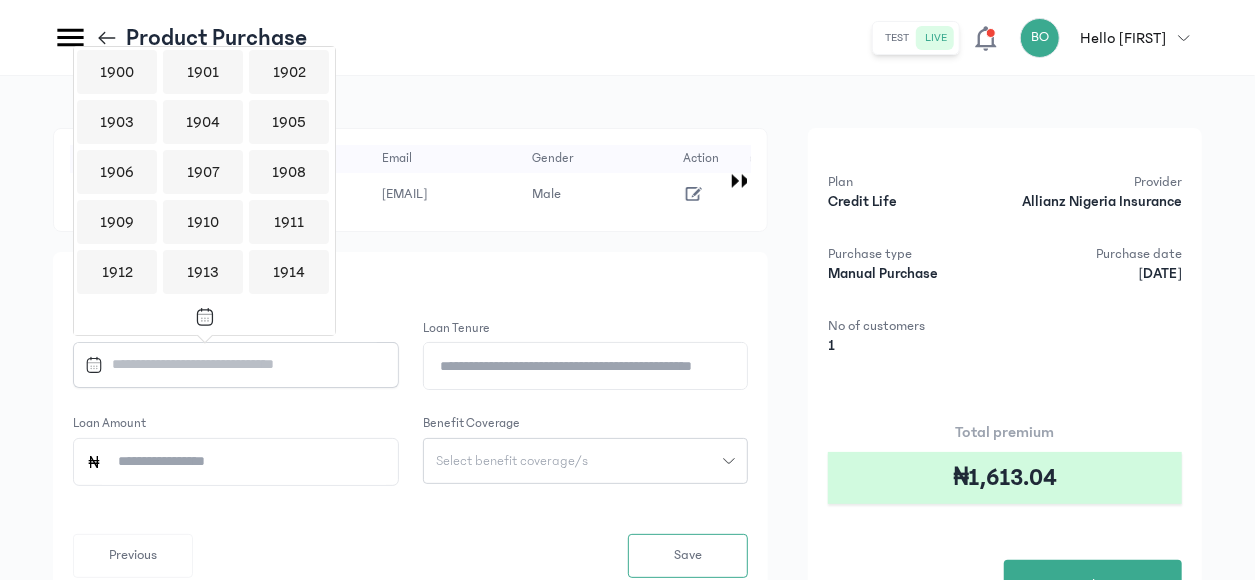 scroll, scrollTop: 1938, scrollLeft: 0, axis: vertical 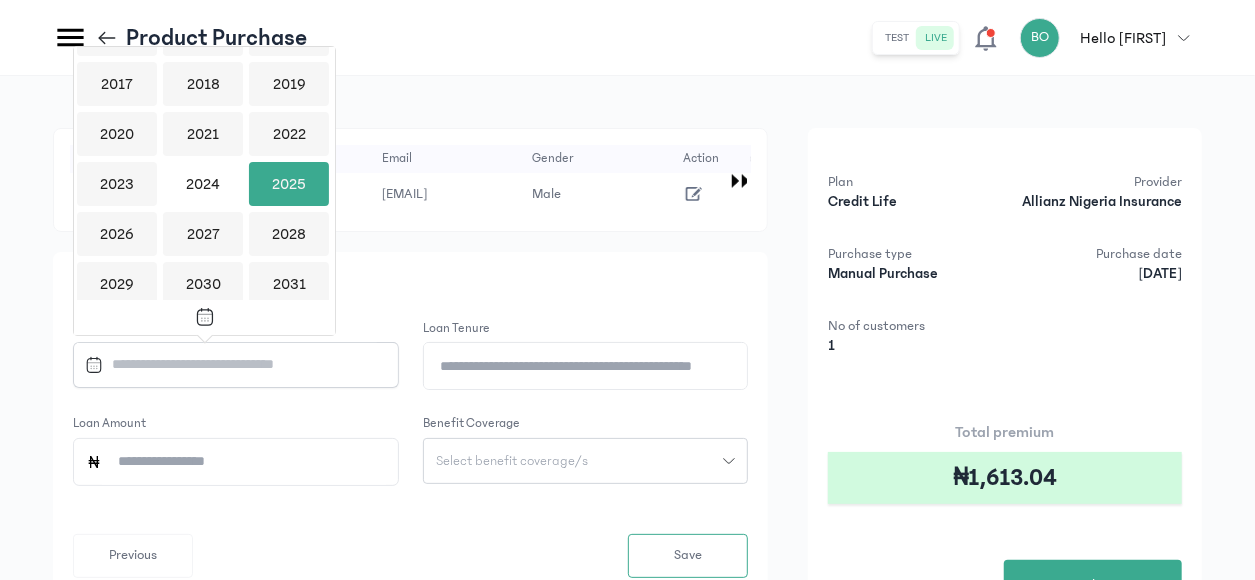 click on "2025" at bounding box center [289, 184] 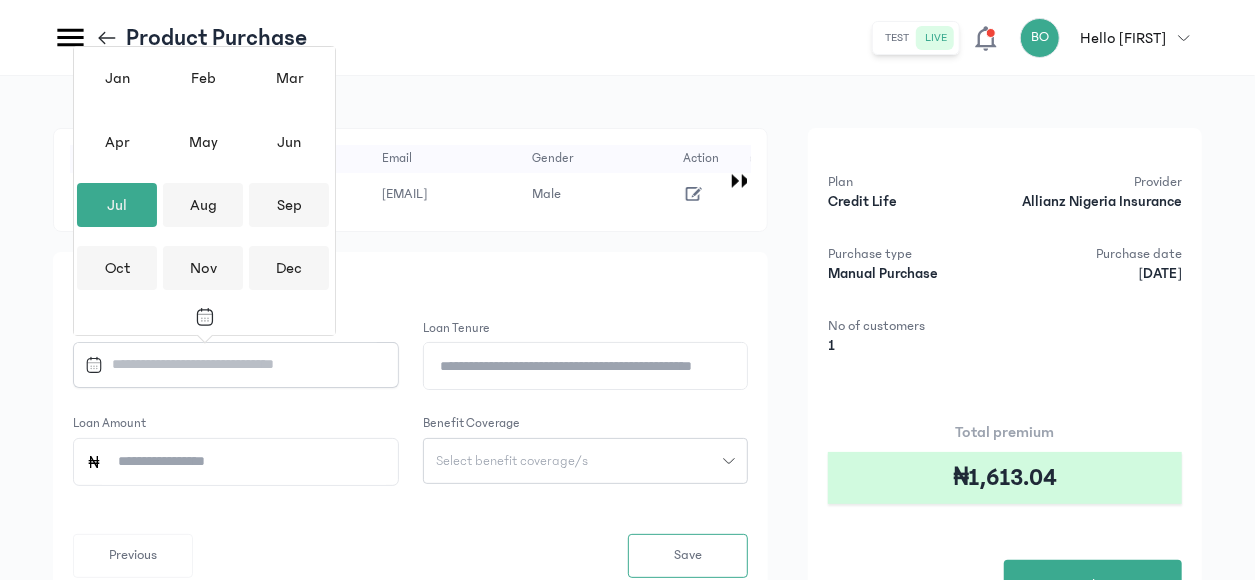 click on "Jul" at bounding box center (117, 205) 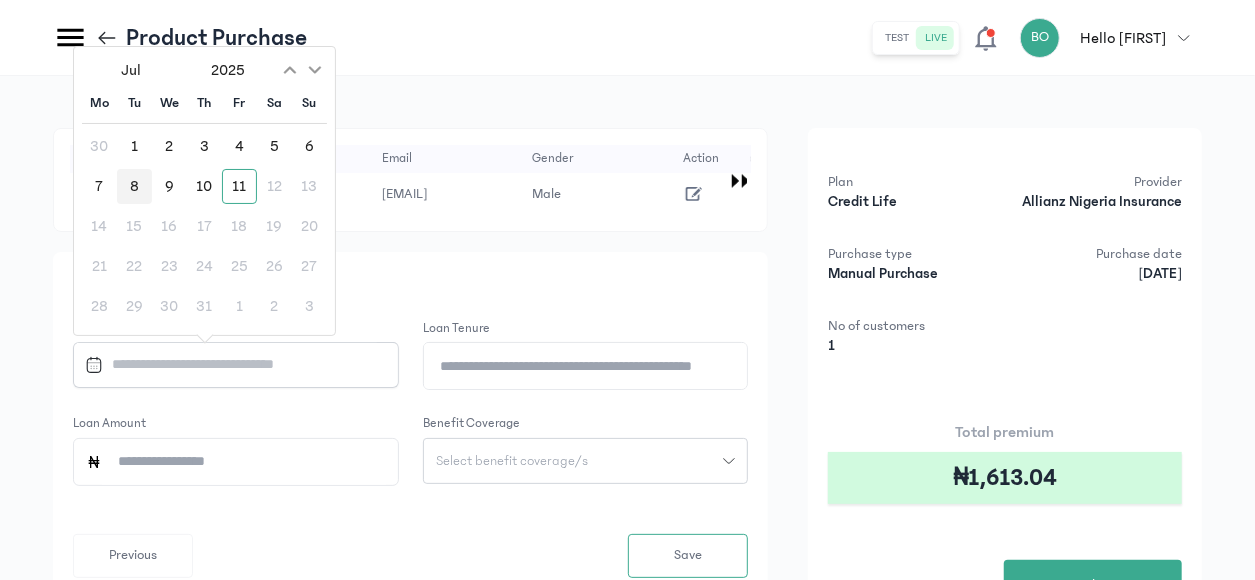 click on "8" at bounding box center (134, 186) 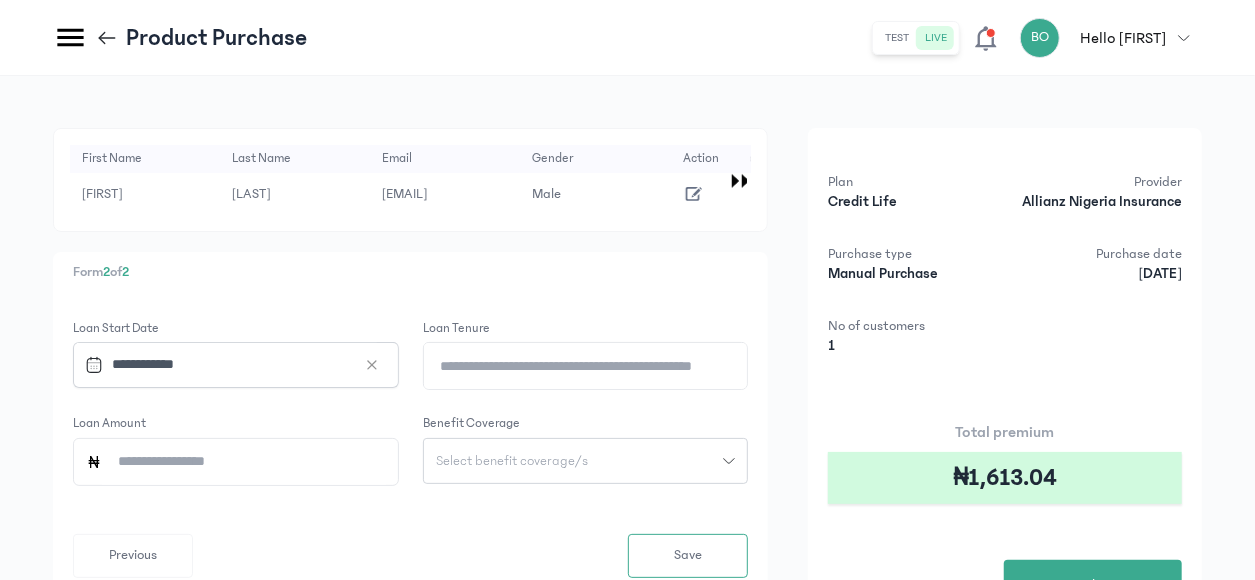 click on "Loan Tenure" 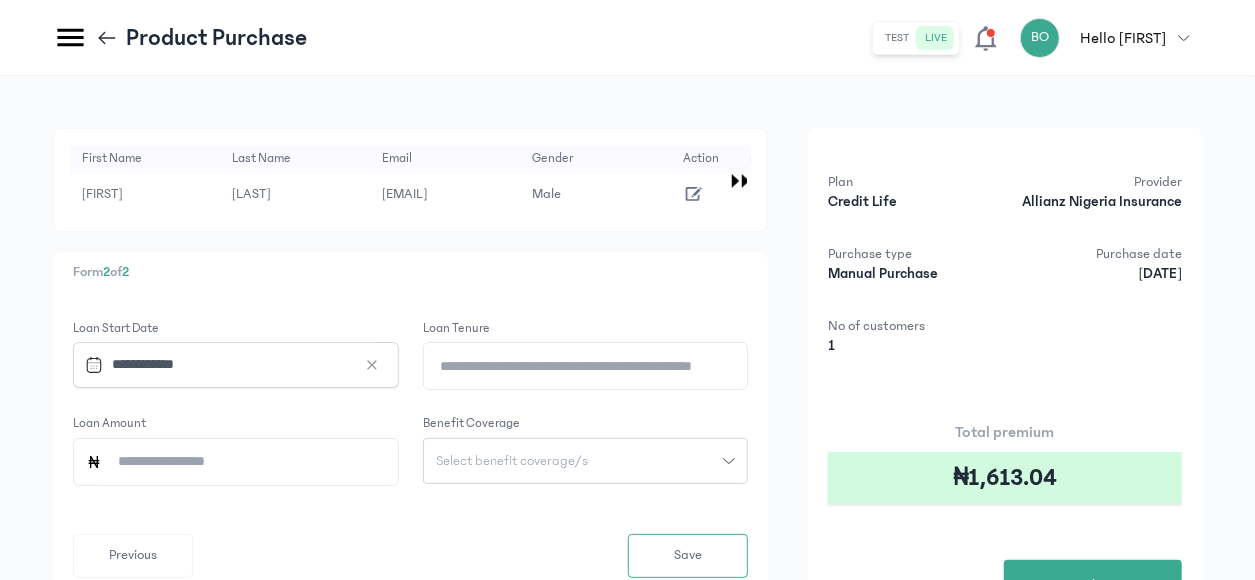 type on "*" 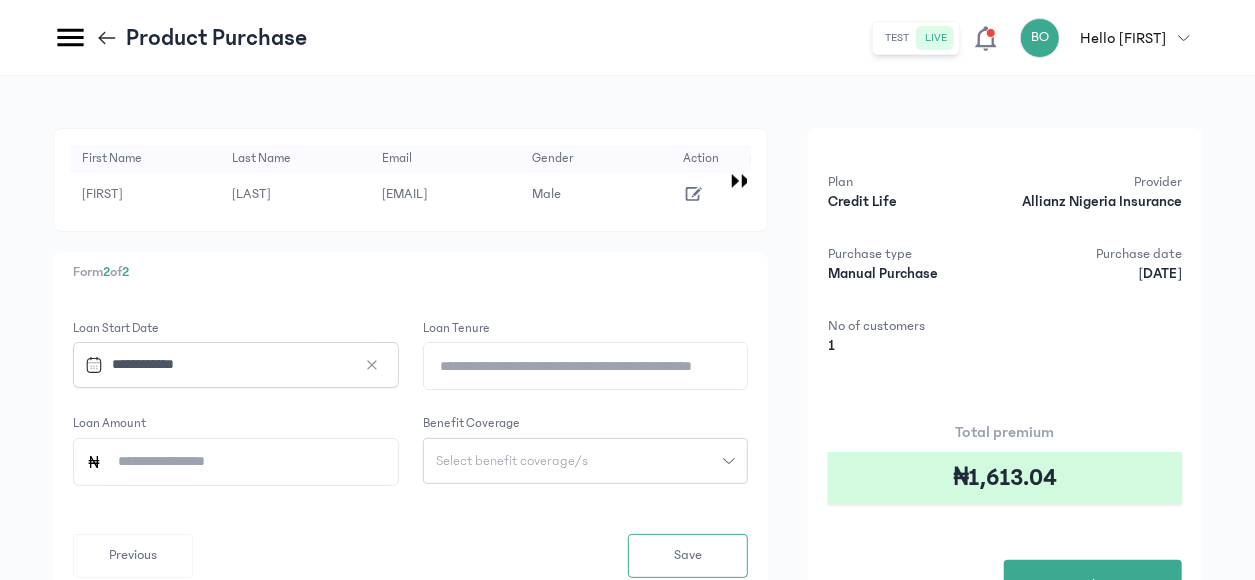 click on "Loan Amount" 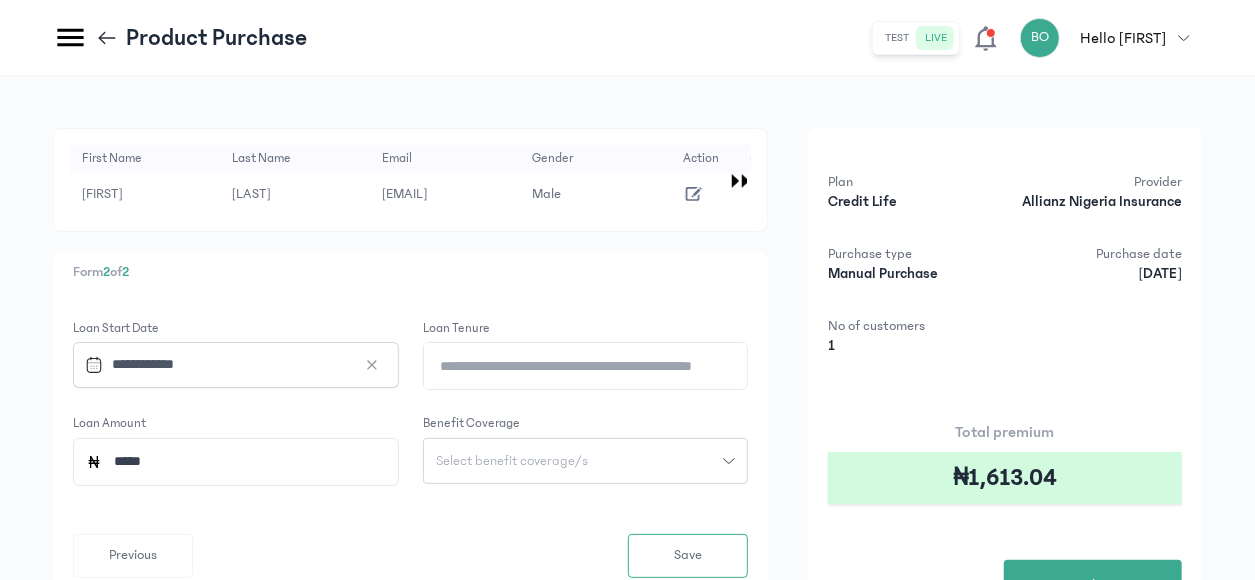 type on "*****" 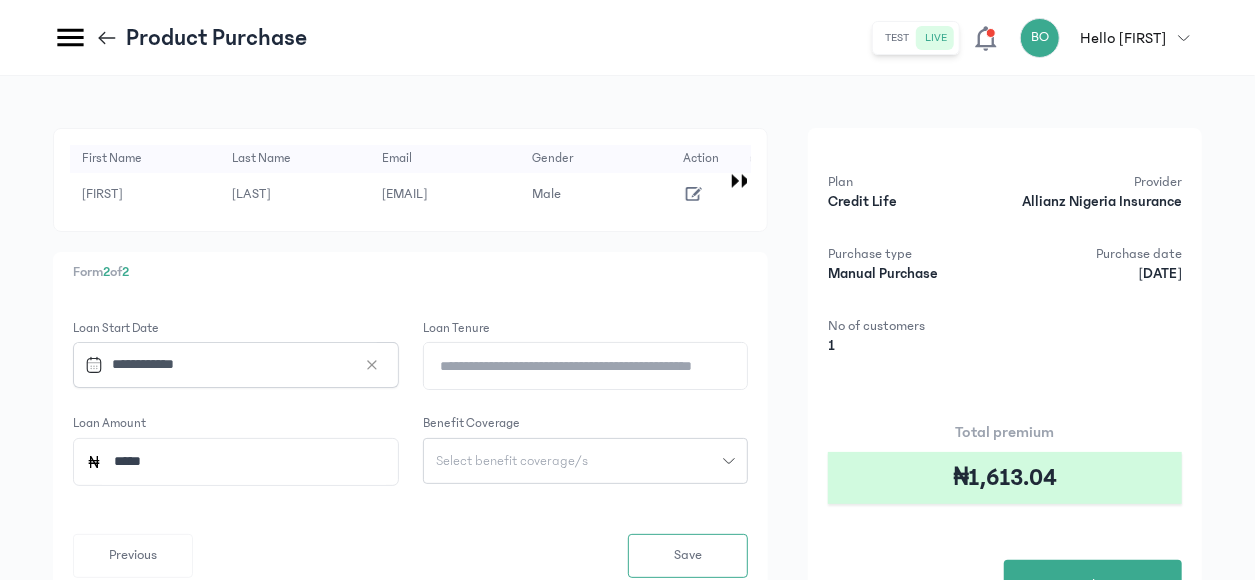 click on "Select benefit coverage/s" 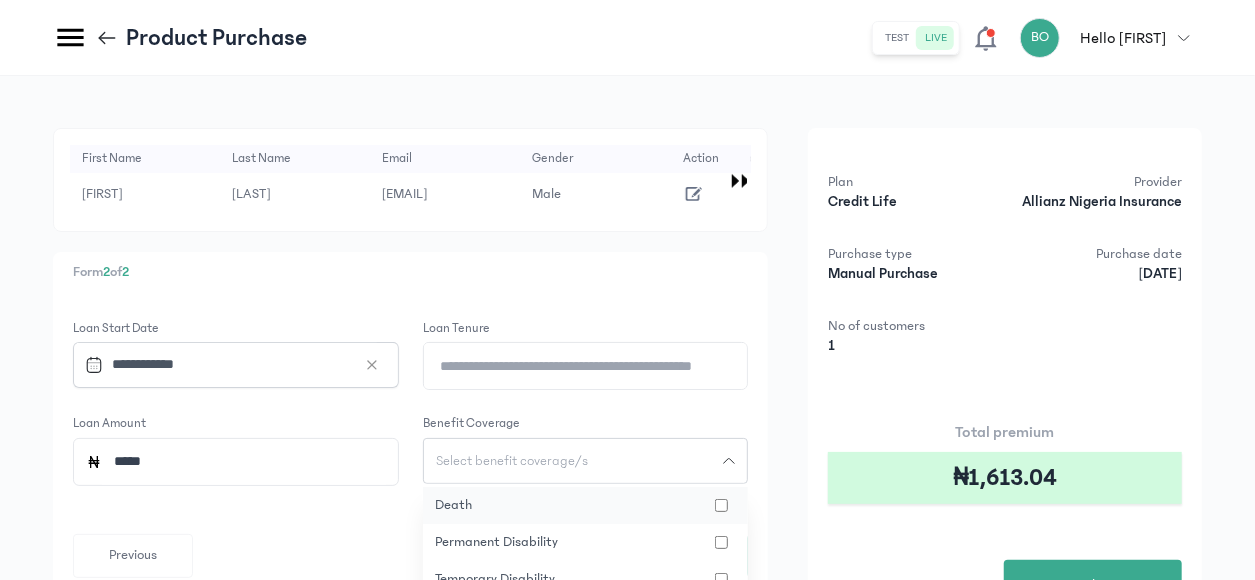 click on "death" 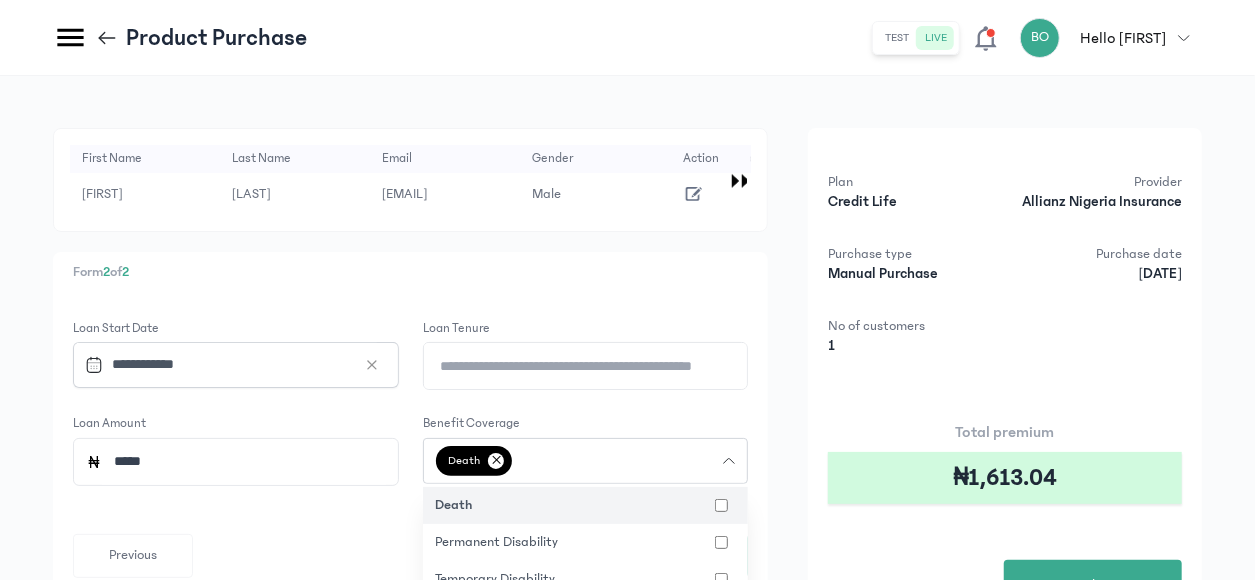 type 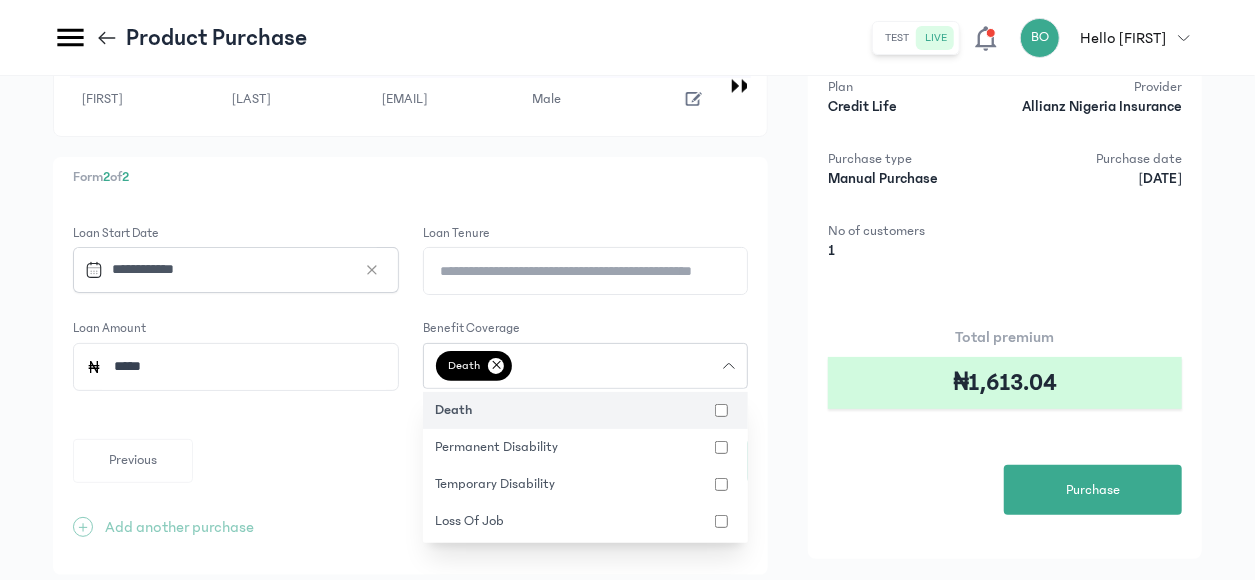 scroll, scrollTop: 120, scrollLeft: 0, axis: vertical 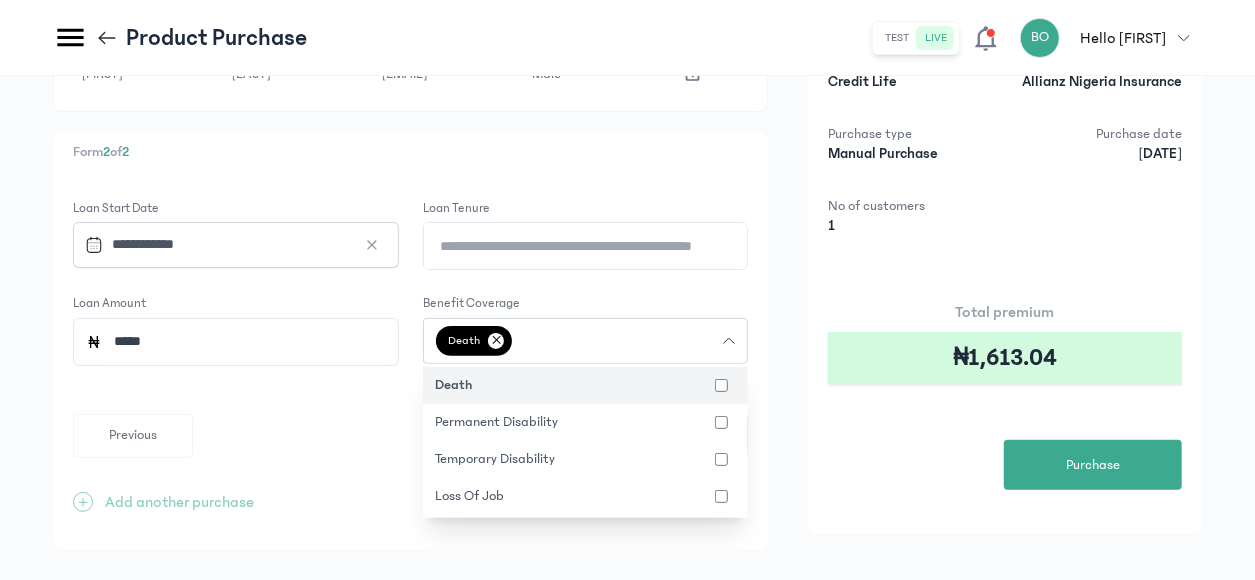 click on "loss of job" 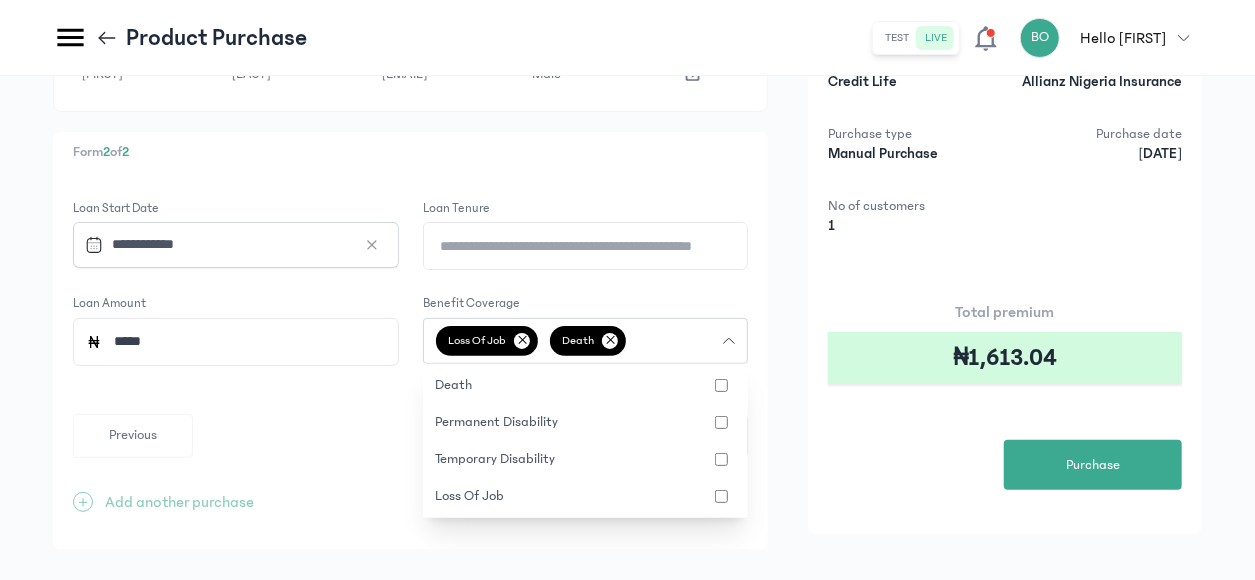click on "[FIRST] [LAST] [EMAIL] [GENDER] [PHONE] [DATE] [LOAN START DATE] [LOAN TENURE] [LOAN AMOUNT] [BENEFIT COVERAGE] [ACTION] [FORM] [LOAN START DATE] [LOAN TENURE] [LOAN AMOUNT] [BENEFIT COVERAGE] [PREVIOUS] [SAVE] [+] [PLAN CREDIT LIFE PROVIDER] [PURCHASE TYPE] [PURCHASE DATE] [NO OF CUSTOMERS] [TOTAL PREMIUM] [PURCHASE]" at bounding box center [627, 285] 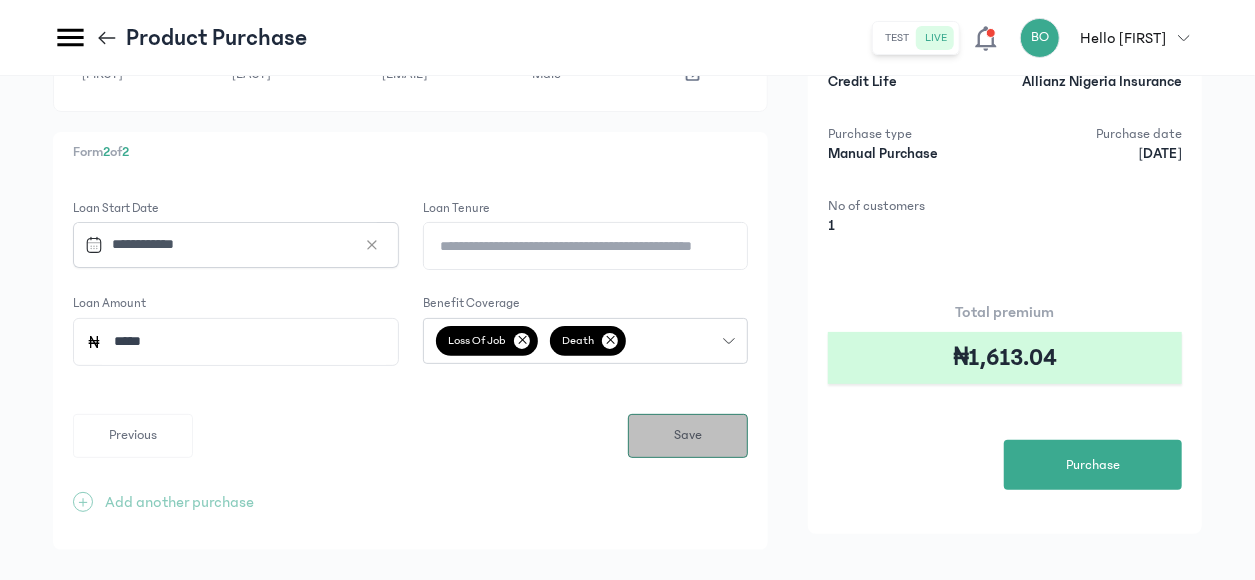 click on "Save" at bounding box center [688, 436] 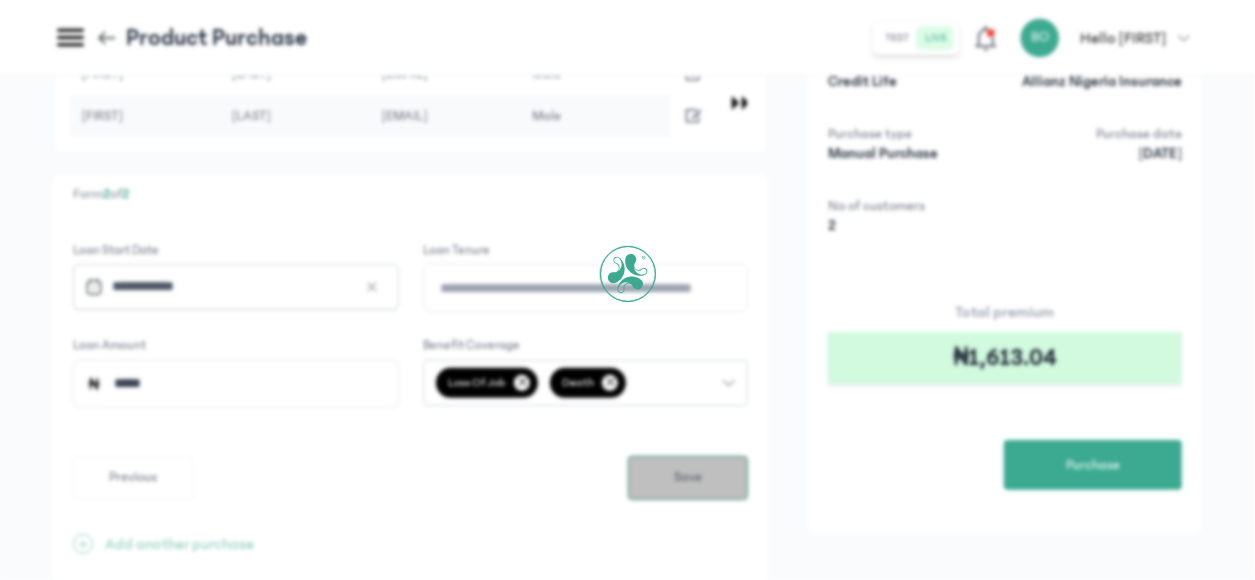 scroll, scrollTop: 0, scrollLeft: 0, axis: both 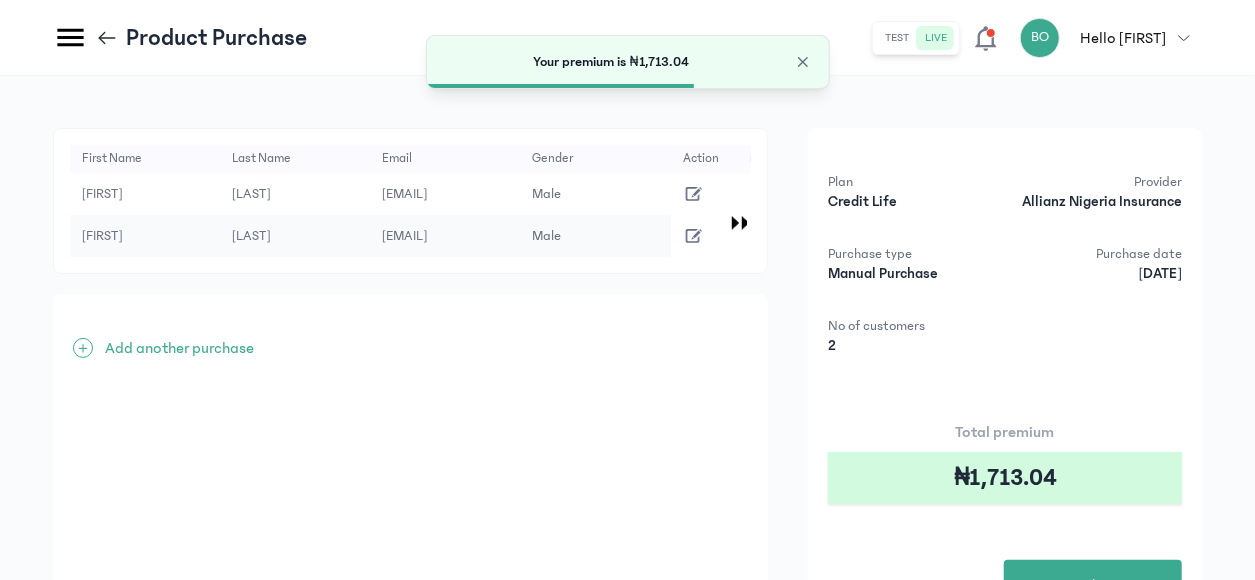 click on "Add another purchase" at bounding box center (179, 348) 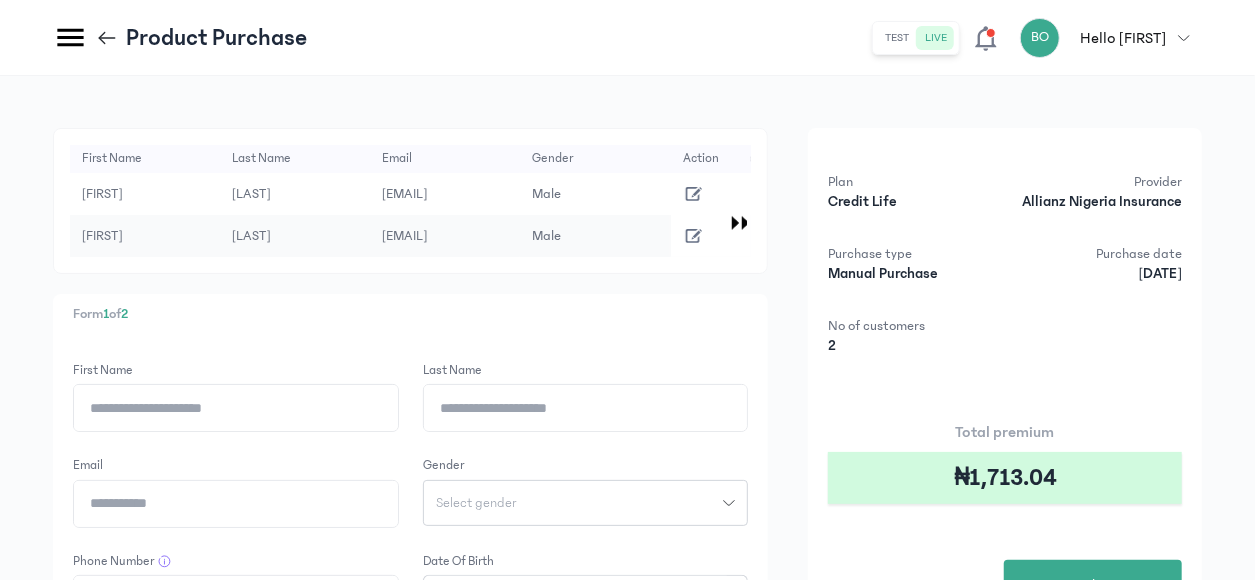 click on "First Name" 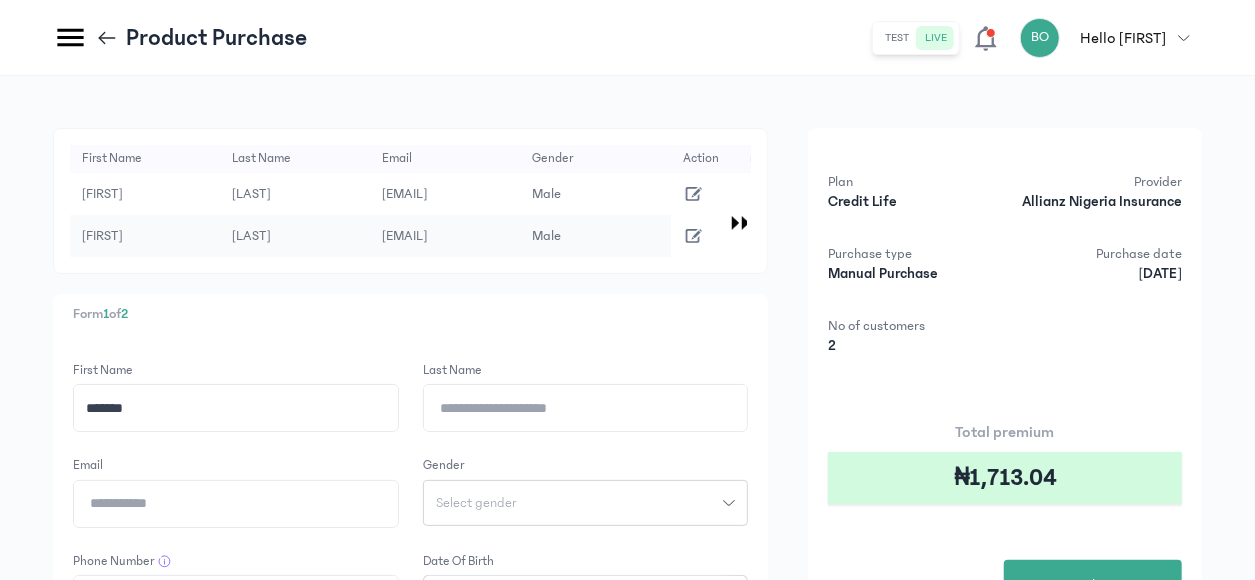 type on "*******" 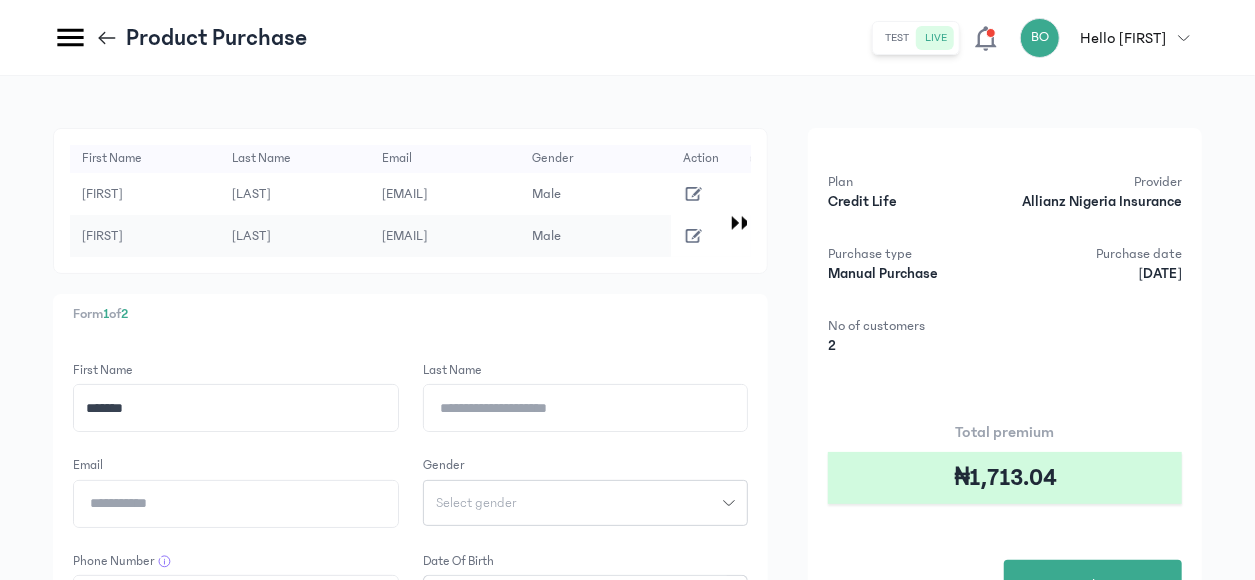 click on "Last Name" 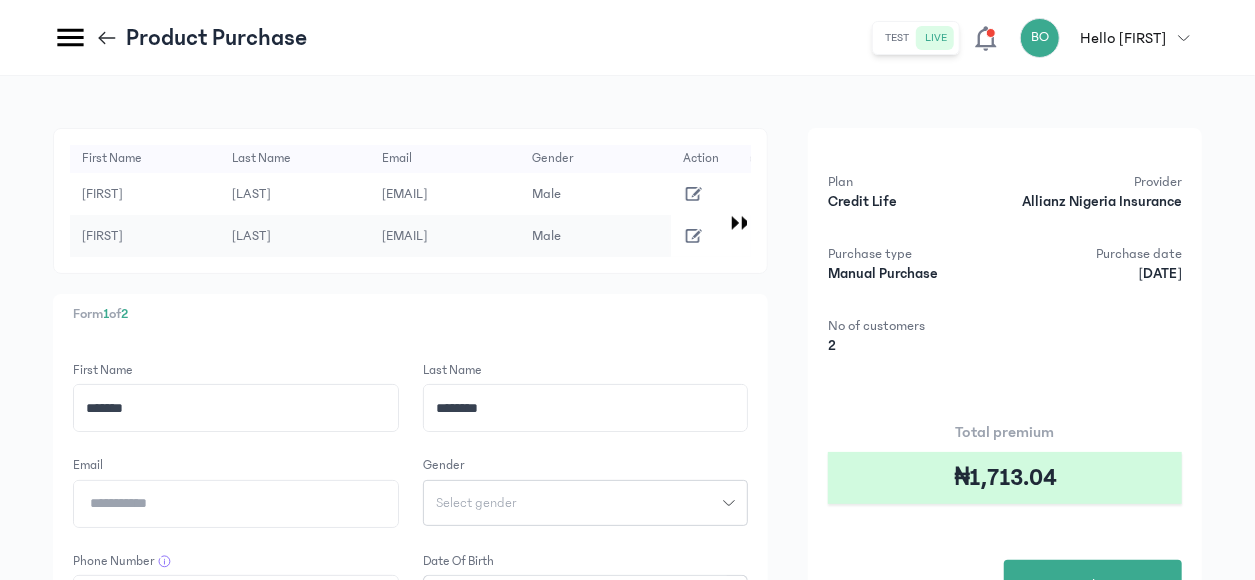 type on "********" 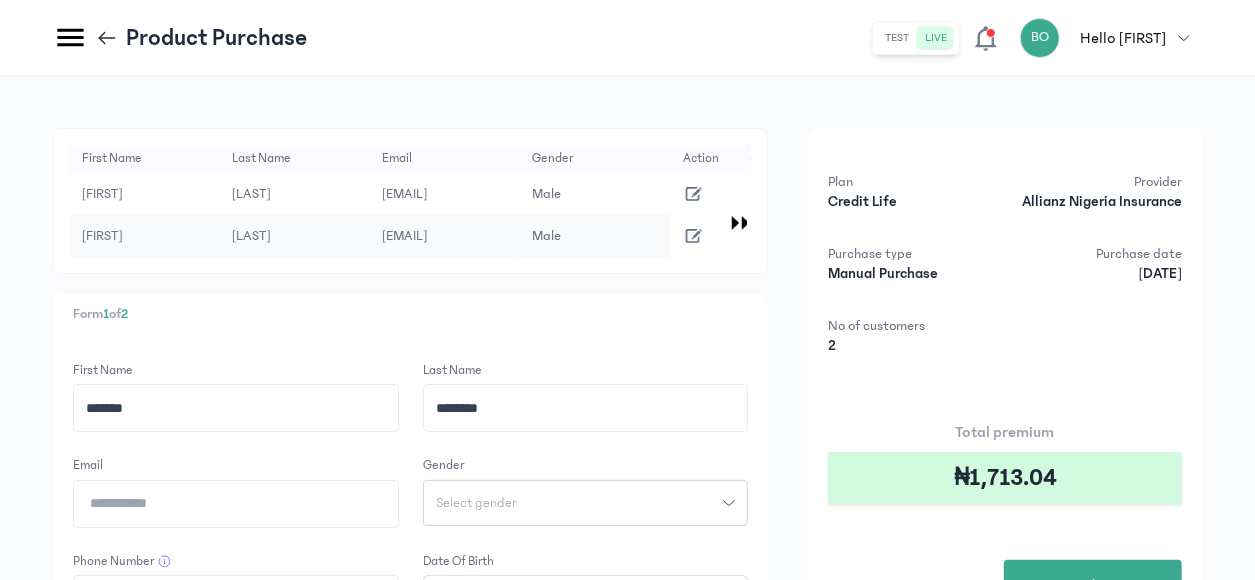 click on "Email" 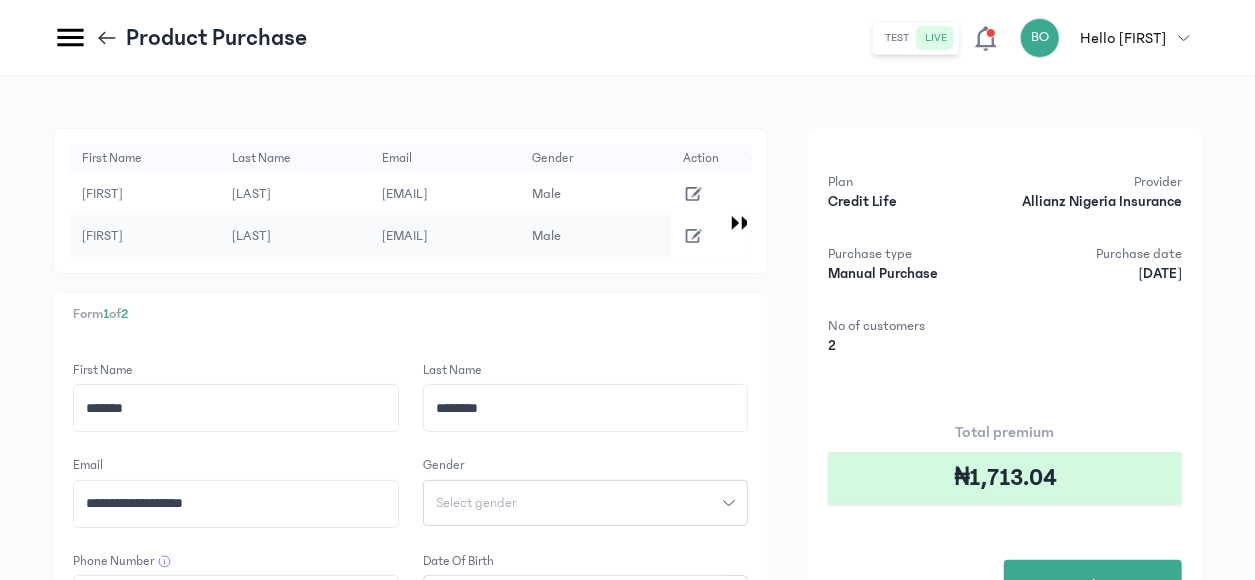 type on "**********" 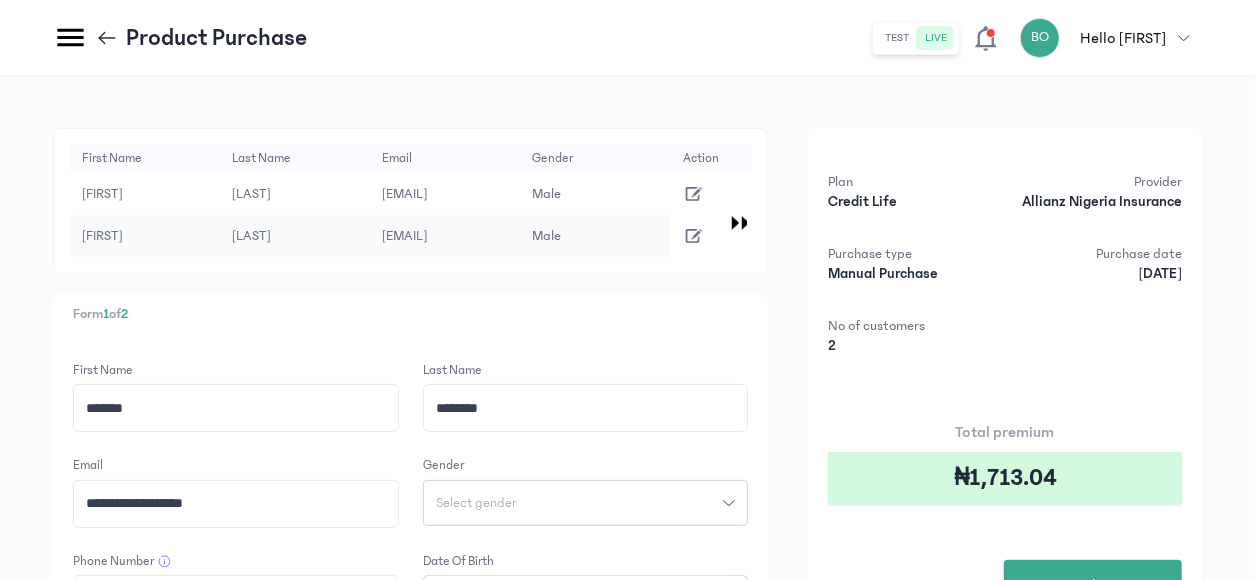 click on "Select gender" 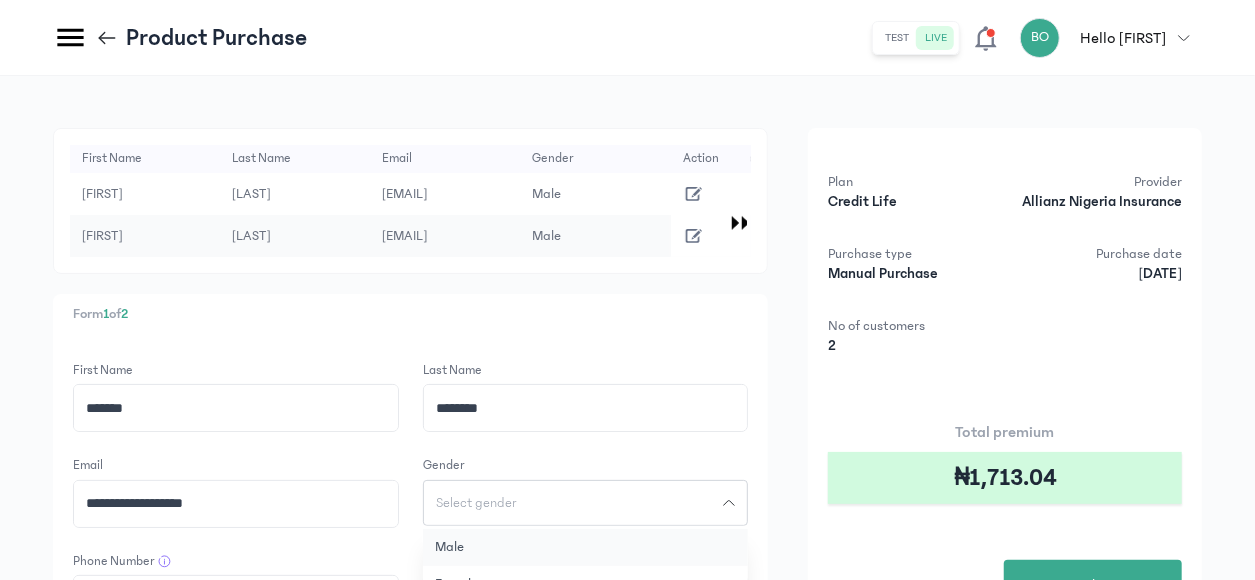 type 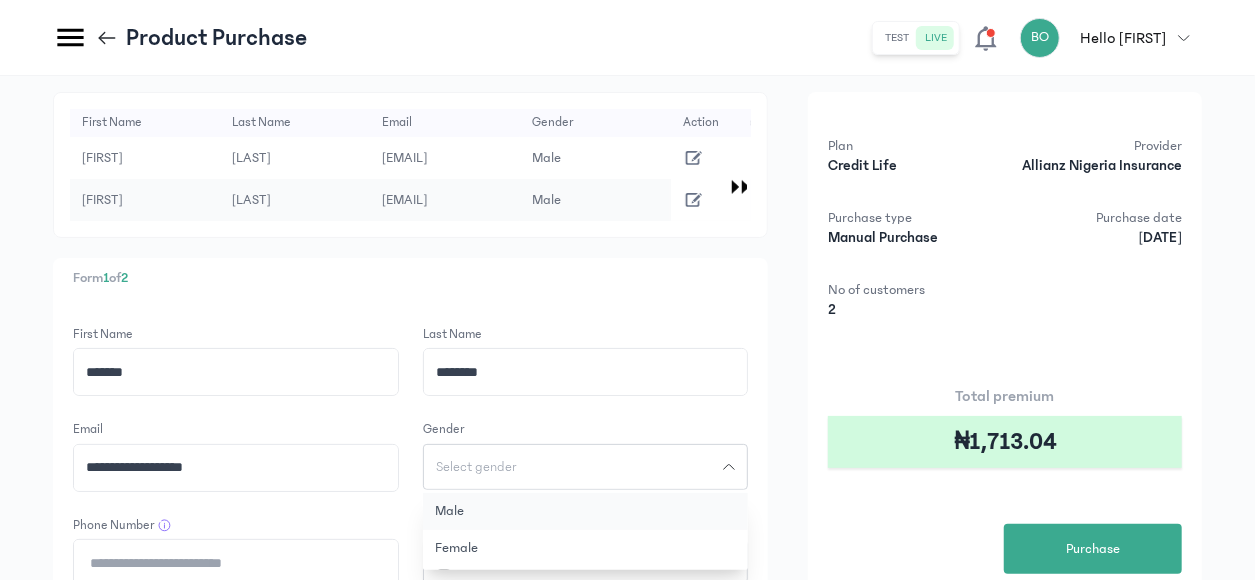 scroll, scrollTop: 40, scrollLeft: 0, axis: vertical 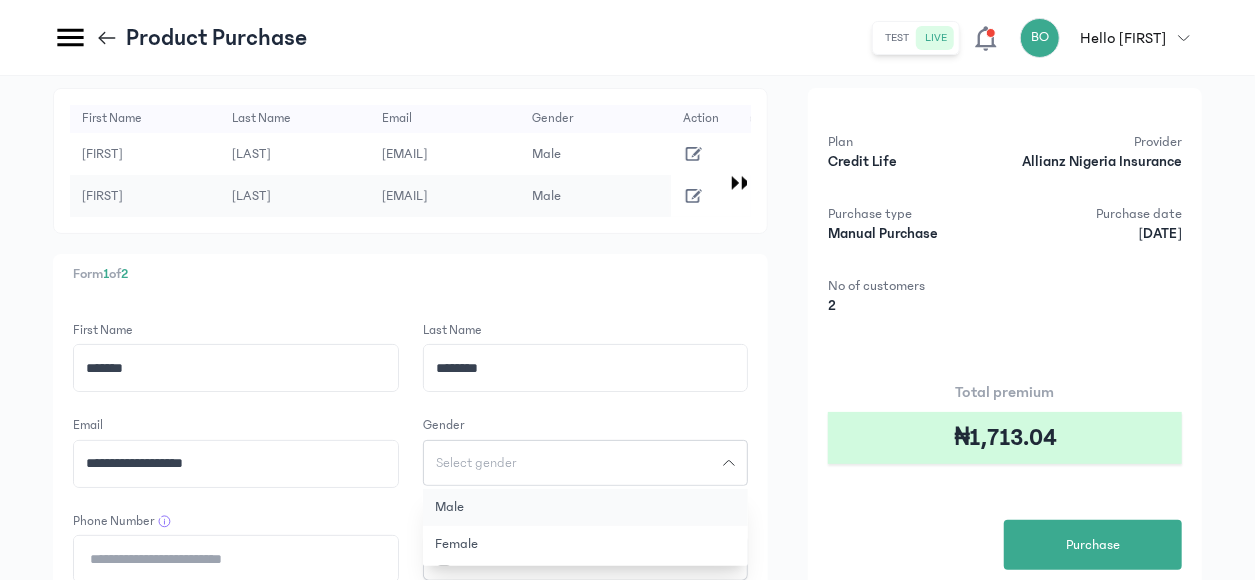 click on "Female" 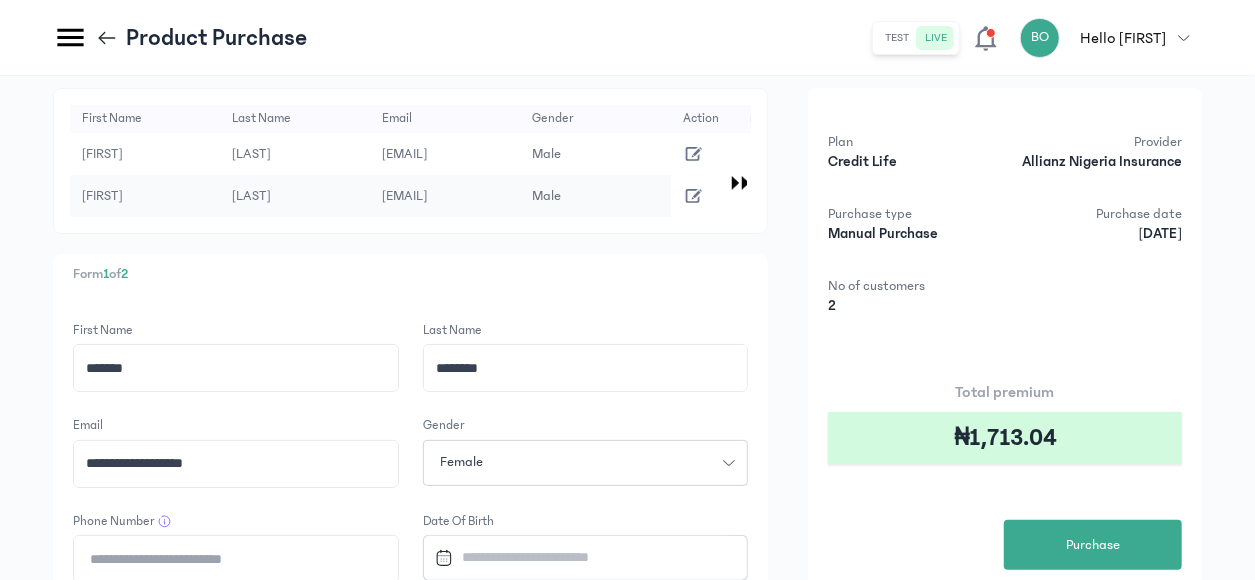 click on "Phone Number" 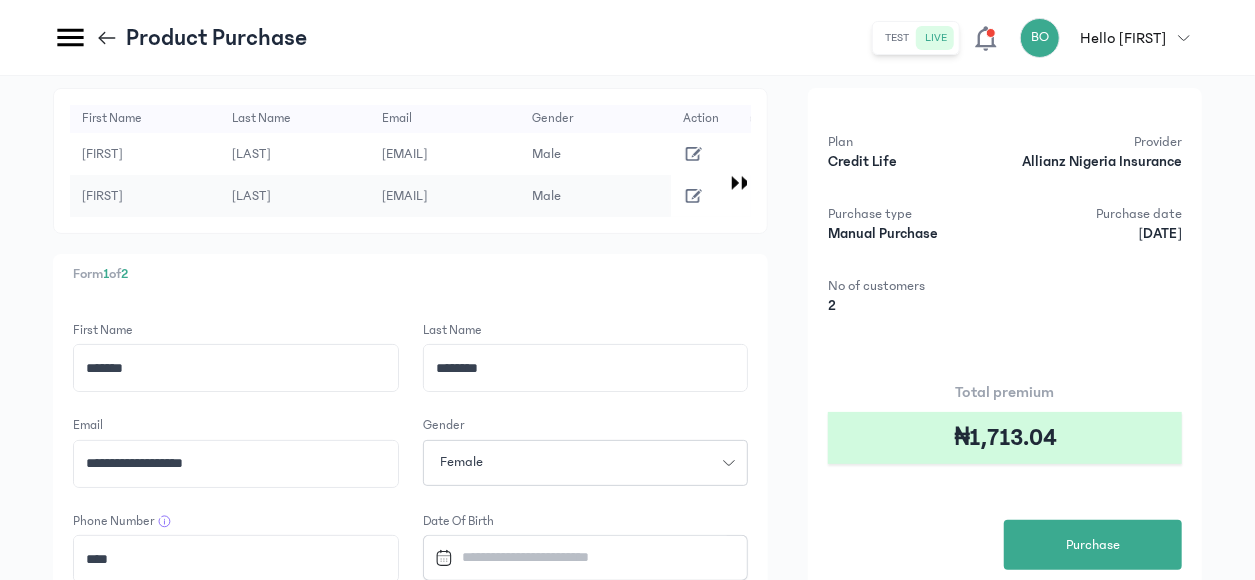 paste on "**********" 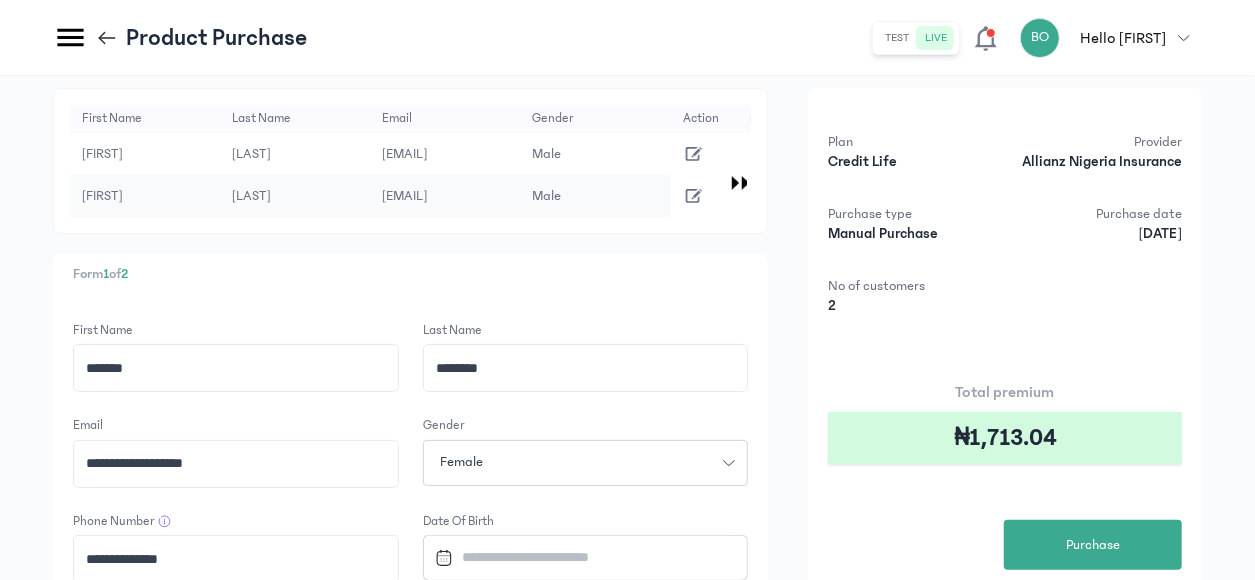 type on "**********" 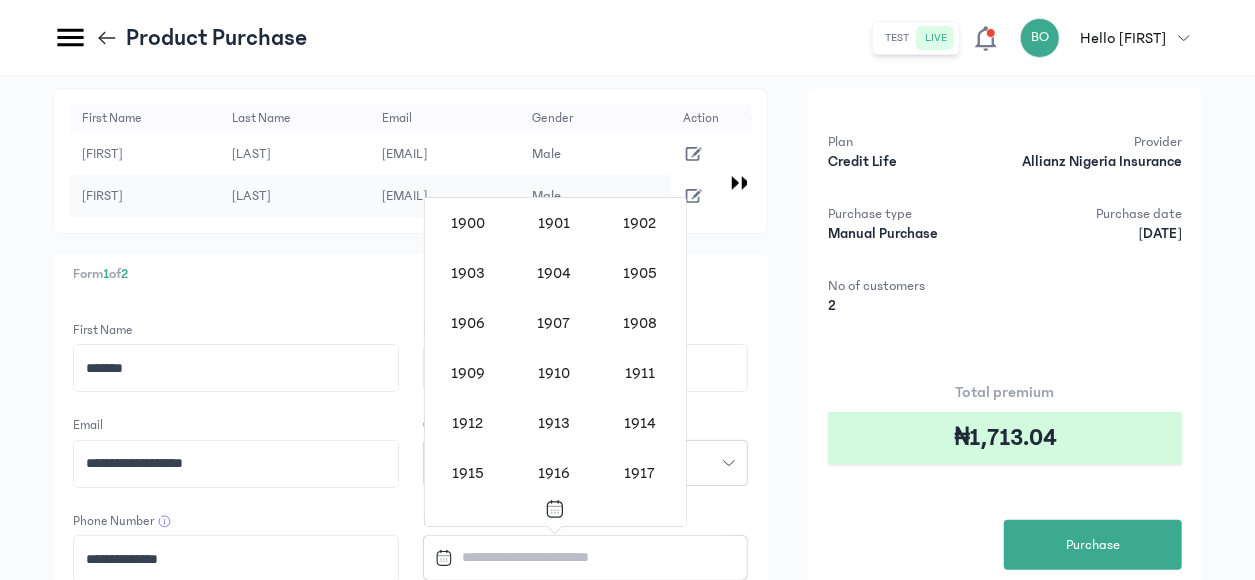 scroll, scrollTop: 1618, scrollLeft: 0, axis: vertical 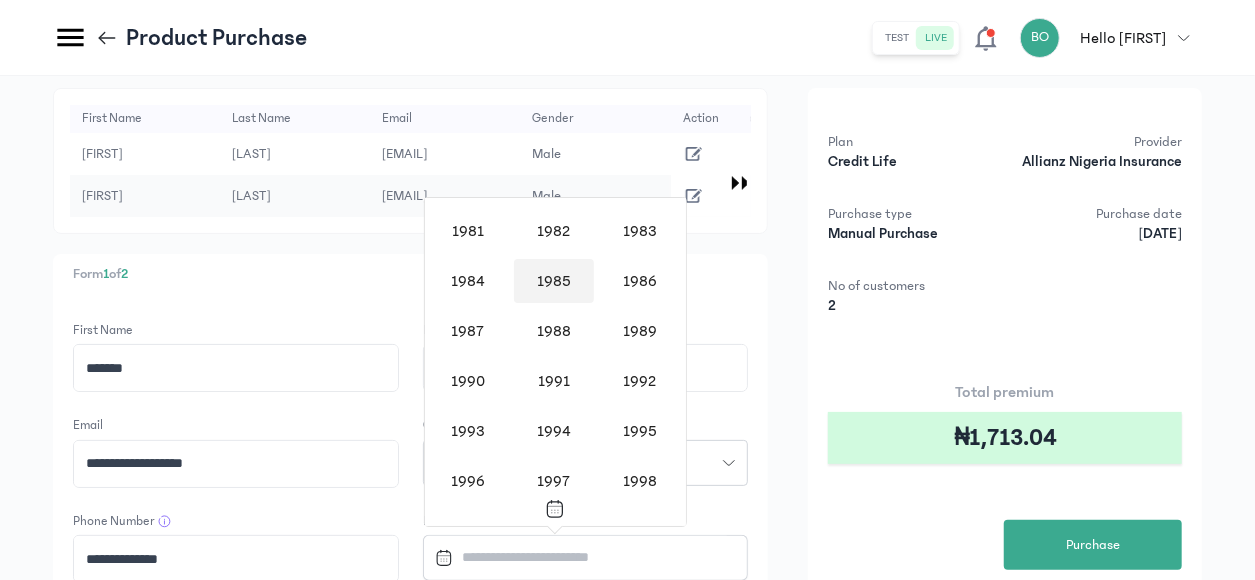 click on "1985" at bounding box center [554, 281] 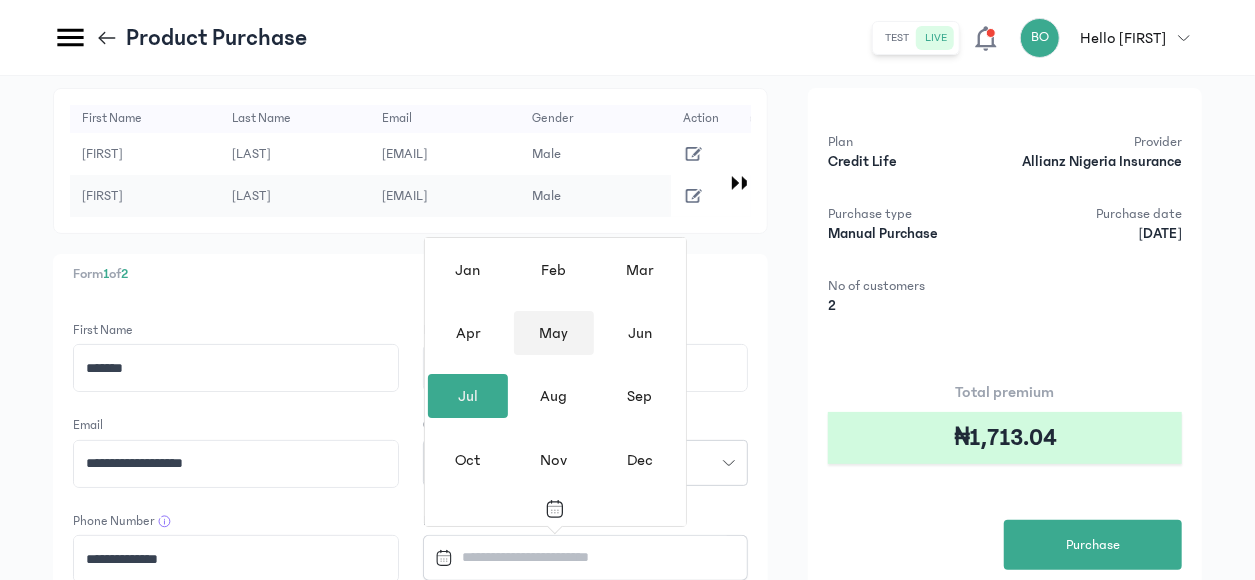 click on "May" at bounding box center [554, 333] 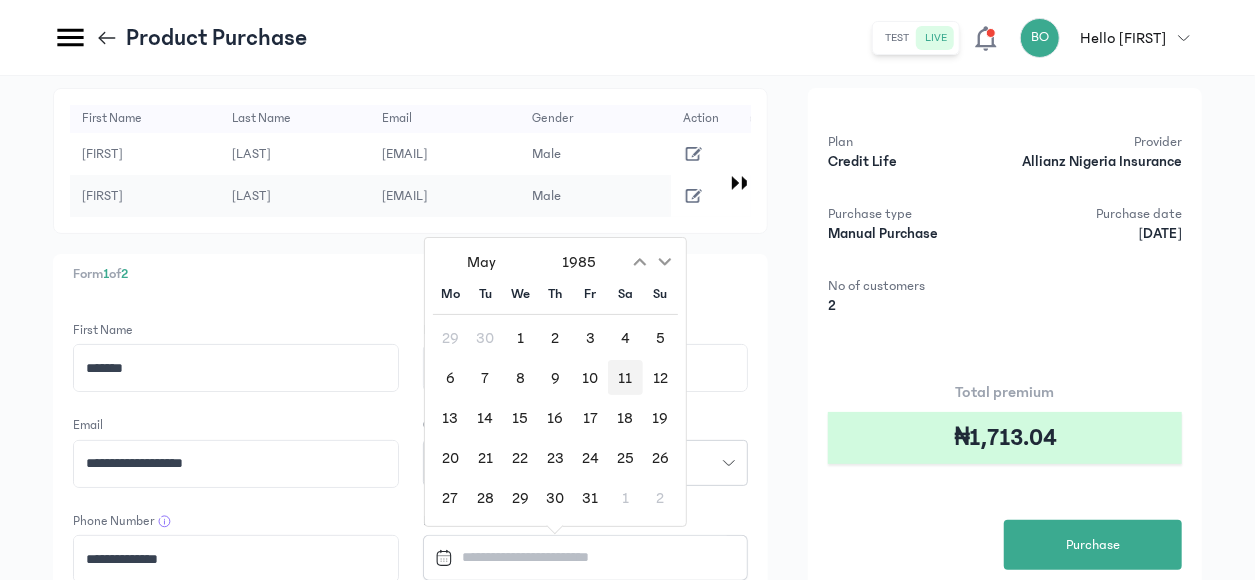 click on "11" at bounding box center [625, 377] 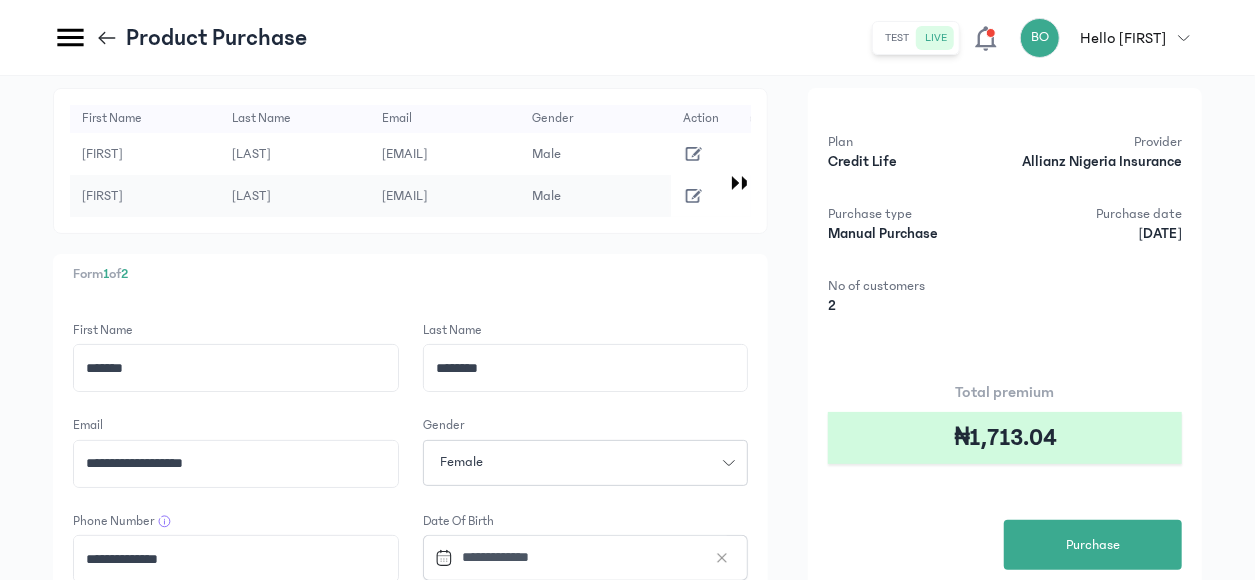 click on "[FIRST] [LAST] [EMAIL] [GENDER] [PHONE] [DATE] [LOAN START DATE] [LOAN TENURE] [LOAN AMOUNT] [BENEFIT COVERAGE] [ACTION] [FIRST] [LAST] [EMAIL] [GENDER] [PHONE] [DATE] [LOAN START DATE] [LOAN TENURE] [LOAN AMOUNT] [BENEFIT COVERAGE] [ACTION] [FORM] [FIRST] [LAST] [EMAIL] [GENDER] [PHONE] [DATE] [NEXT] [+] [ADD ANOTHER PURCHASE] [PLAN CREDIT LIFE PROVIDER] [PURCHASE TYPE] [PURCHASE DATE] [NO OF CUSTOMERS] [TOTAL PREMIUM] [PURCHASE]" 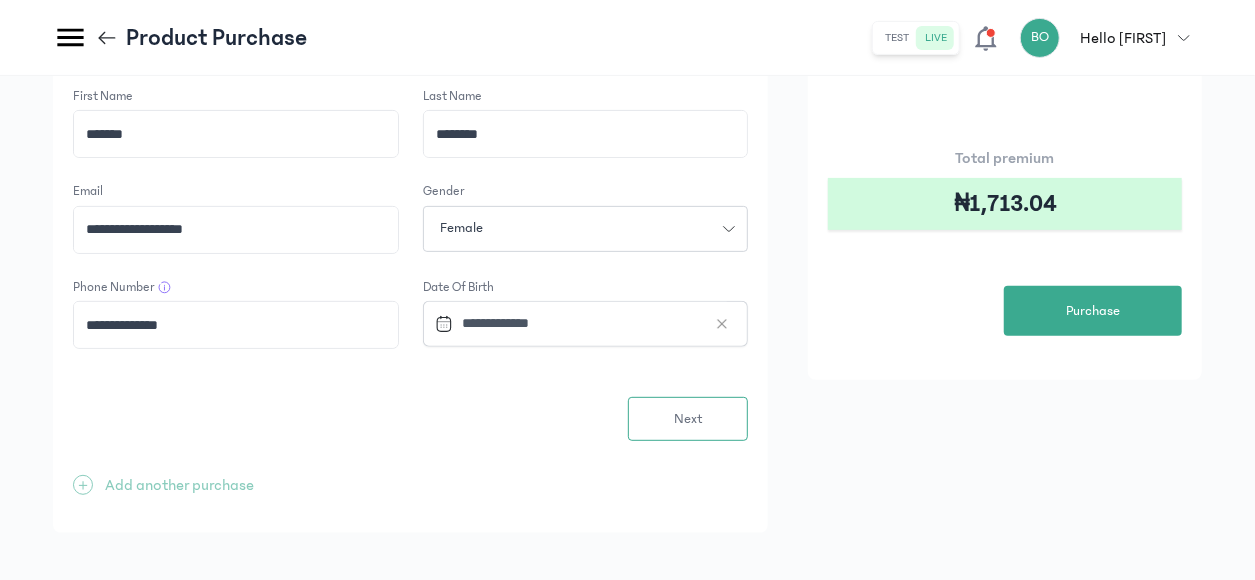 scroll, scrollTop: 291, scrollLeft: 0, axis: vertical 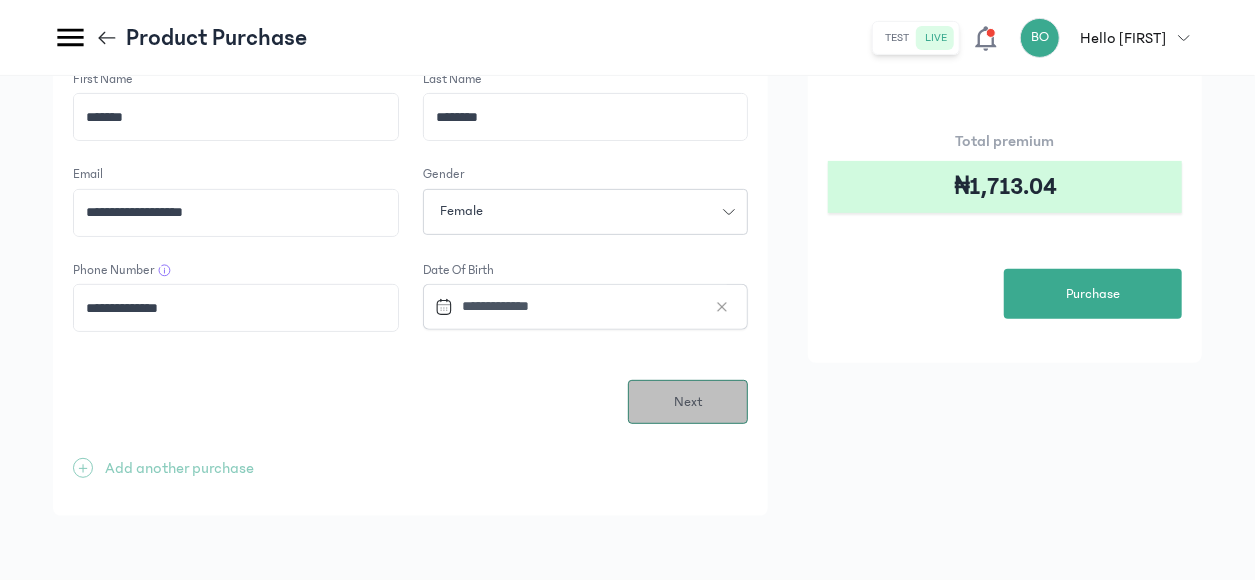 click on "Next" at bounding box center (688, 402) 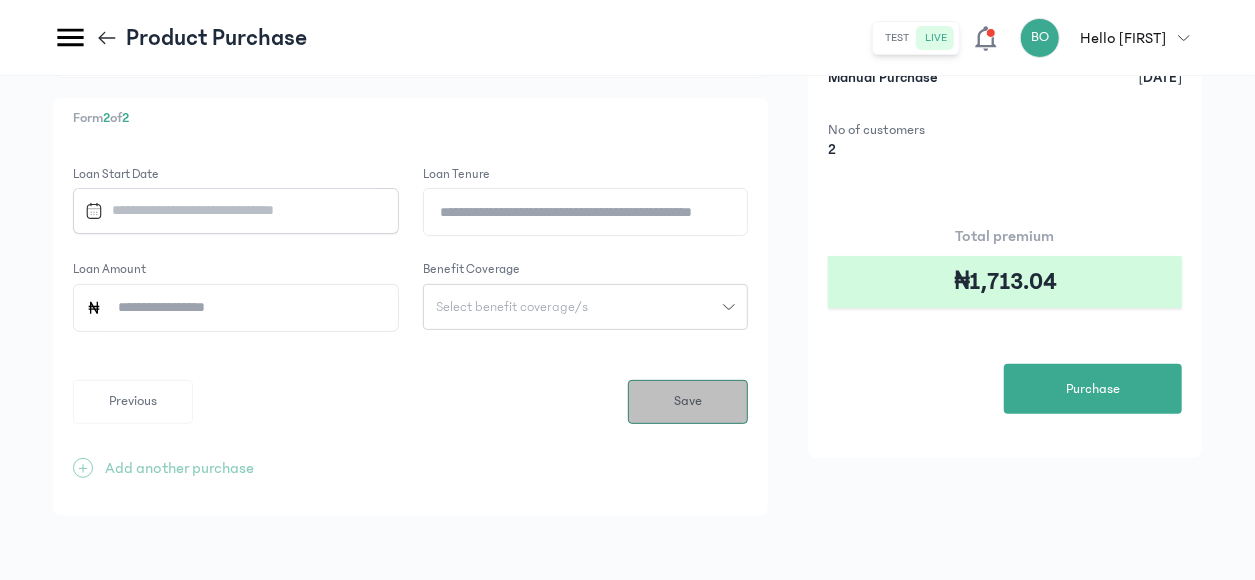 scroll, scrollTop: 0, scrollLeft: 0, axis: both 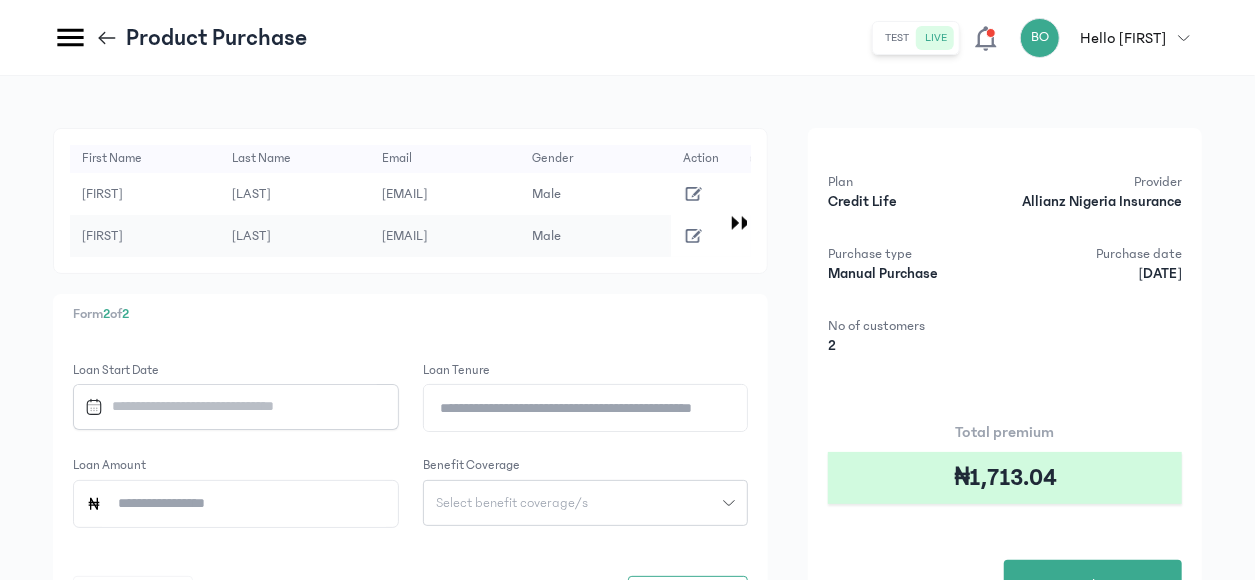 type 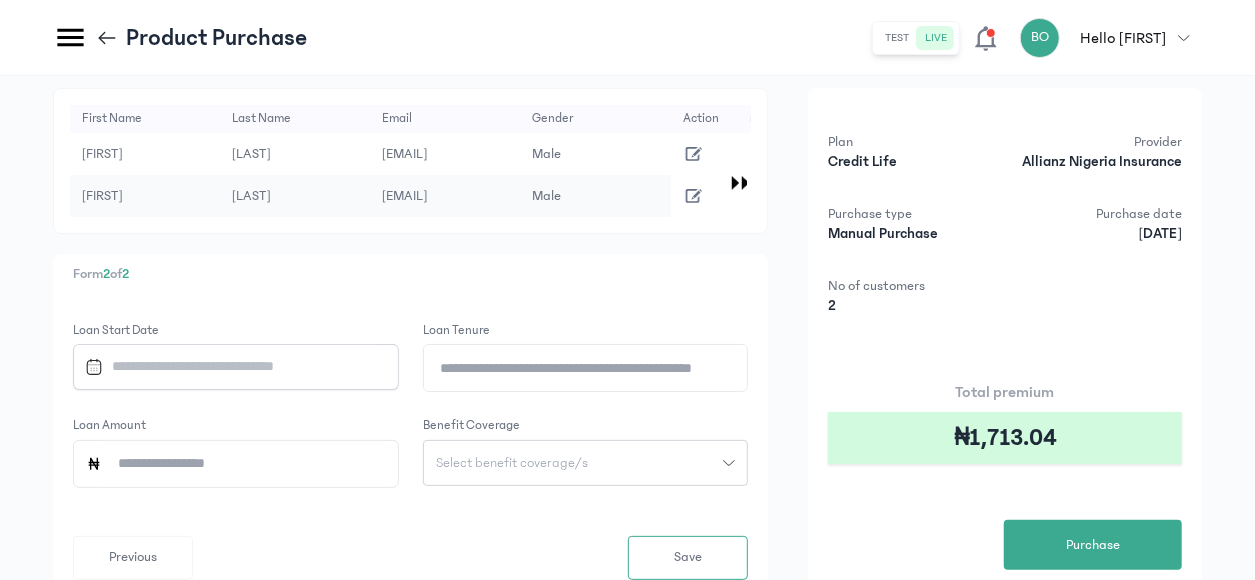 scroll, scrollTop: 80, scrollLeft: 0, axis: vertical 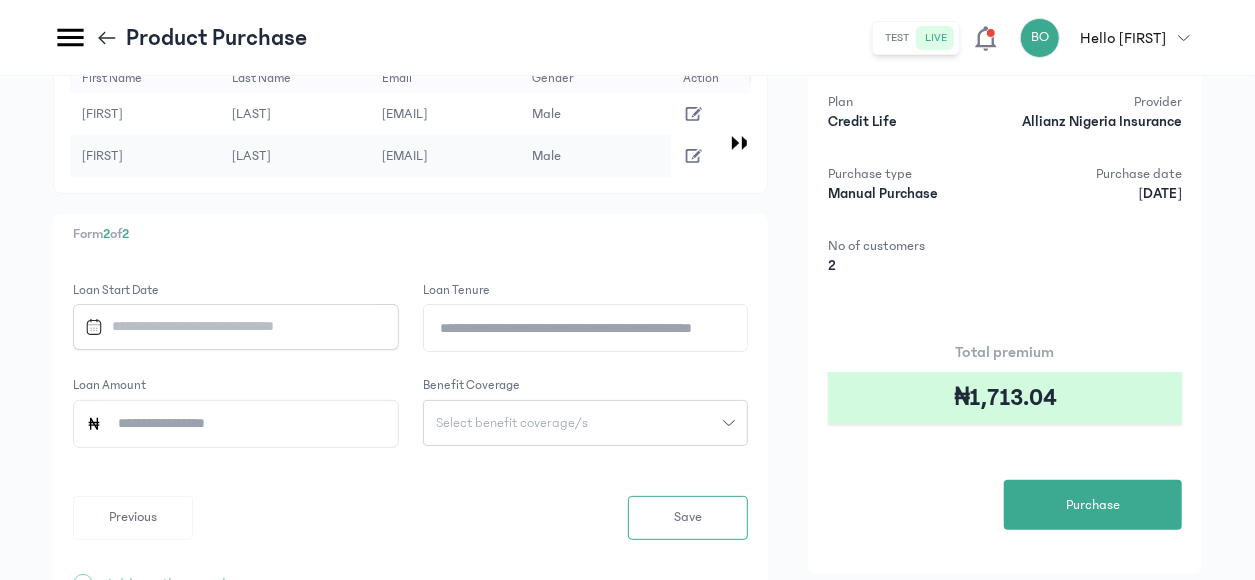 click on "Loan Start Date
Loan Tenure Loan Amount Benefit Coverage Select benefit coverage/s
Previous  Save" 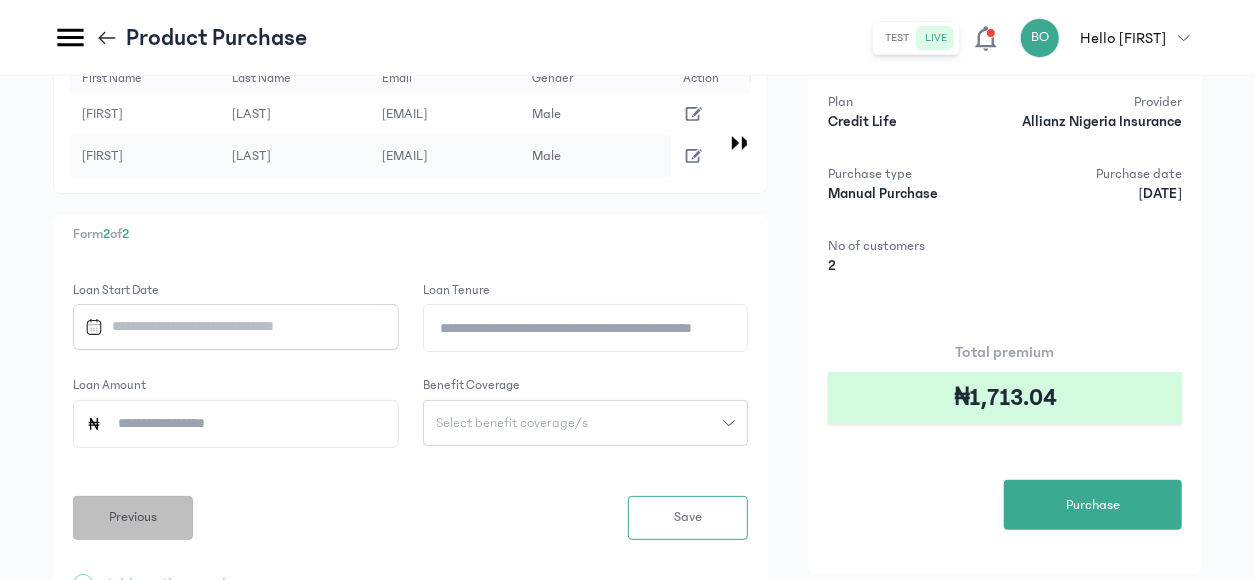 click on "Previous" at bounding box center [133, 517] 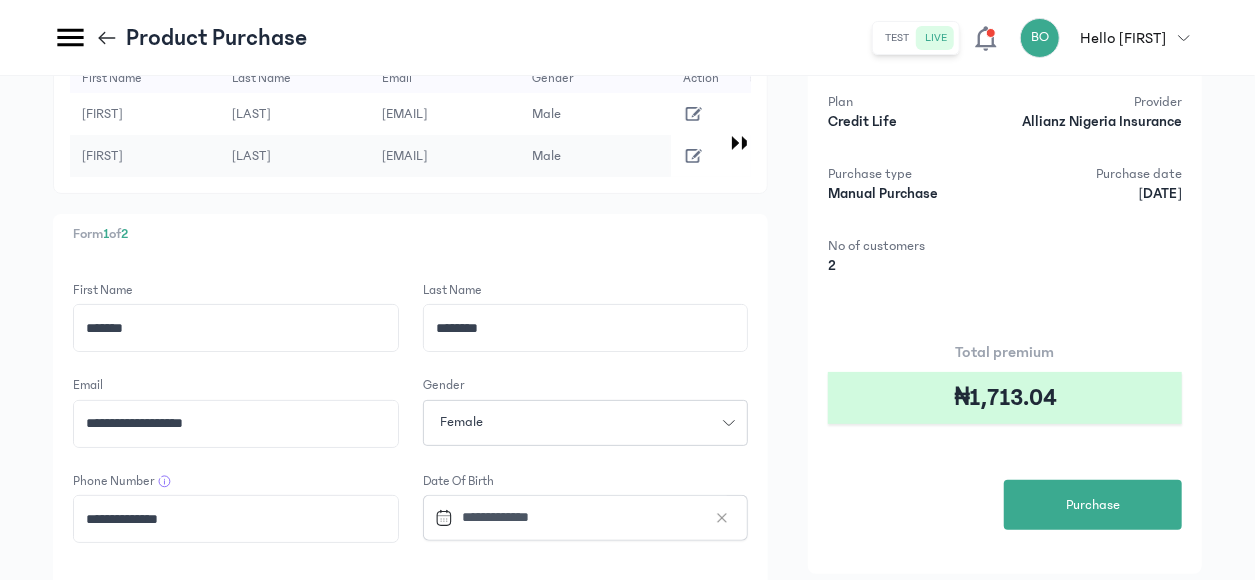 click on "**********" at bounding box center (577, 517) 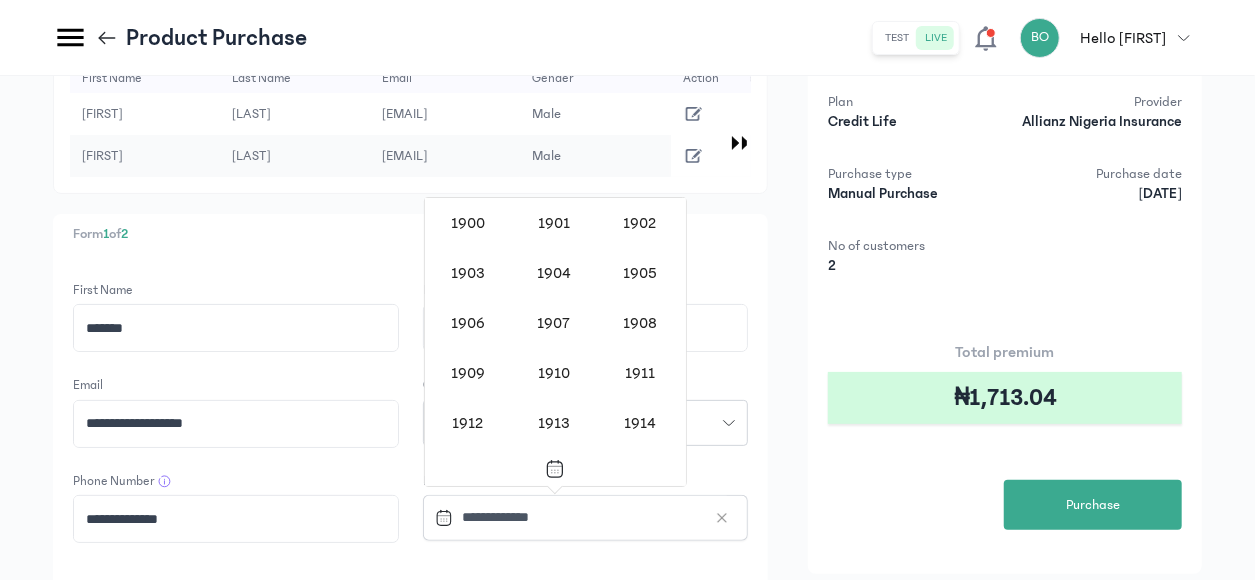scroll, scrollTop: 1288, scrollLeft: 0, axis: vertical 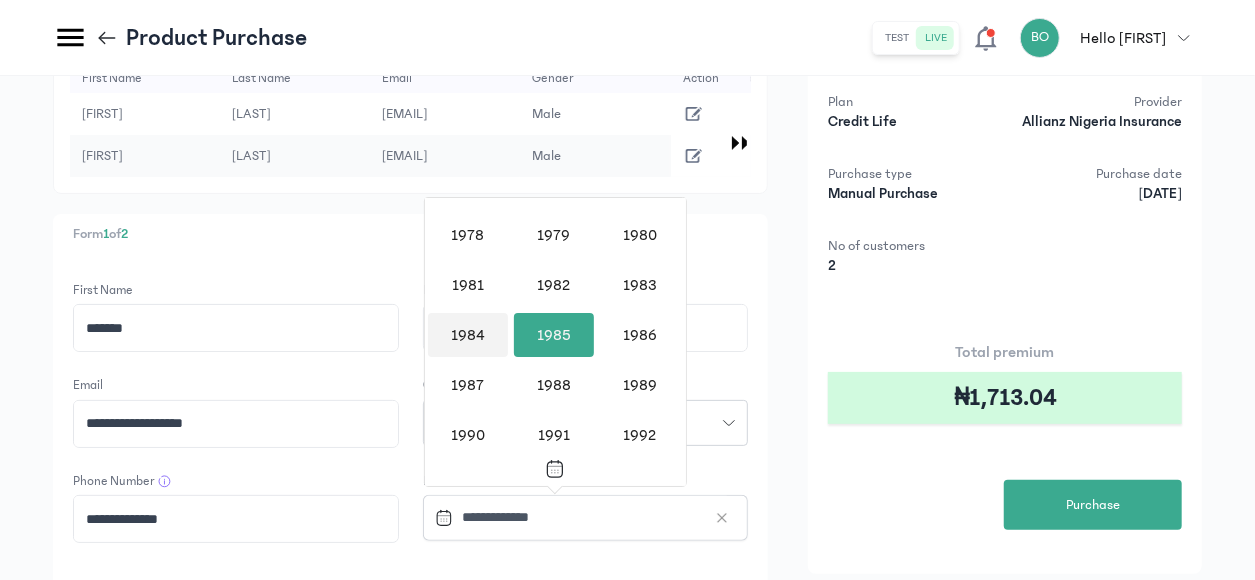 click on "1984" at bounding box center (468, 335) 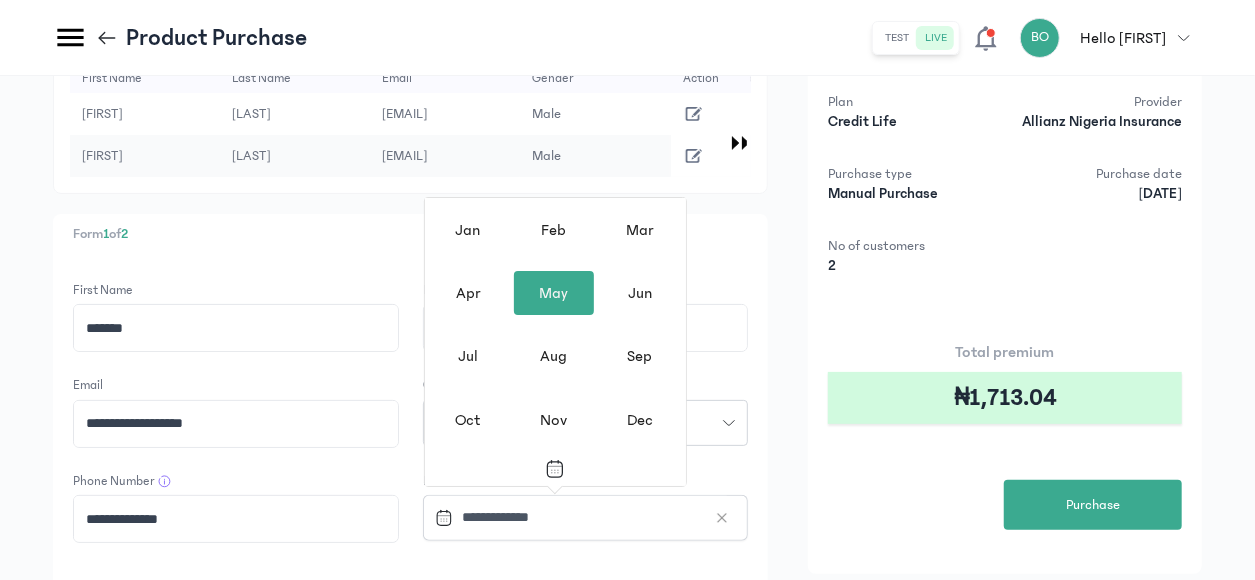 click on "May" at bounding box center (554, 293) 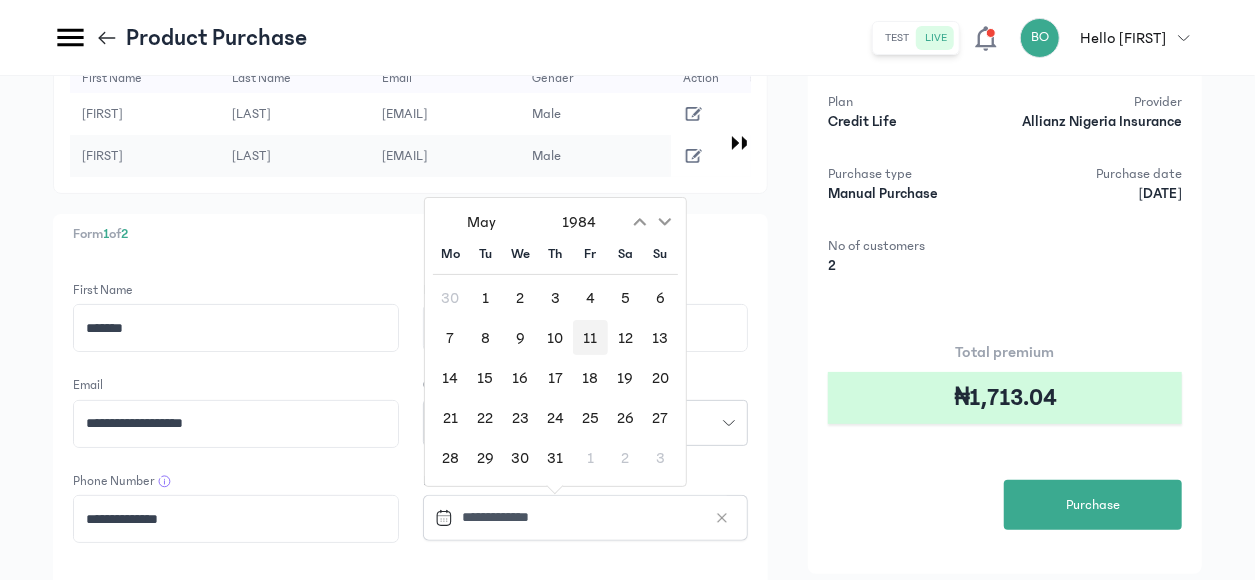 click on "11" at bounding box center [590, 337] 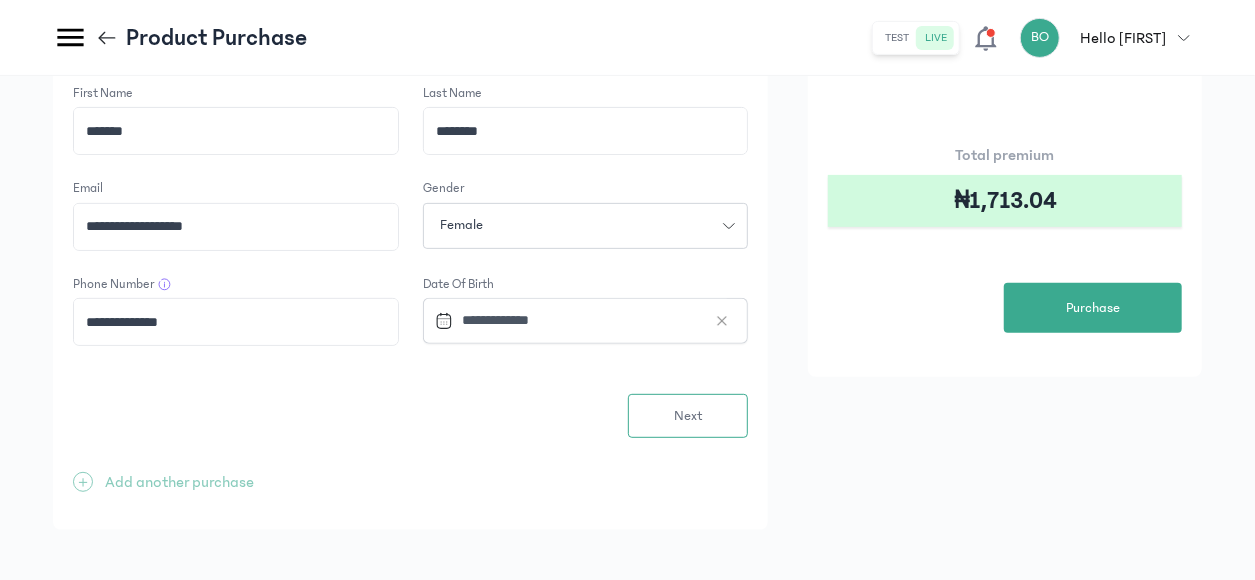scroll, scrollTop: 280, scrollLeft: 0, axis: vertical 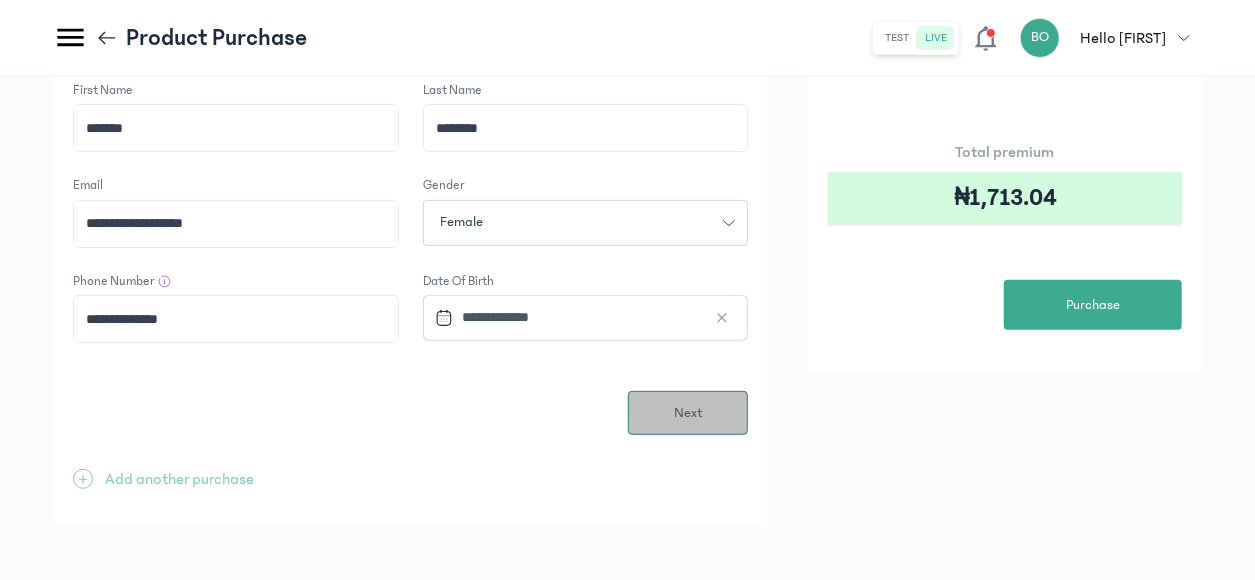 click on "Next" at bounding box center (688, 413) 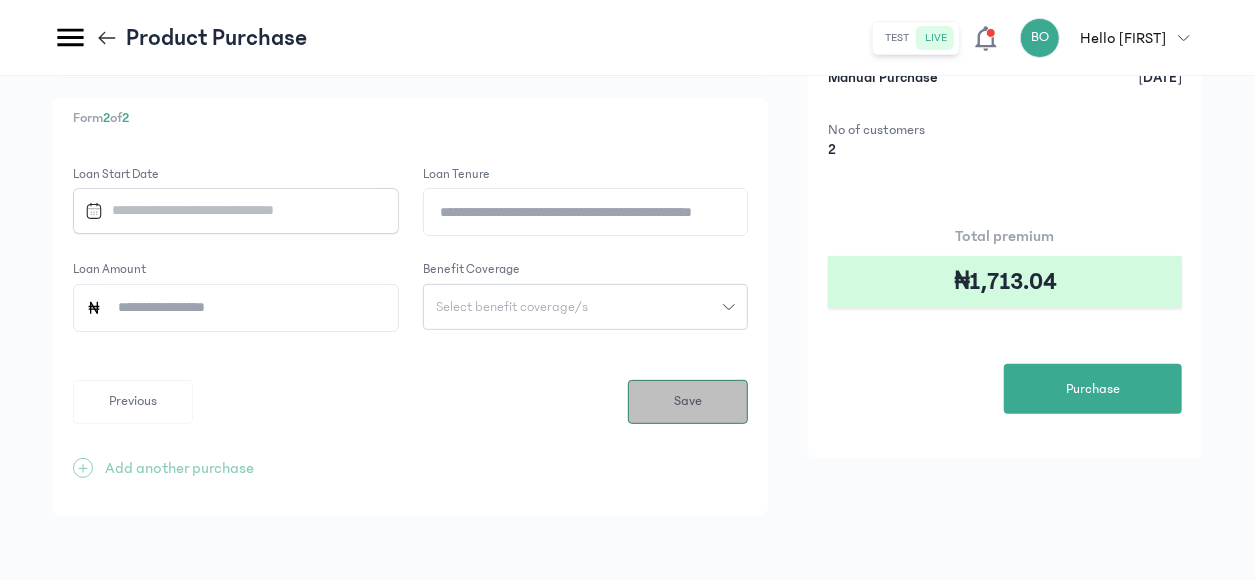 scroll, scrollTop: 0, scrollLeft: 0, axis: both 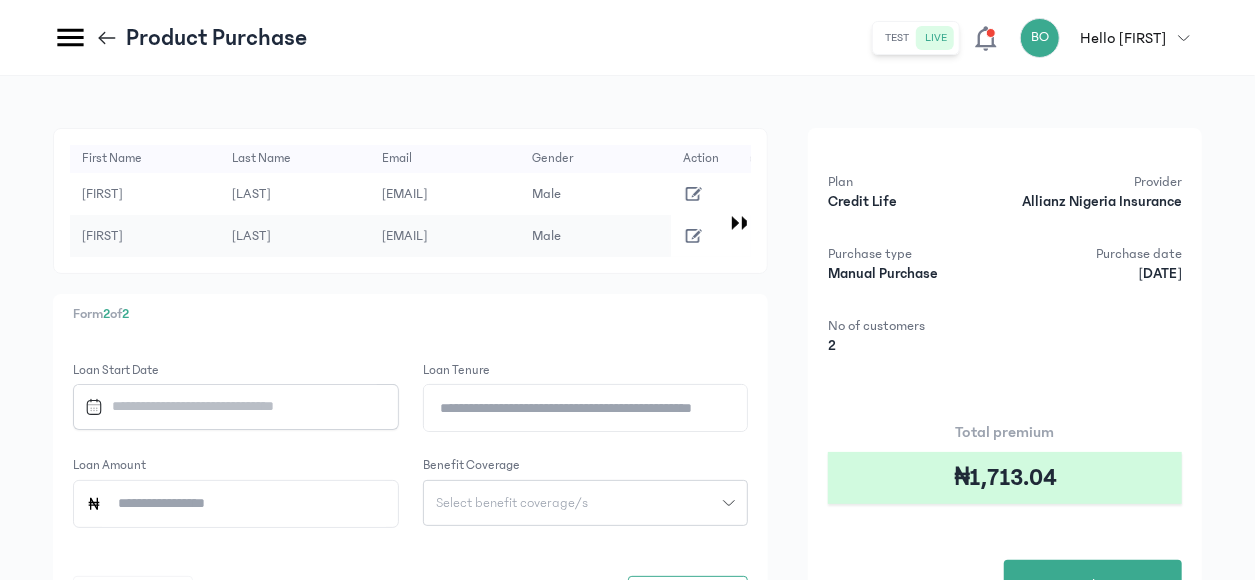 click at bounding box center [227, 406] 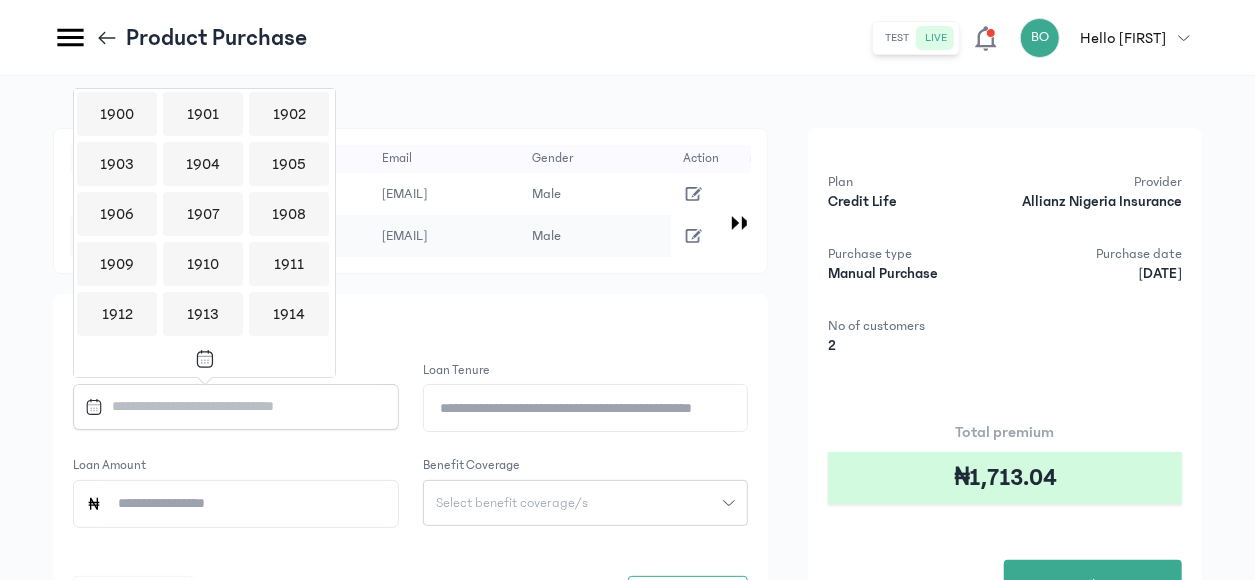 scroll, scrollTop: 1938, scrollLeft: 0, axis: vertical 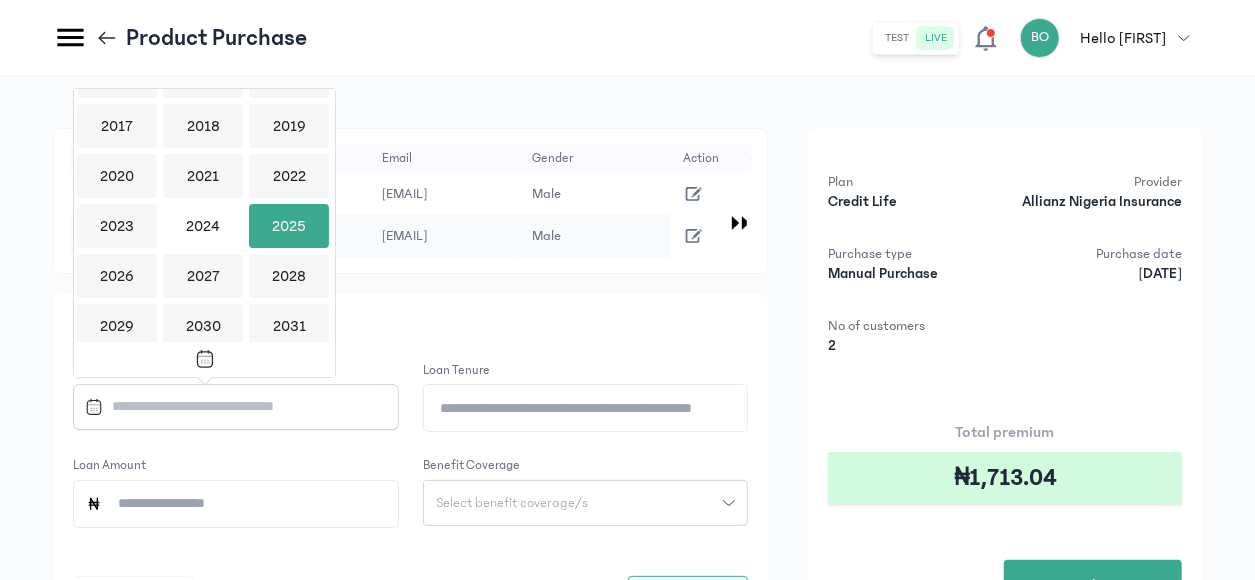 click on "2025" at bounding box center [289, 226] 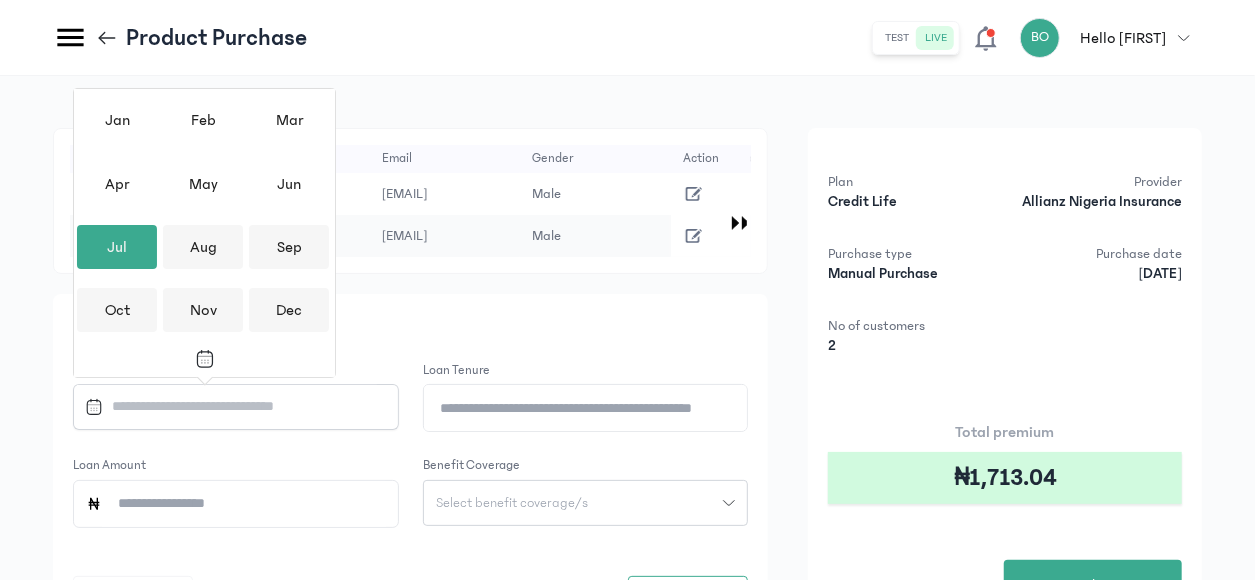click on "Jul" at bounding box center [117, 247] 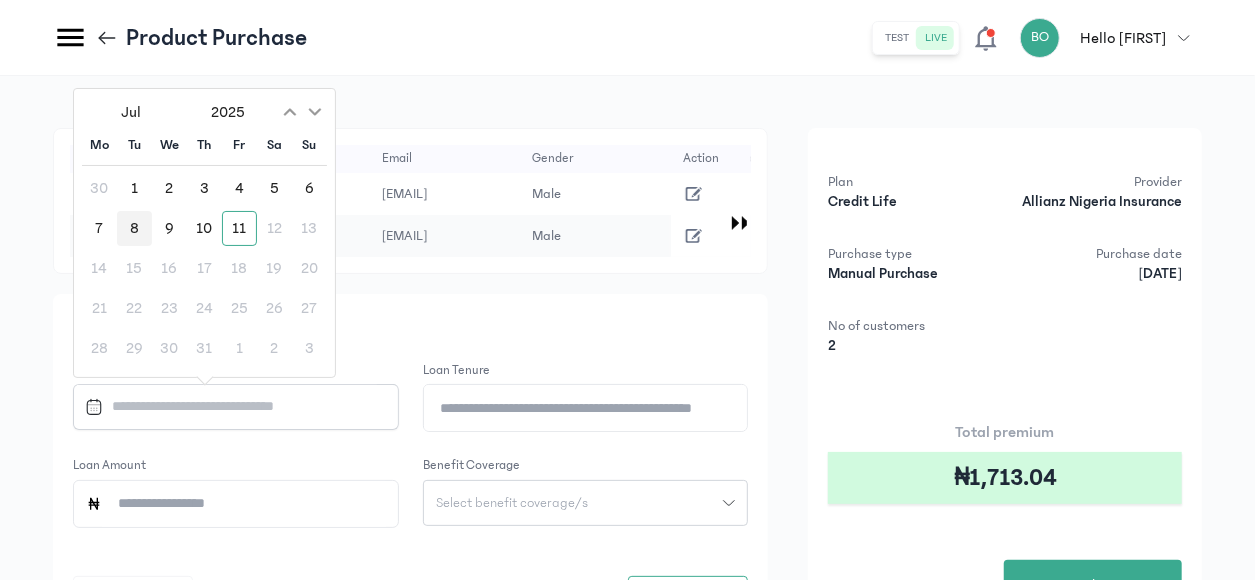 click on "8" at bounding box center (134, 228) 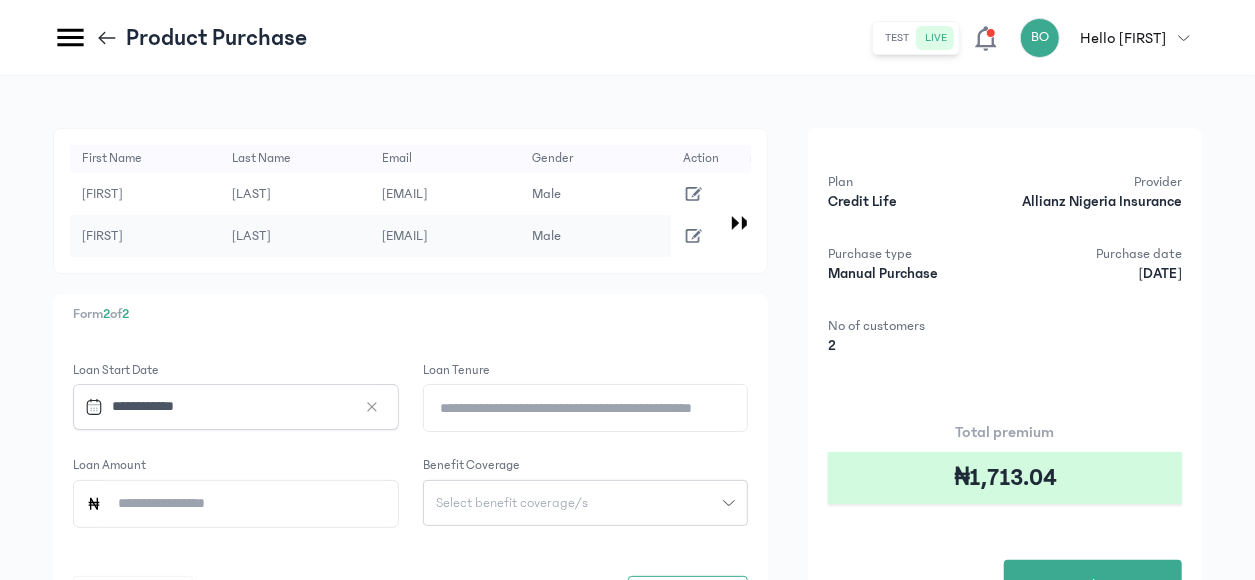 click on "Loan Tenure" 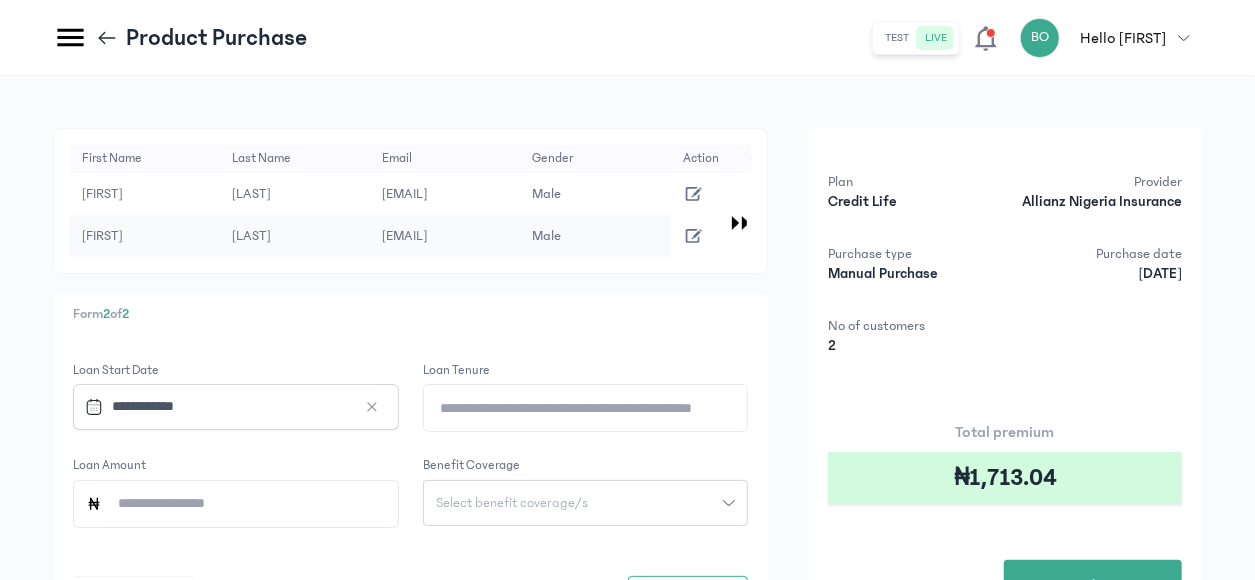 type on "**" 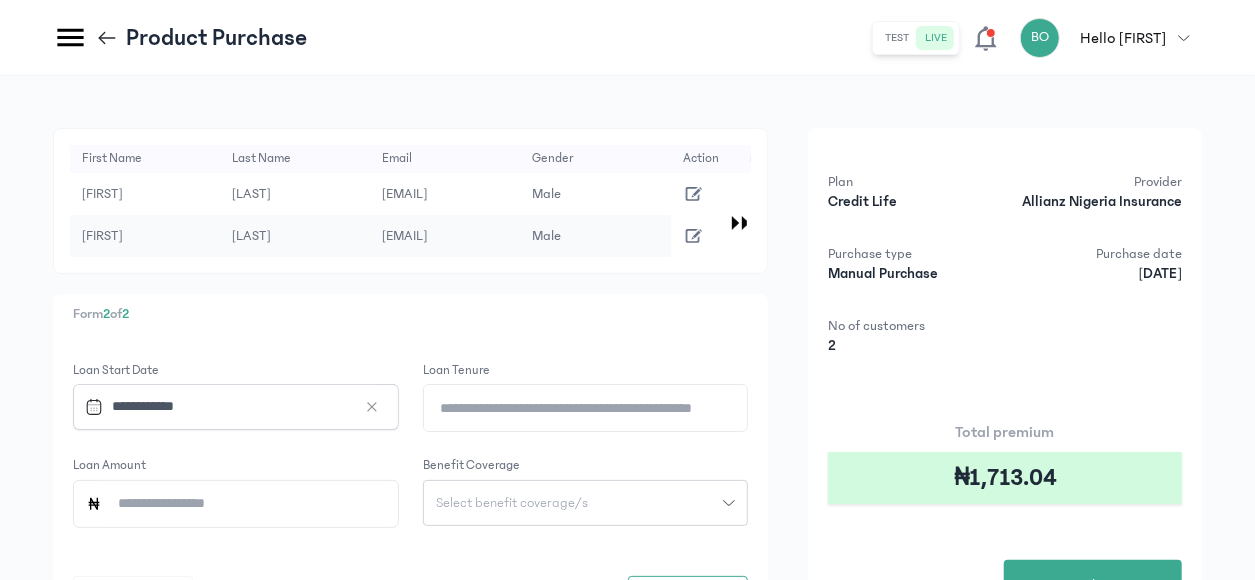 click on "Loan Amount" 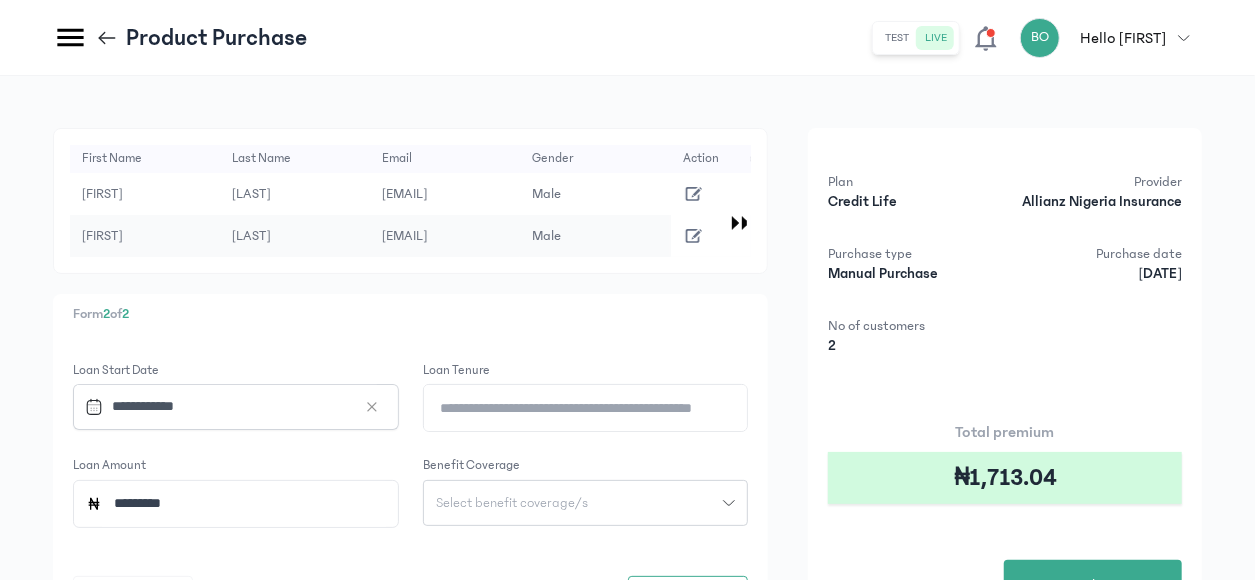 type on "*********" 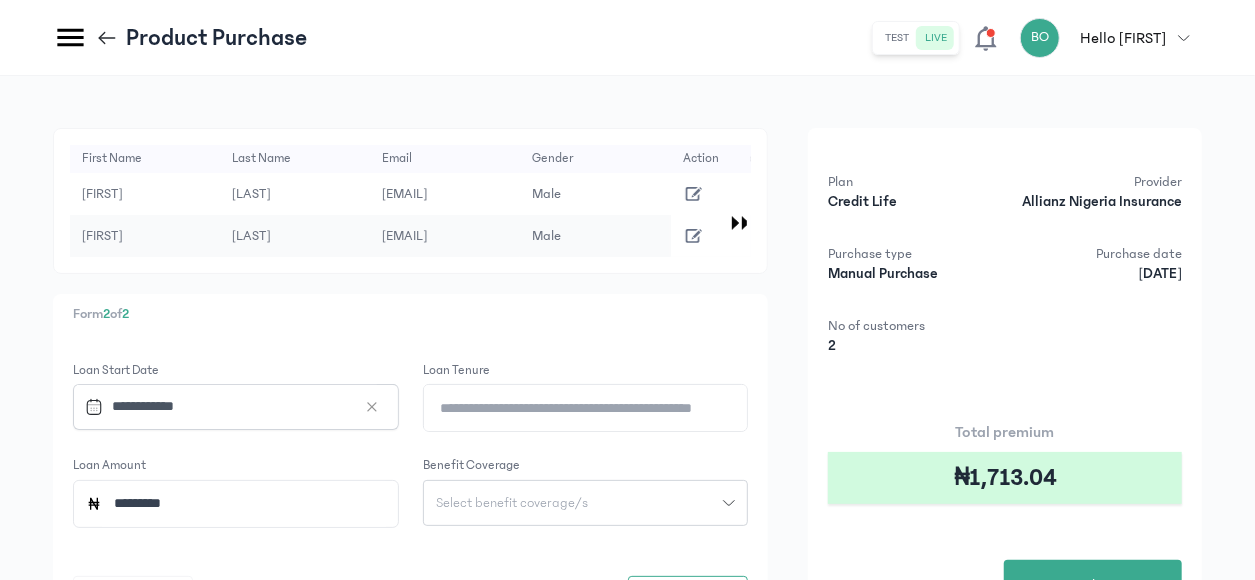 click on "Select benefit coverage/s" at bounding box center (512, 503) 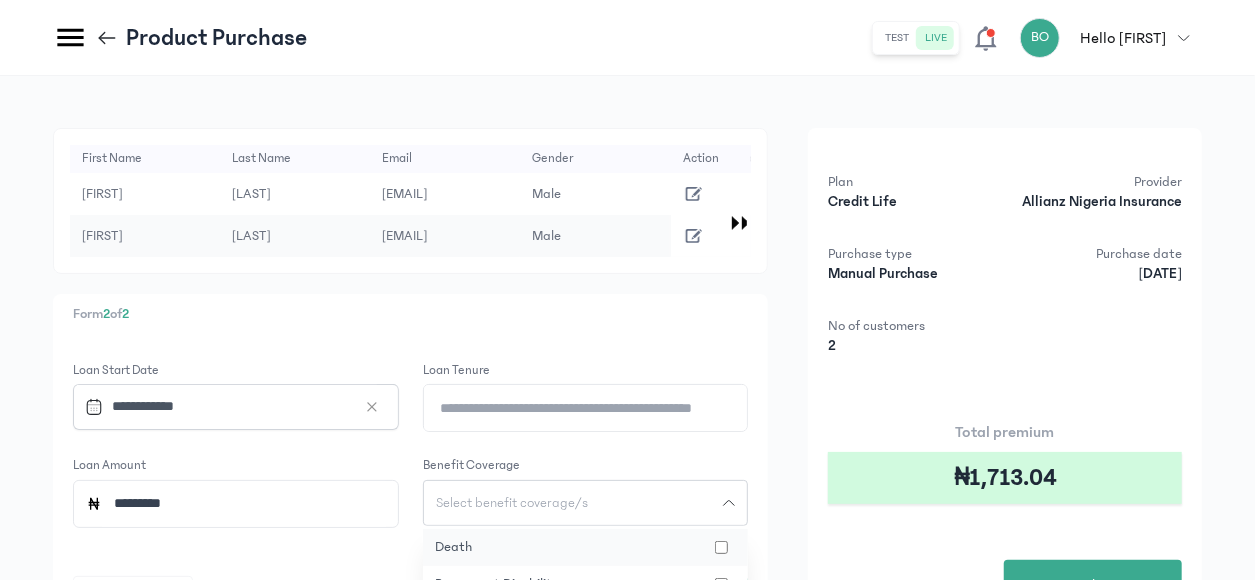 click on "death" 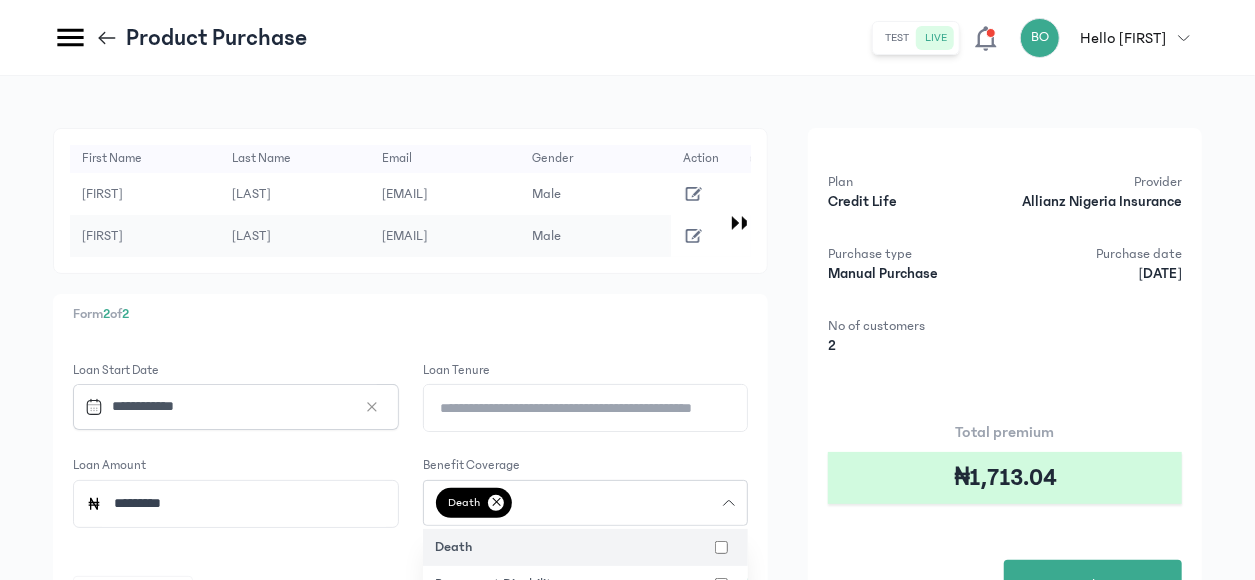 type 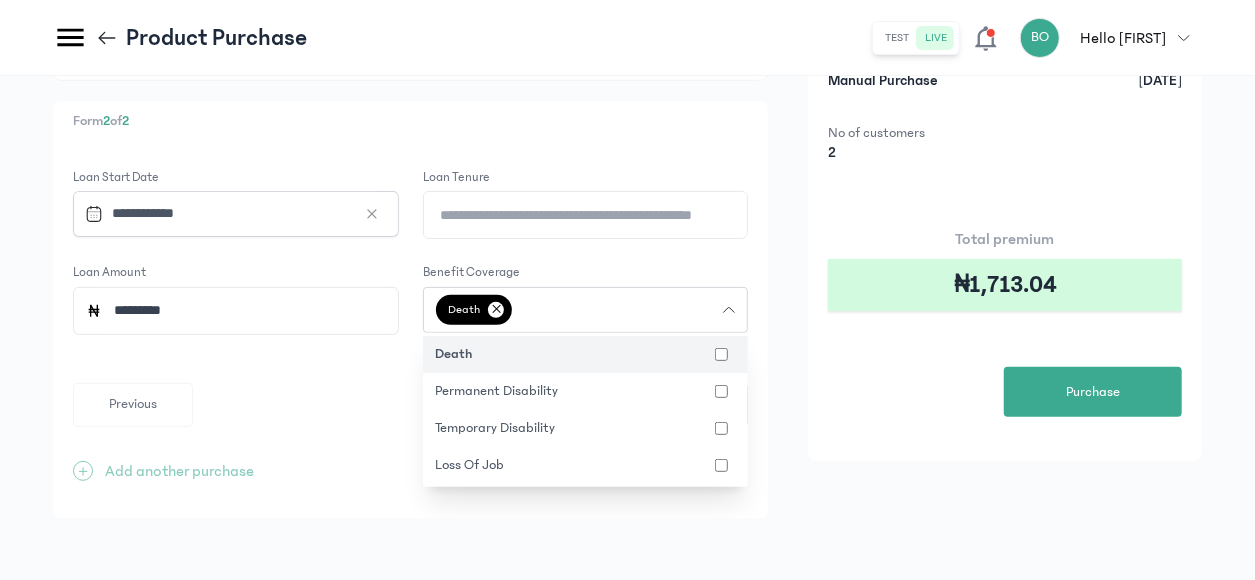 scroll, scrollTop: 196, scrollLeft: 0, axis: vertical 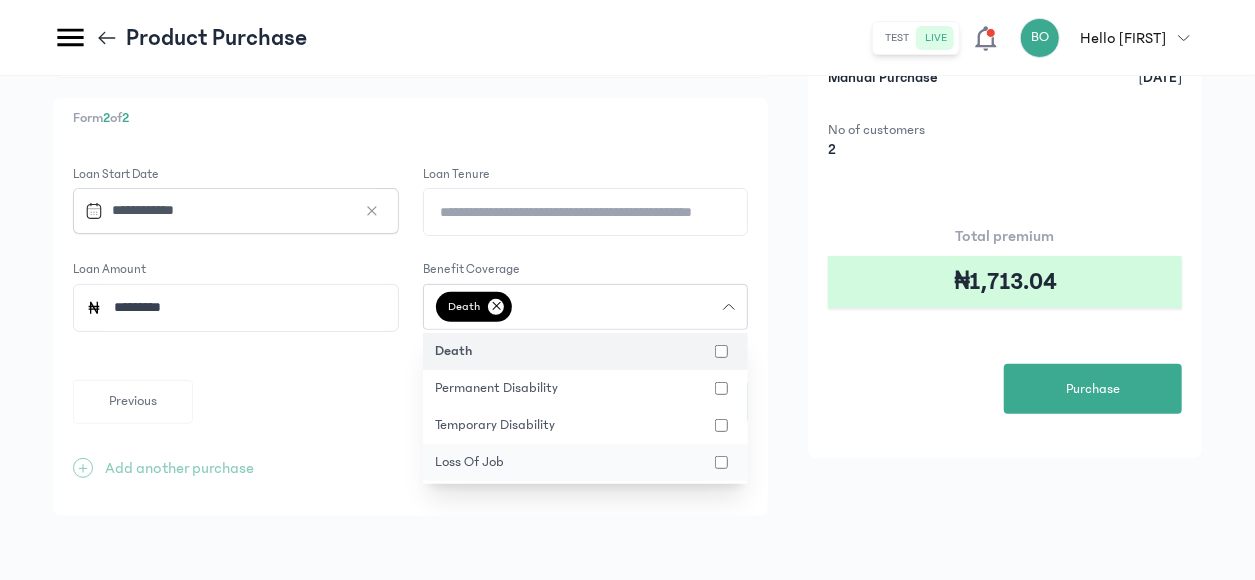 click on "loss of job" 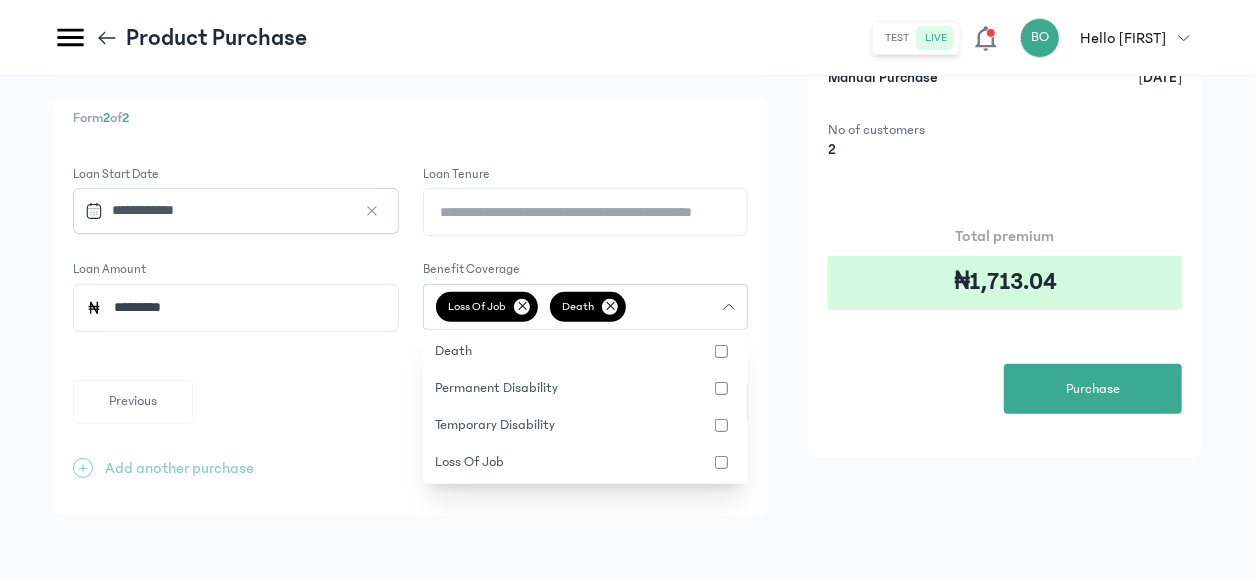 click on "**********" 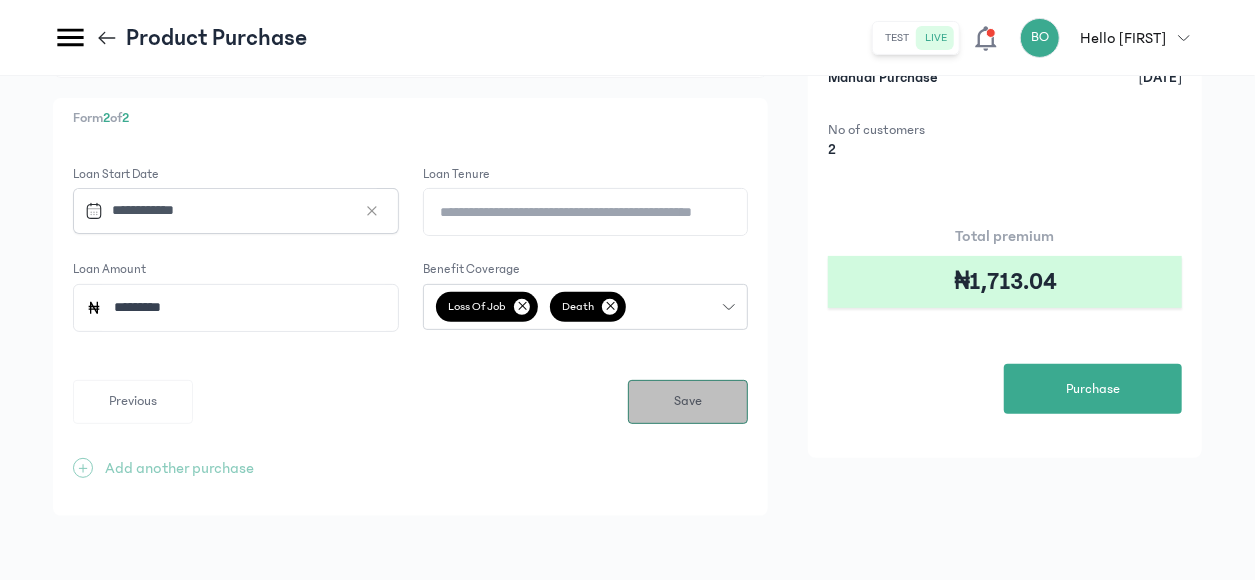 click on "Save" at bounding box center [688, 401] 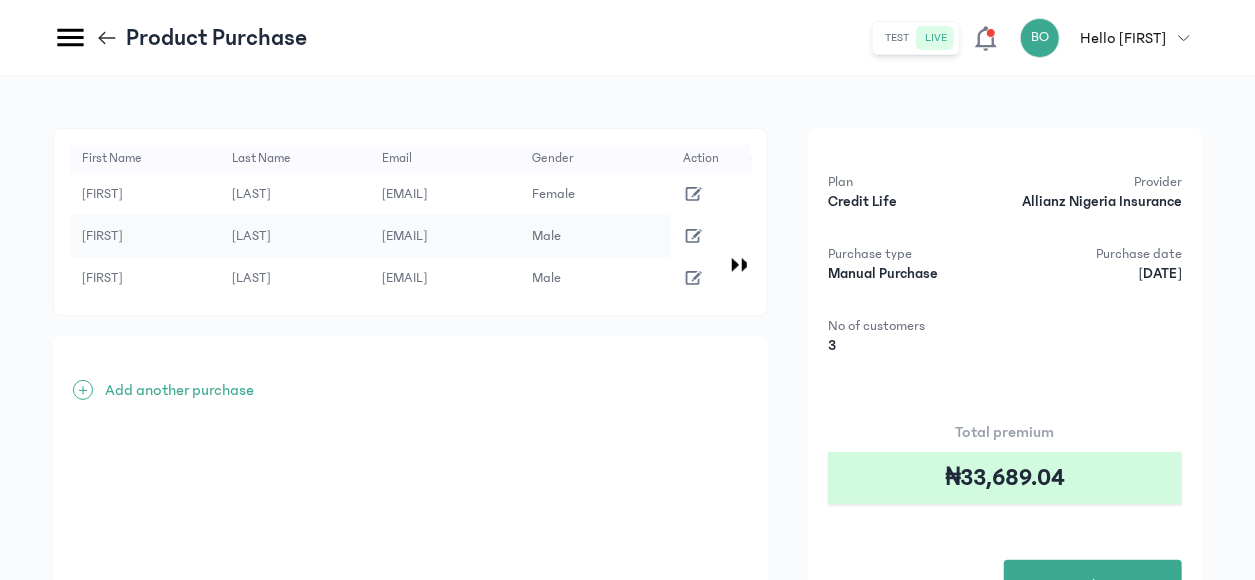click on "Add another purchase" at bounding box center (179, 390) 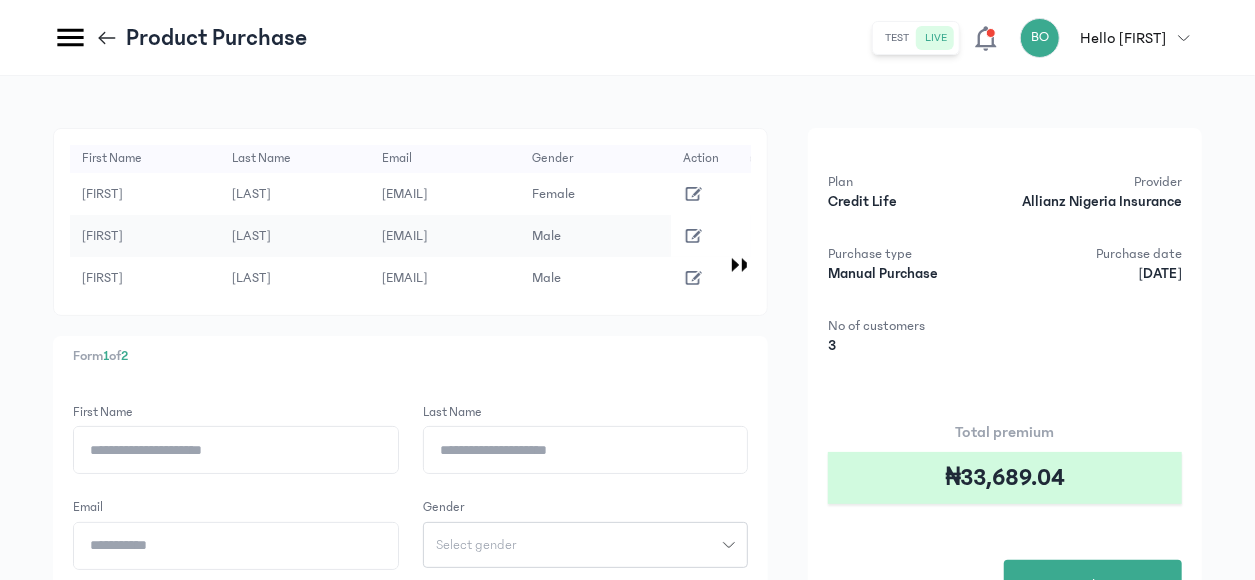 click on "First Name" 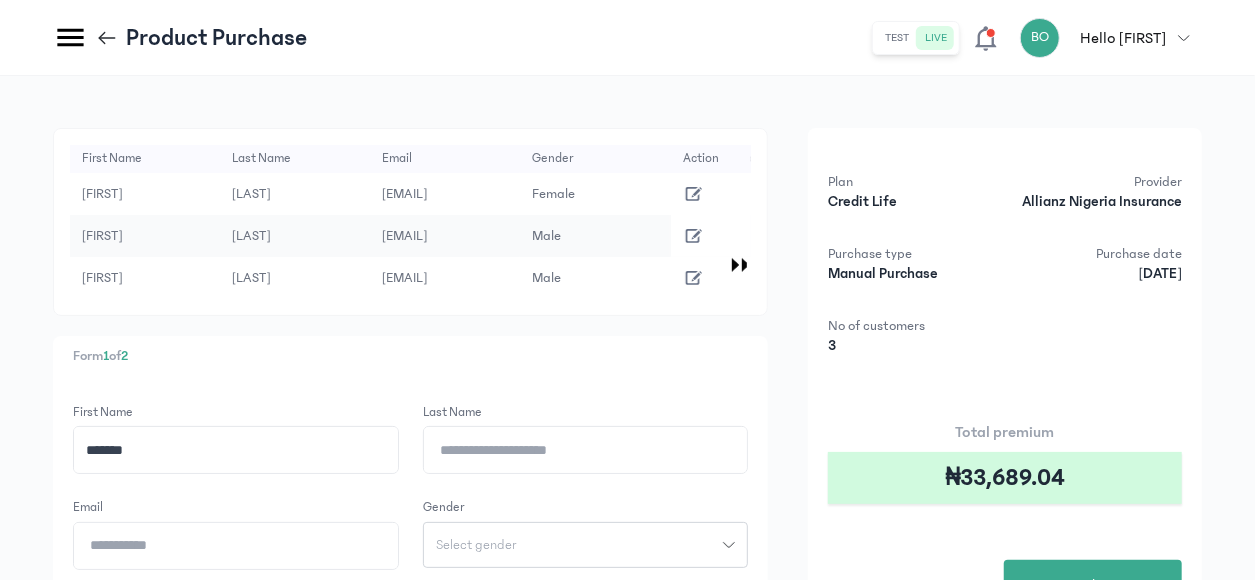 type on "*******" 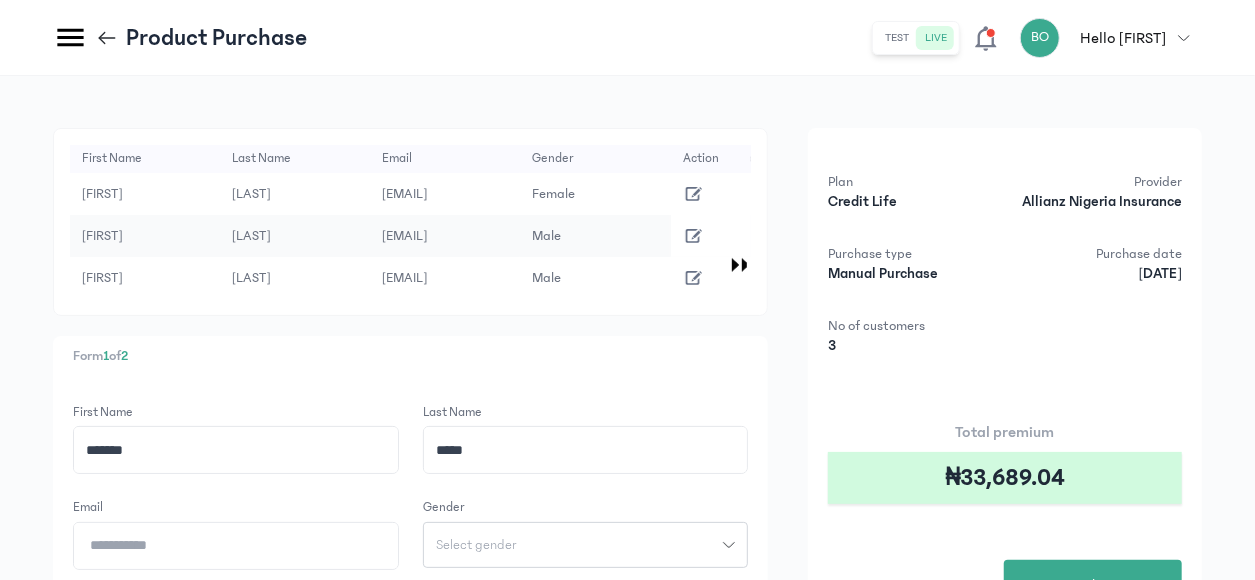 type on "*****" 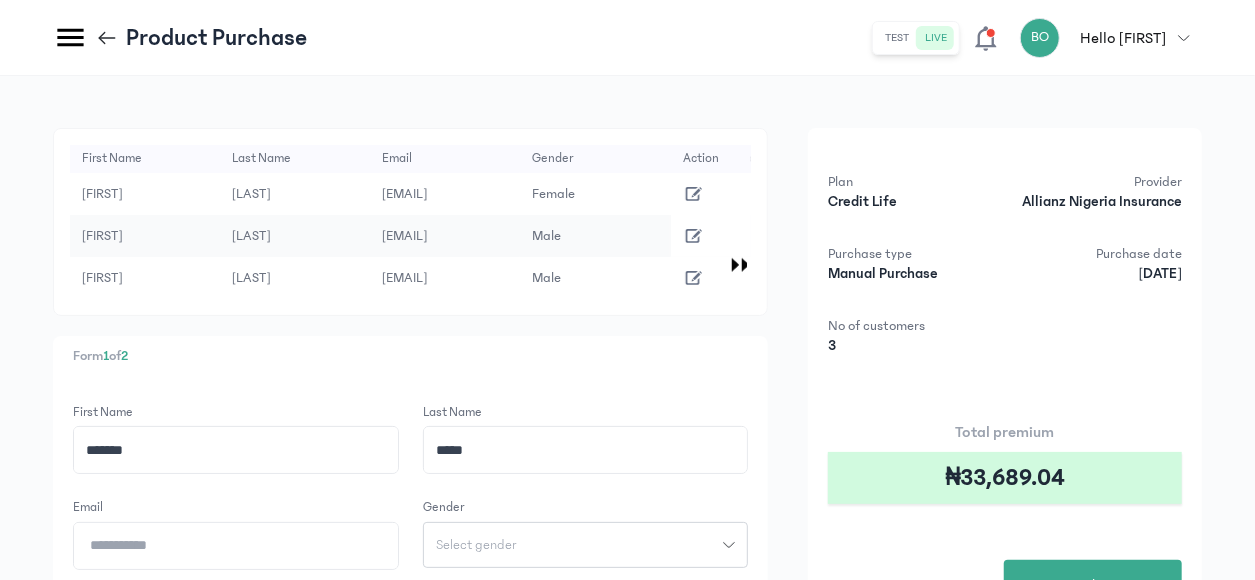 click on "Email" 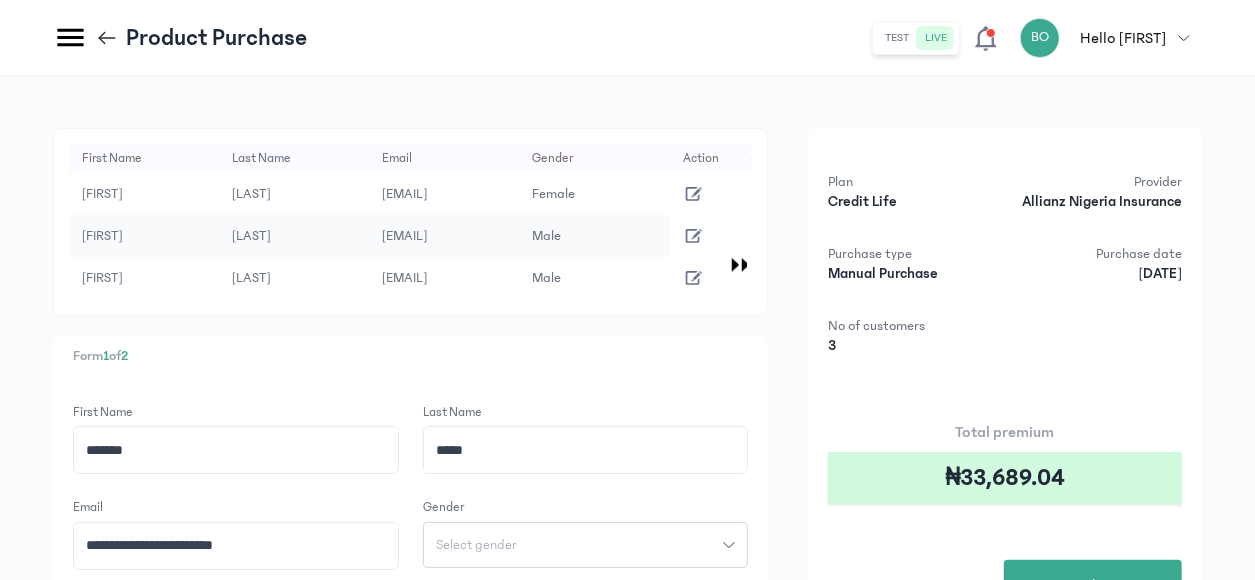type on "**********" 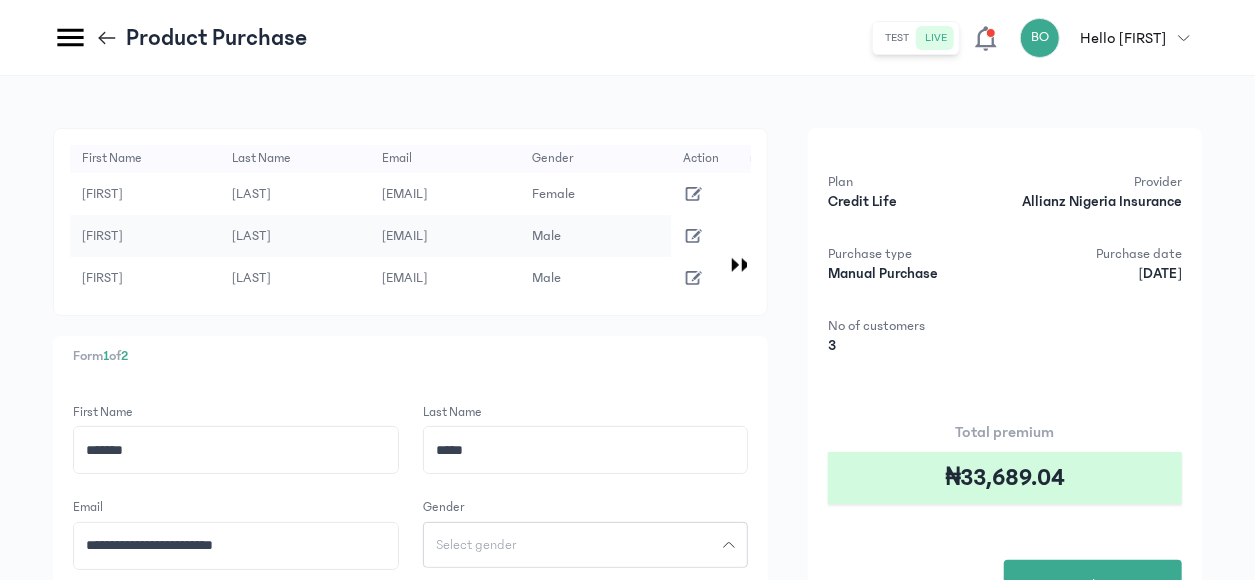 click on "Select gender" 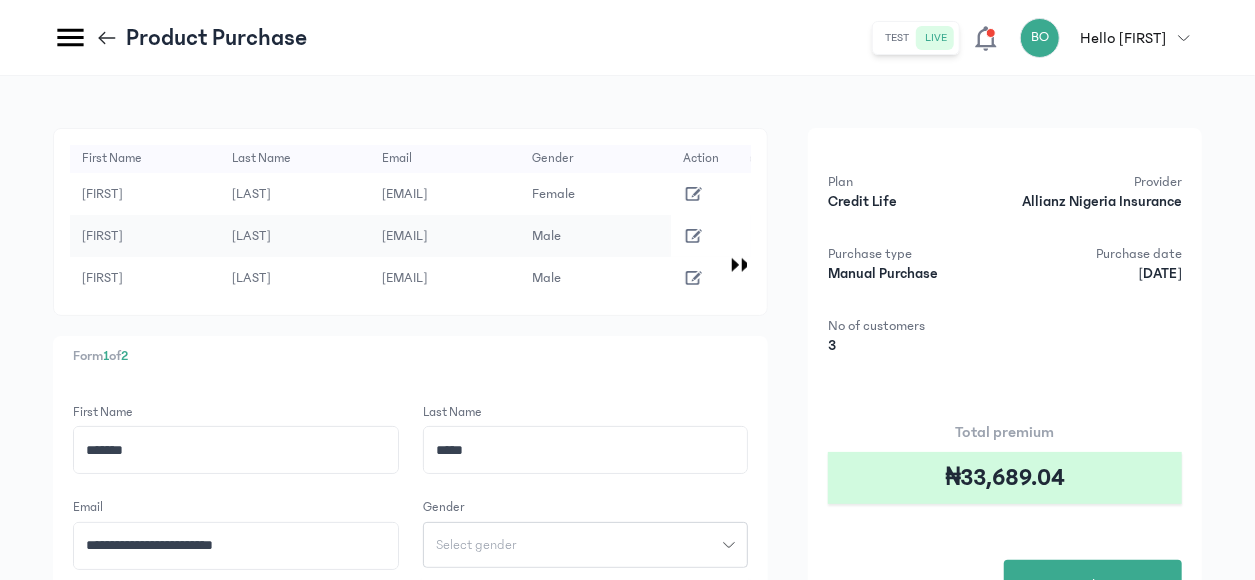 type 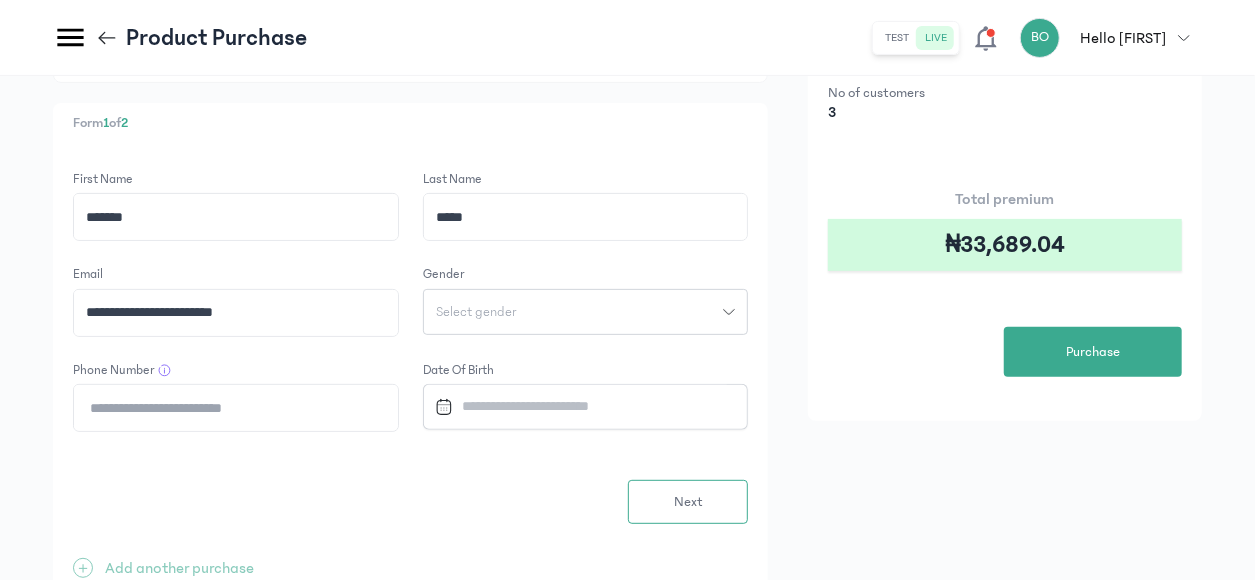 scroll, scrollTop: 280, scrollLeft: 0, axis: vertical 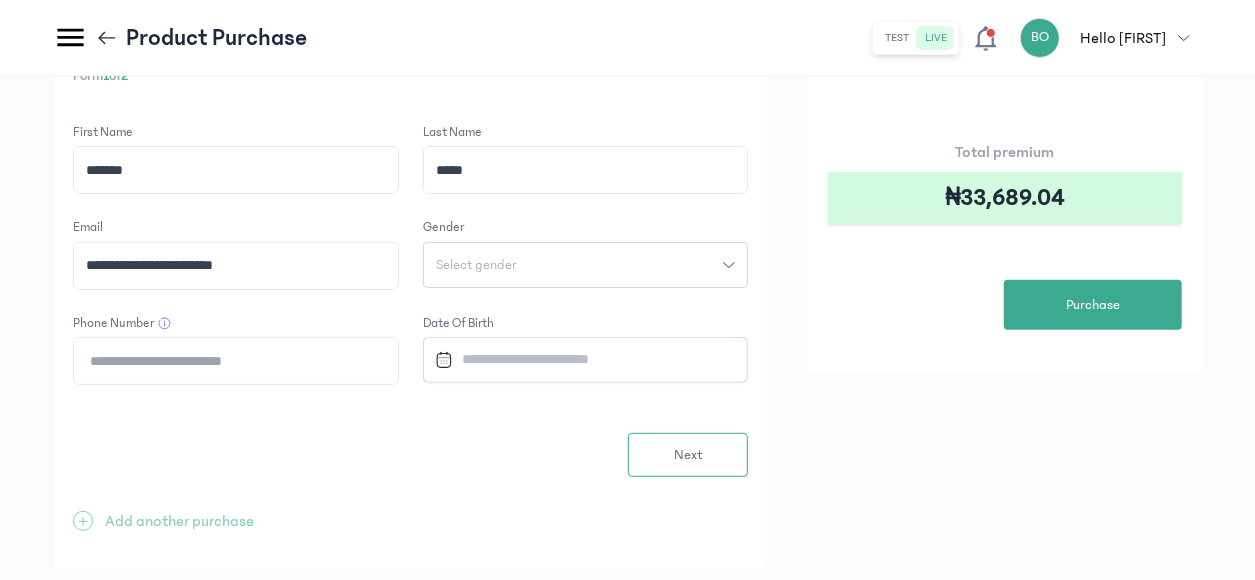 click on "Select gender" at bounding box center [476, 265] 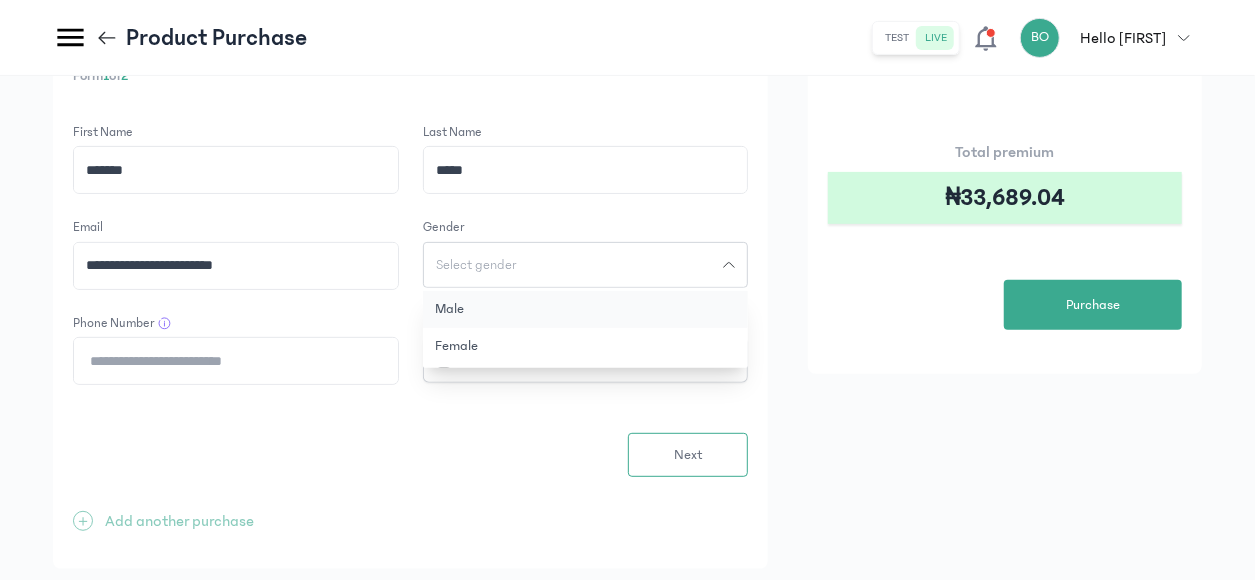 click on "Male" 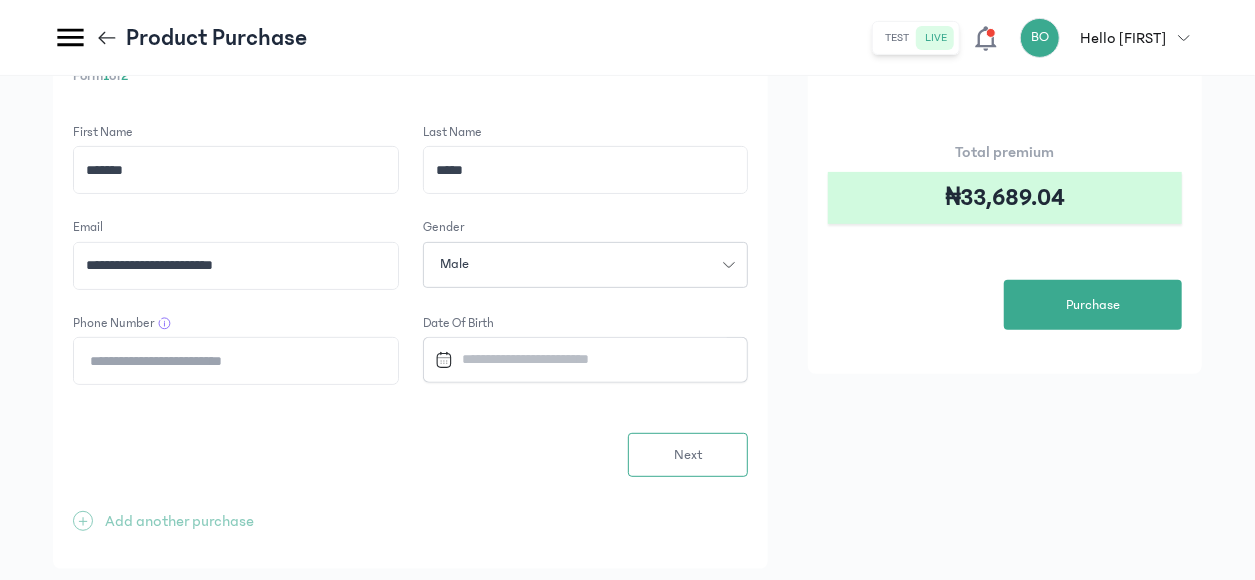 click on "Phone Number" 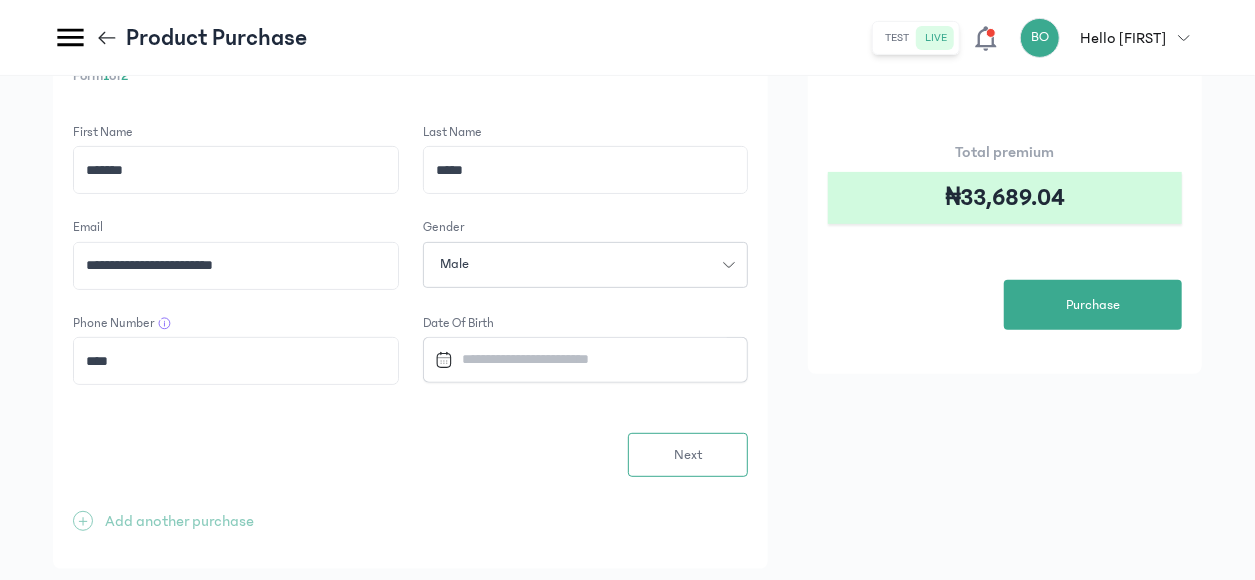 paste on "**********" 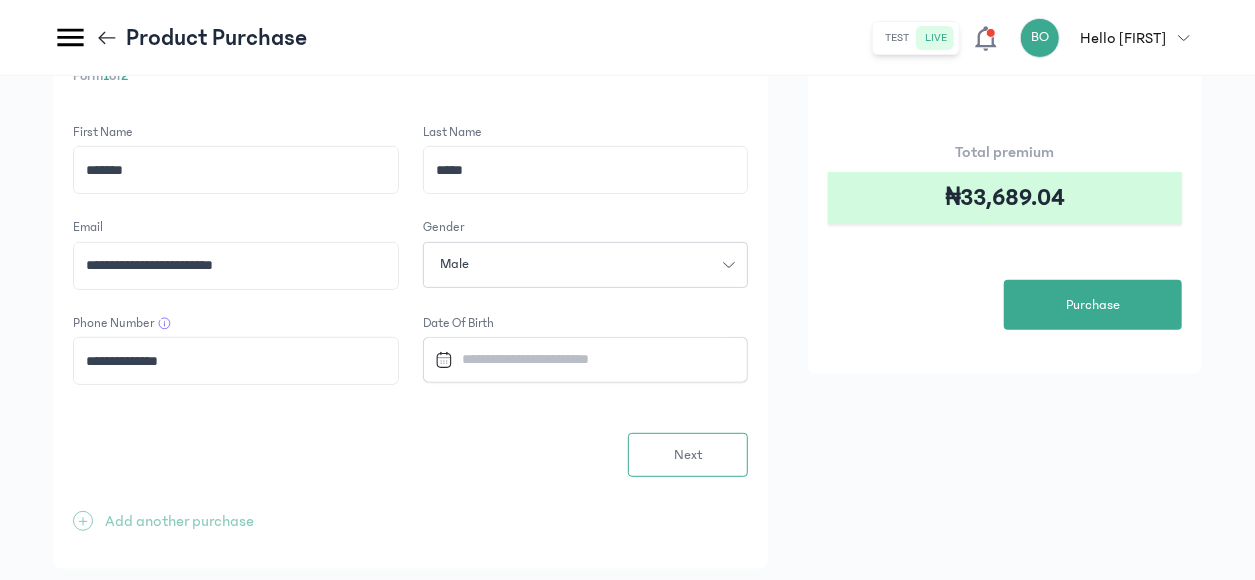 type on "**********" 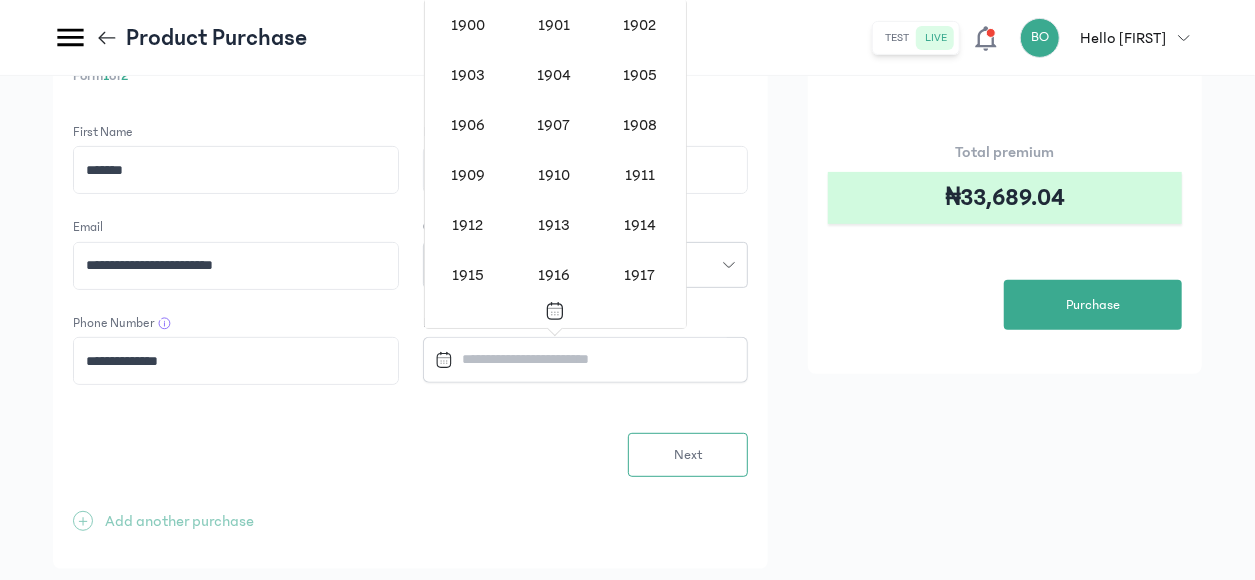 scroll, scrollTop: 1618, scrollLeft: 0, axis: vertical 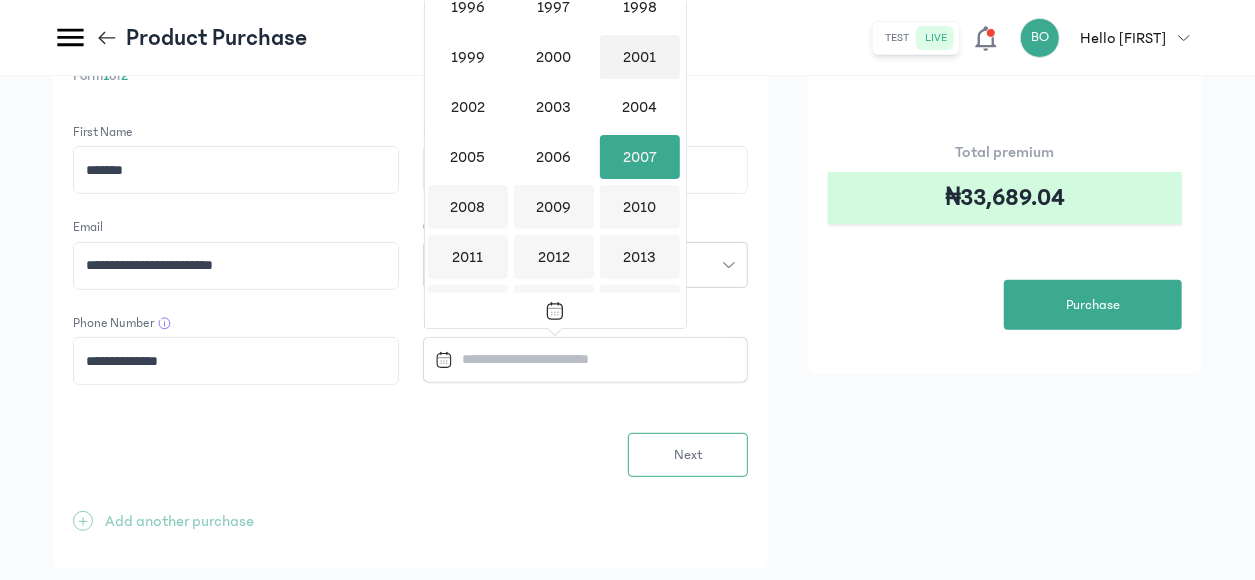 click on "2001" at bounding box center [640, 57] 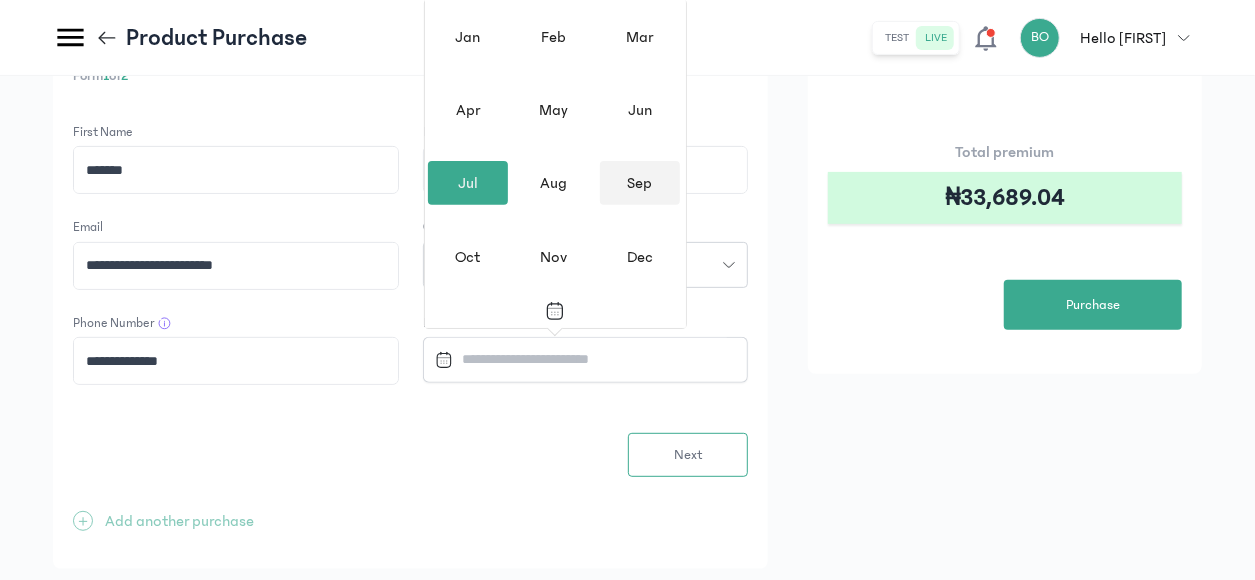 click on "Sep" at bounding box center [640, 183] 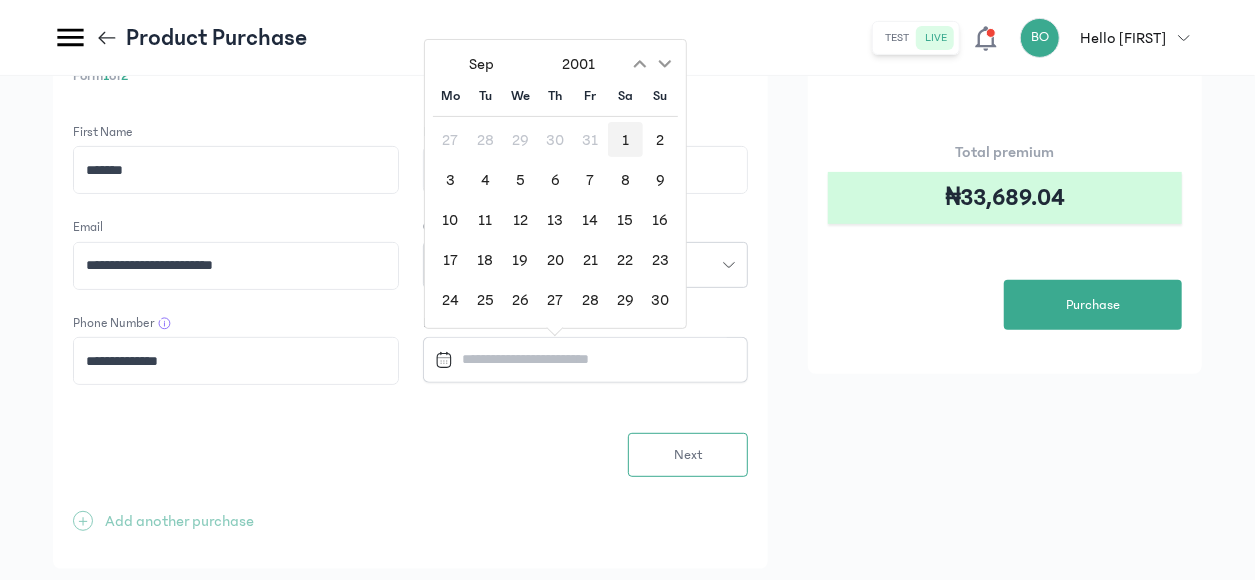 click on "1" at bounding box center [625, 139] 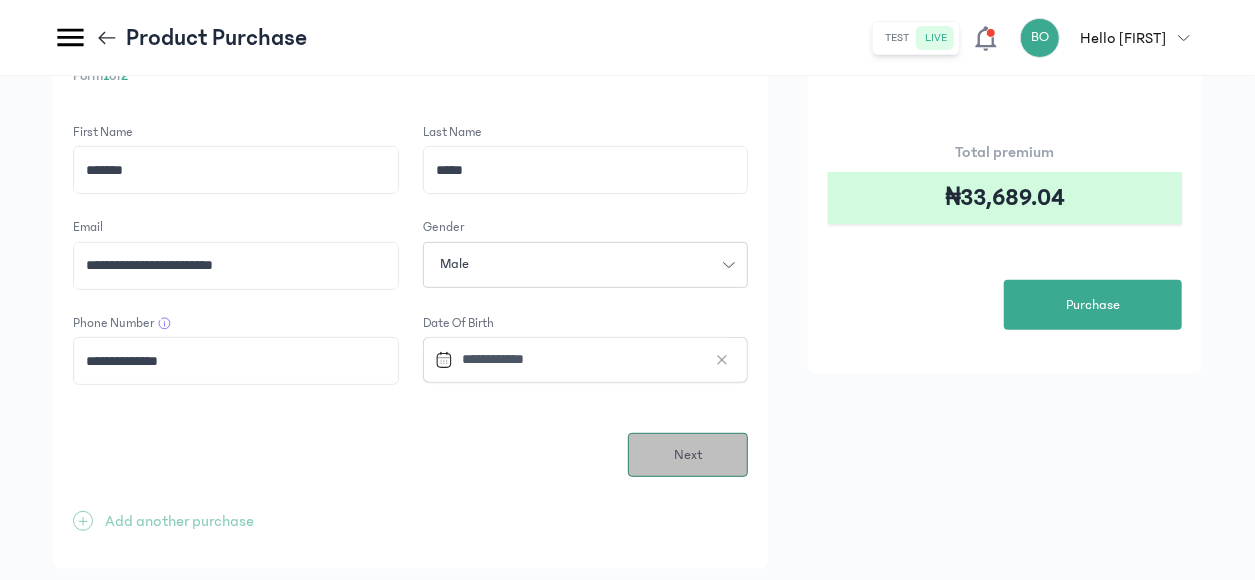 click on "Next" at bounding box center [688, 455] 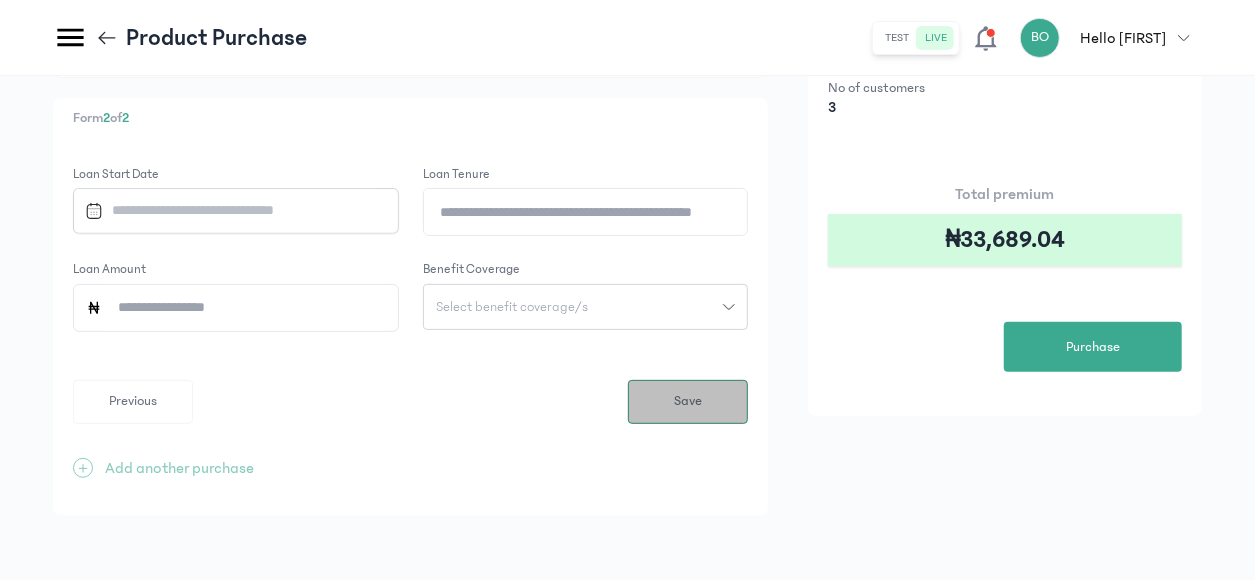 scroll, scrollTop: 0, scrollLeft: 0, axis: both 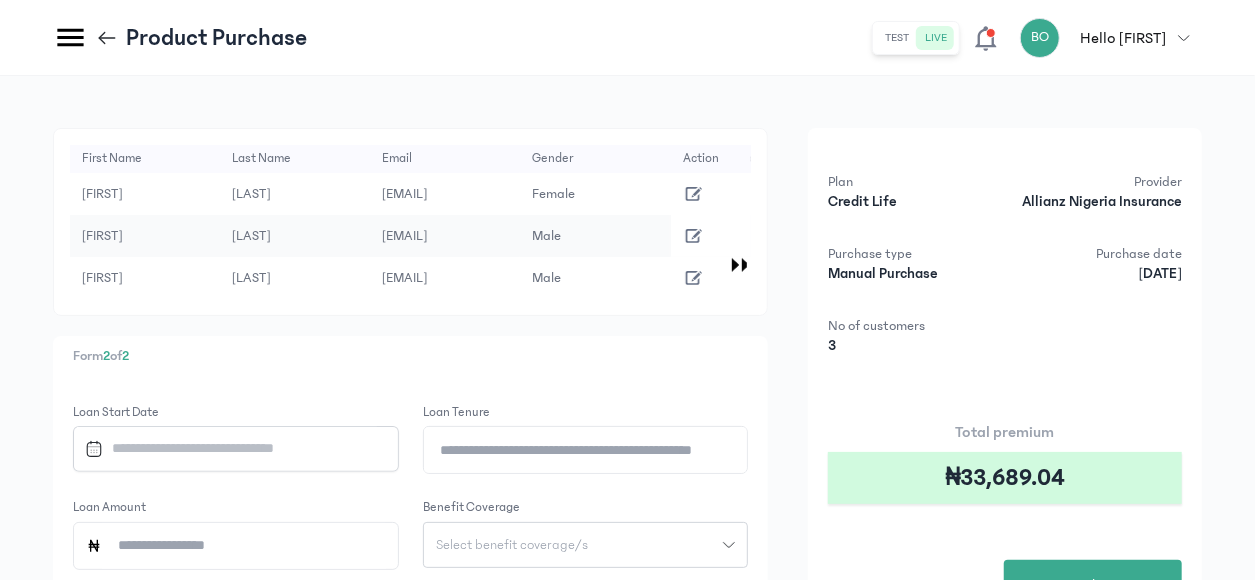 click at bounding box center [227, 448] 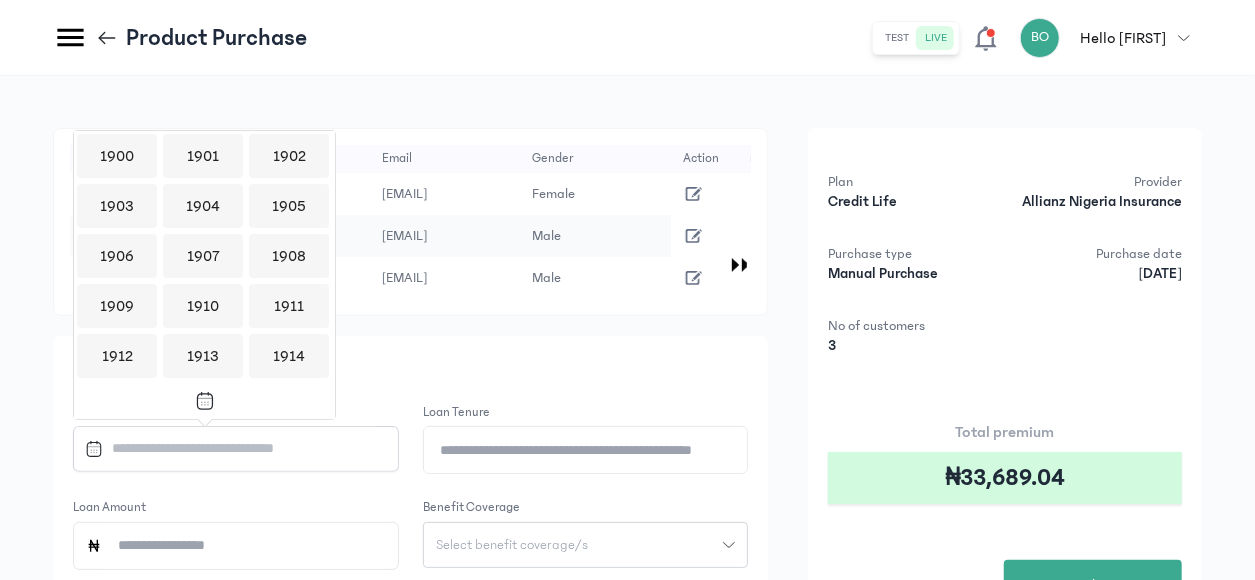 scroll, scrollTop: 1938, scrollLeft: 0, axis: vertical 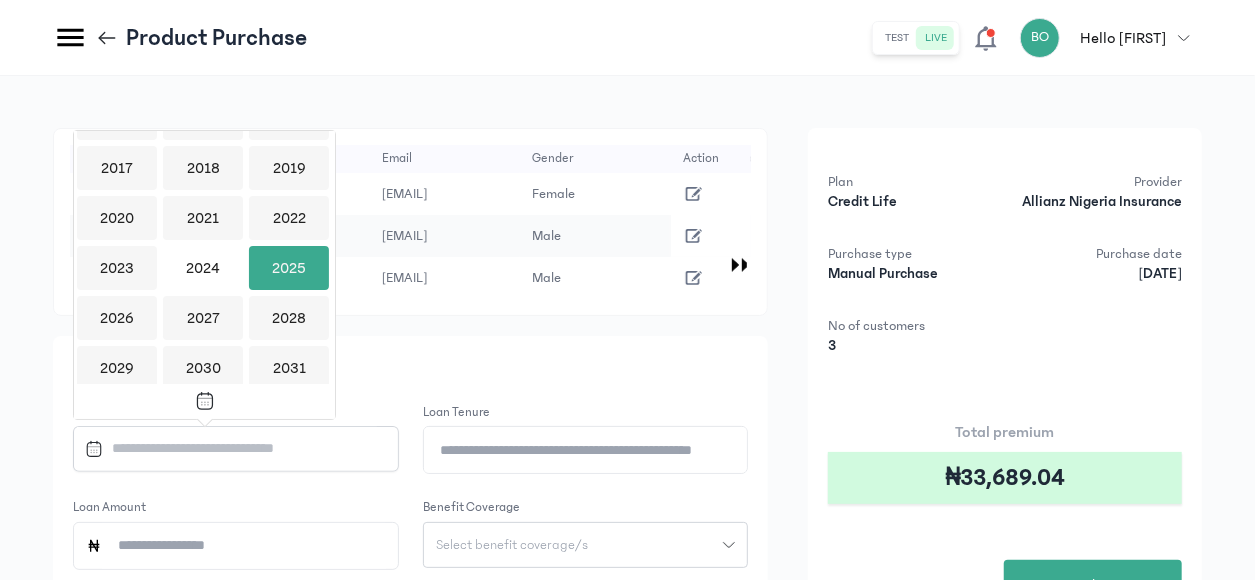 click on "2025" at bounding box center [289, 268] 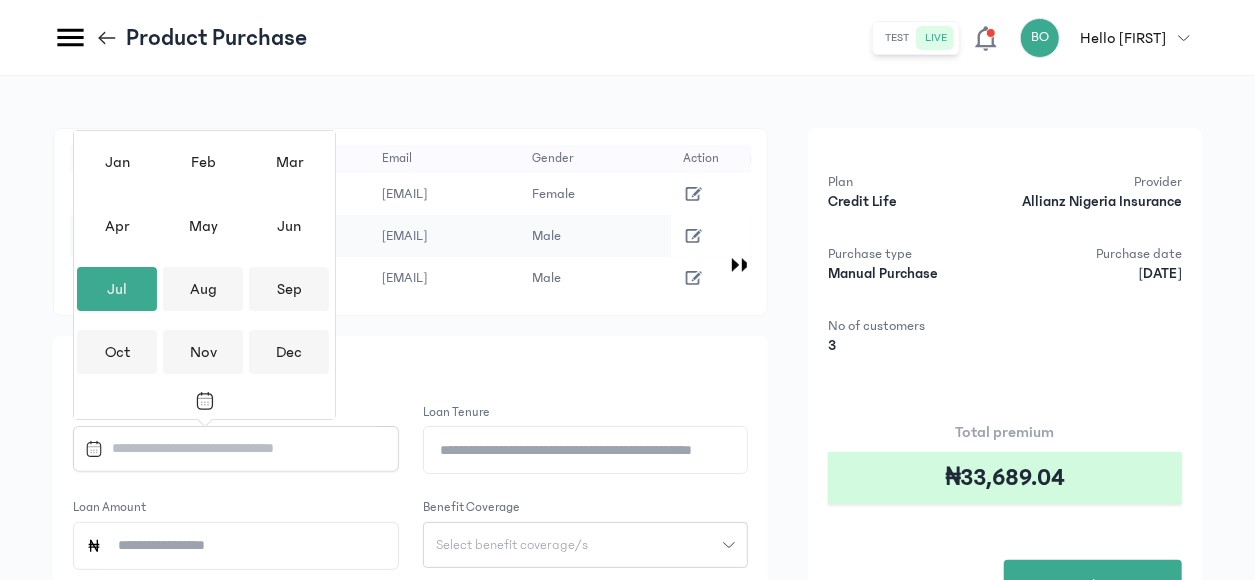 click on "Jul" at bounding box center [117, 289] 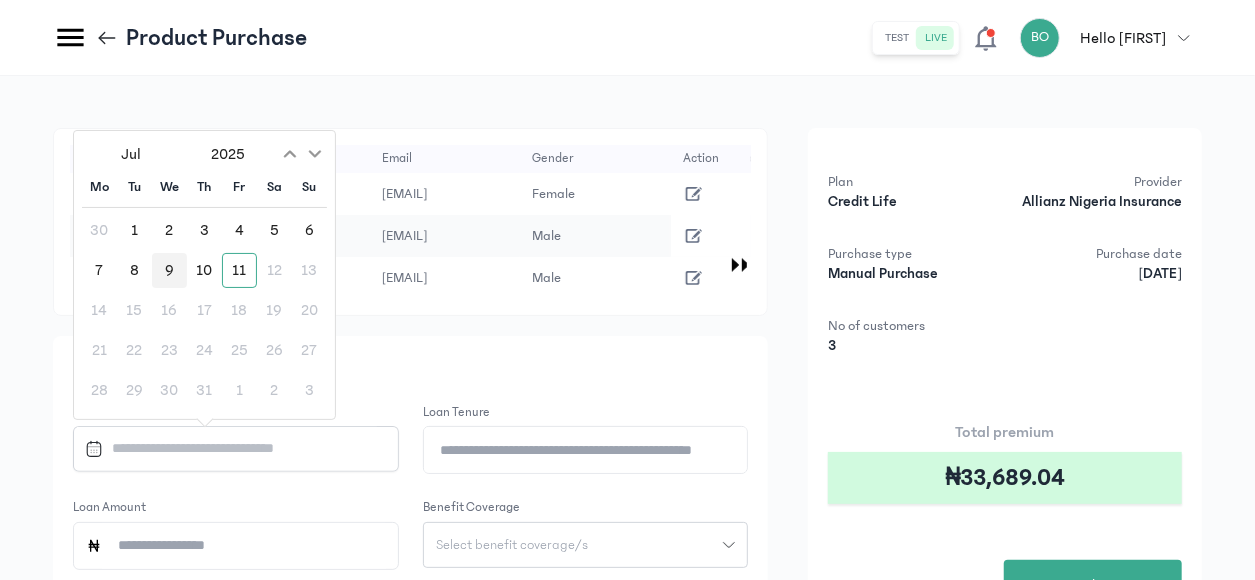 drag, startPoint x: 181, startPoint y: 263, endPoint x: 168, endPoint y: 263, distance: 13 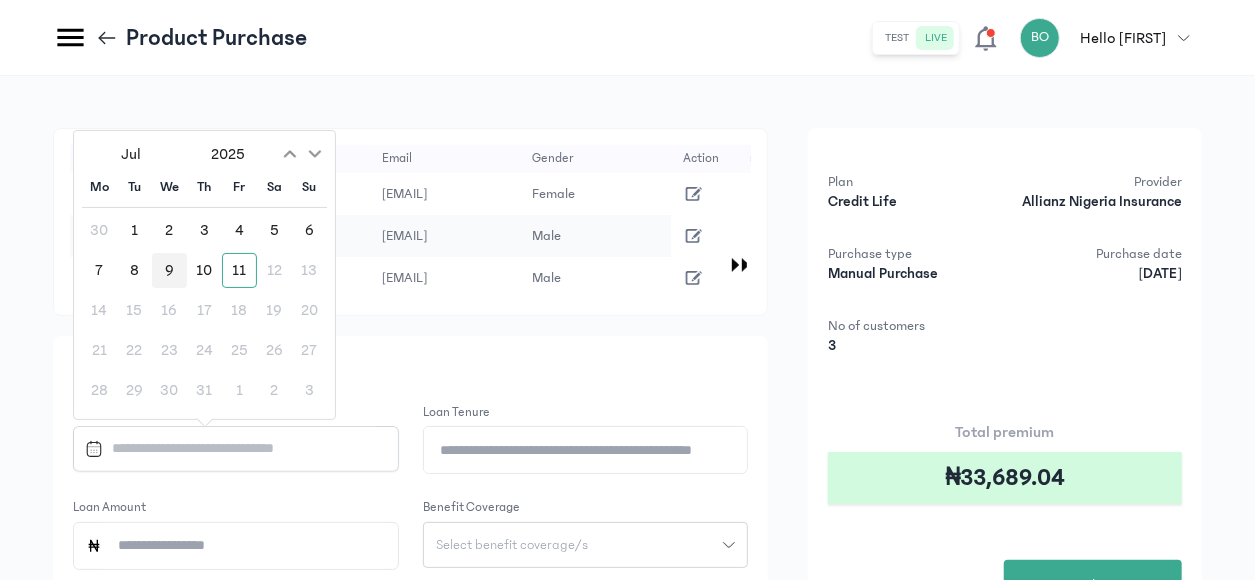 click on "9" at bounding box center (169, 270) 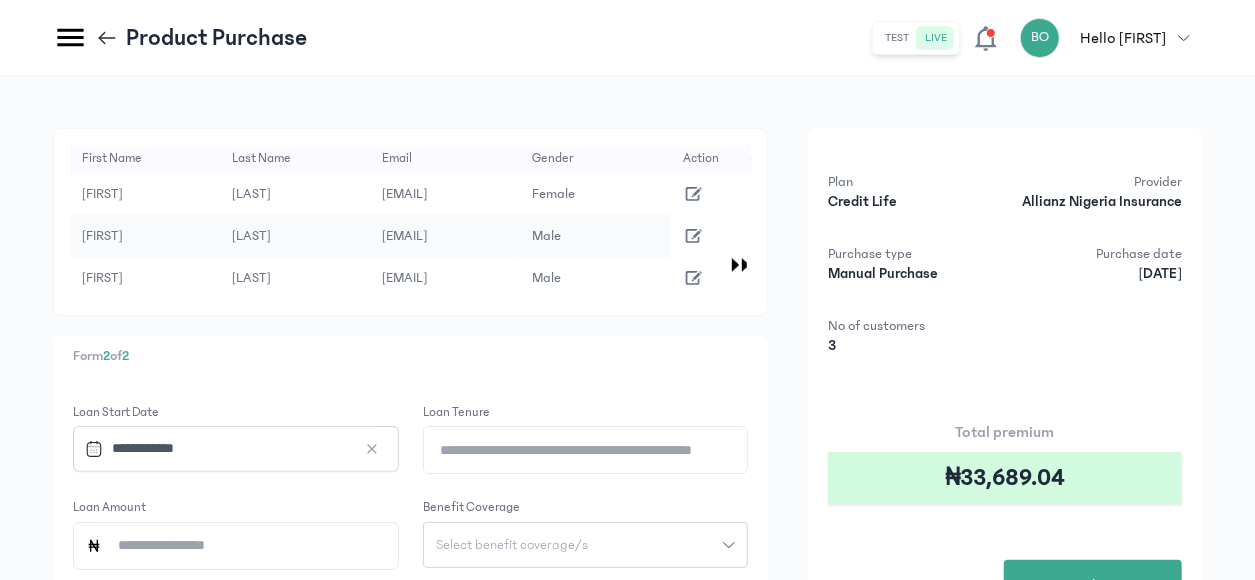click on "Loan Tenure" 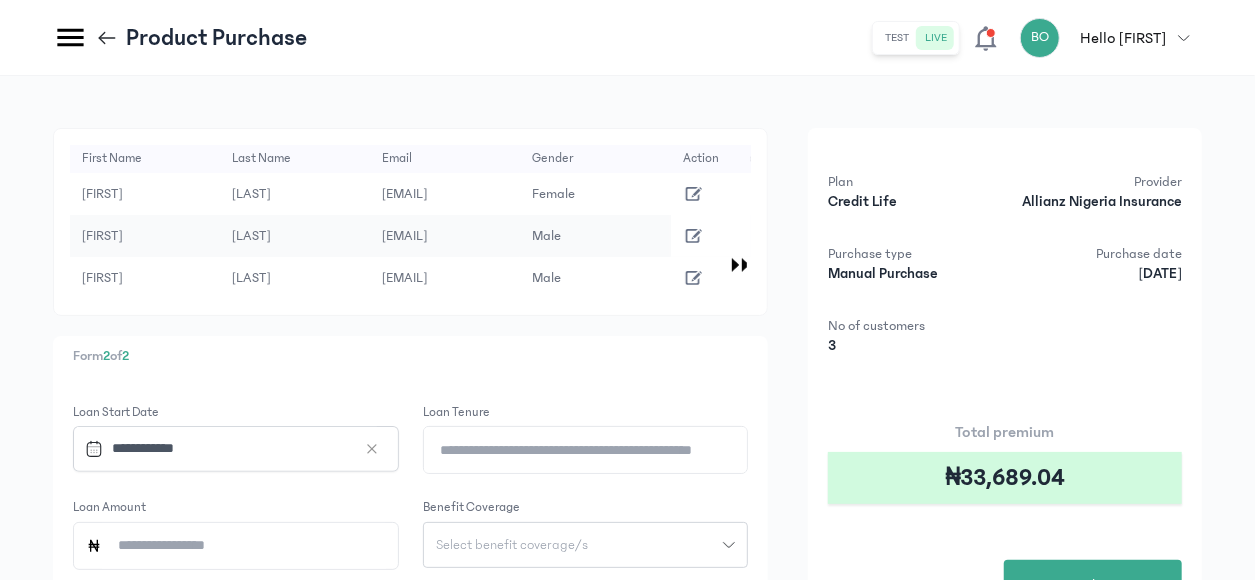 type on "*" 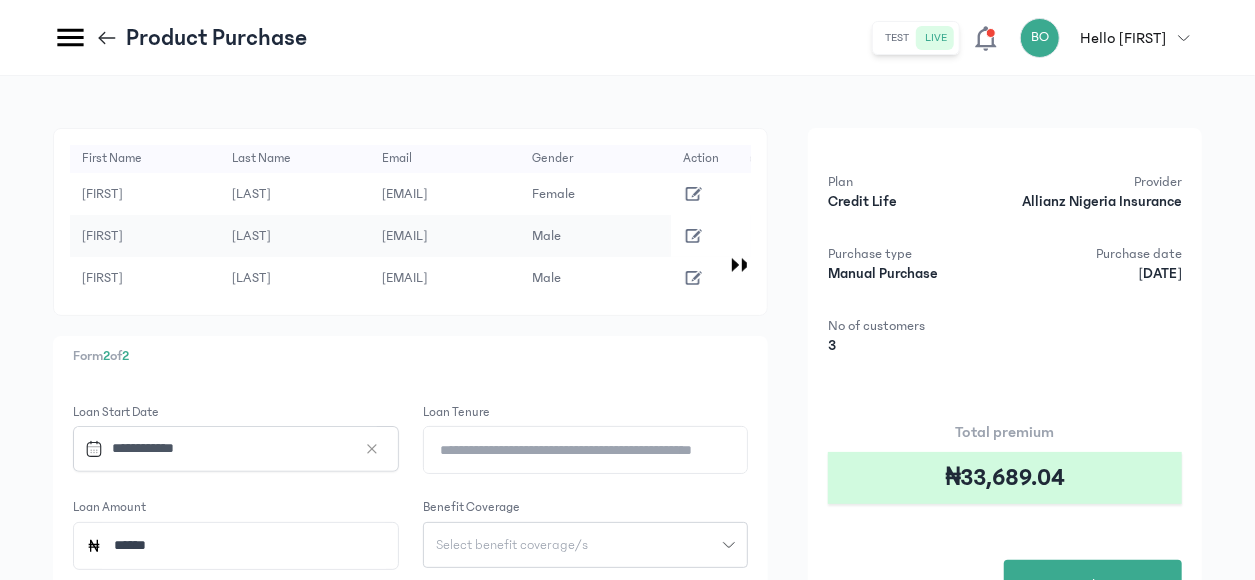 type on "******" 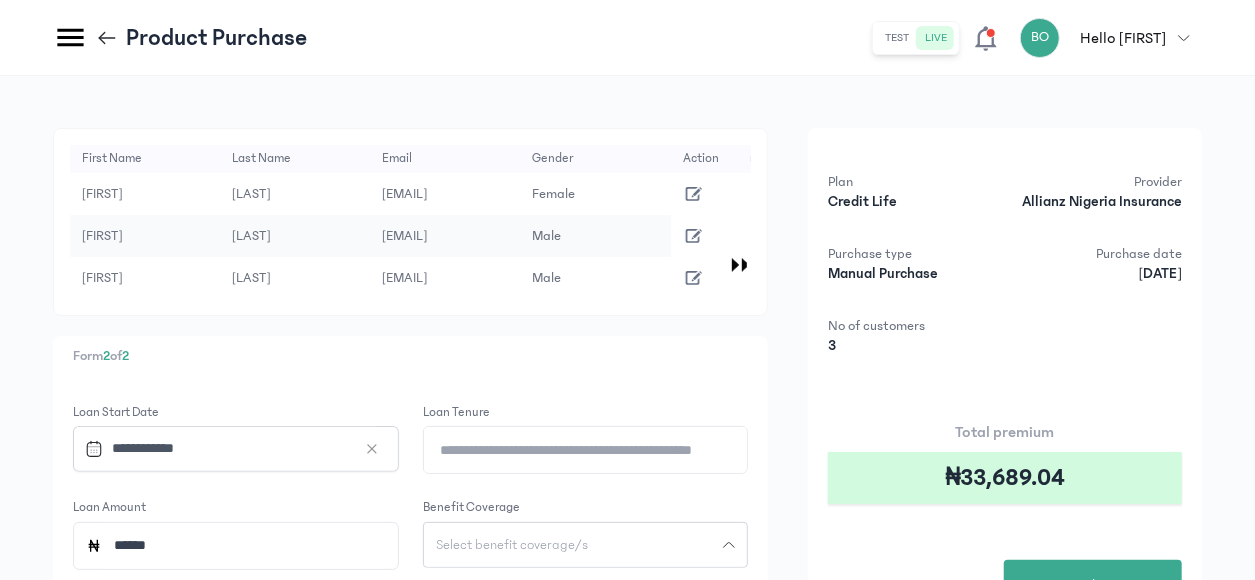 type 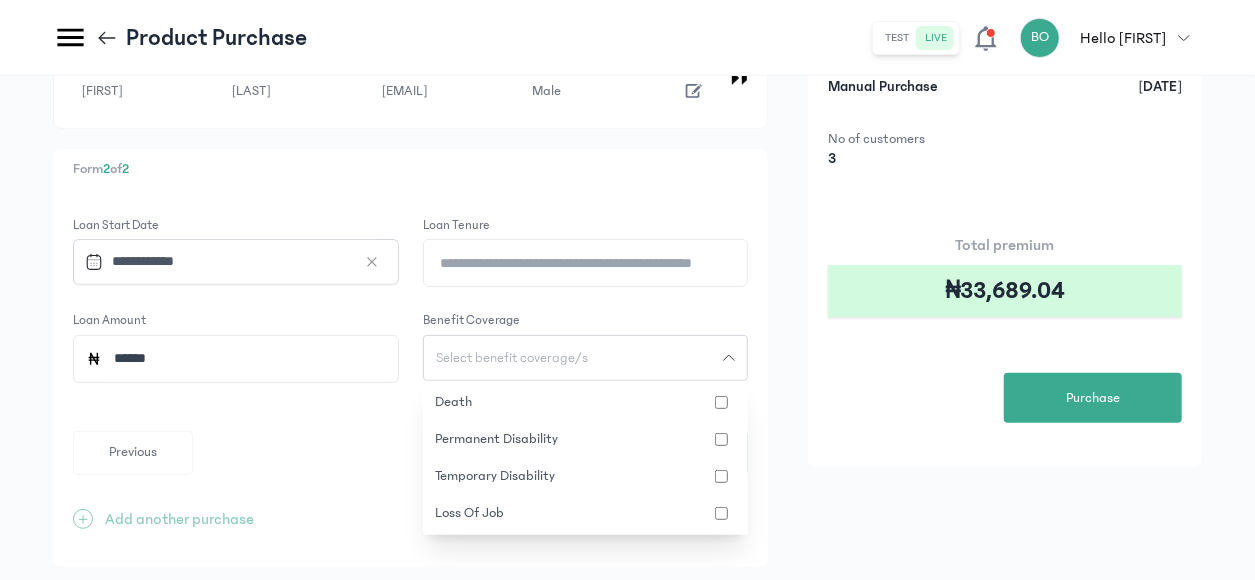 scroll, scrollTop: 238, scrollLeft: 0, axis: vertical 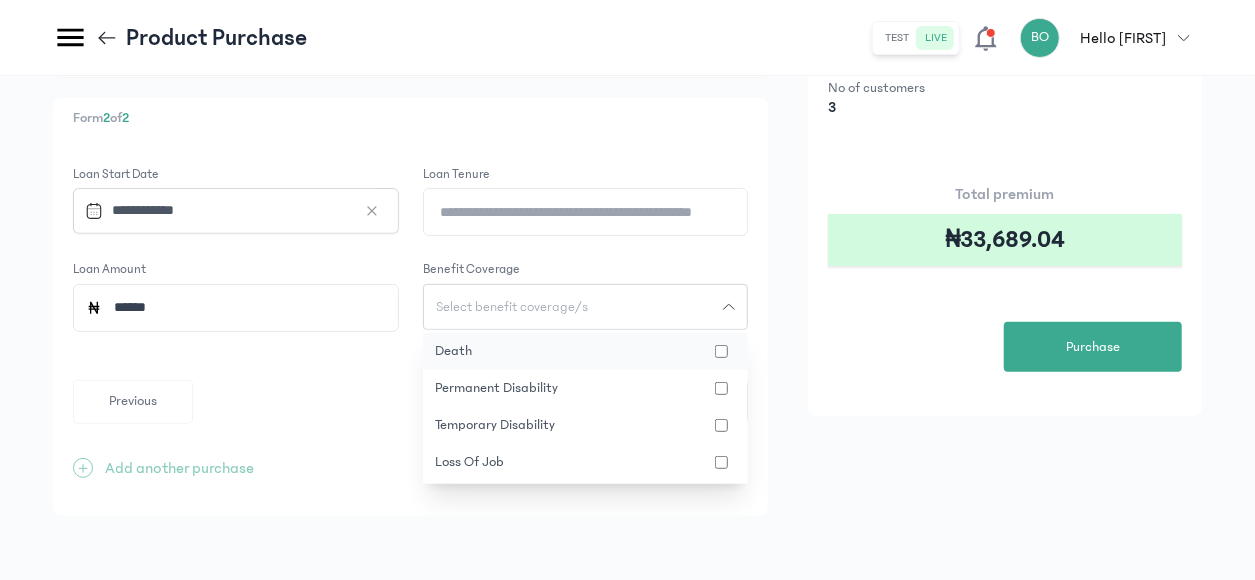 click on "death" 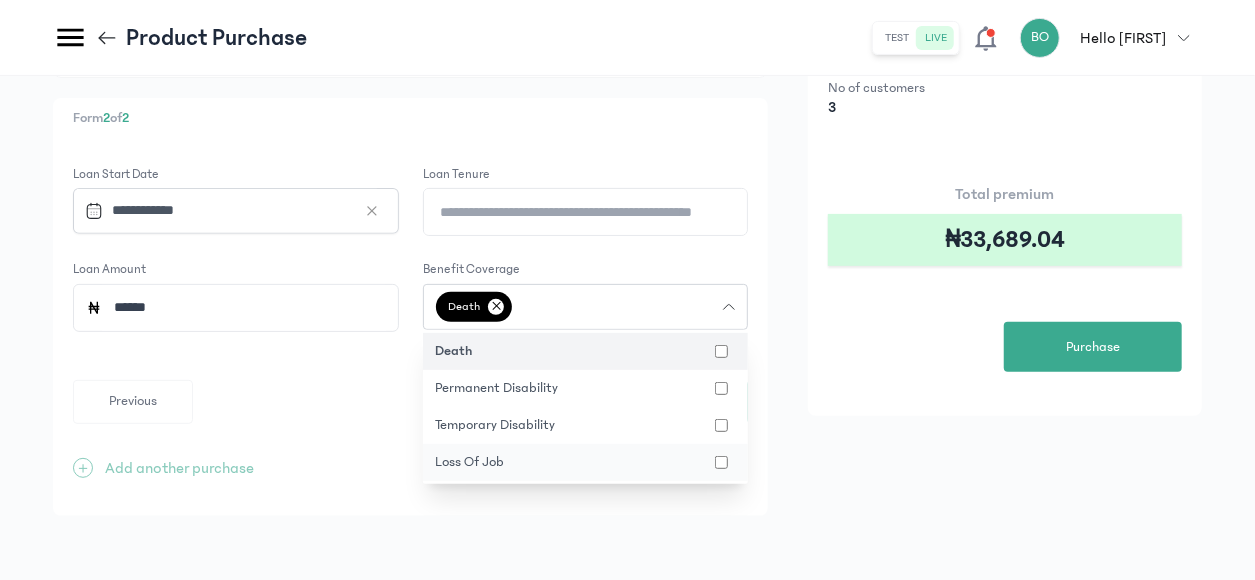 click on "loss of job" 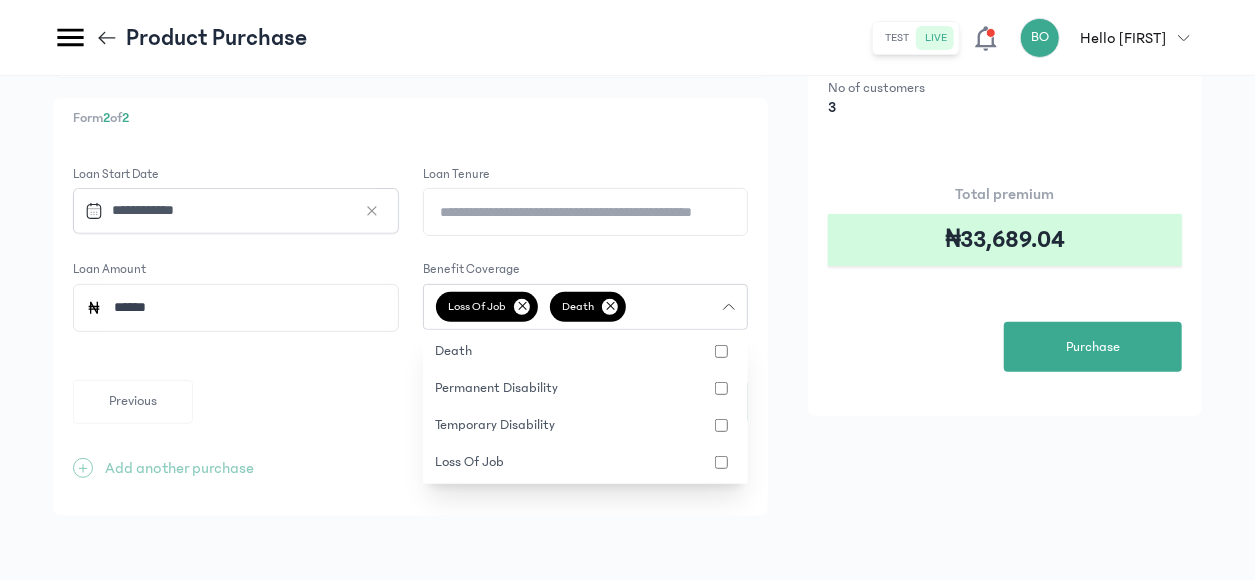 click on "**********" 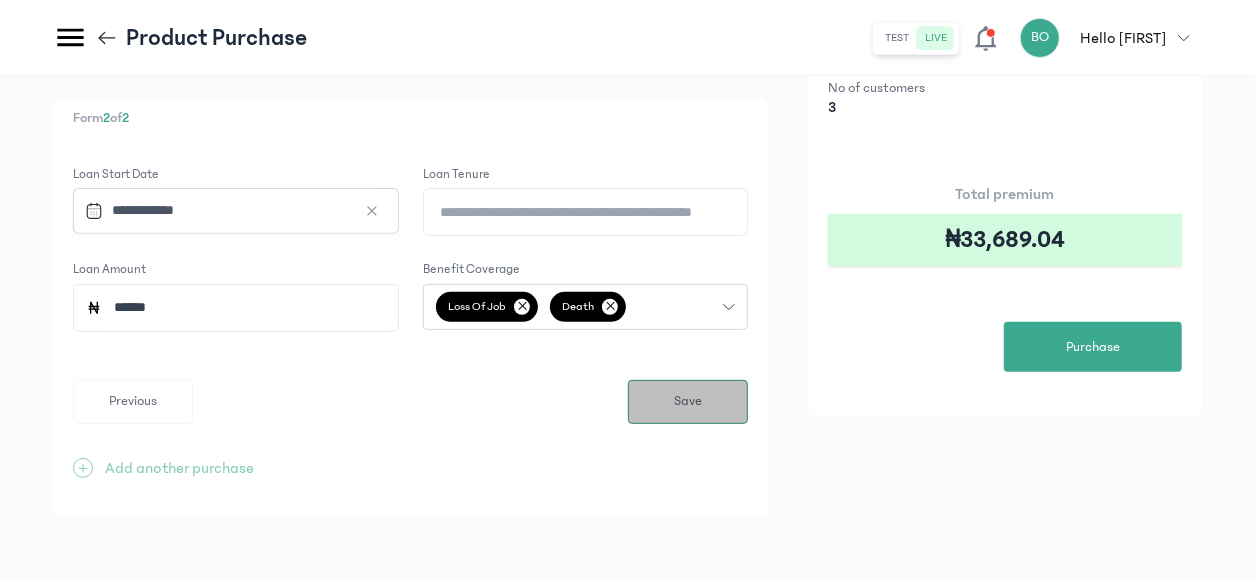 click on "Save" at bounding box center (688, 402) 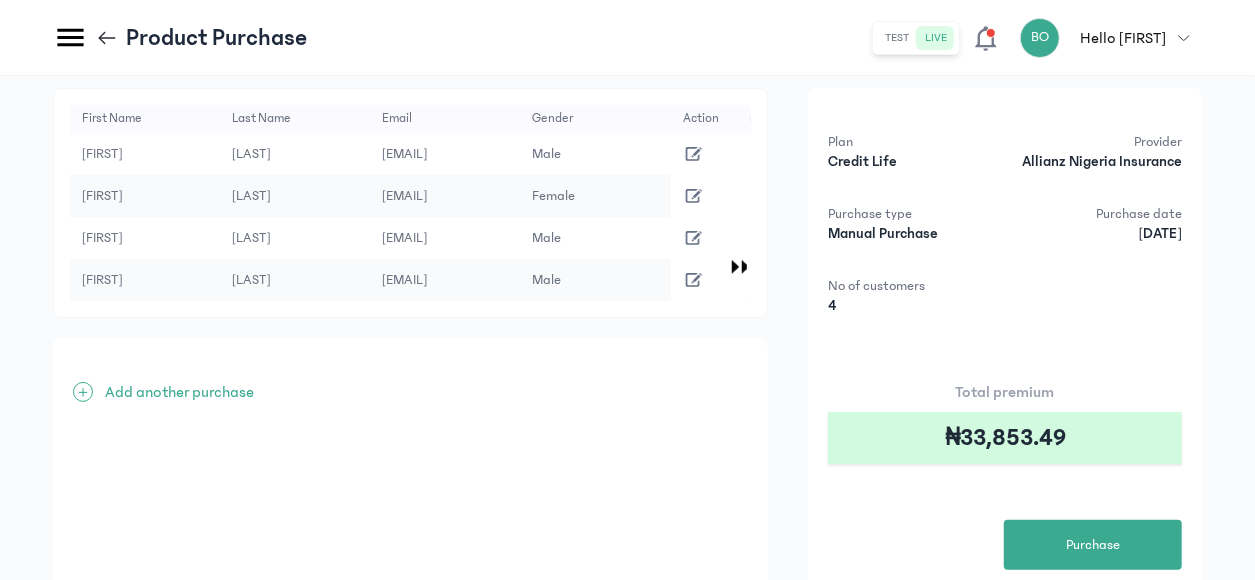 scroll, scrollTop: 160, scrollLeft: 0, axis: vertical 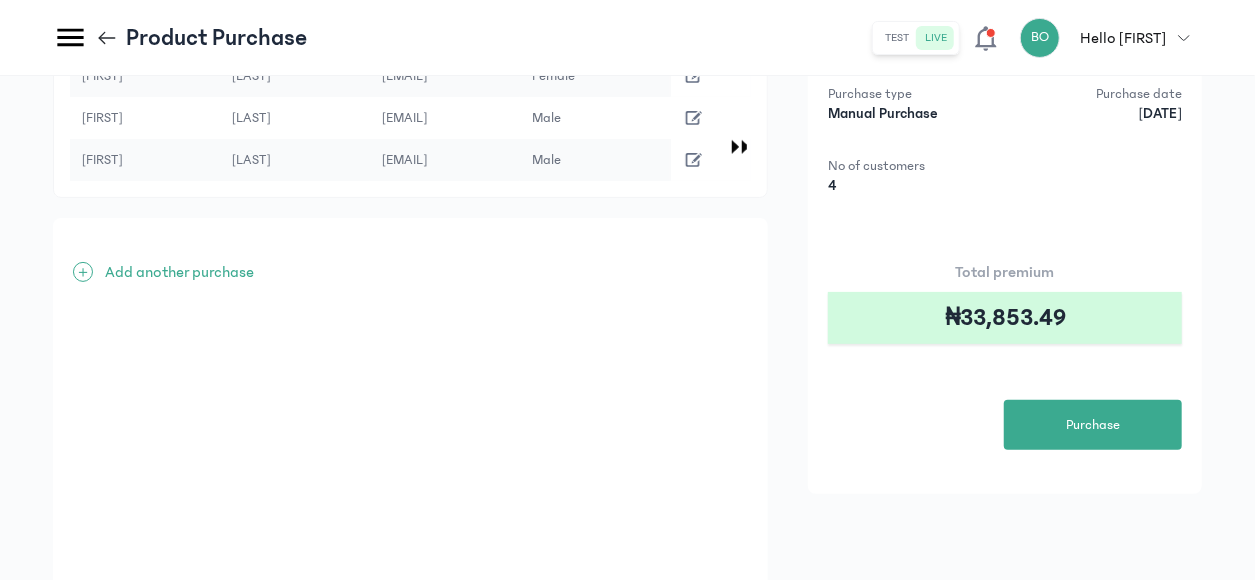 click on "Add another purchase" at bounding box center (179, 272) 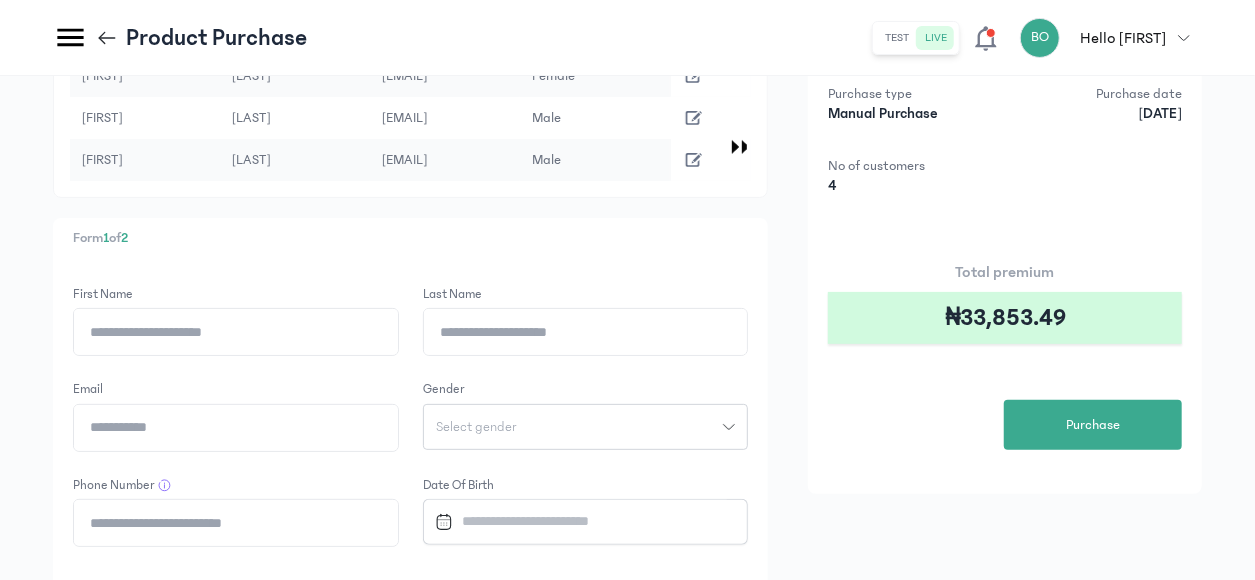 click on "First Name" 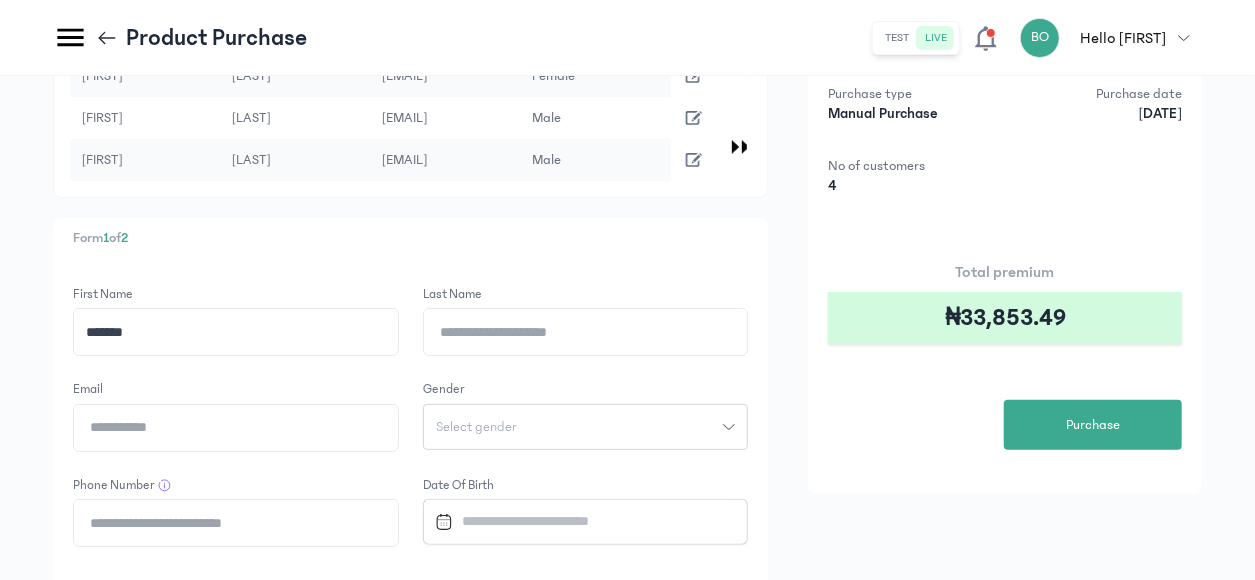 type on "*******" 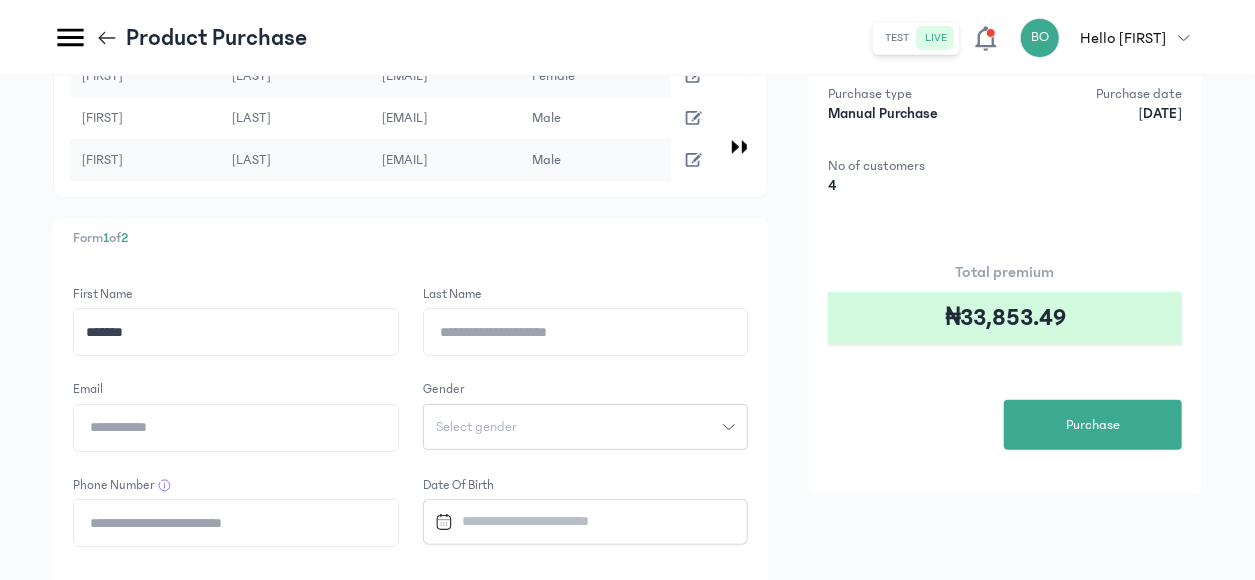 click on "Last Name" 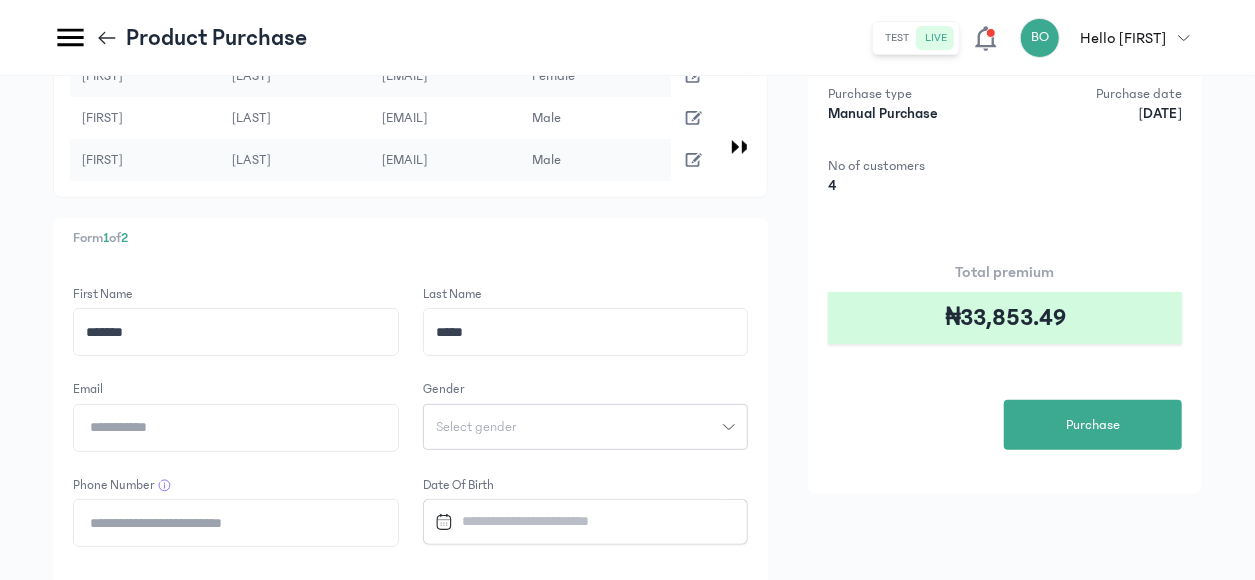 type on "*****" 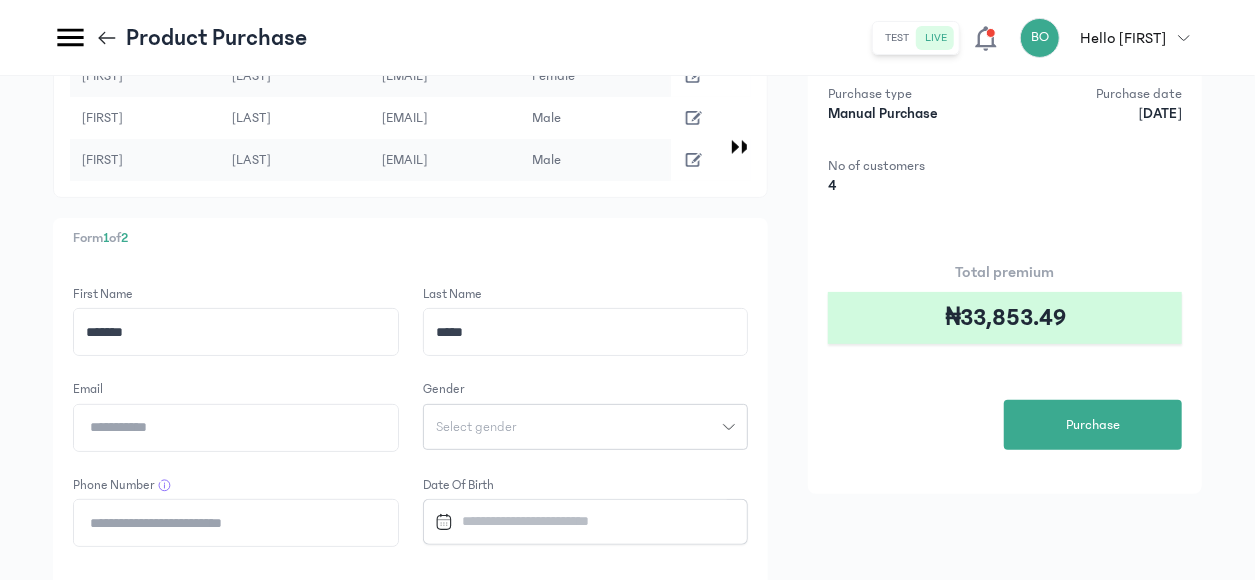 click on "Email" 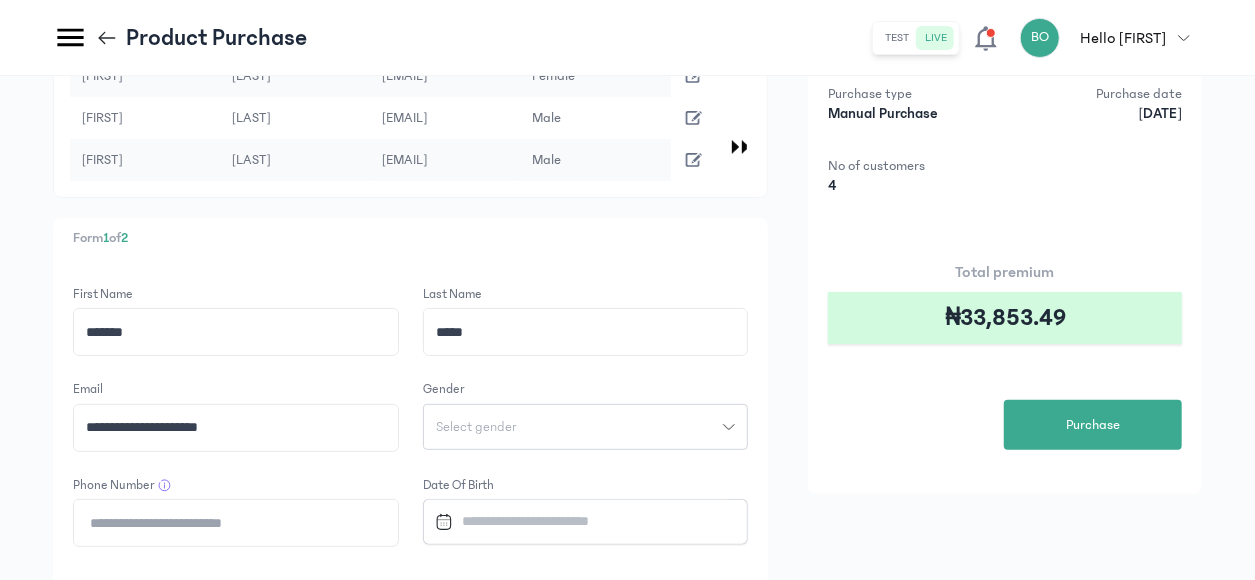 type on "**********" 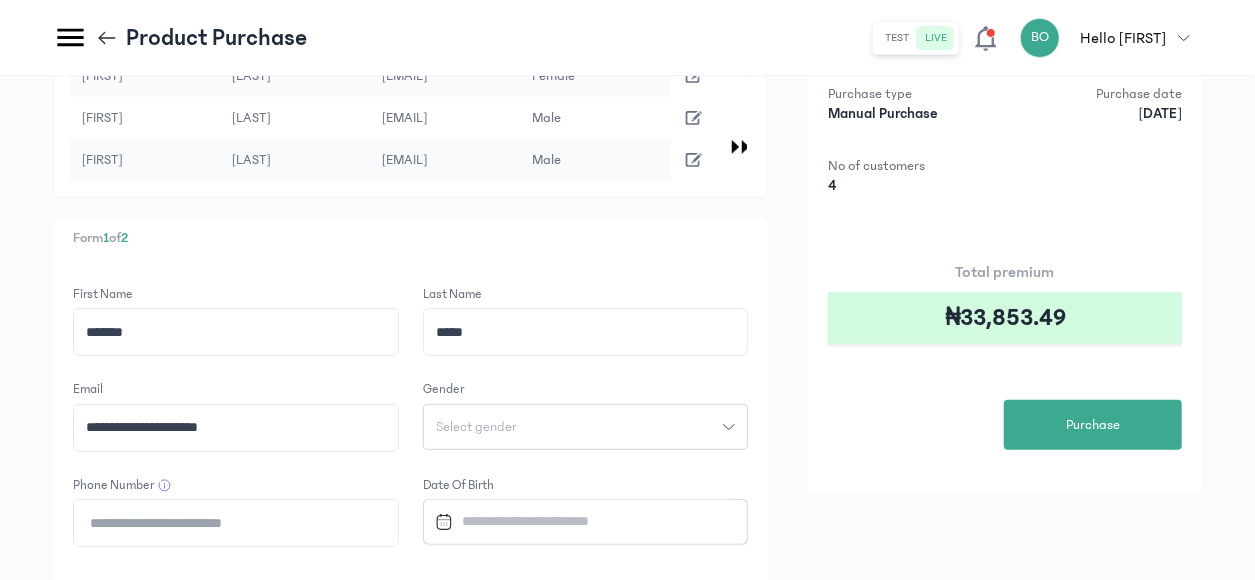 click on "Select gender" at bounding box center [574, 427] 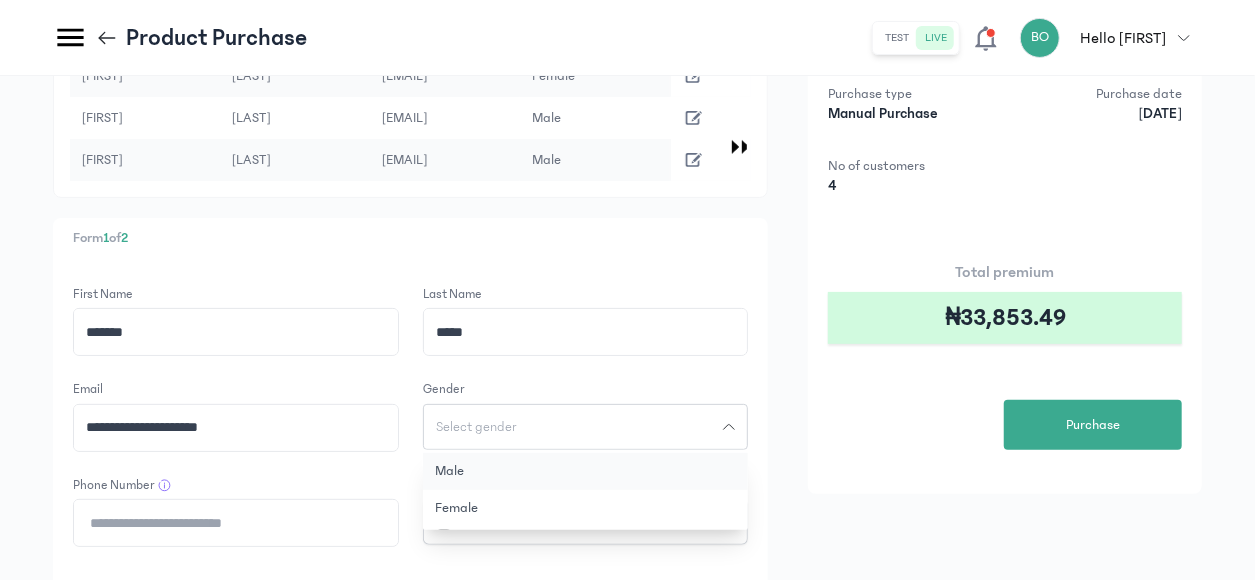 click on "Male" 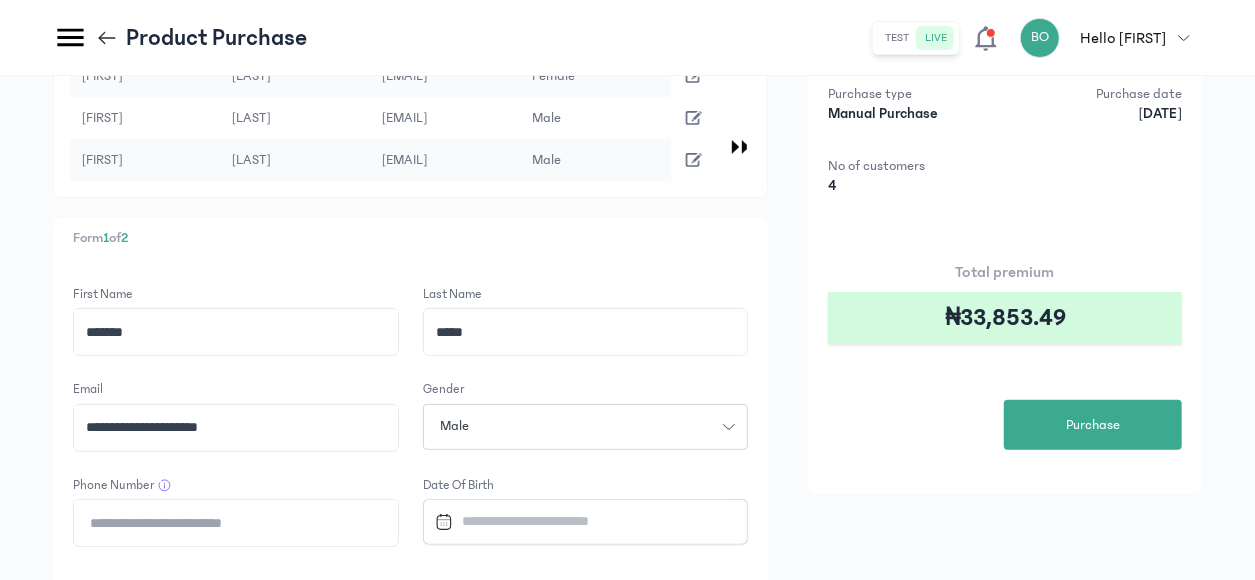 click on "Phone Number" 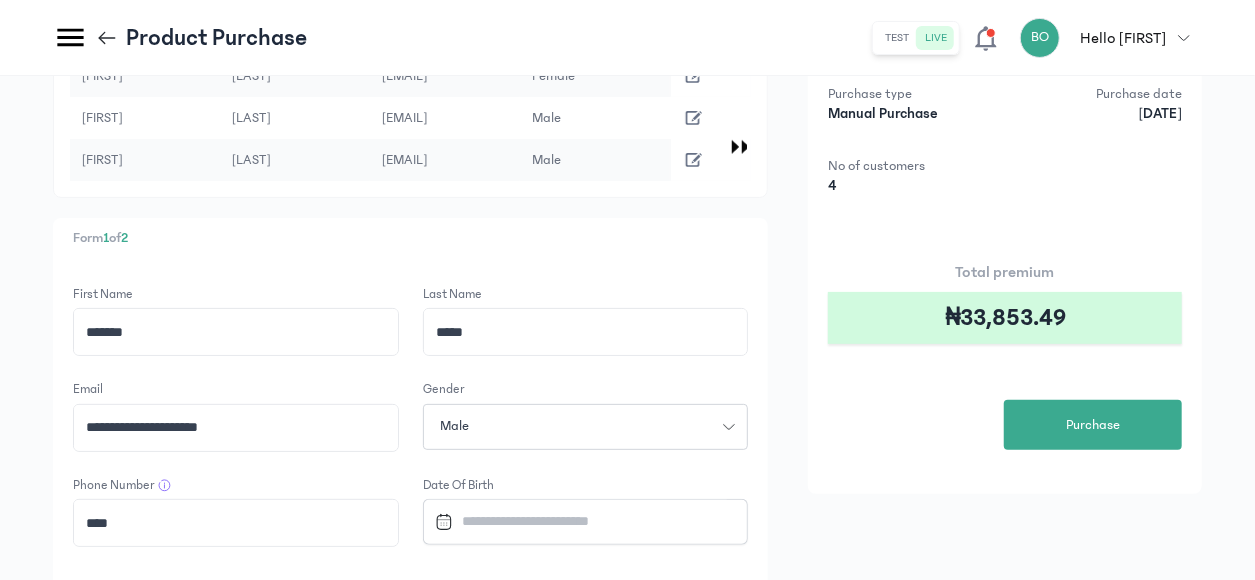 paste on "**********" 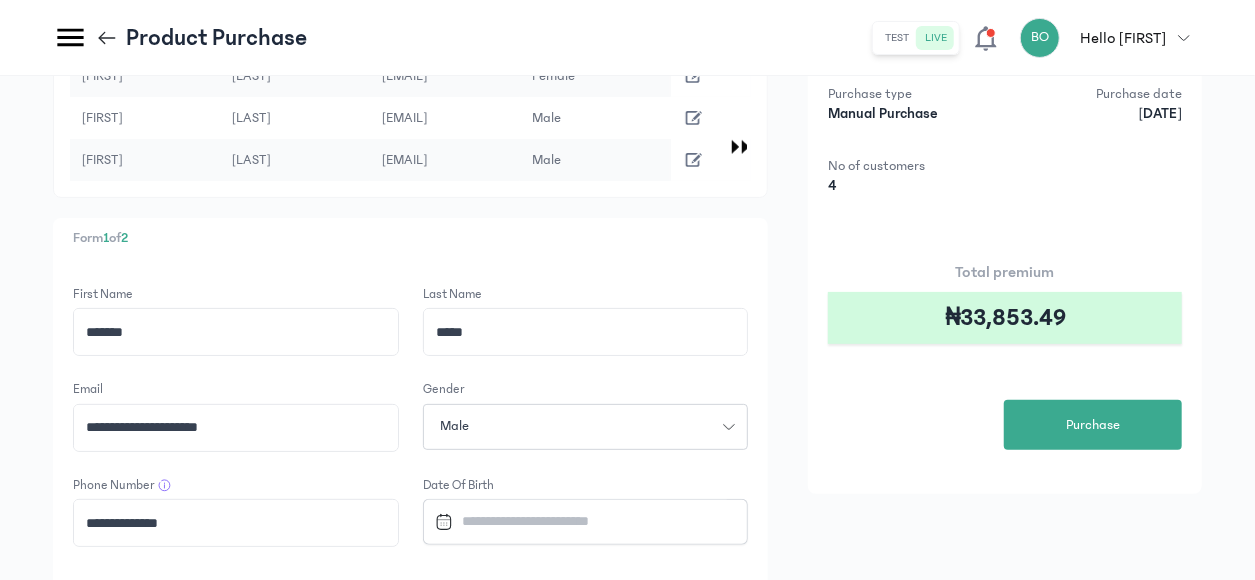 type on "**********" 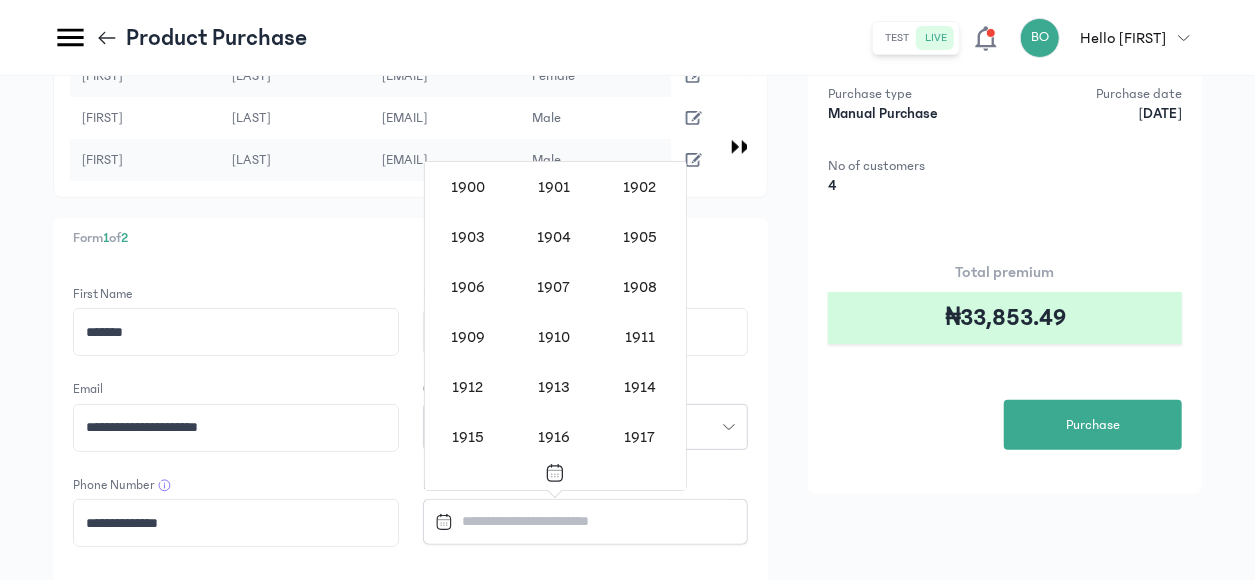 scroll, scrollTop: 1618, scrollLeft: 0, axis: vertical 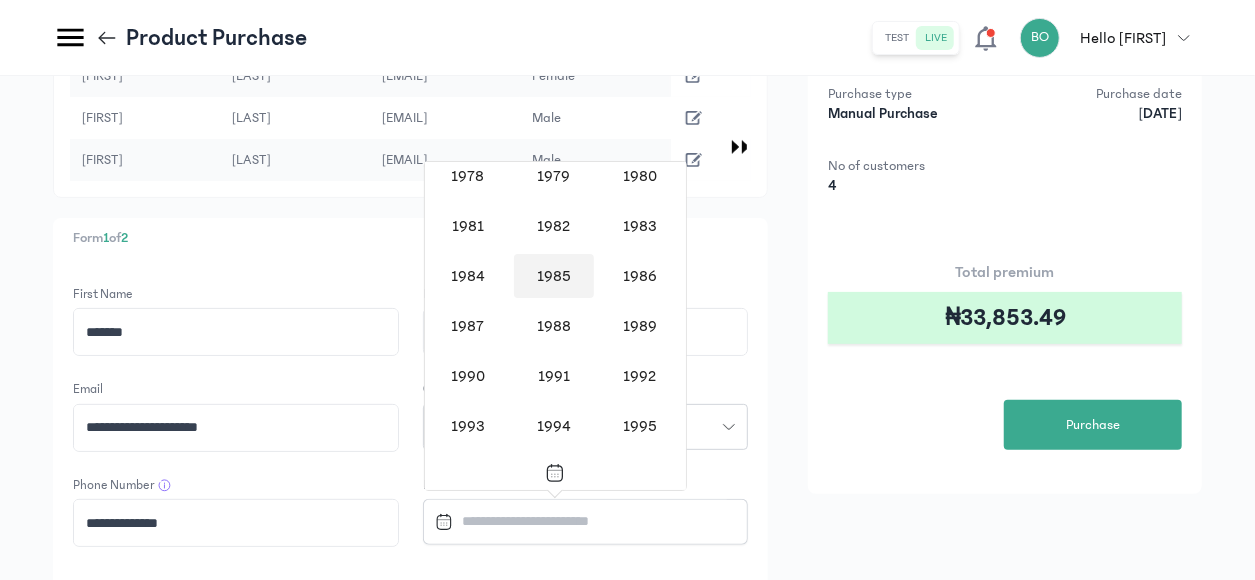 click on "1985" at bounding box center [554, 276] 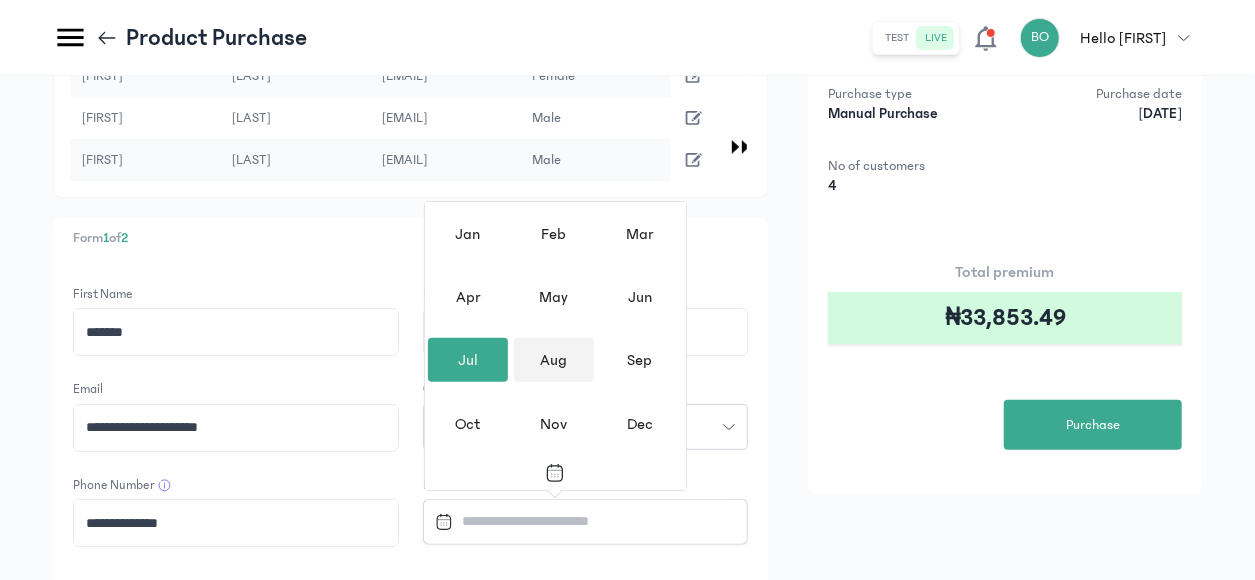 click on "Aug" at bounding box center (554, 360) 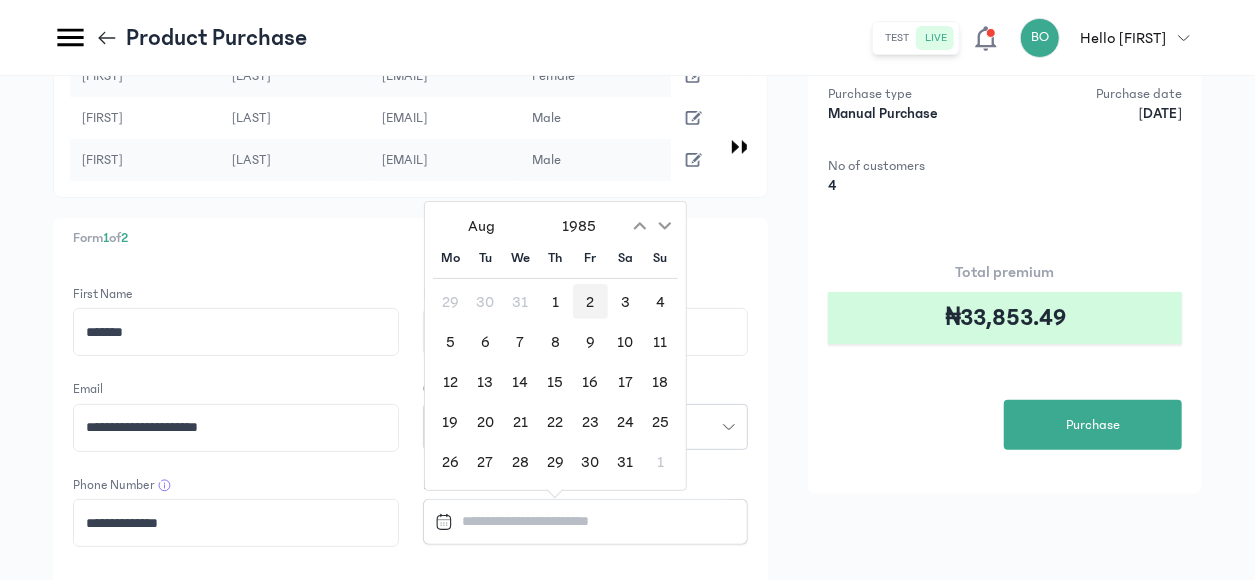 click on "2" at bounding box center [590, 301] 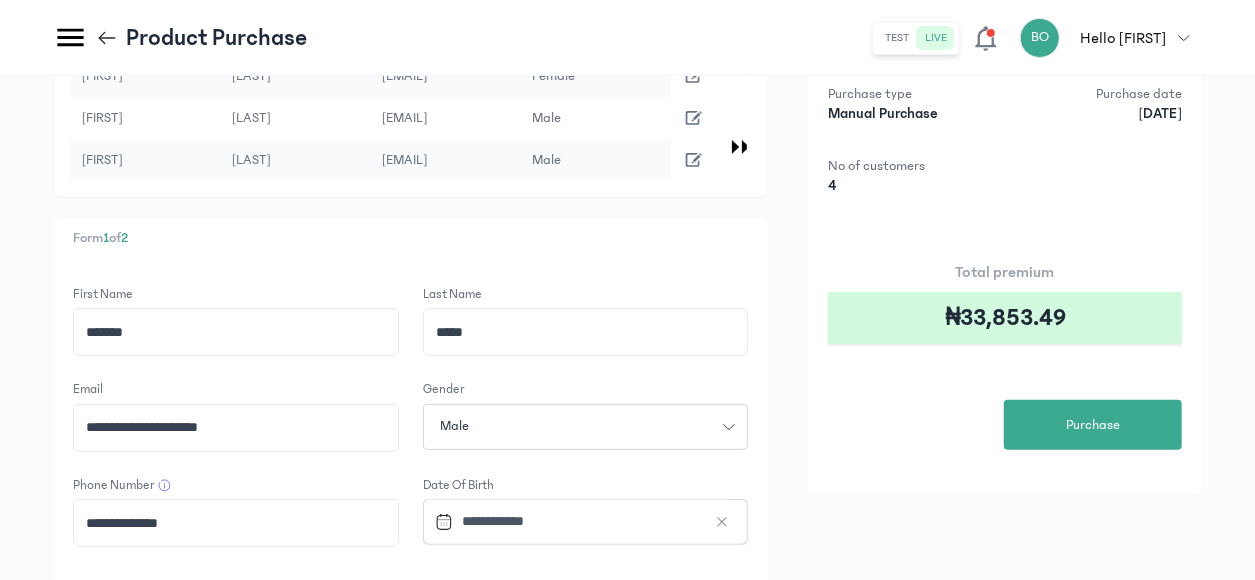 click on "**********" 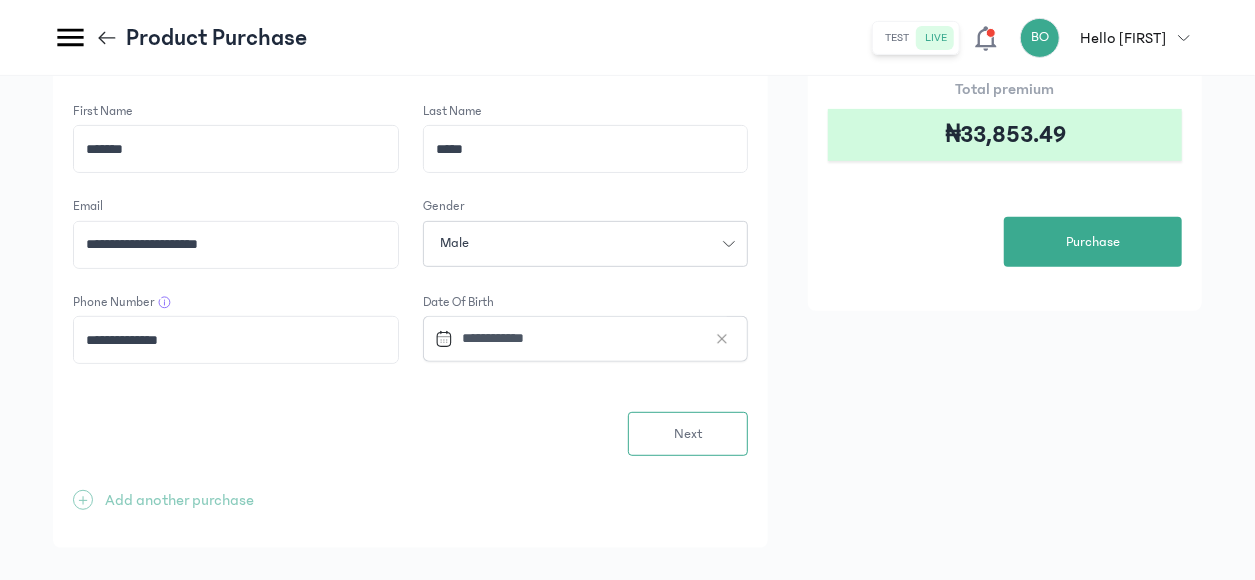 scroll, scrollTop: 375, scrollLeft: 0, axis: vertical 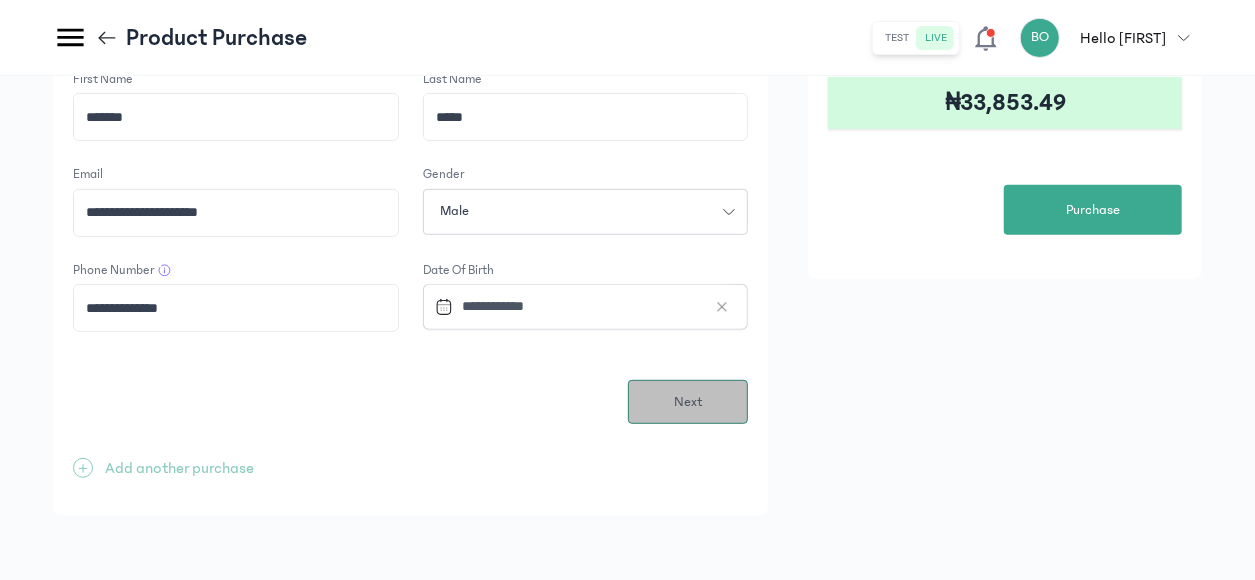 click on "Next" at bounding box center (688, 402) 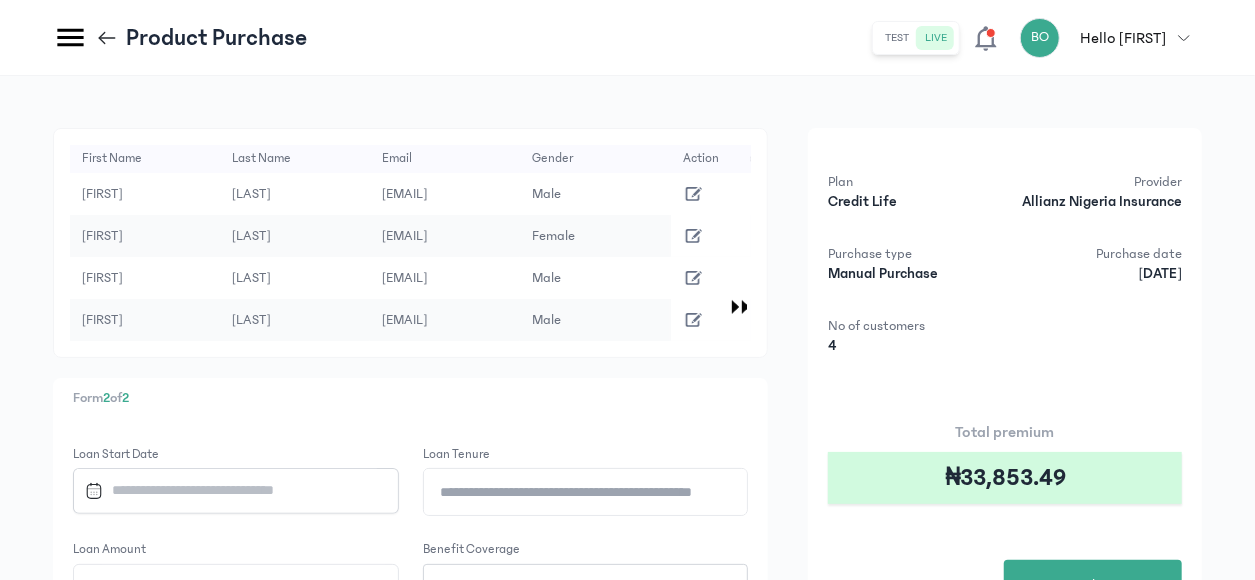 click at bounding box center (227, 490) 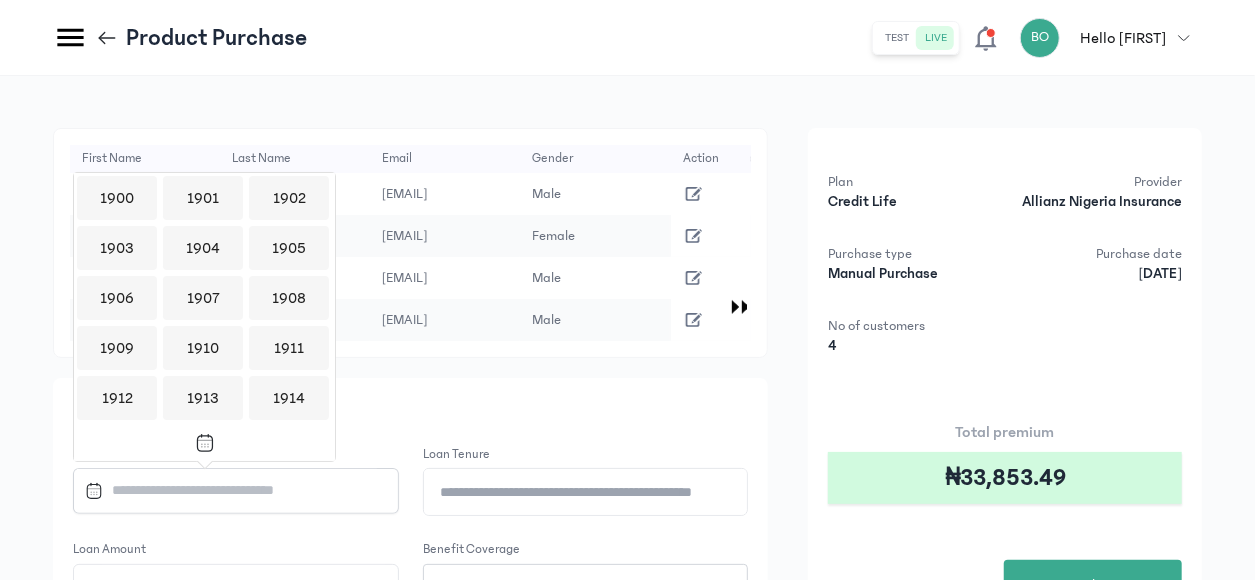 scroll, scrollTop: 1938, scrollLeft: 0, axis: vertical 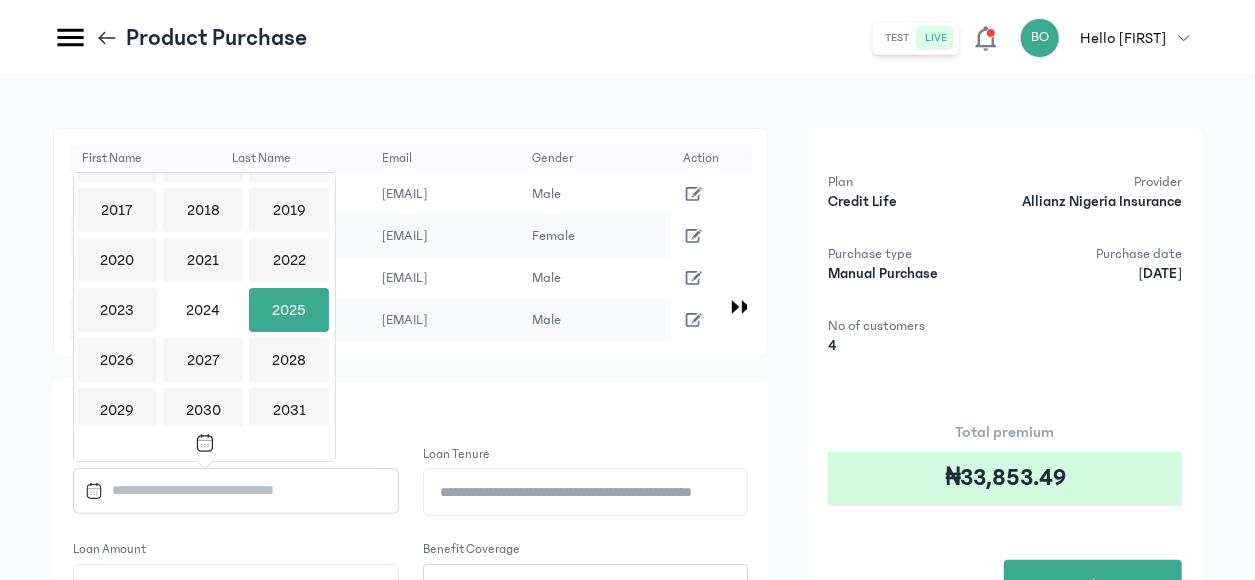 click on "2025" at bounding box center [289, 310] 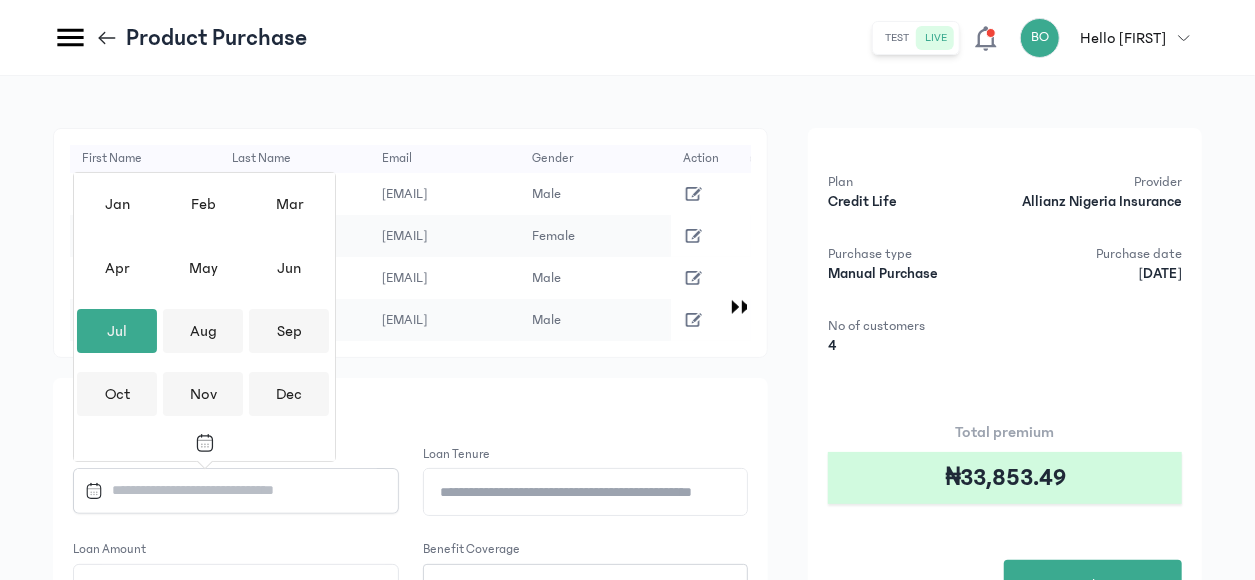 click on "Jul" at bounding box center [117, 331] 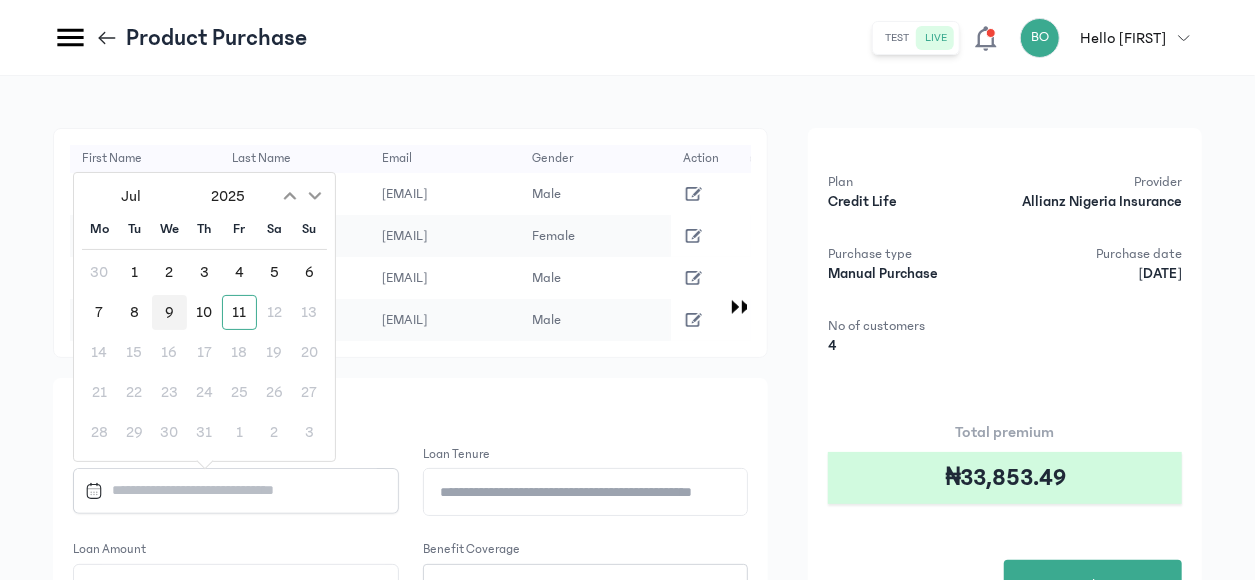 click on "9" at bounding box center [169, 312] 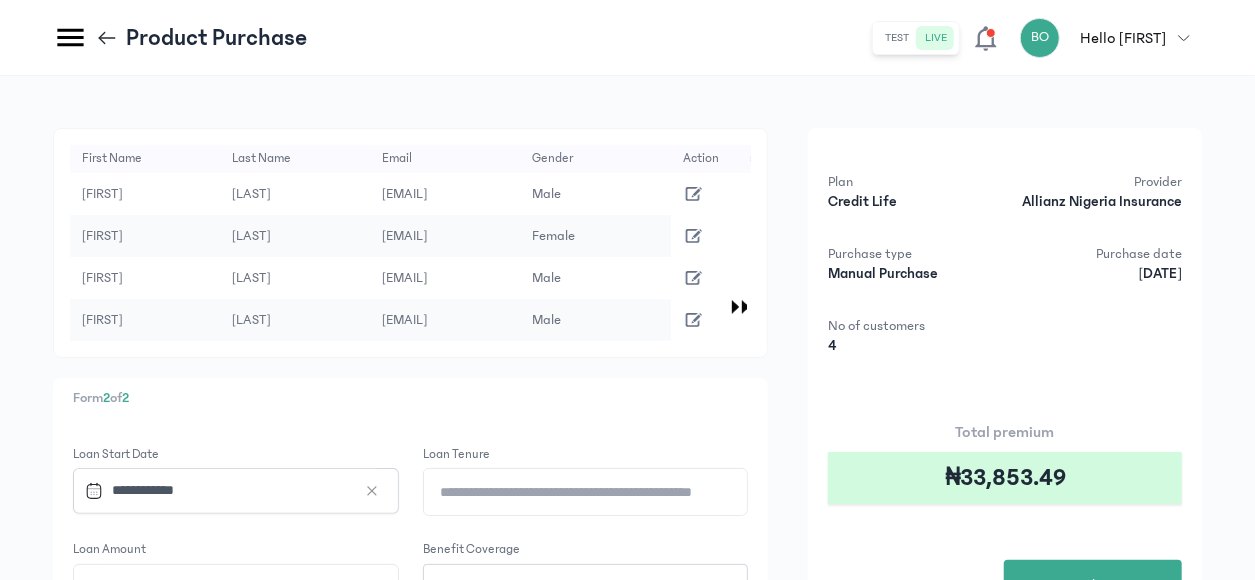 click on "[FIRST]" 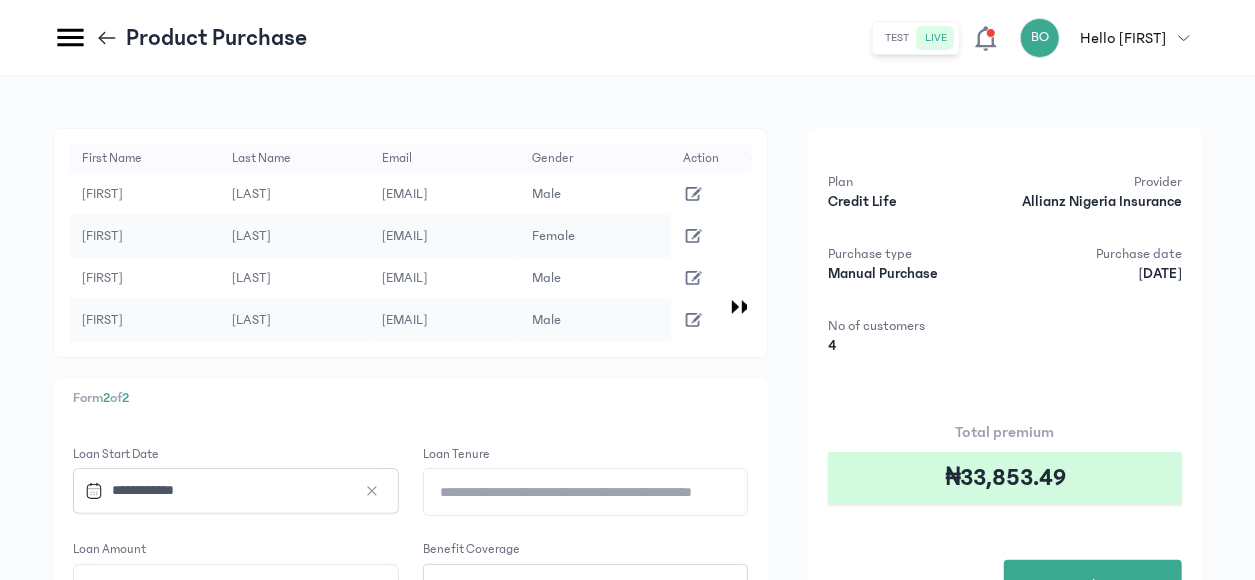 click on "Loan Tenure" 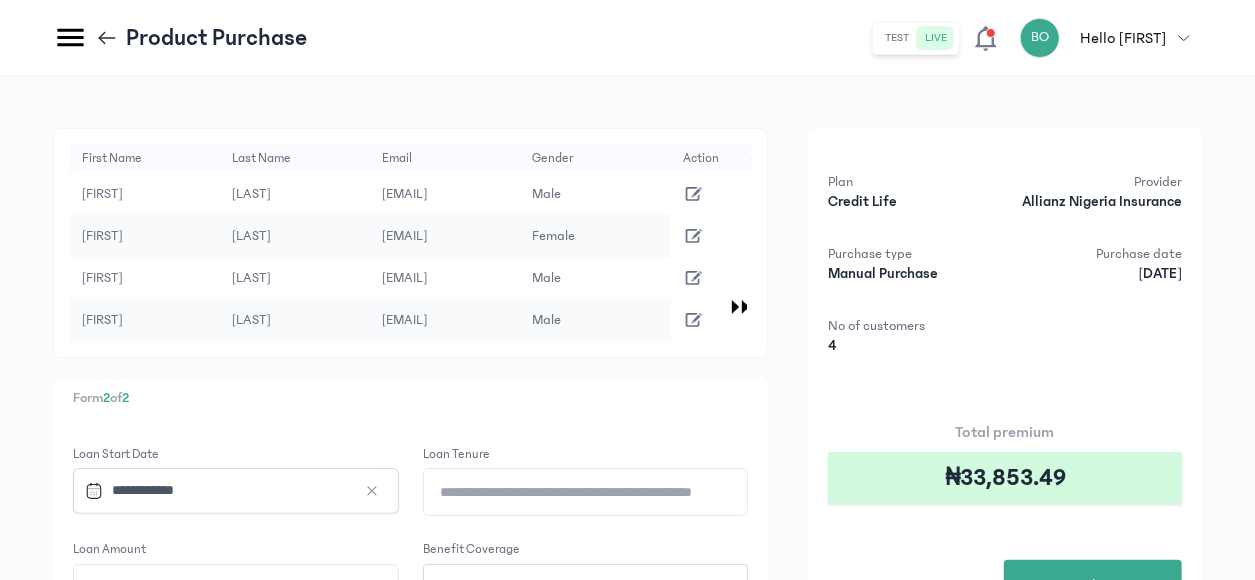 drag, startPoint x: 1254, startPoint y: 351, endPoint x: 1256, endPoint y: 418, distance: 67.02985 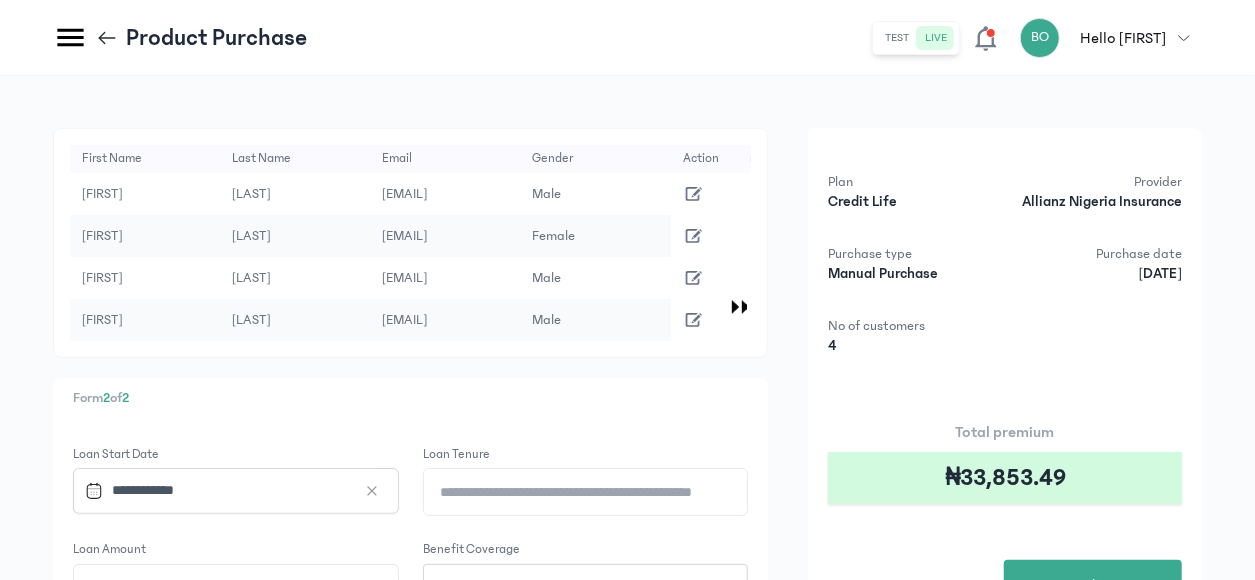 click on "**********" at bounding box center [627, 290] 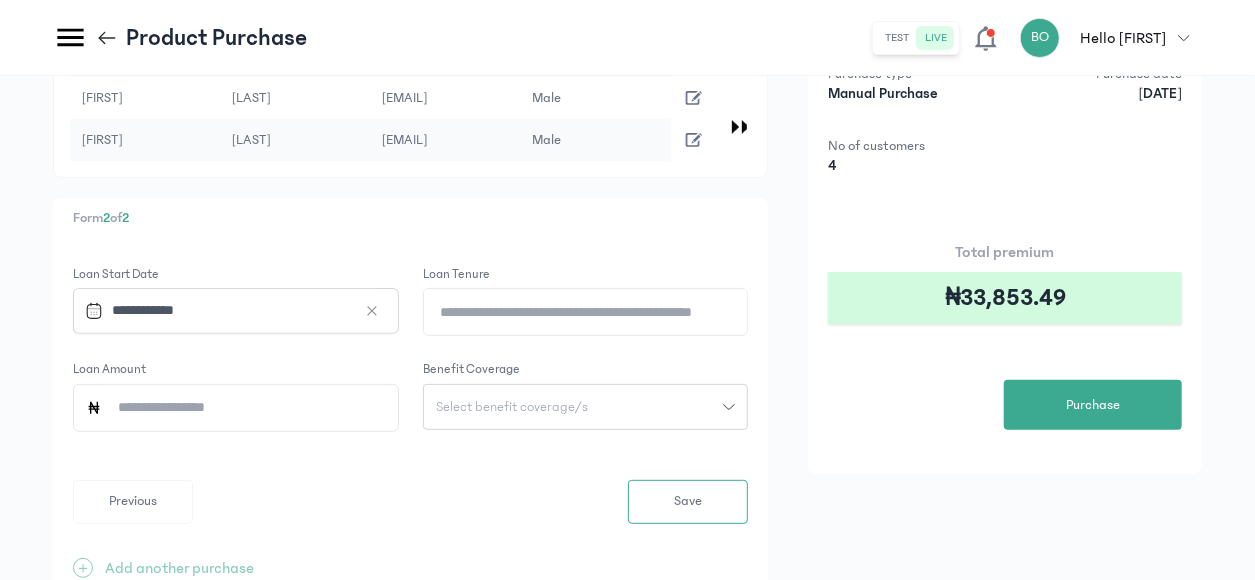 scroll, scrollTop: 200, scrollLeft: 0, axis: vertical 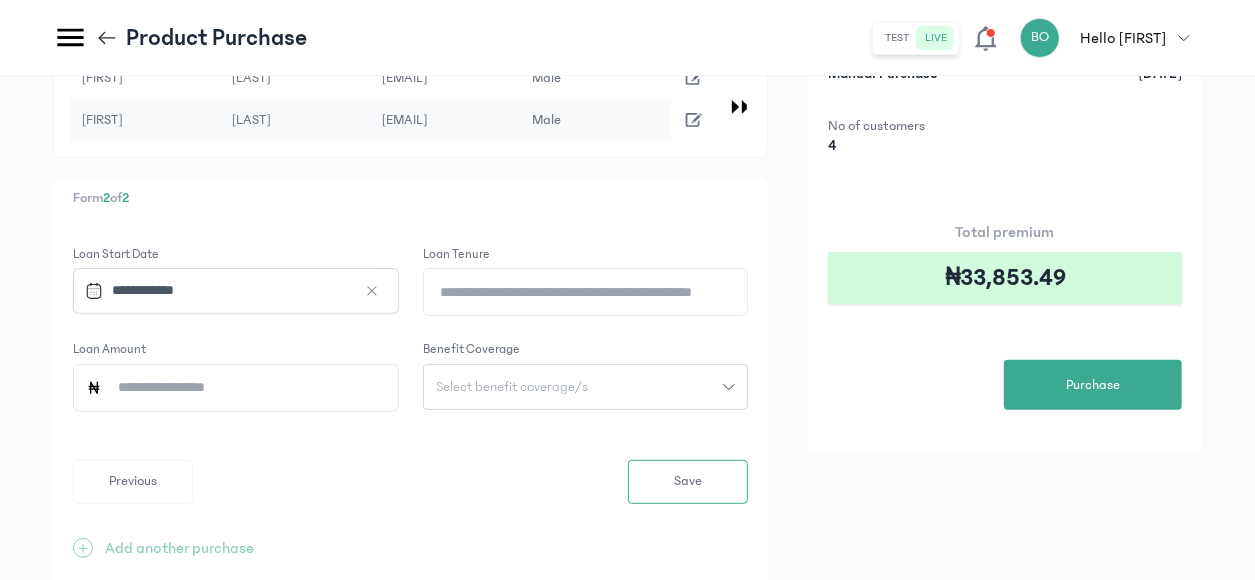 click on "Loan Amount" 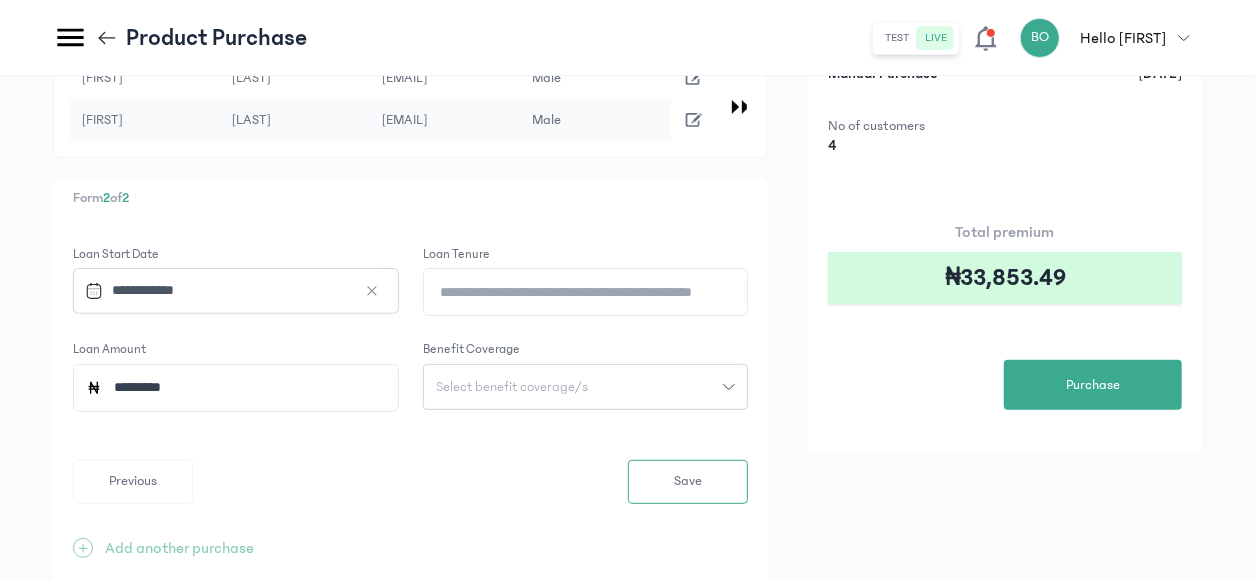 type on "*********" 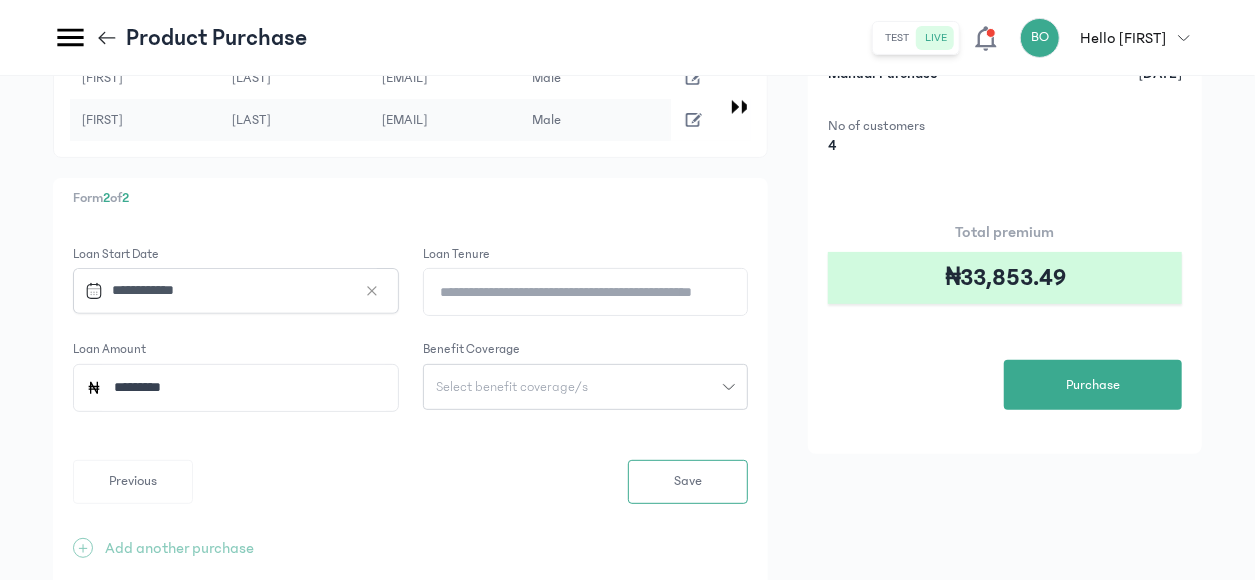 click on "Select benefit coverage/s" at bounding box center [512, 387] 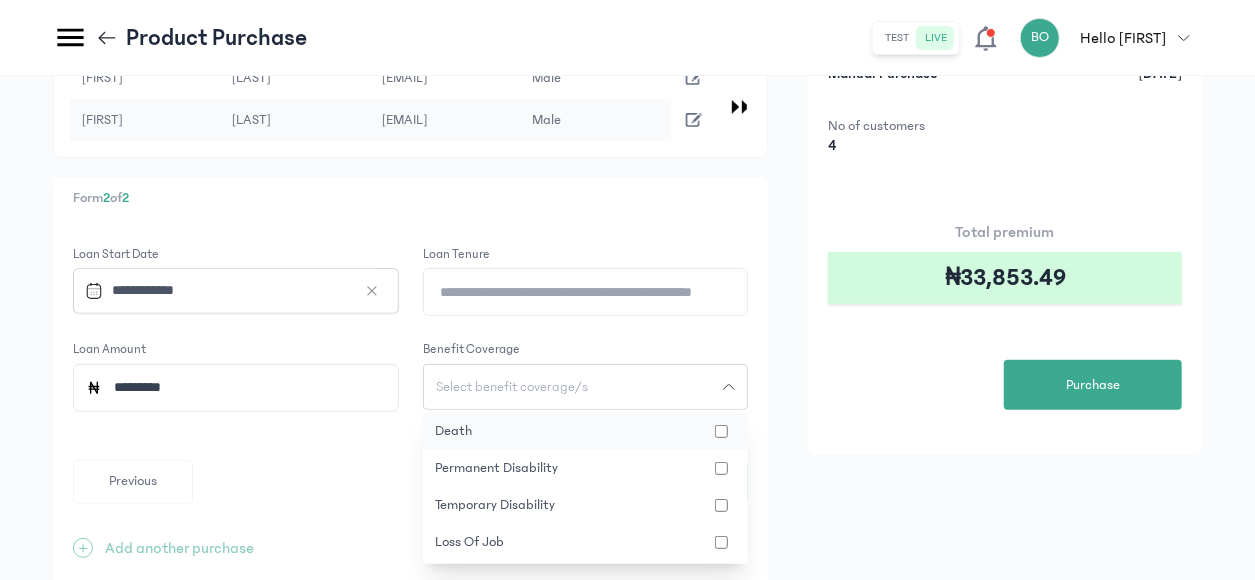 click on "death" 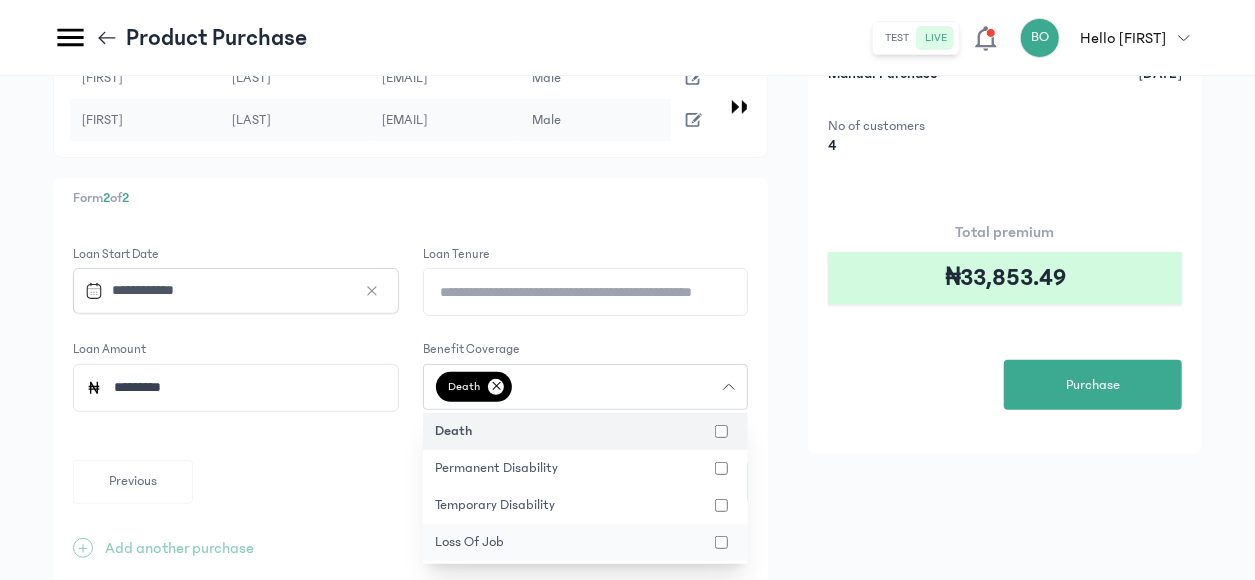 click on "loss of job" 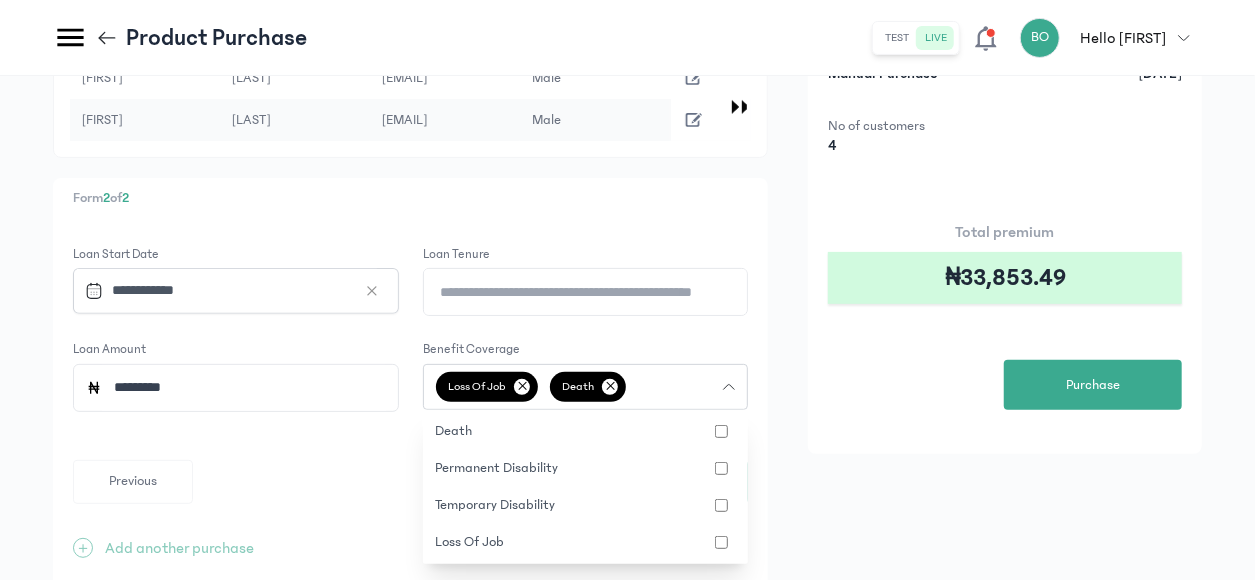 click on "[FIRST] [LAST] [EMAIL] [GENDER] [PHONE] [DATE] [LOAN START DATE] [LOAN TENURE] [LOAN AMOUNT] [BENEFIT COVERAGE] [ACTION] [FIRST] [LAST] [EMAIL] [GENDER] [PHONE] [DATE] [LOAN START DATE] [LOAN TENURE] [LOAN AMOUNT] [BENEFIT COVERAGE] [ACTION] [FIRST] [LAST] [EMAIL] [GENDER] [PHONE] [DATE] [LOAN START DATE] [LOAN TENURE] [LOAN AMOUNT] [BENEFIT COVERAGE] [ACTION] [FIRST] [LAST] [EMAIL] [GENDER] [PHONE] [DATE] [LOAN START DATE] [LOAN TENURE] [LOAN AMOUNT] [BENEFIT COVERAGE] [ACTION] [FIRST] [LAST] [EMAIL] [GENDER] [PHONE] [DATE] [LOAN START DATE] [LOAN TENURE] [LOAN AMOUNT] [BENEFIT COVERAGE] [ACTION] [FORM] [LOAN START DATE] [LOAN TENURE] [LOAN AMOUNT] [BENEFIT COVERAGE] [PREVIOUS] [SAVE] [+] [ADD ANOTHER PURCHASE] [PLAN CREDIT LIFE PROVIDER] [PURCHASE TYPE] [PURCHASE DATE] [NO OF CUSTOMERS] [TOTAL PREMIUM] [PURCHASE]" 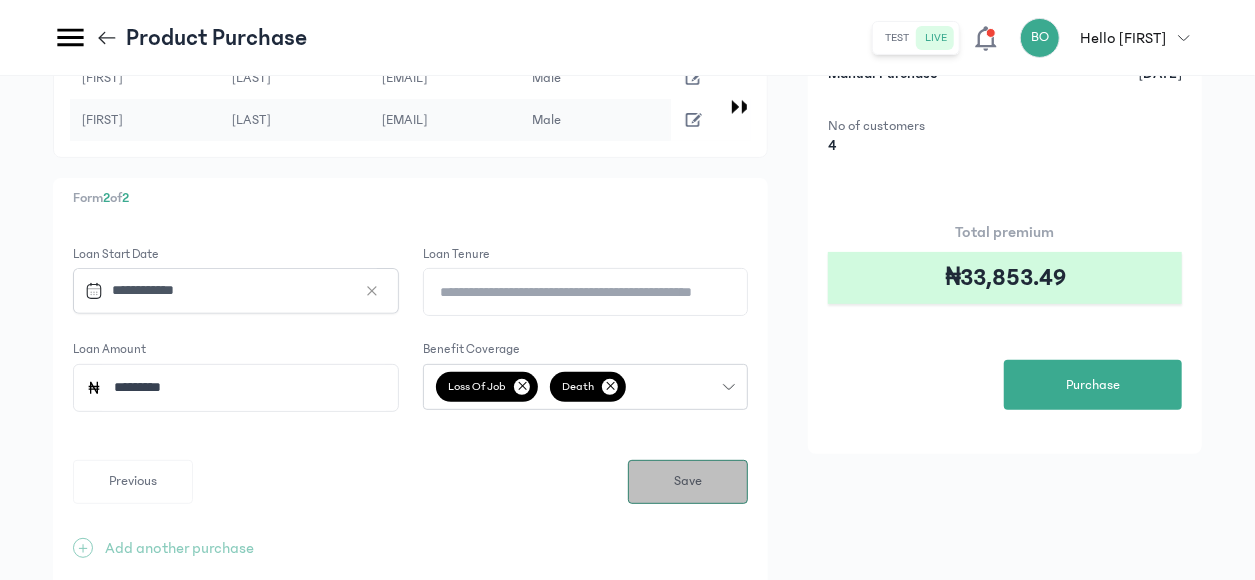 click on "Save" at bounding box center [688, 482] 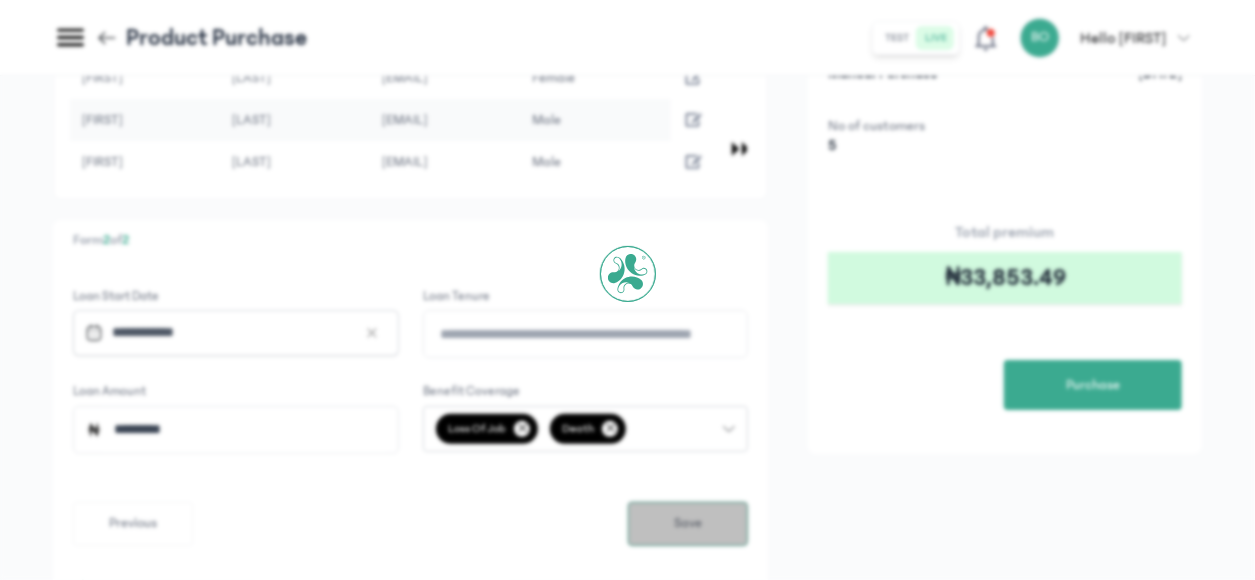 scroll, scrollTop: 0, scrollLeft: 0, axis: both 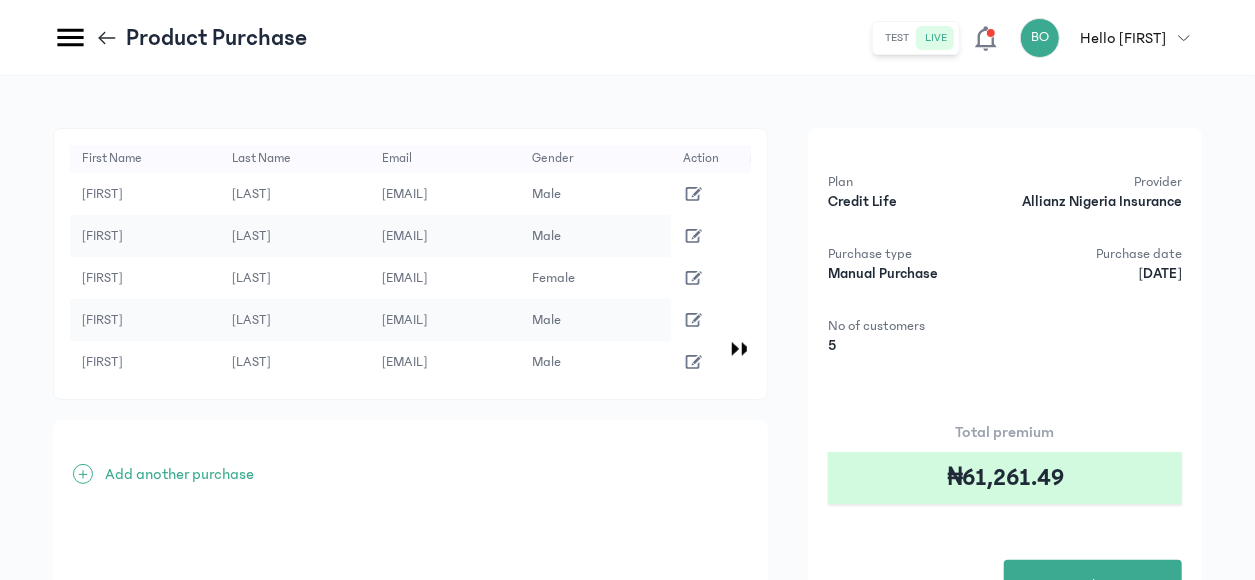 click on "+" at bounding box center (83, 474) 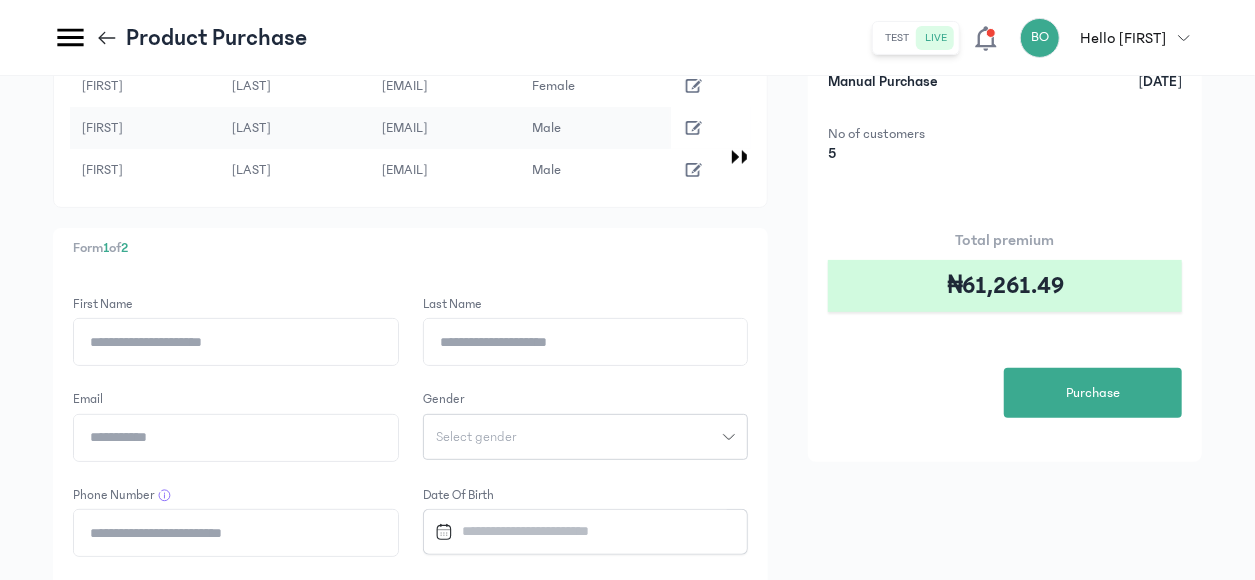 scroll, scrollTop: 240, scrollLeft: 0, axis: vertical 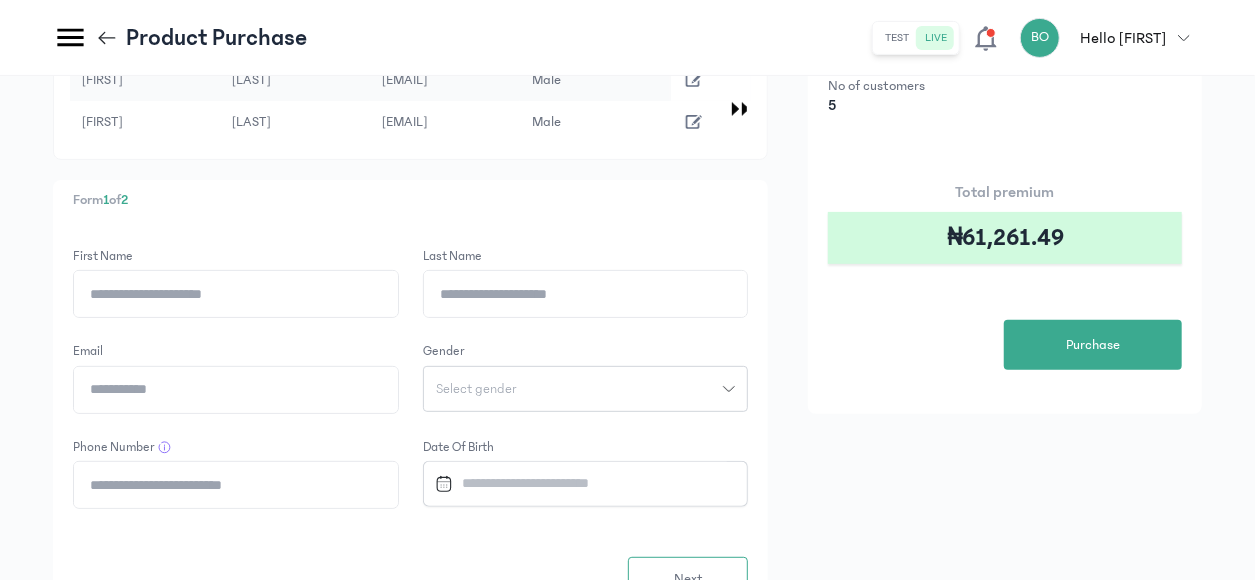click on "First Name" 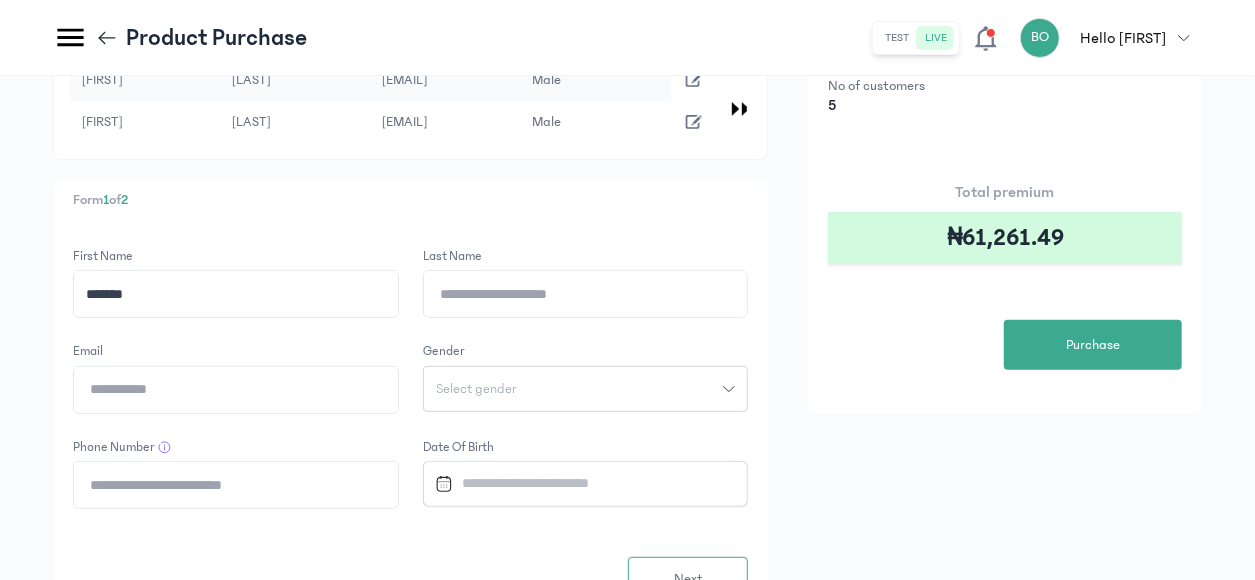 type on "*******" 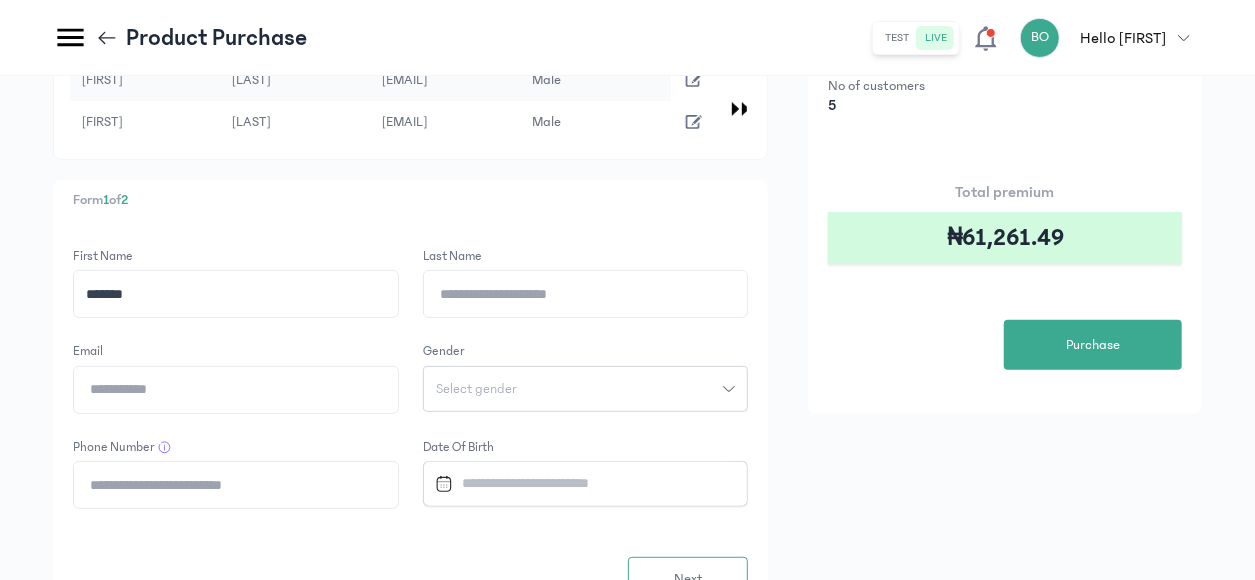 click on "Last Name" 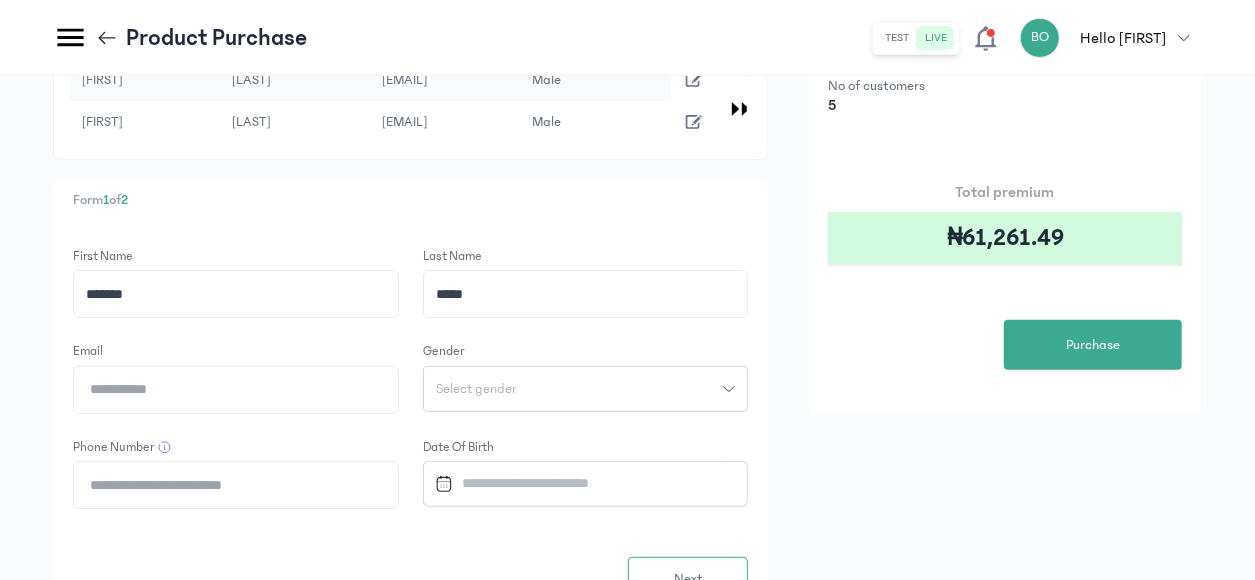 type on "*****" 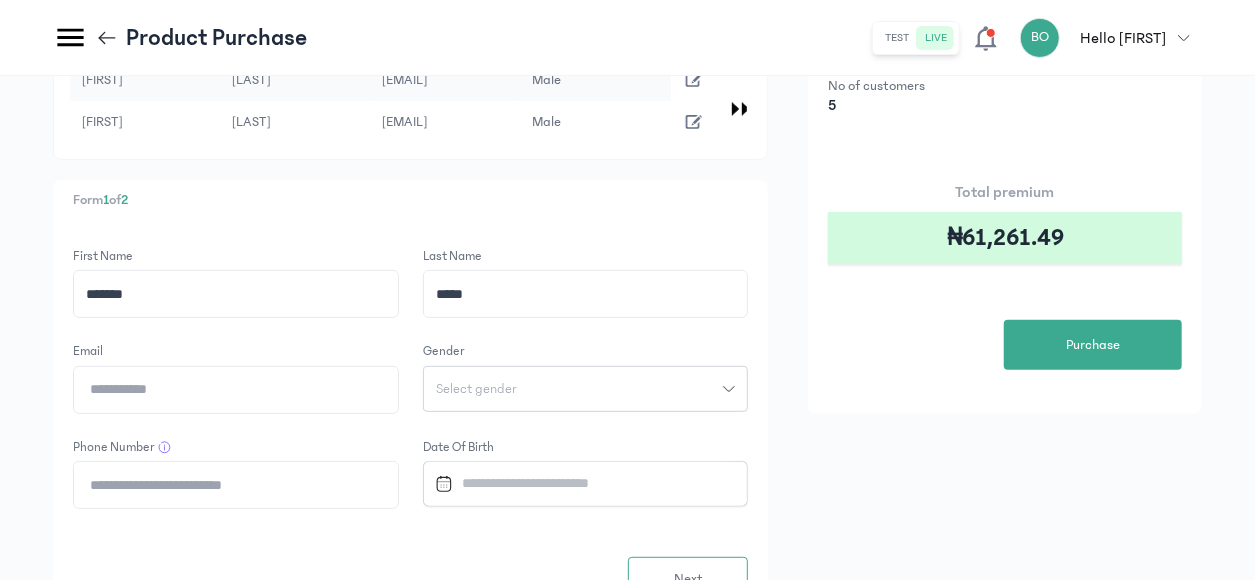 click on "Email" 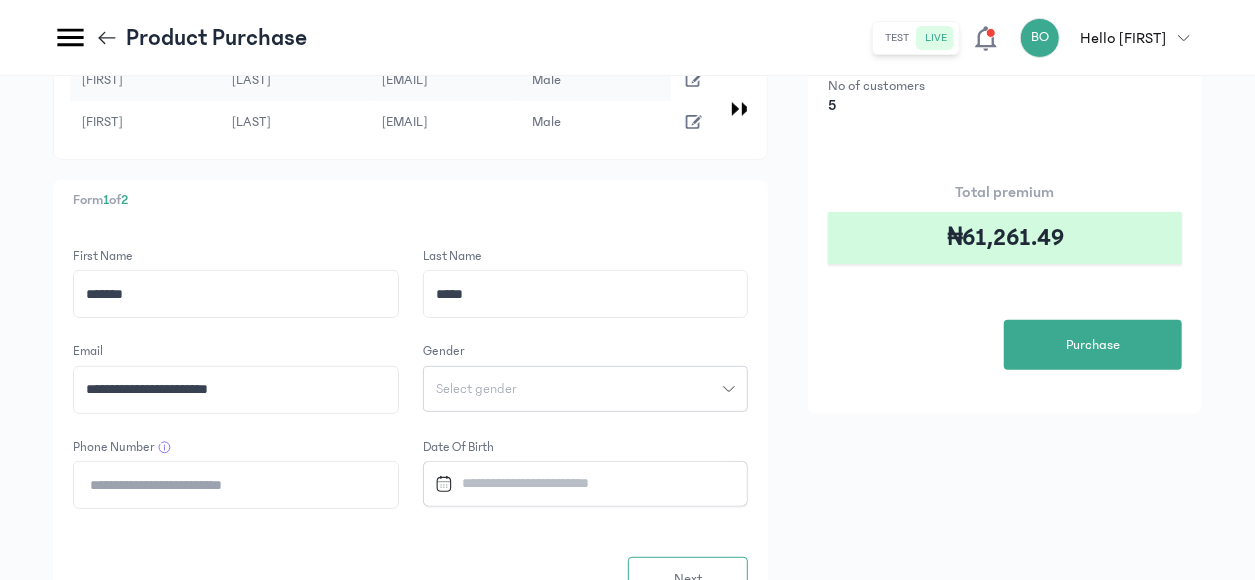 type on "**********" 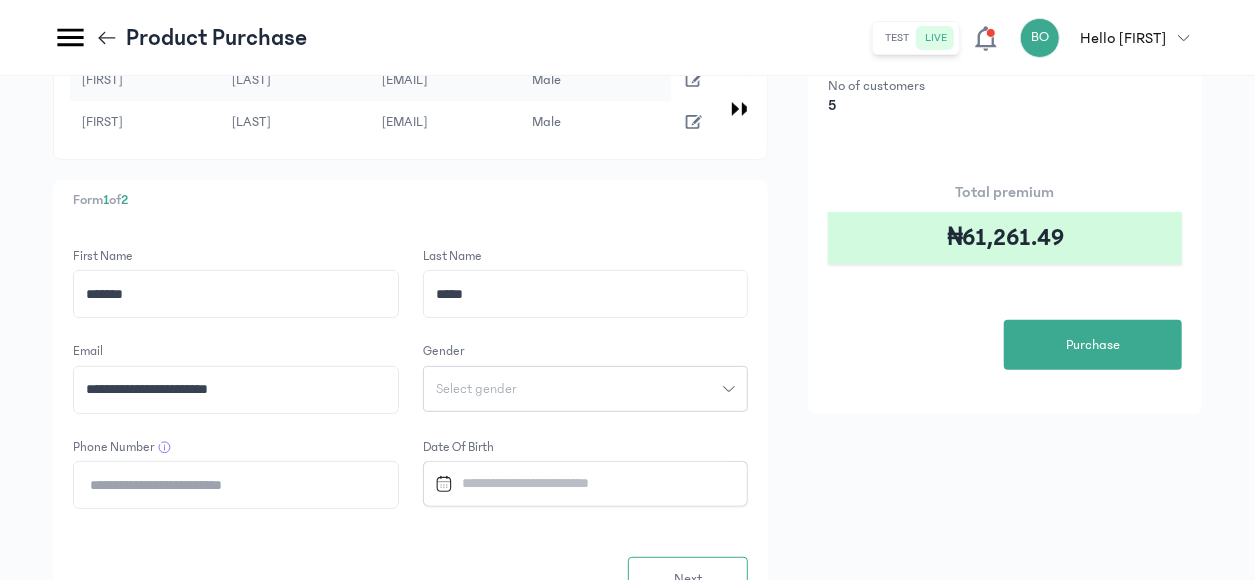 click on "Select gender" at bounding box center [476, 389] 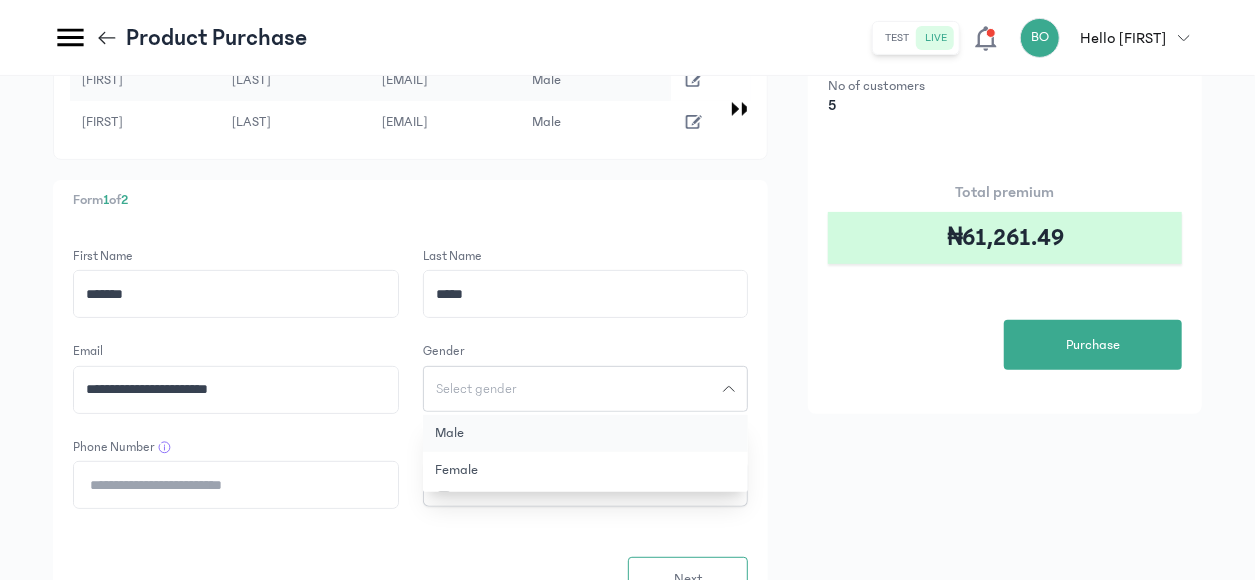 click on "Male" 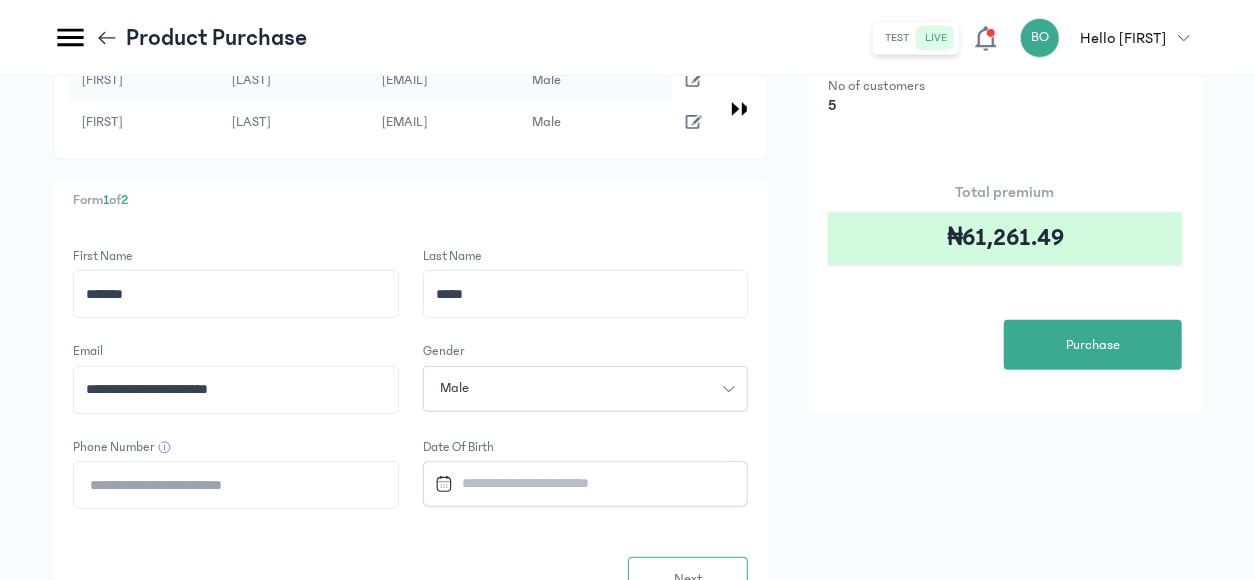 click on "Phone Number" 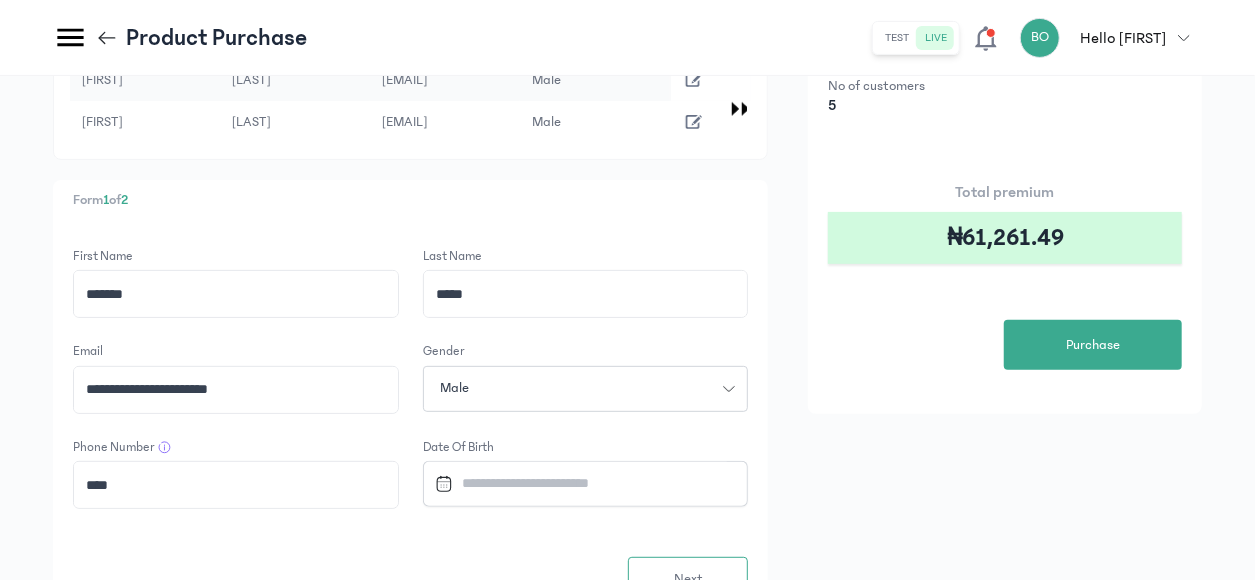 click on "Male" at bounding box center [574, 388] 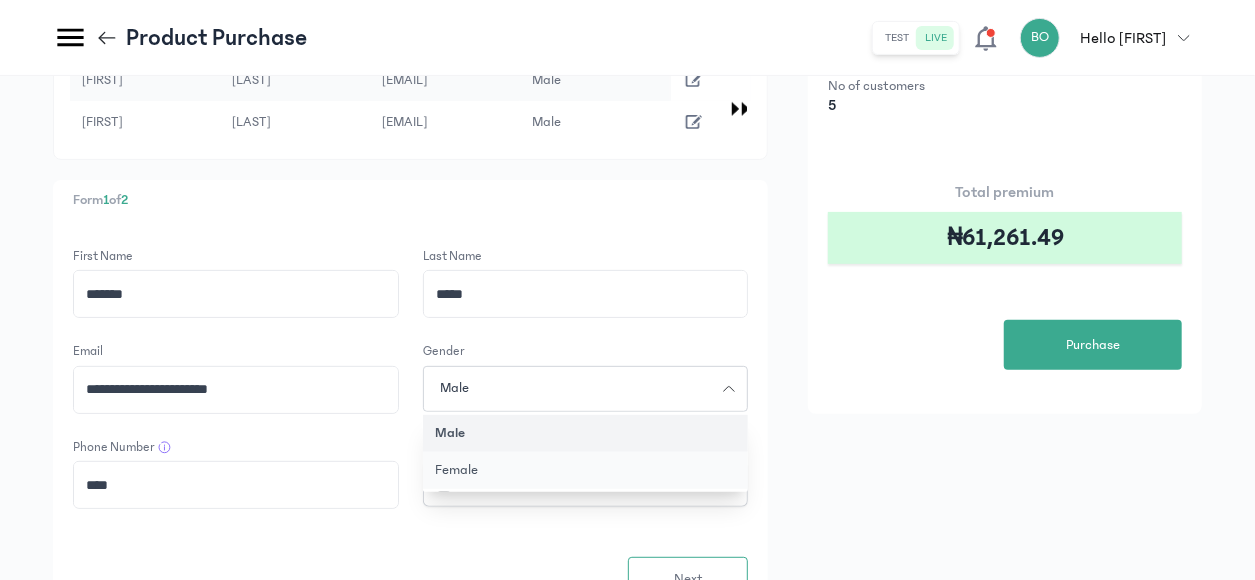click on "Female" 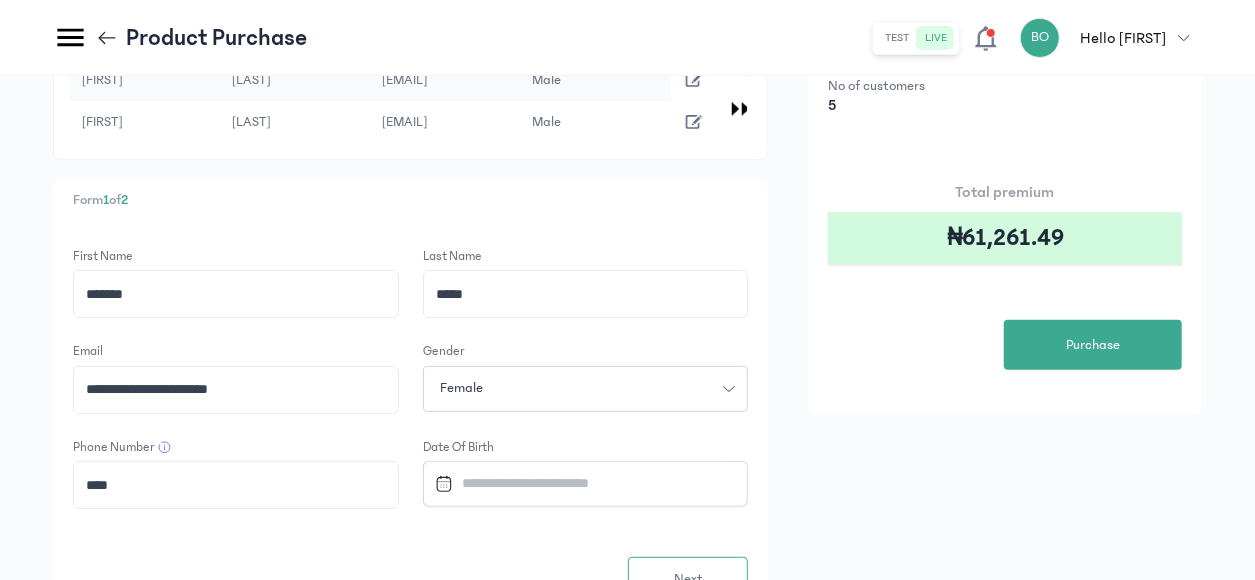 click on "****" 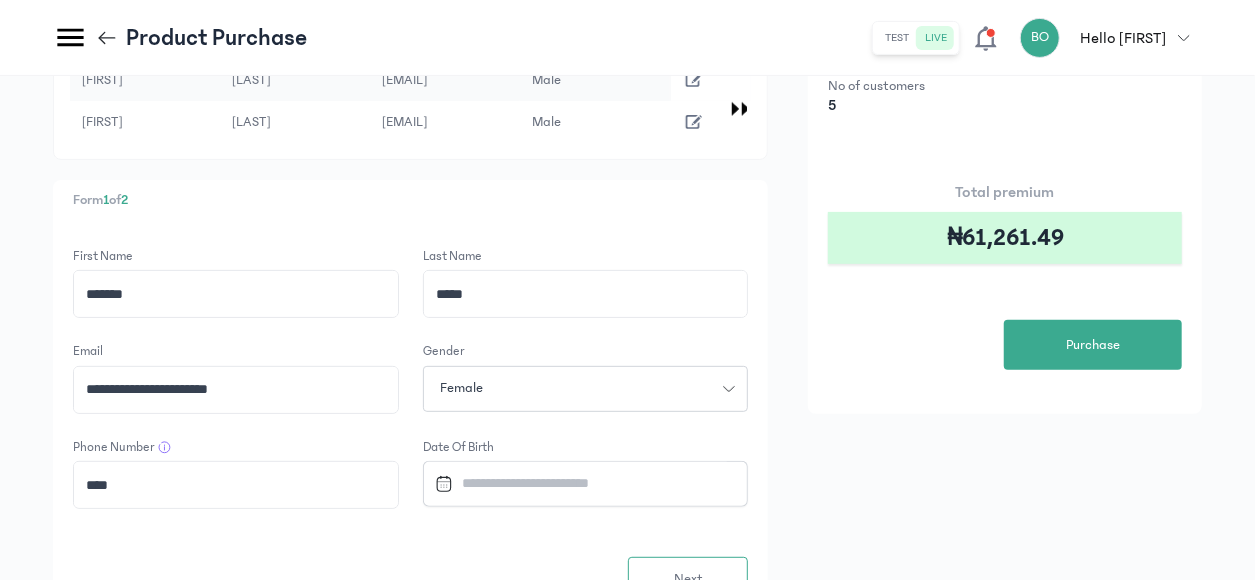 paste on "**********" 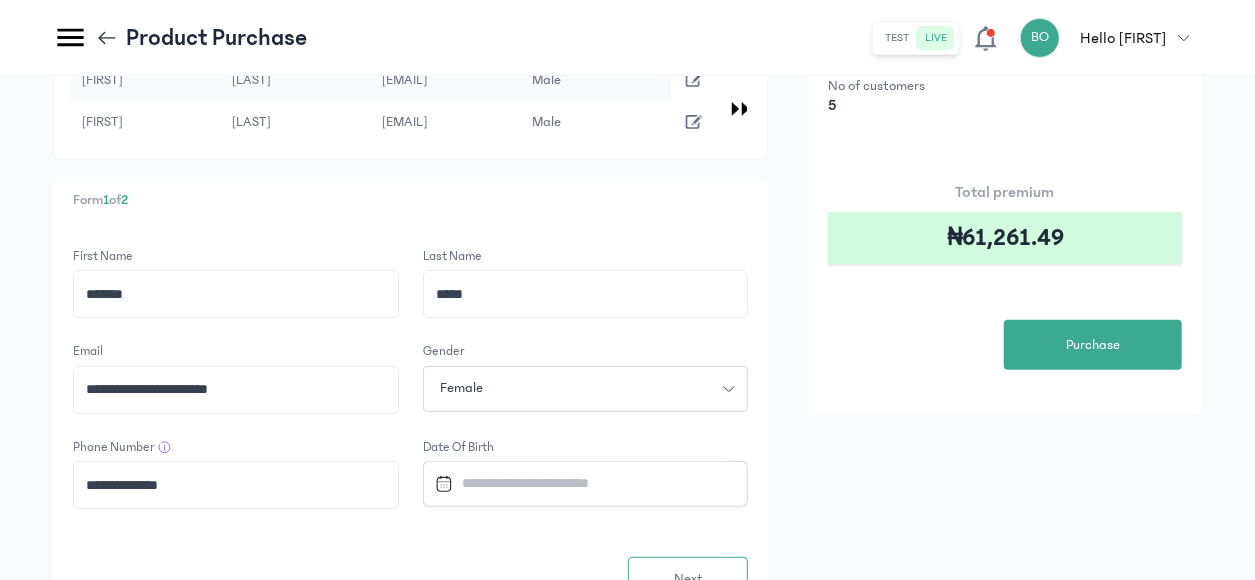 type on "**********" 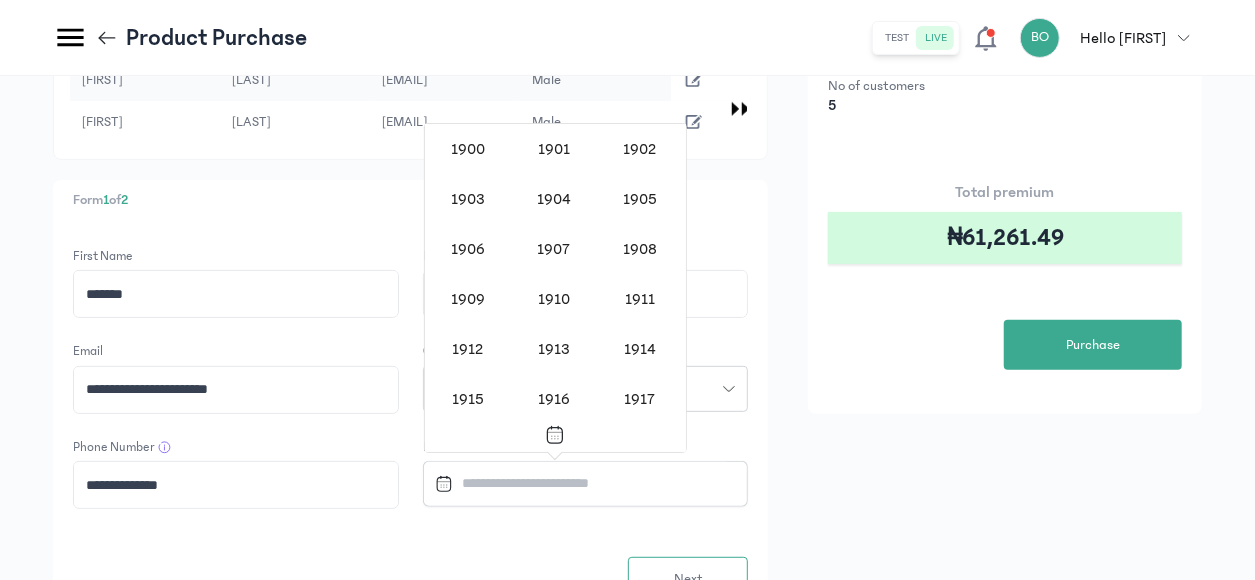 scroll, scrollTop: 1618, scrollLeft: 0, axis: vertical 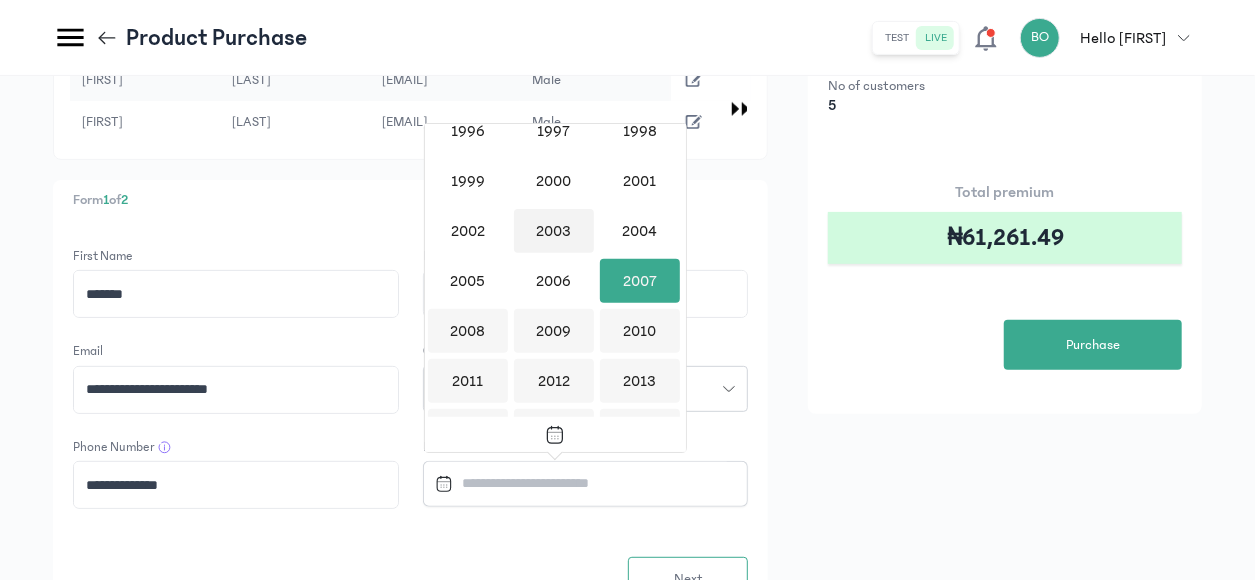 click on "2003" at bounding box center (554, 231) 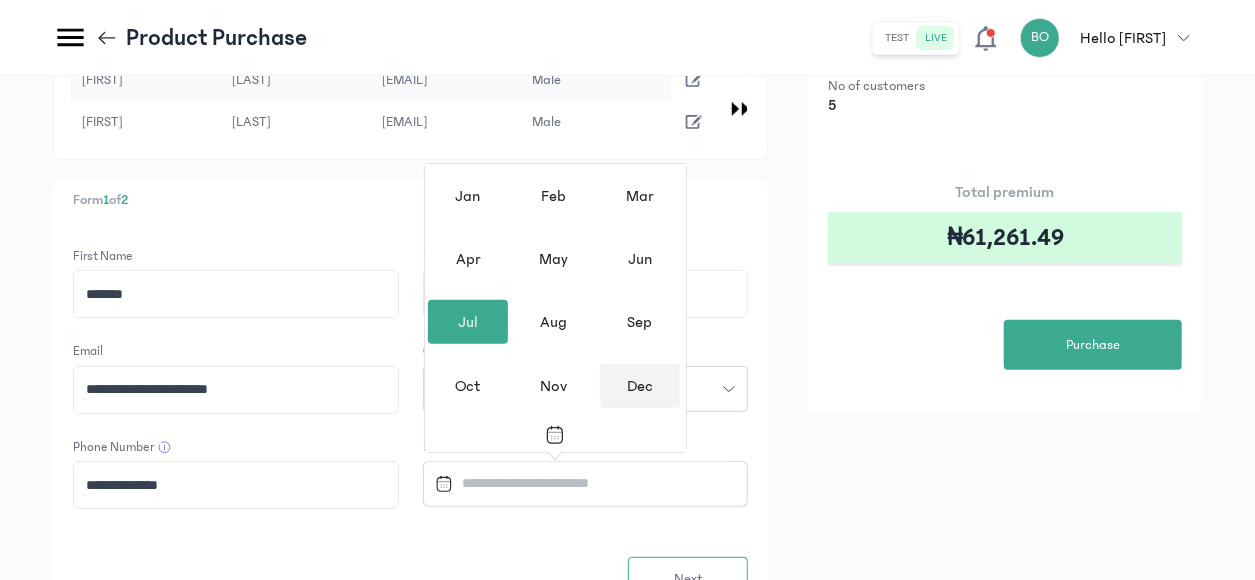 click on "Dec" at bounding box center [640, 386] 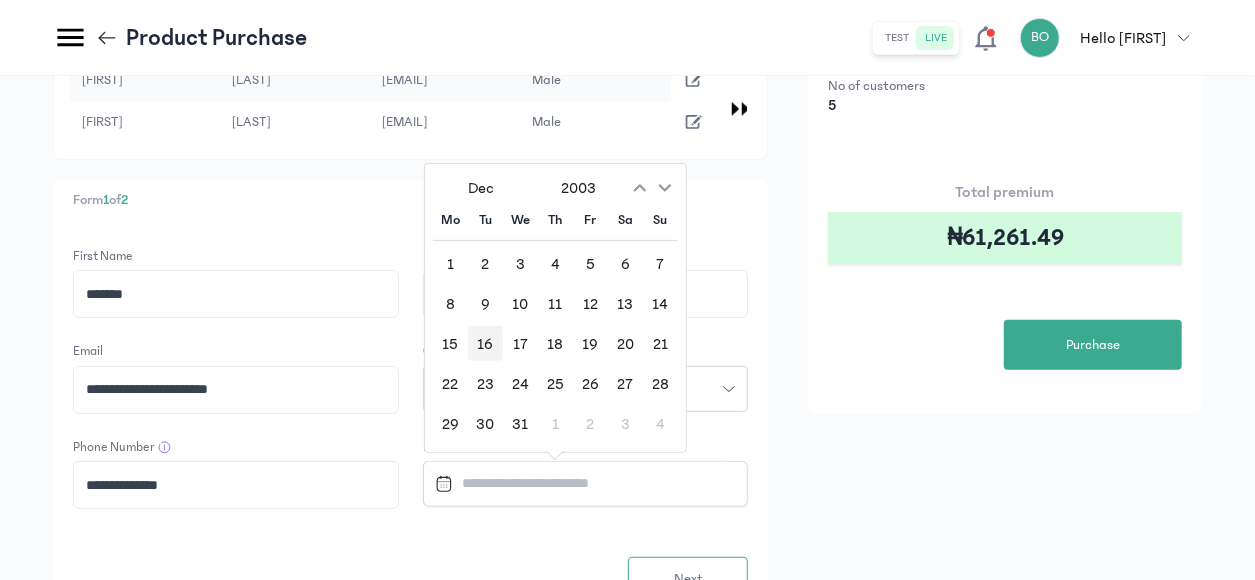 click on "16" at bounding box center (485, 343) 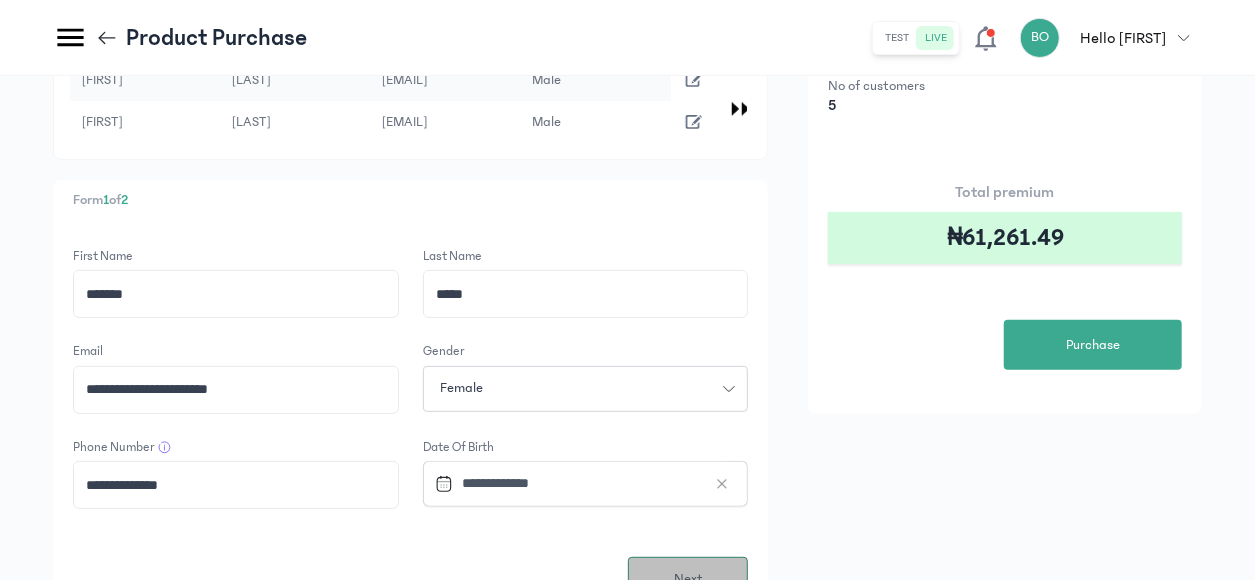 click on "Next" at bounding box center (688, 579) 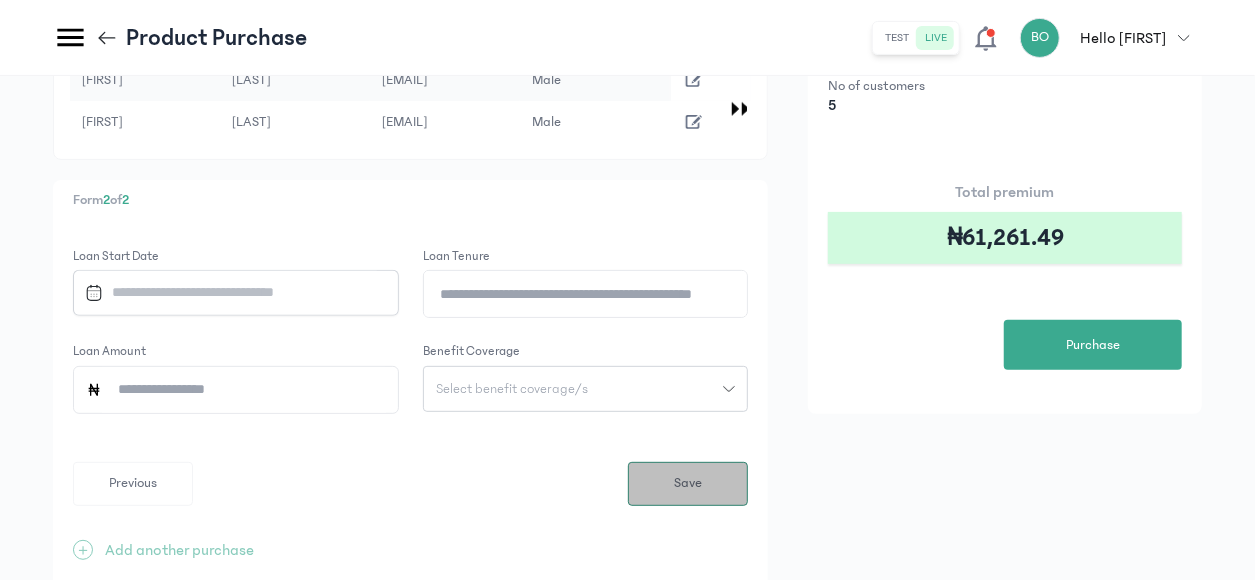 scroll, scrollTop: 0, scrollLeft: 0, axis: both 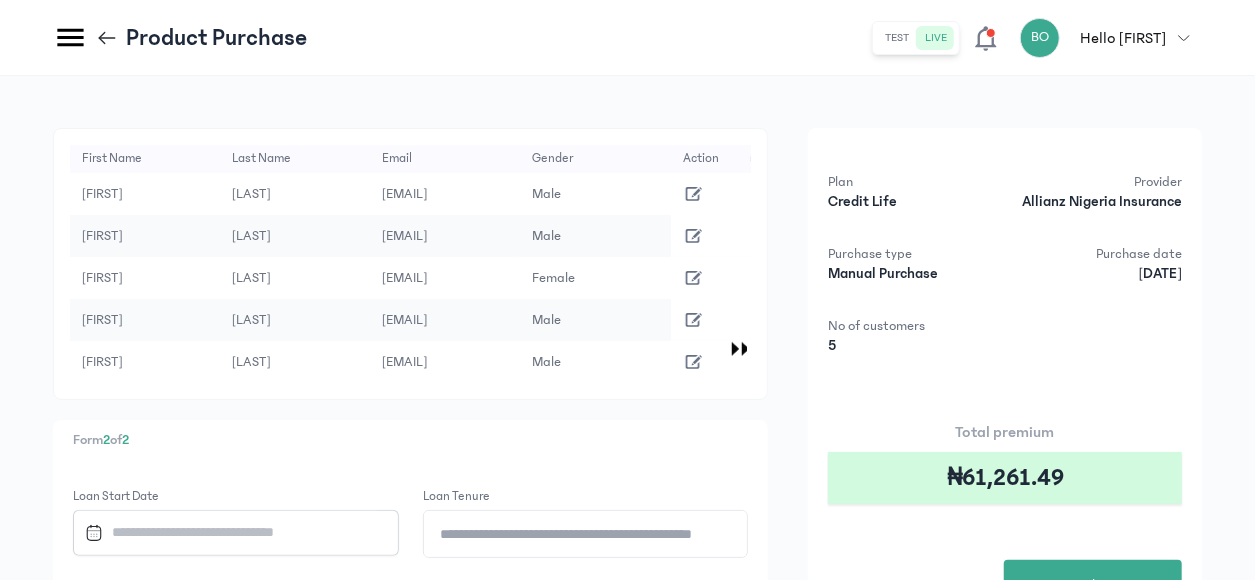 click at bounding box center (227, 532) 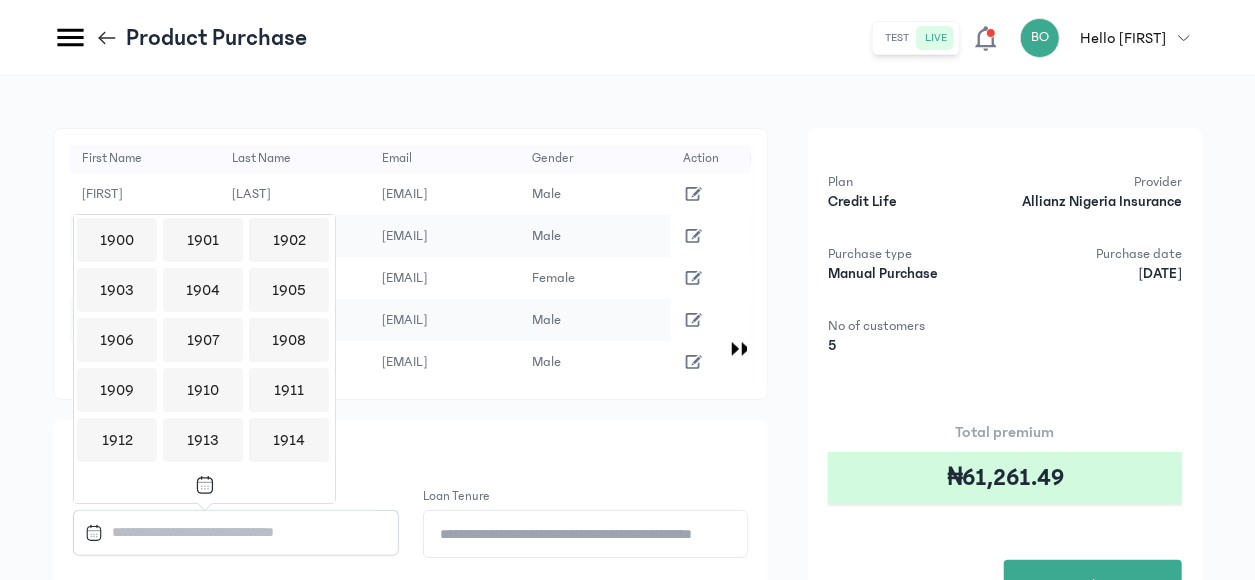 scroll, scrollTop: 1938, scrollLeft: 0, axis: vertical 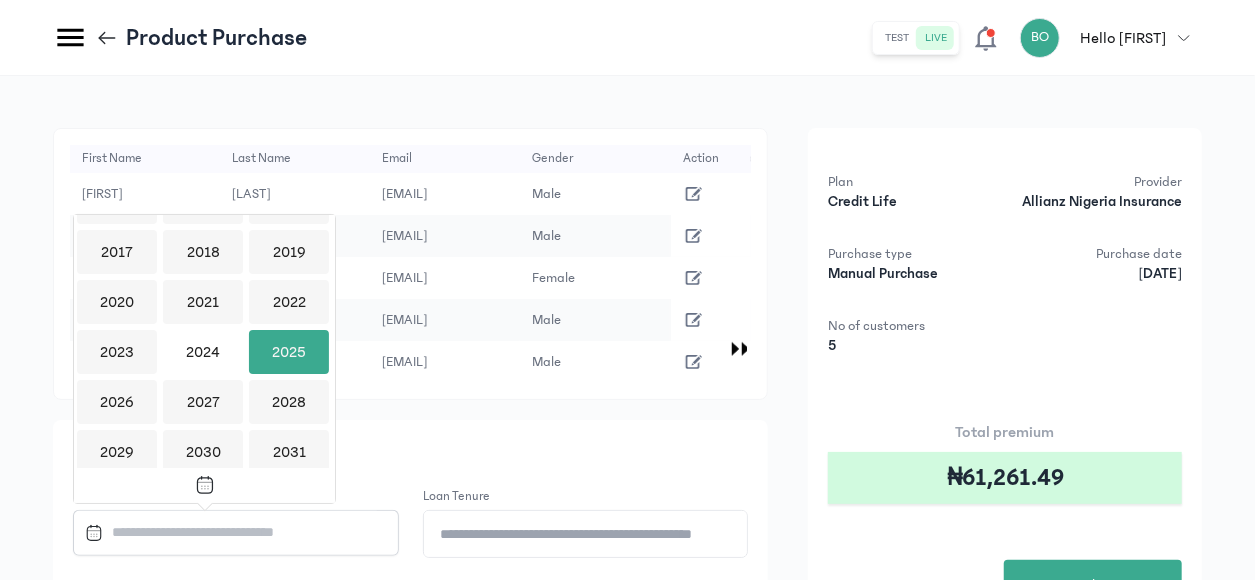 click on "2025" at bounding box center (289, 352) 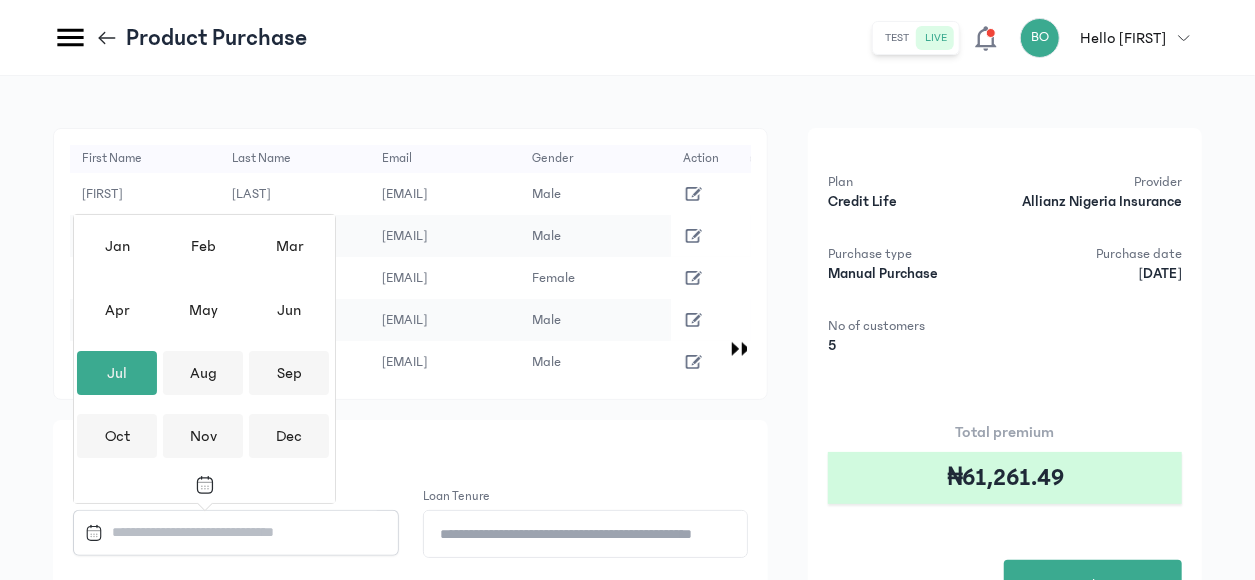 click on "Jul" at bounding box center (117, 373) 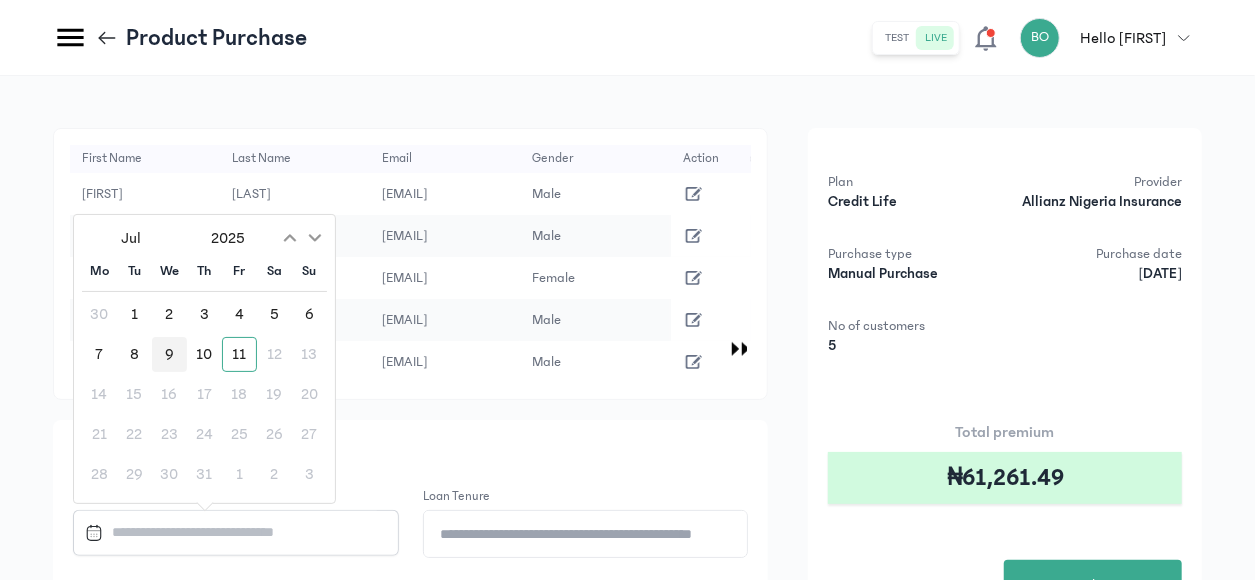 click on "9" at bounding box center [169, 354] 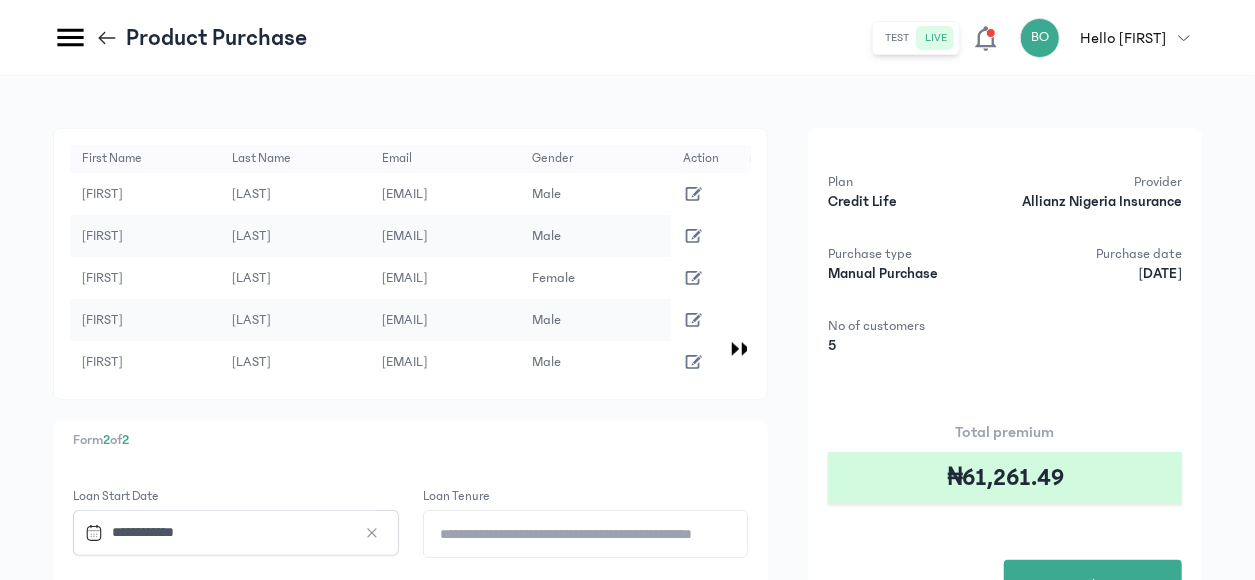 click on "*" 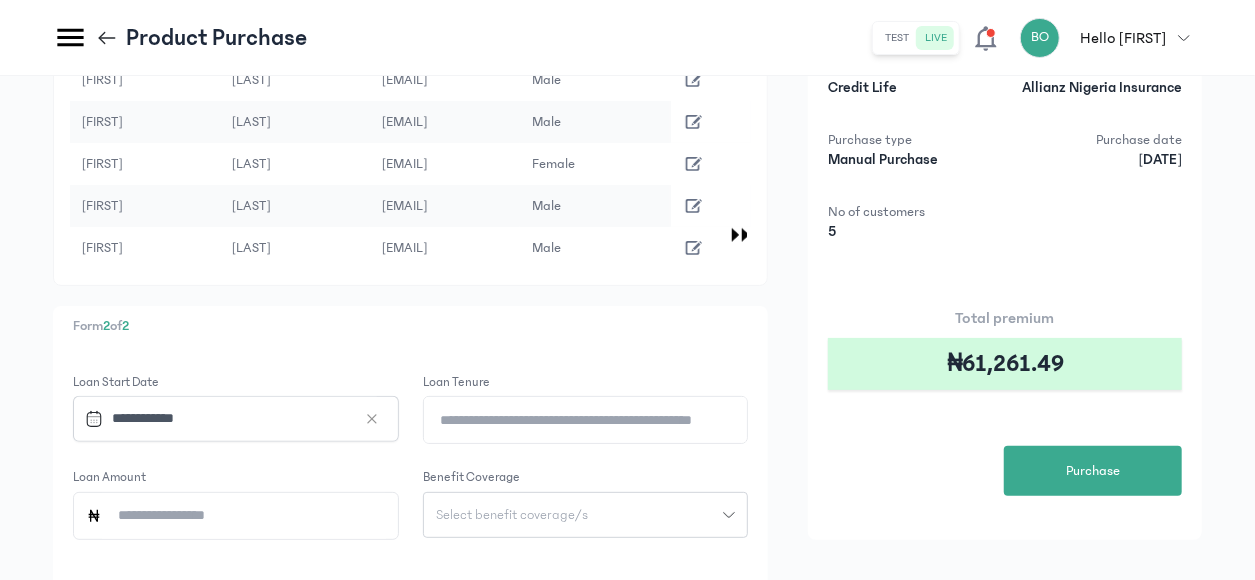 scroll, scrollTop: 320, scrollLeft: 0, axis: vertical 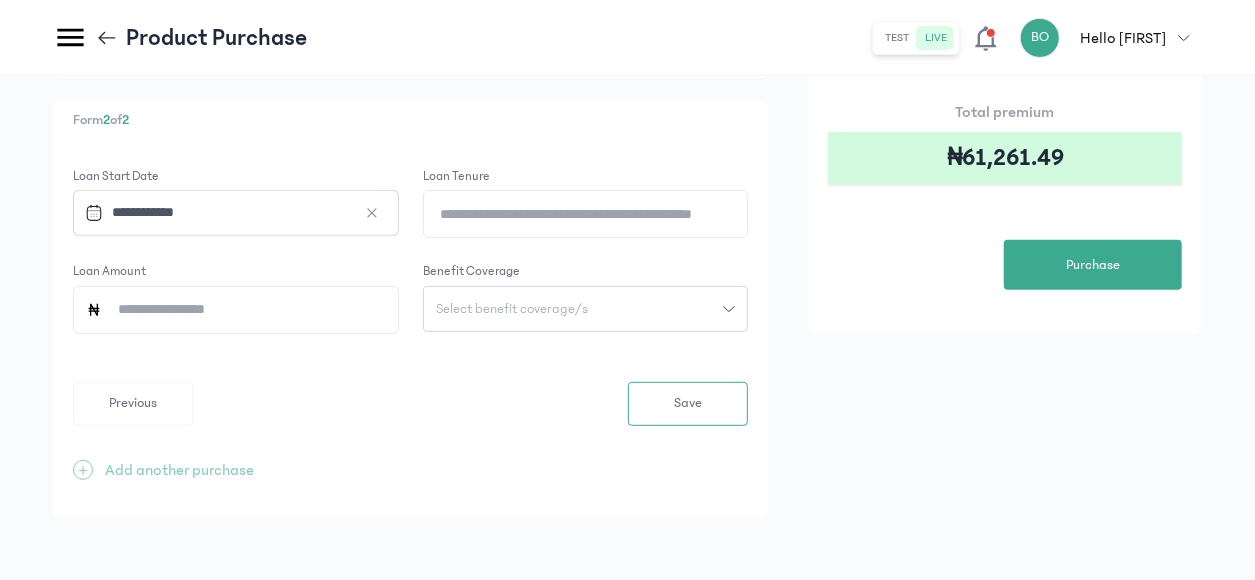 click on "Loan Amount" 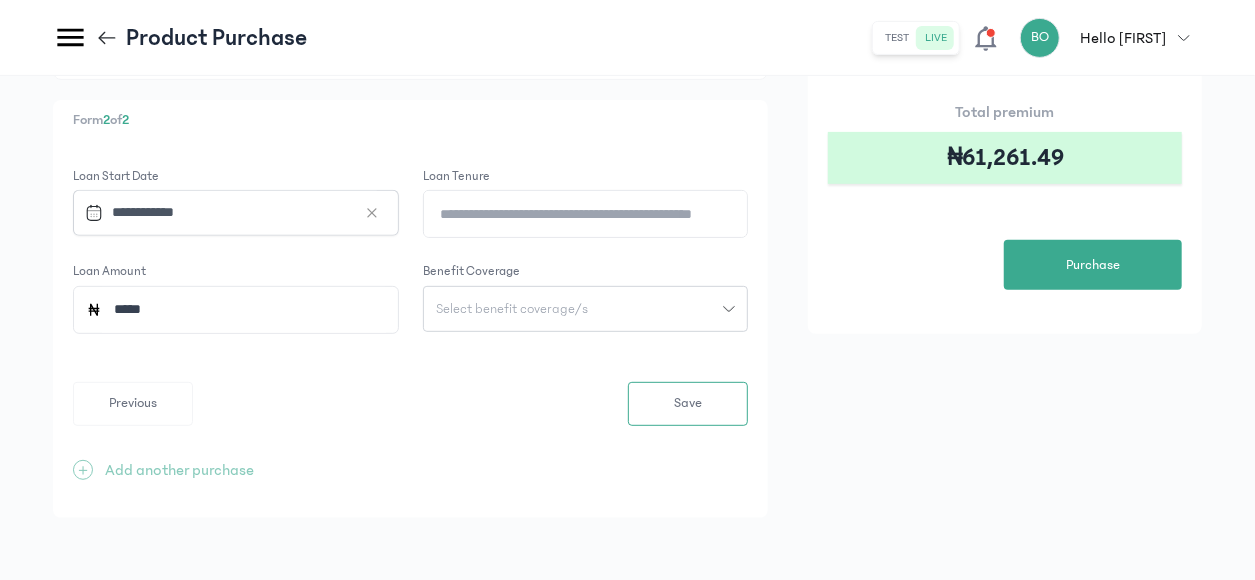 type on "*****" 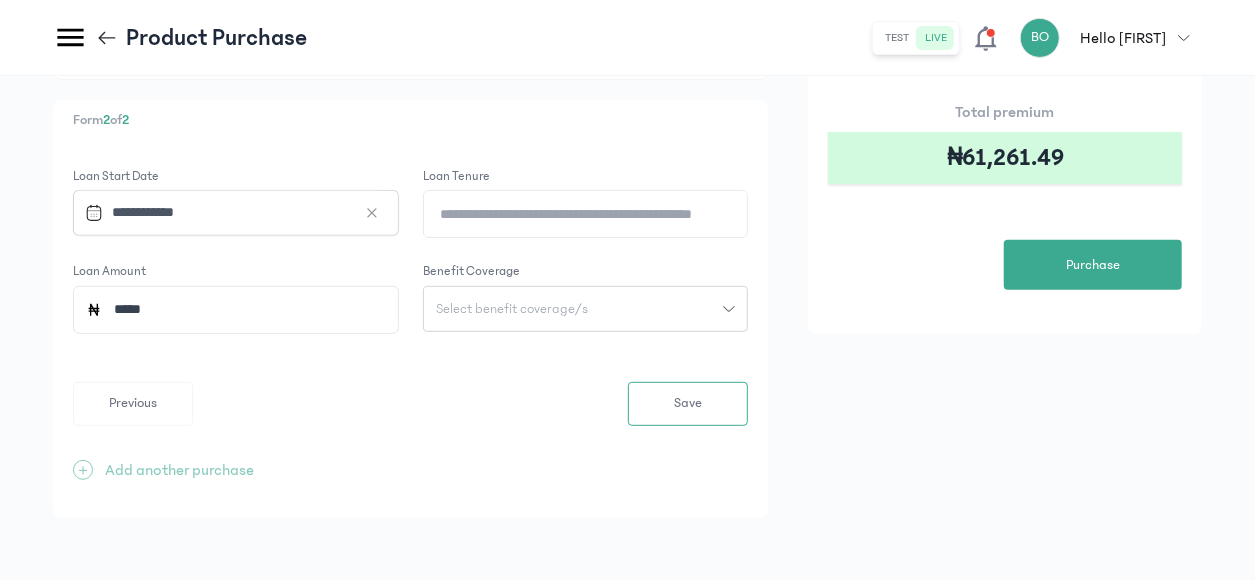 click on "Select benefit coverage/s" at bounding box center (512, 309) 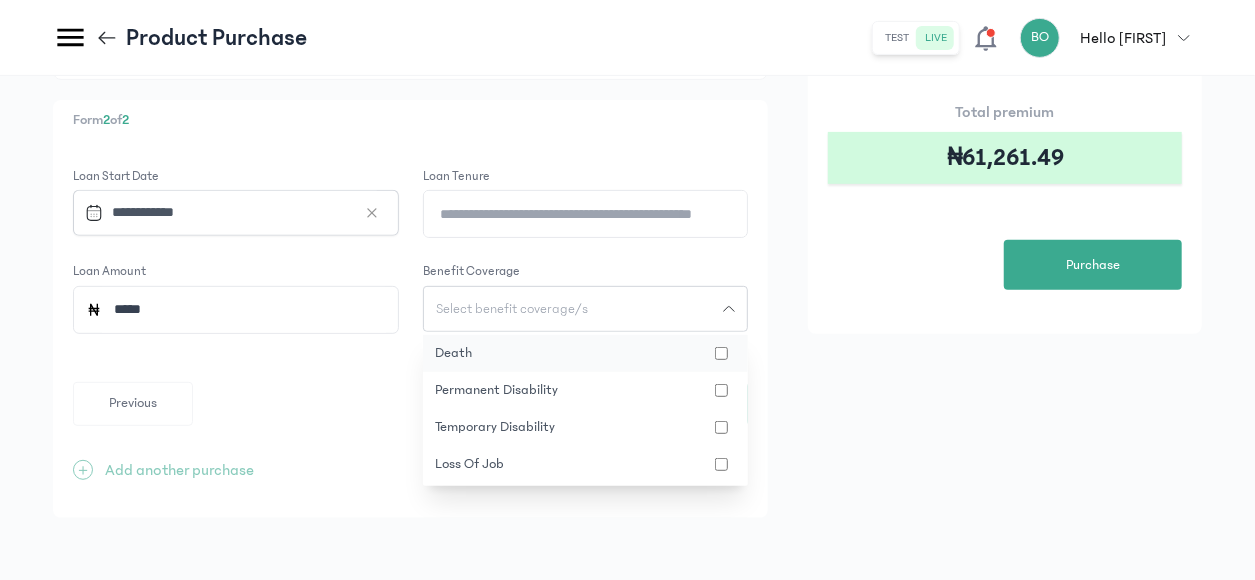 click on "death" 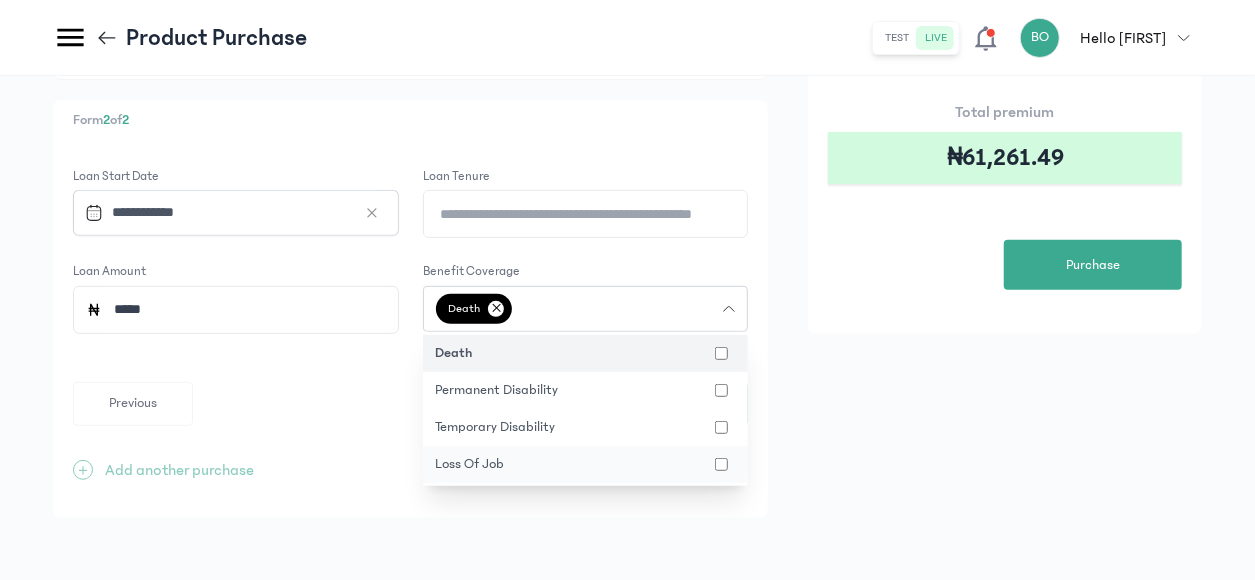 click on "loss of job" 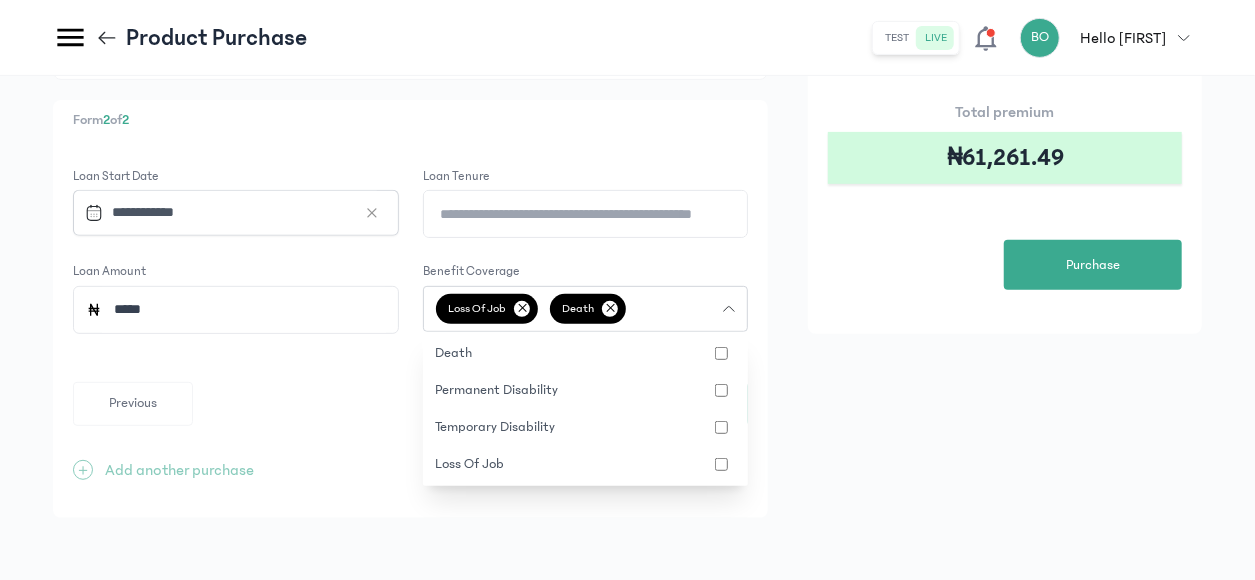 click on "**********" 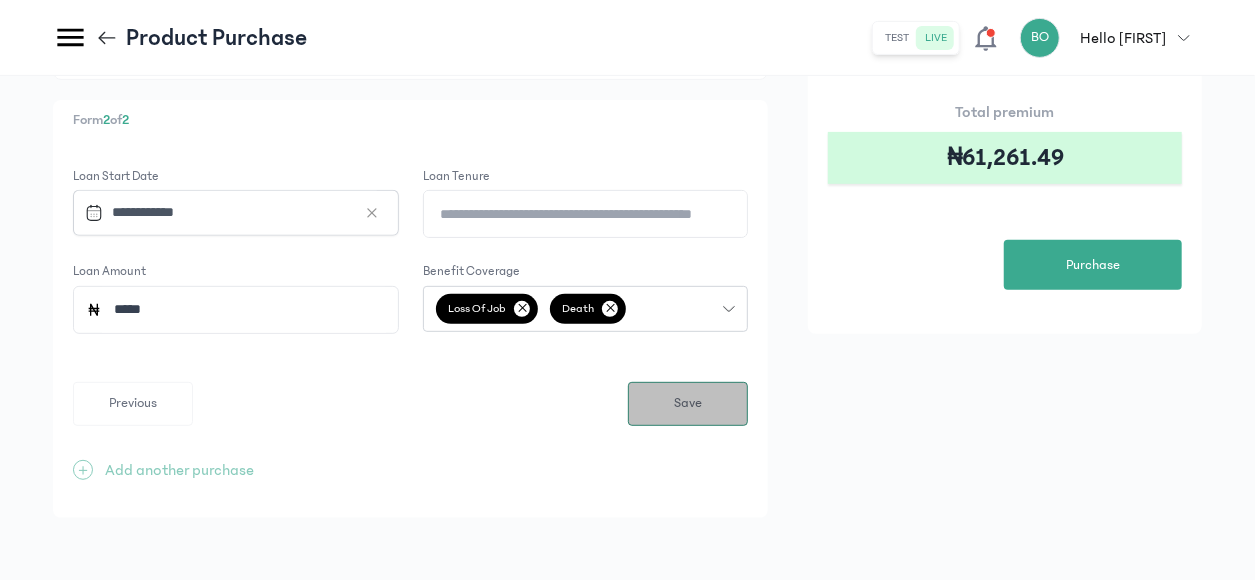click on "Save" at bounding box center [688, 404] 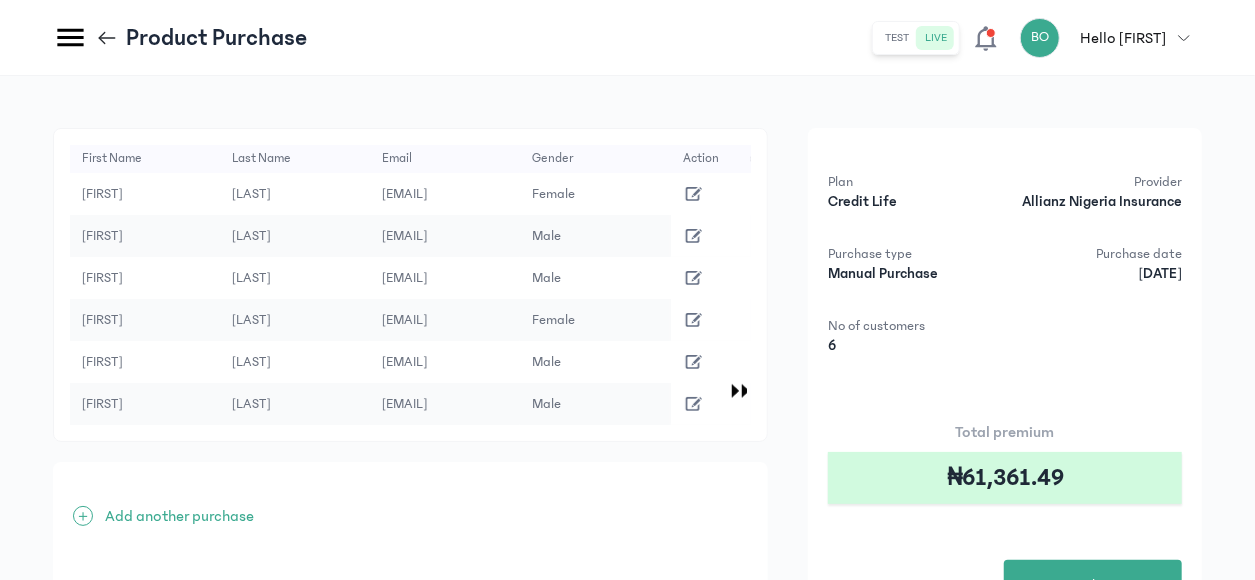 click on "+" at bounding box center [83, 516] 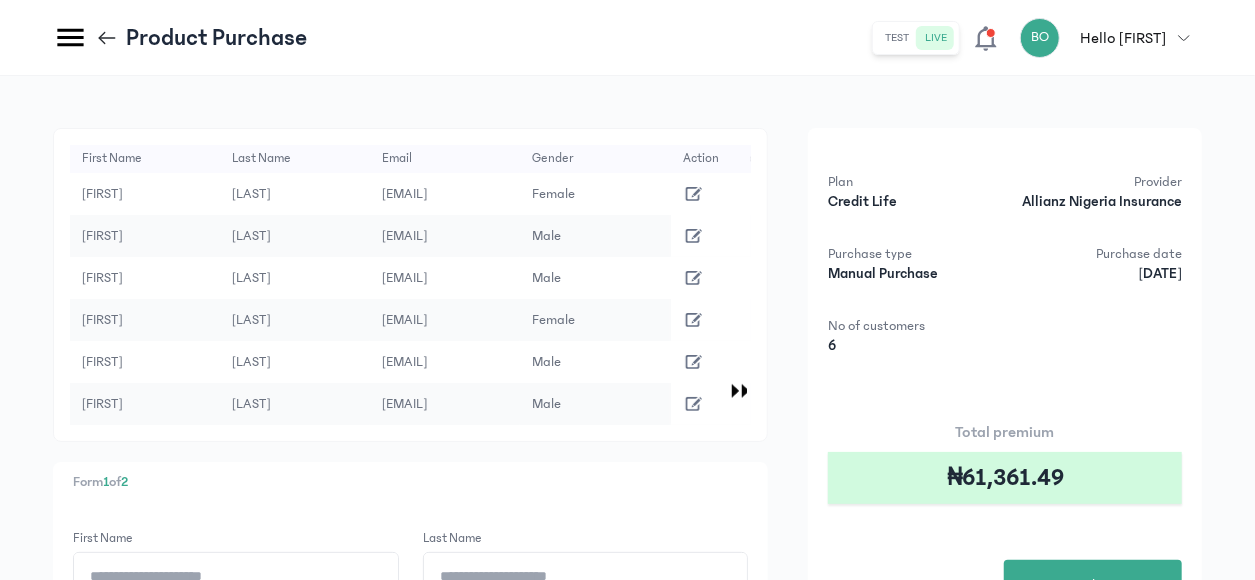 click on "Form  1  of  2 First Name Last Name Email Gender Select gender
Phone Number
Date of Birth
Next  +  Add another purchase" 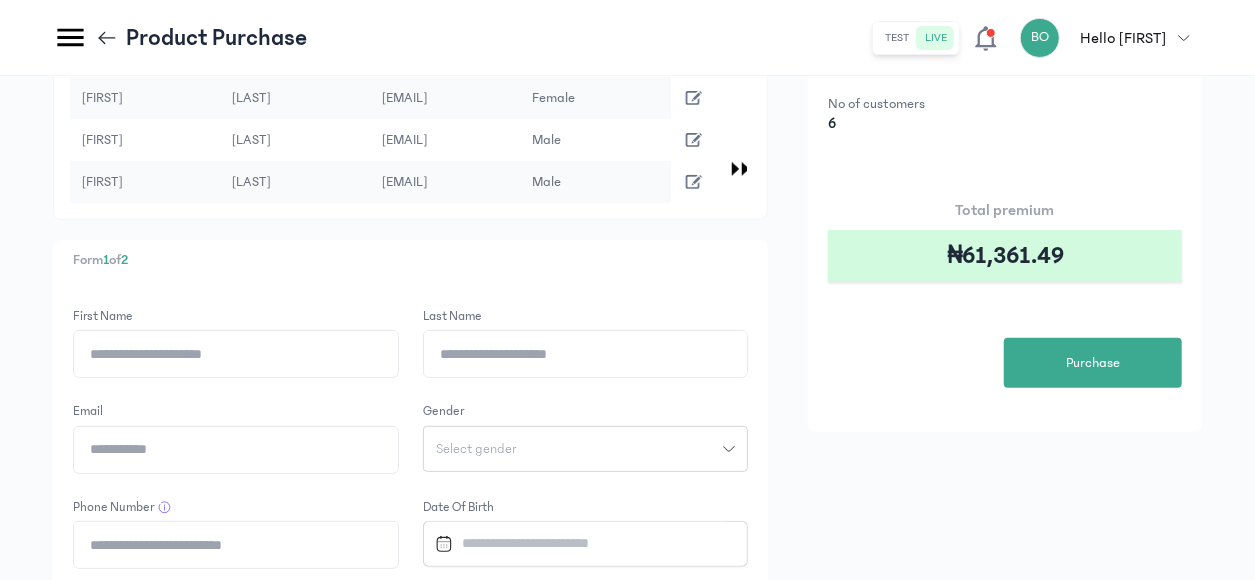 scroll, scrollTop: 240, scrollLeft: 0, axis: vertical 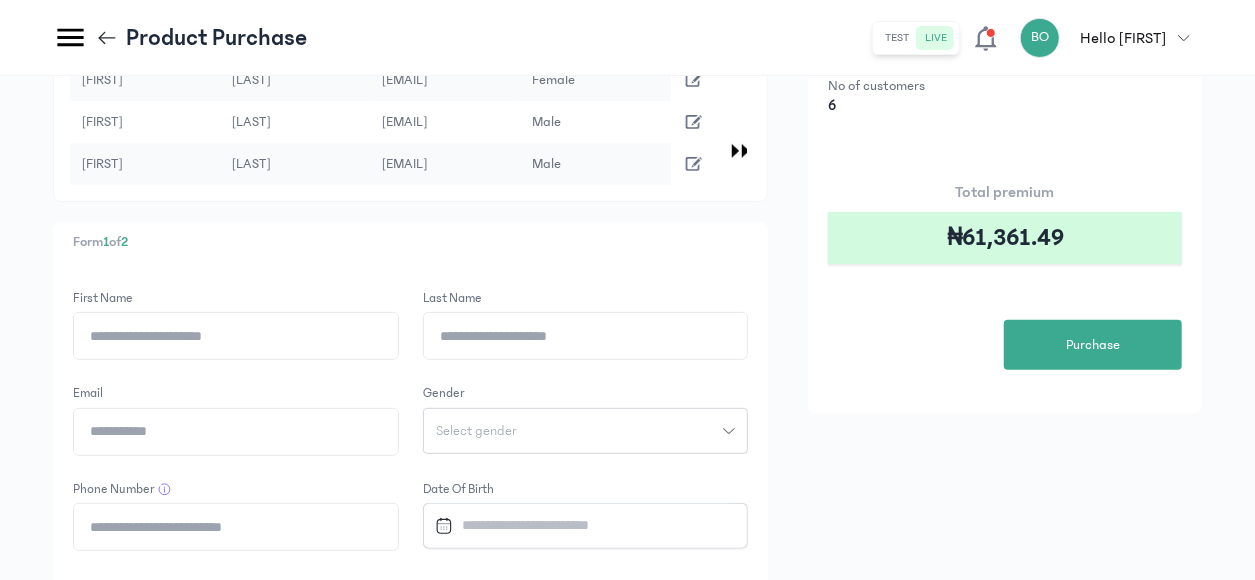 click on "First Name" 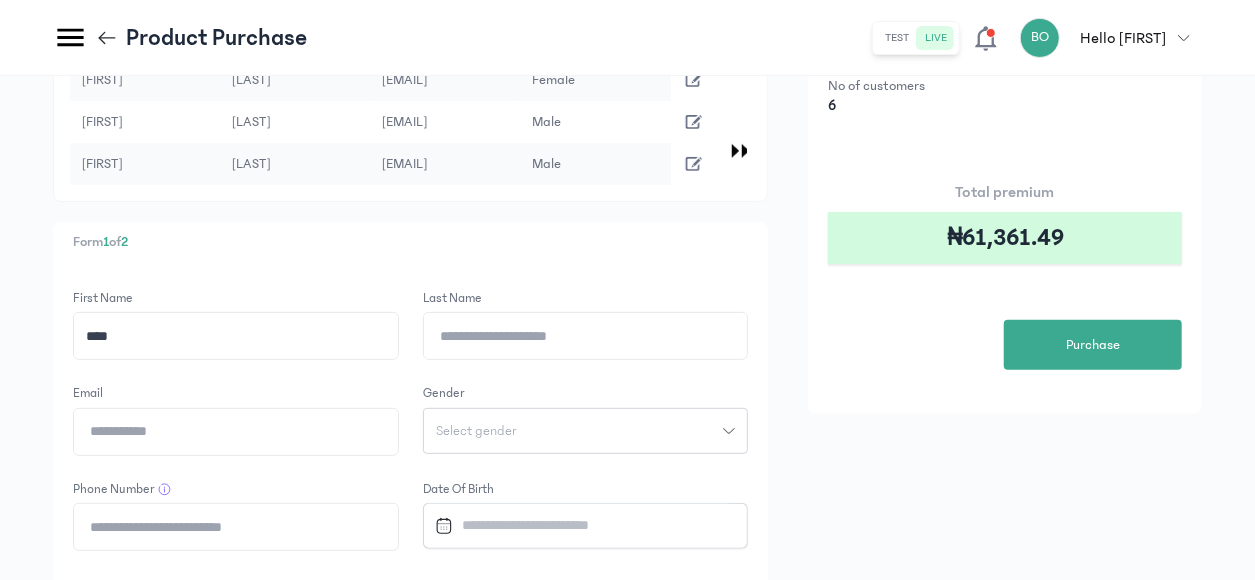 type on "****" 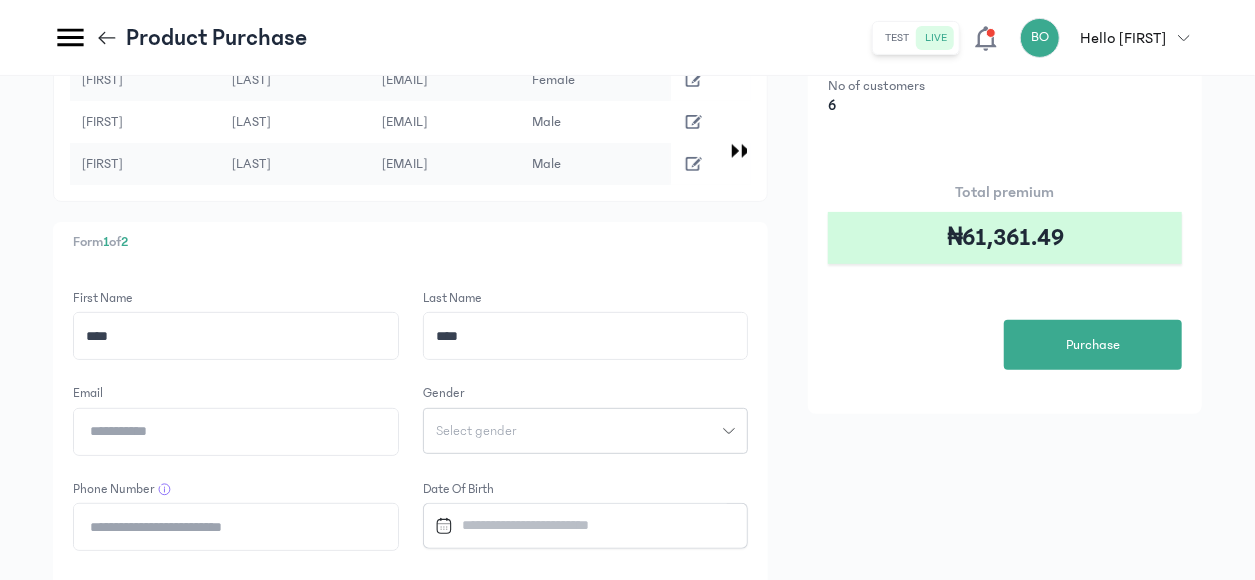 type on "****" 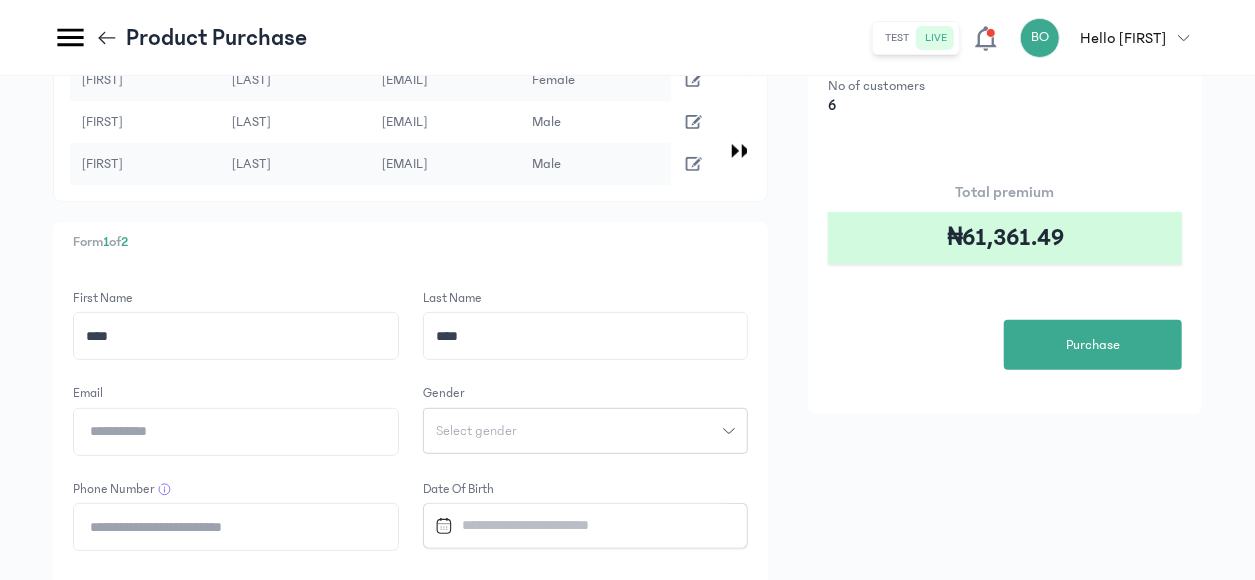 paste on "**********" 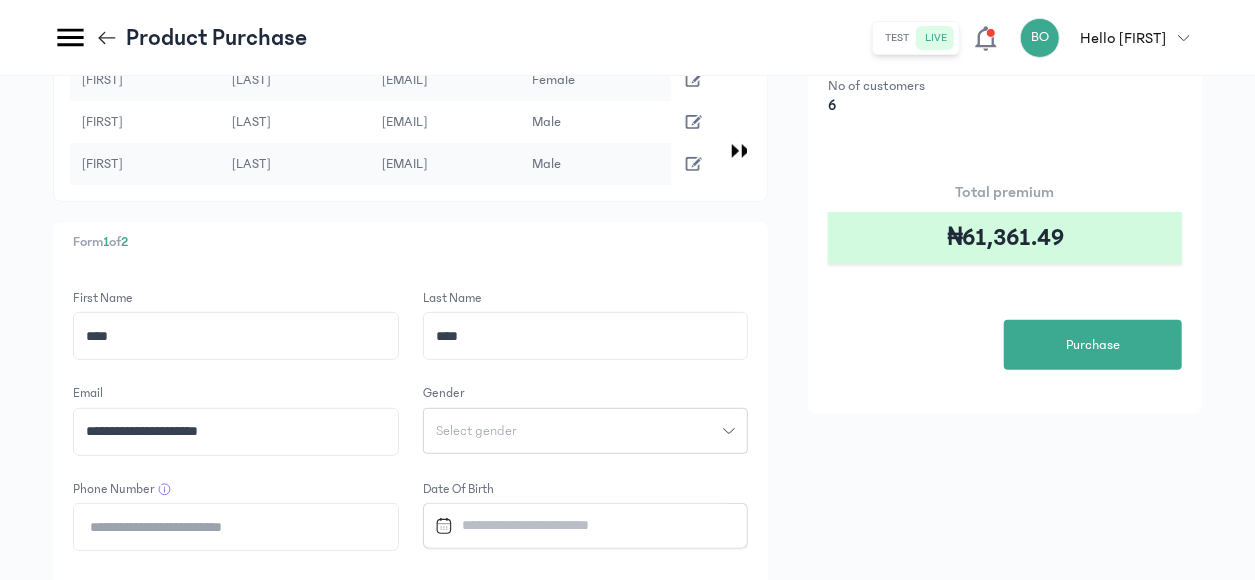 type on "**********" 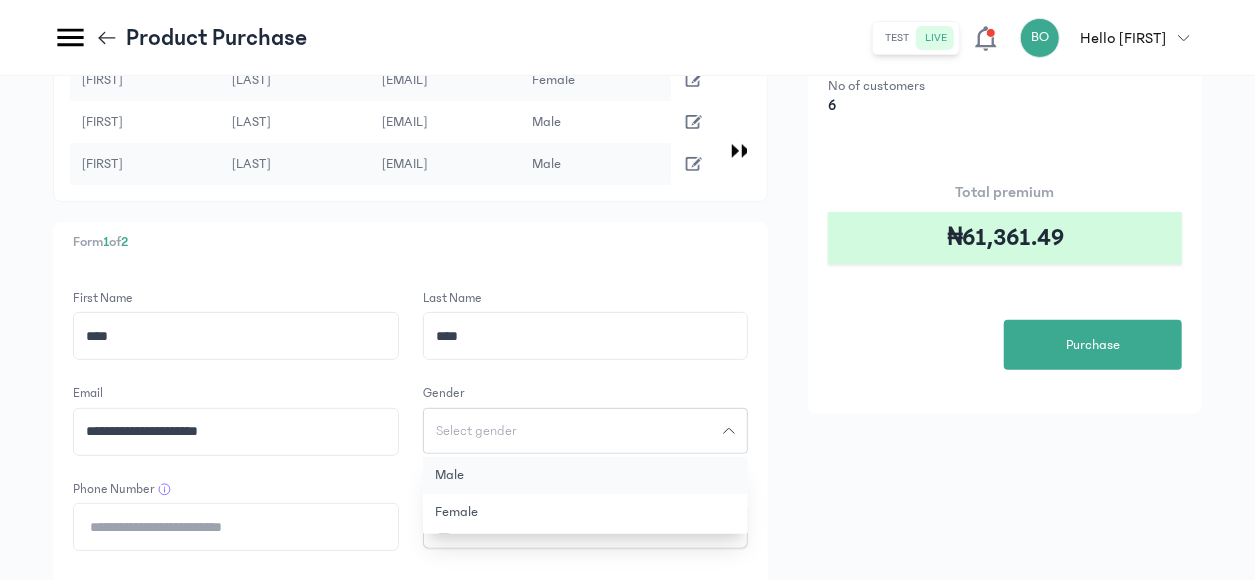 click on "Male" 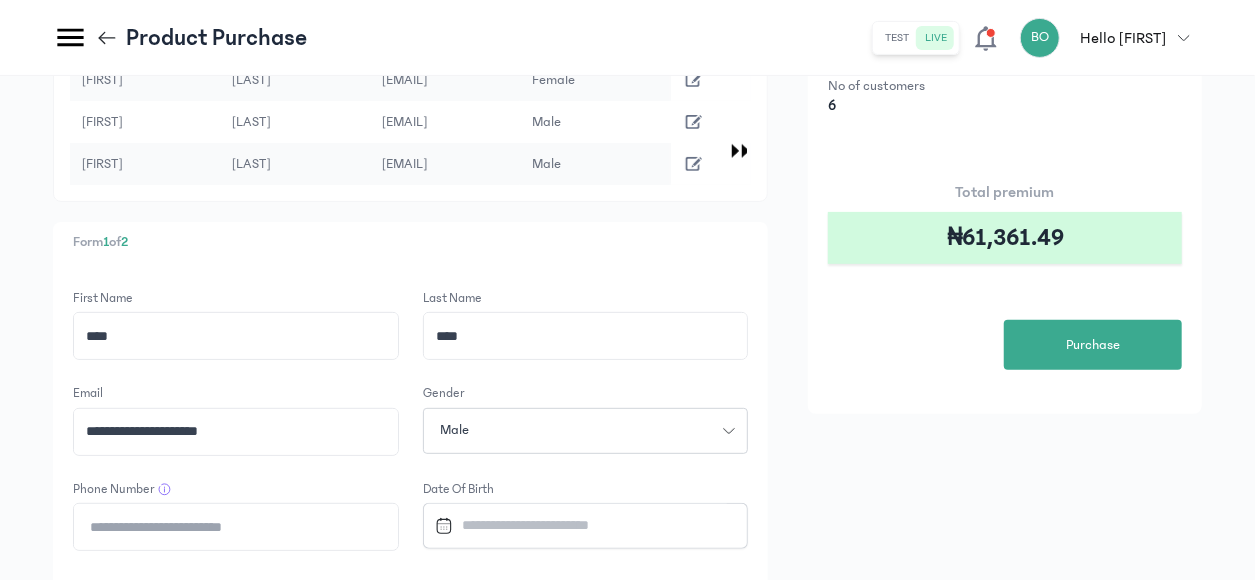 click on "Phone Number" 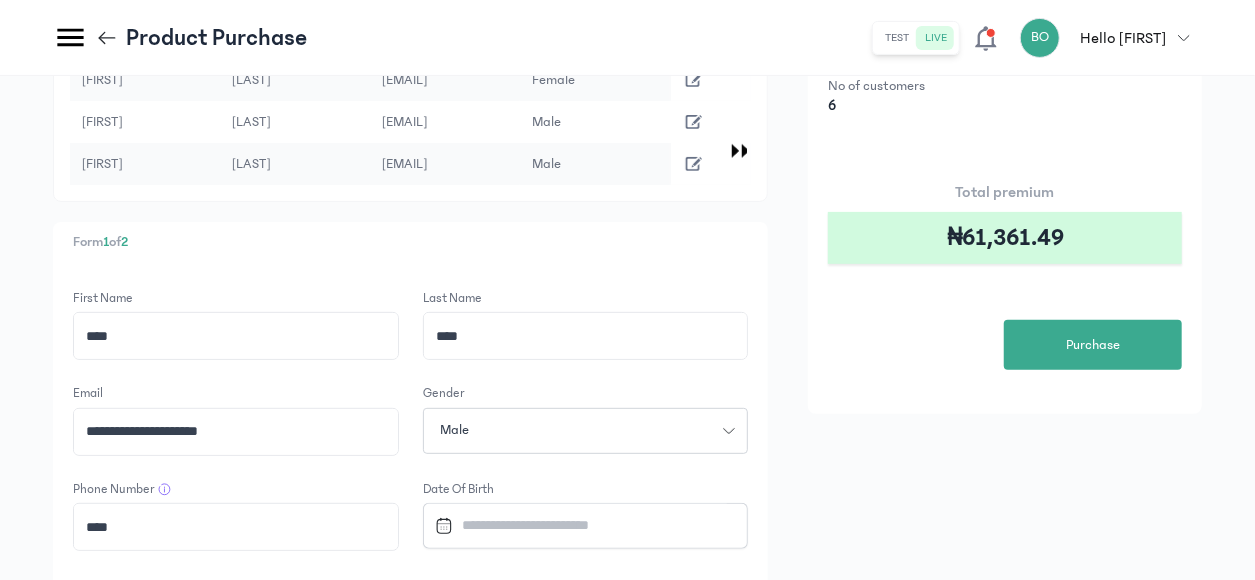 paste on "**********" 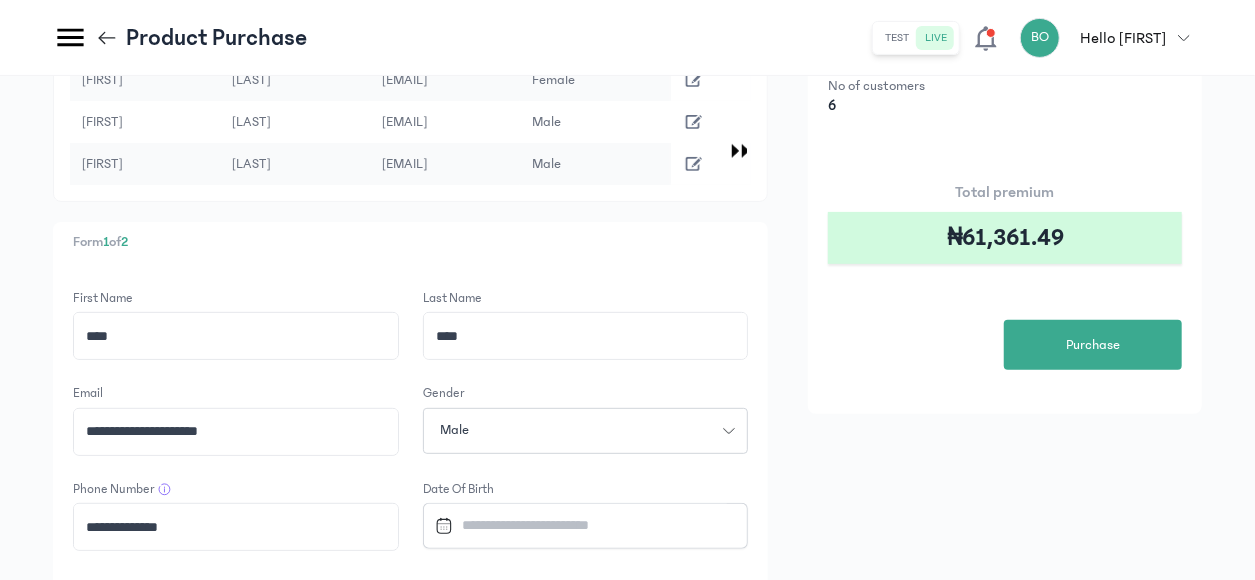 type on "**********" 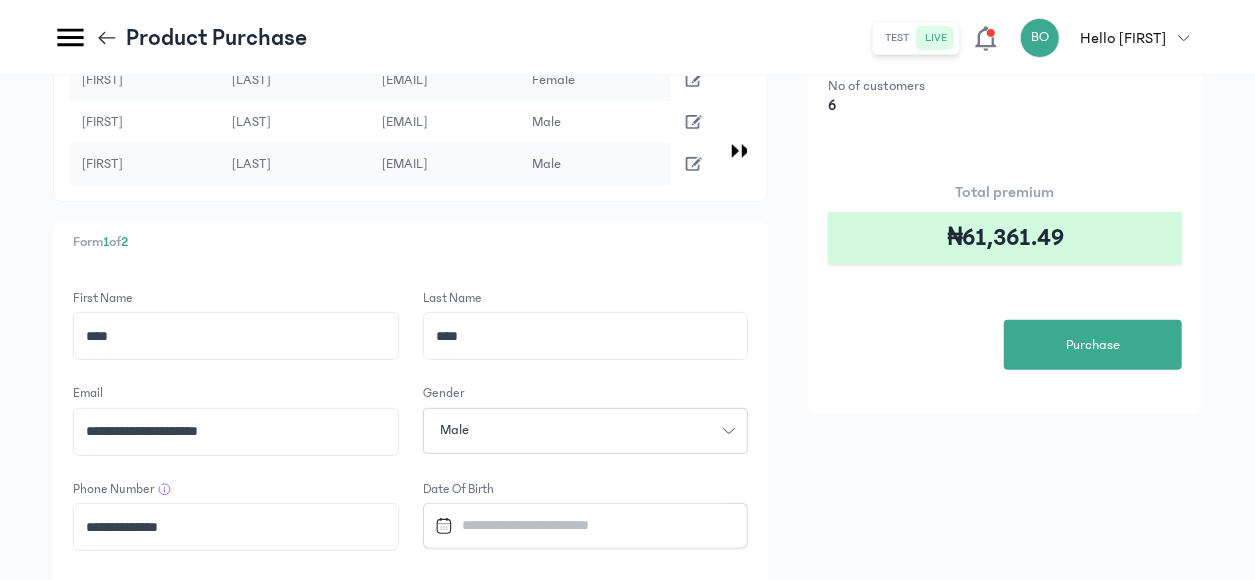click at bounding box center (577, 525) 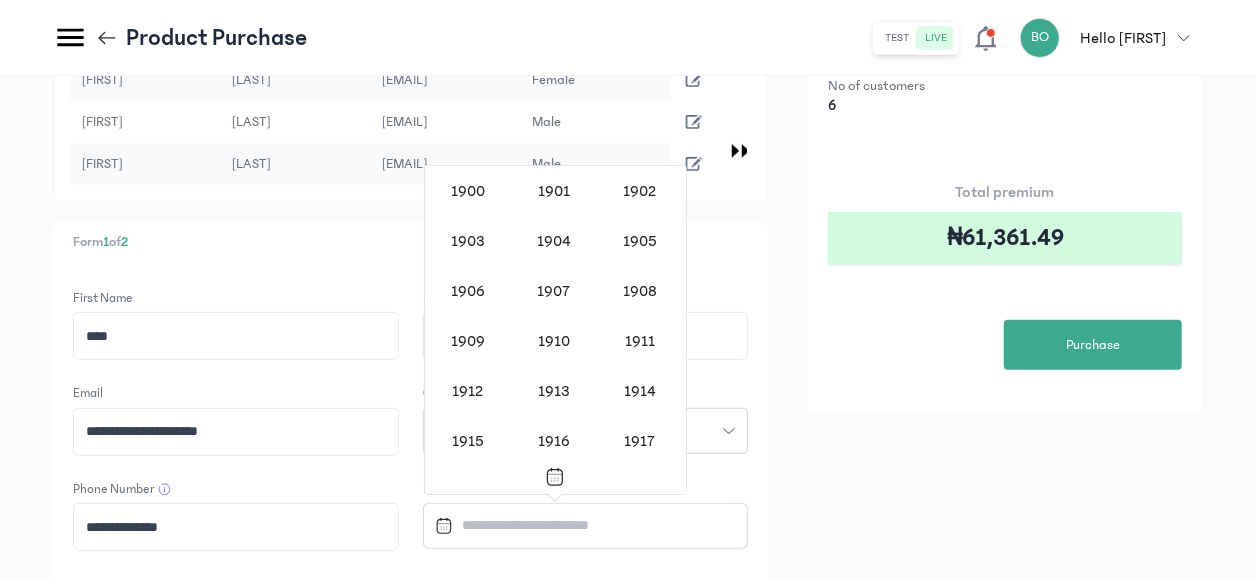 scroll, scrollTop: 1618, scrollLeft: 0, axis: vertical 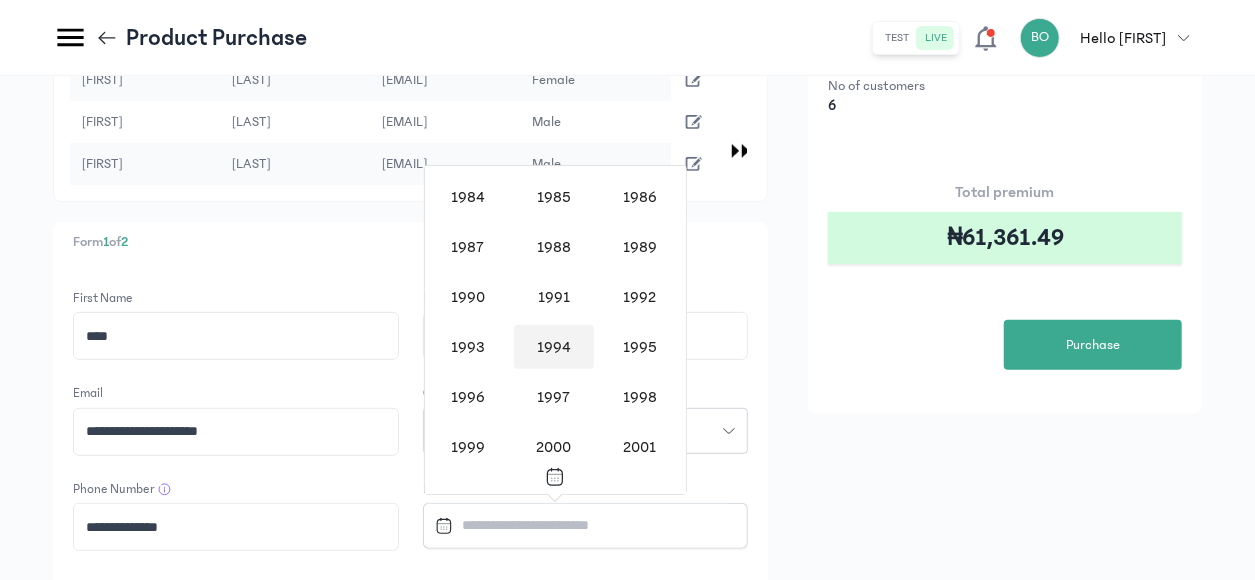 click on "1994" at bounding box center (554, 347) 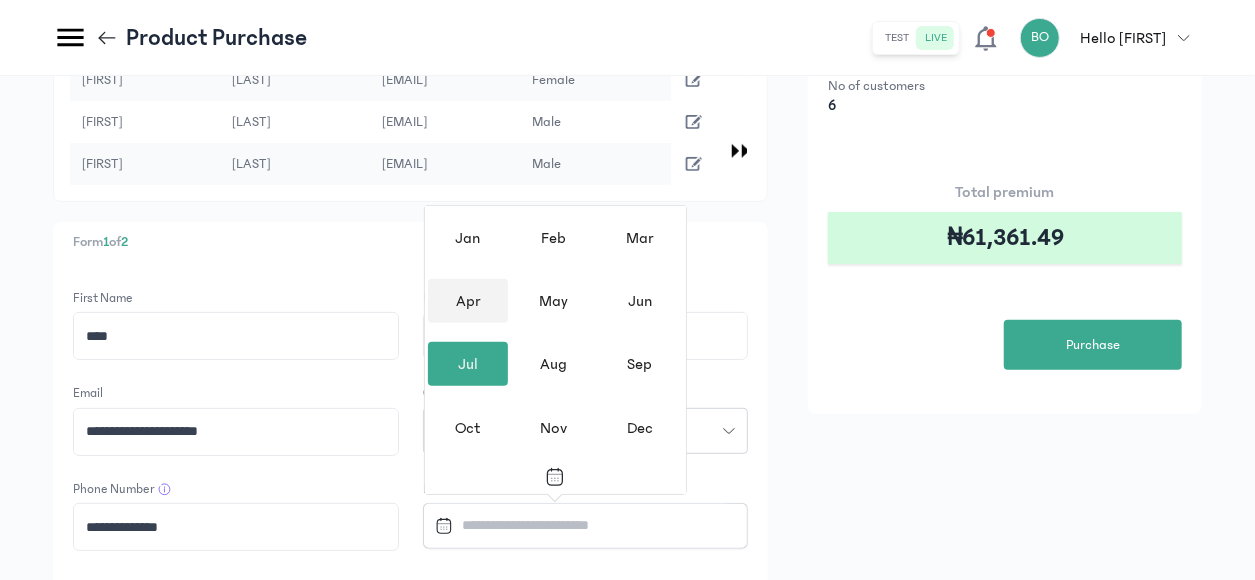 click on "Apr" at bounding box center [468, 301] 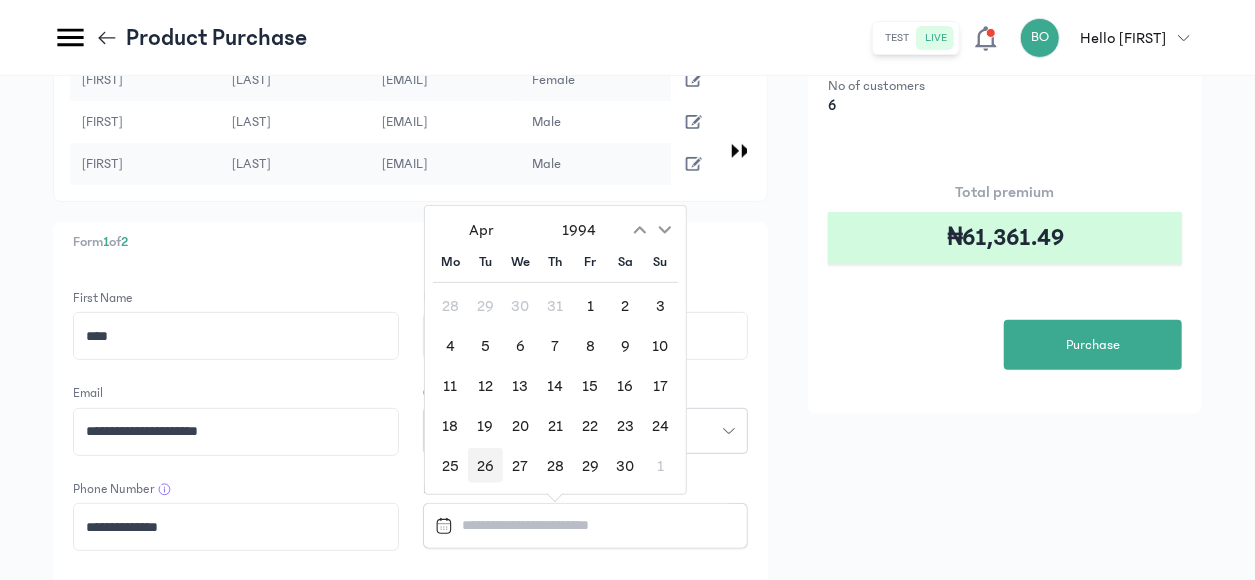 click on "26" at bounding box center (485, 465) 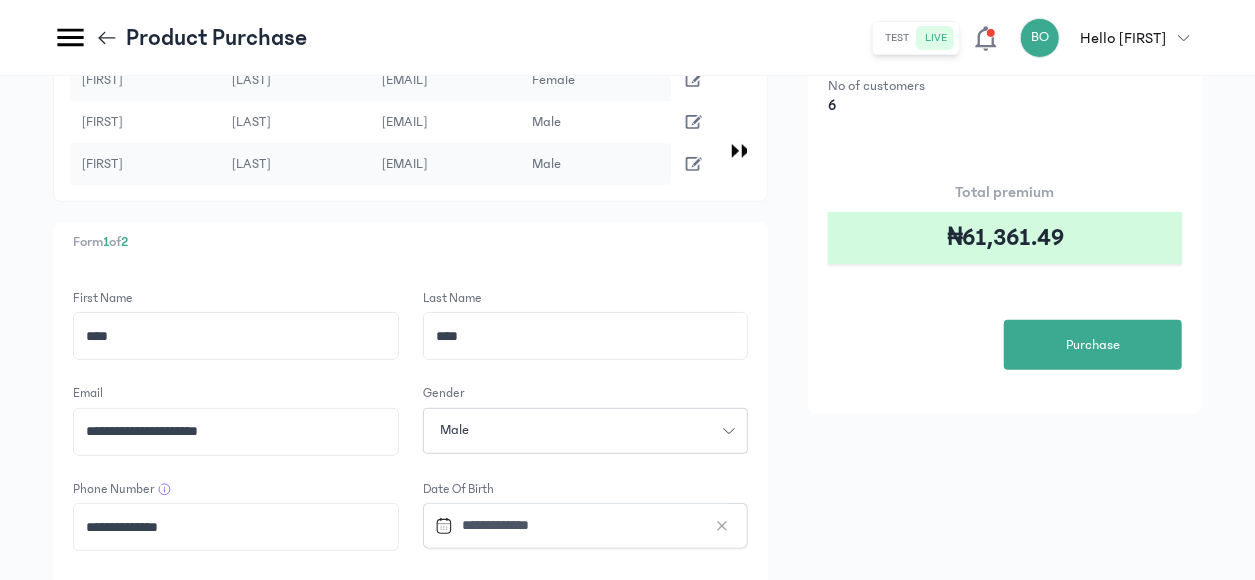click on "[FIRST] [LAST] [EMAIL] [GENDER] [PHONE] [DATE] [LOAN START DATE] [LOAN TENURE] [LOAN AMOUNT] [BENEFIT COVERAGE] [ACTION] [FIRST] [LAST] [EMAIL] [GENDER] [PHONE] [DATE] [LOAN START DATE] [LOAN TENURE] [LOAN AMOUNT] [BENEFIT COVERAGE] [ACTION] [FIRST] [LAST] [EMAIL] [GENDER] [PHONE] [DATE] [LOAN START DATE] [LOAN TENURE] [LOAN AMOUNT] [BENEFIT COVERAGE] [ACTION] [FIRST] [LAST] [EMAIL] [GENDER] [PHONE] [DATE] [LOAN START DATE] [LOAN TENURE] [LOAN AMOUNT] [BENEFIT COVERAGE] [ACTION] [FIRST] [LAST] [EMAIL] [GENDER] [PHONE] [DATE] [LOAN START DATE] [LOAN TENURE] [LOAN AMOUNT] [BENEFIT COVERAGE] [ACTION] [FIRST] [LAST] [EMAIL] [GENDER] [PHONE] [DATE] [LOAN START DATE] [LOAN TENURE] [LOAN AMOUNT] [BENEFIT COVERAGE] [ACTION] [FORM] [FIRST] [LAST] [EMAIL] [GENDER] [PHONE] [DATE] [NEXT] [+] [ADD ANOTHER PURCHASE] [PLAN CREDIT LIFE PROVIDER] [NUMBER]" 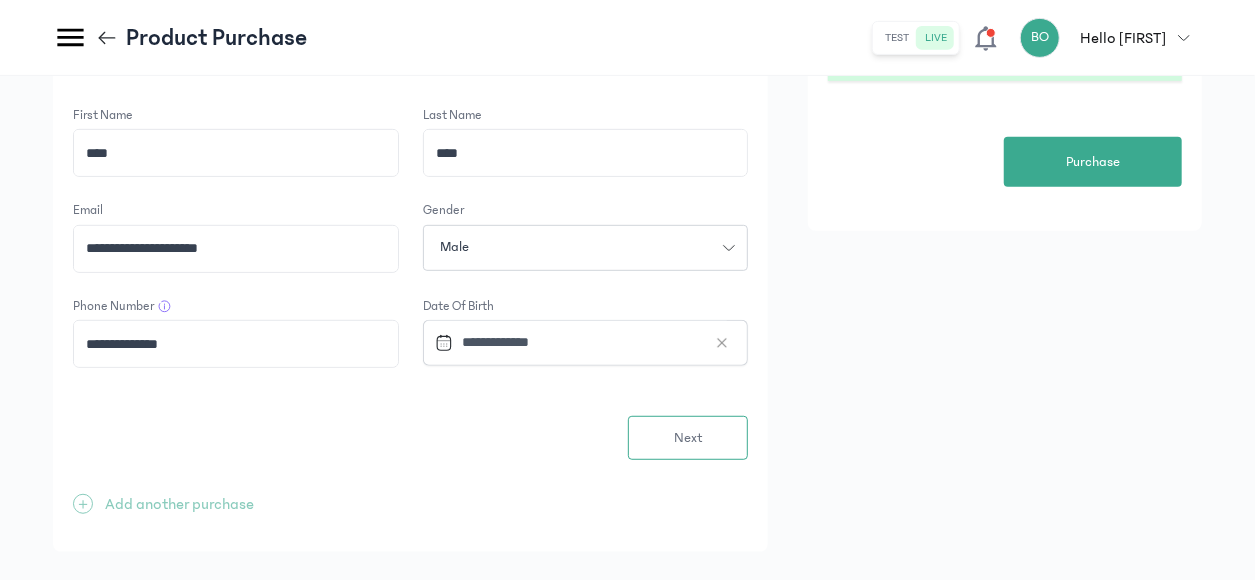 scroll, scrollTop: 459, scrollLeft: 0, axis: vertical 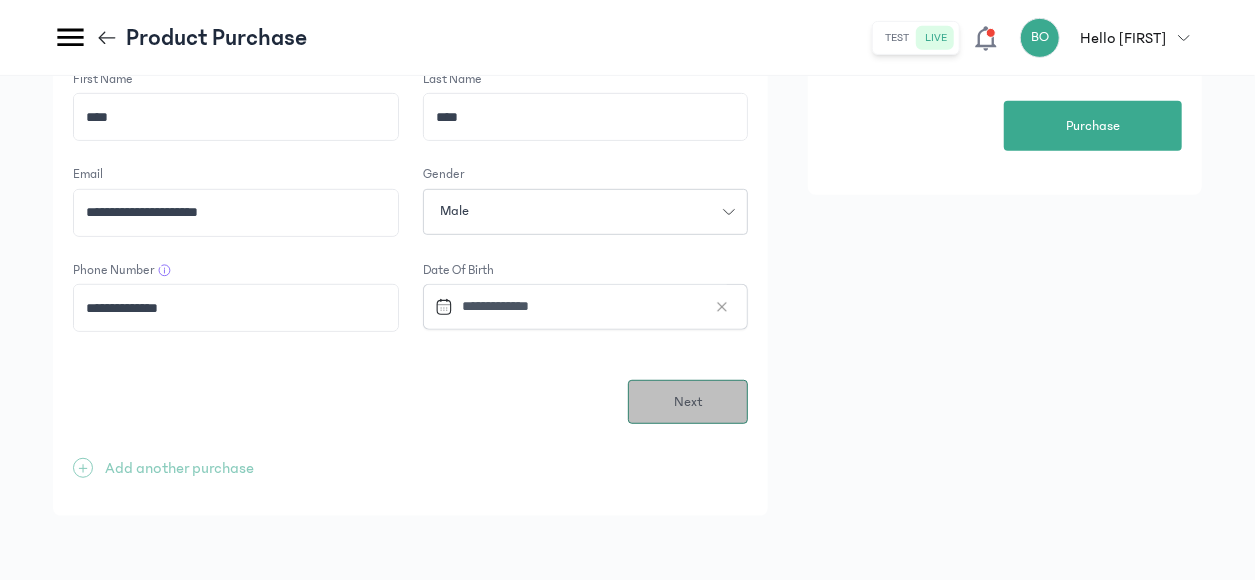 click on "Next" at bounding box center (688, 402) 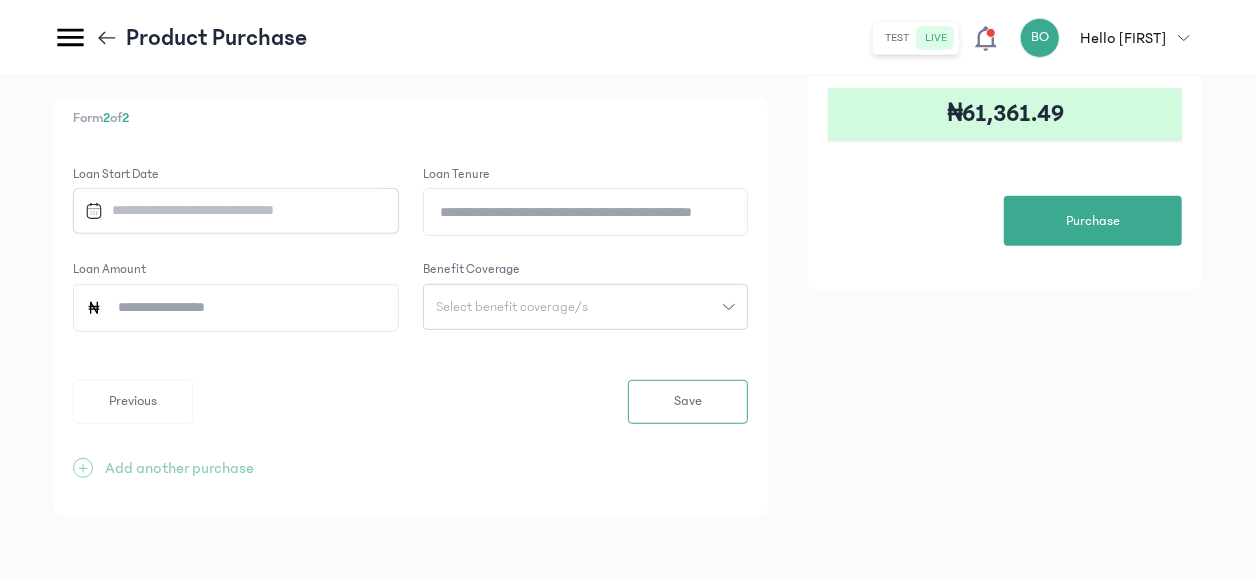 scroll, scrollTop: 0, scrollLeft: 0, axis: both 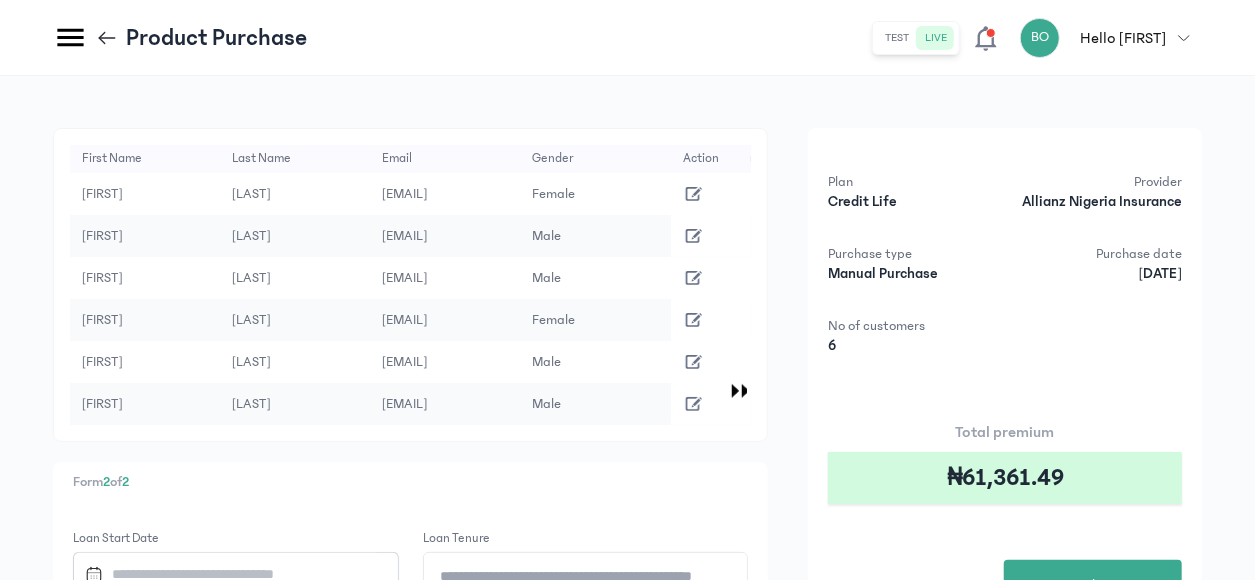 type 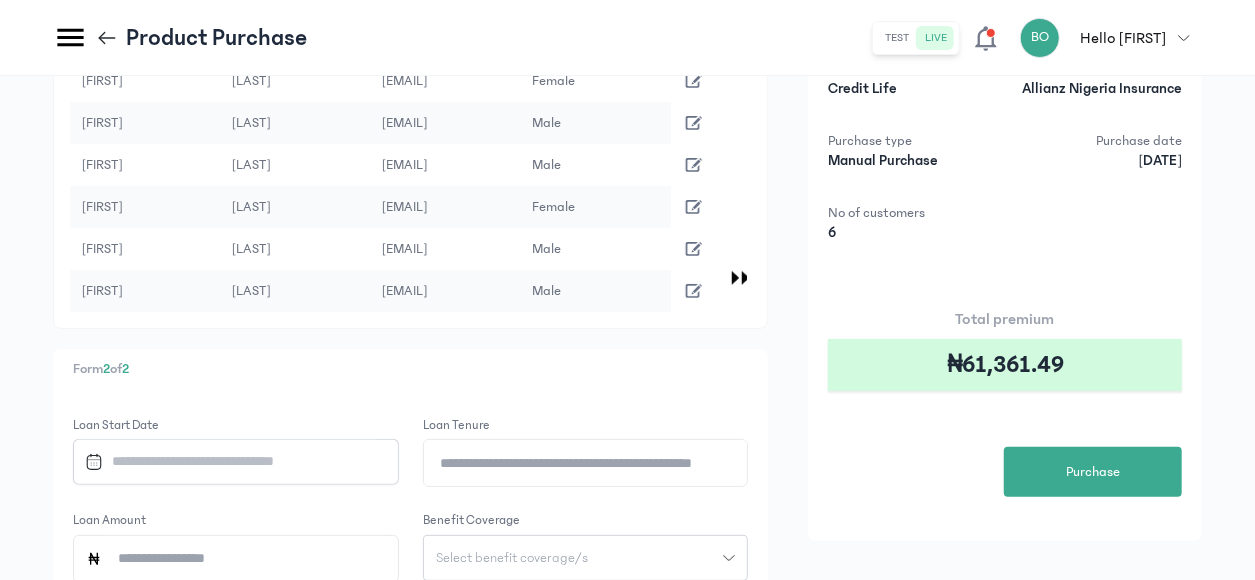 scroll, scrollTop: 200, scrollLeft: 0, axis: vertical 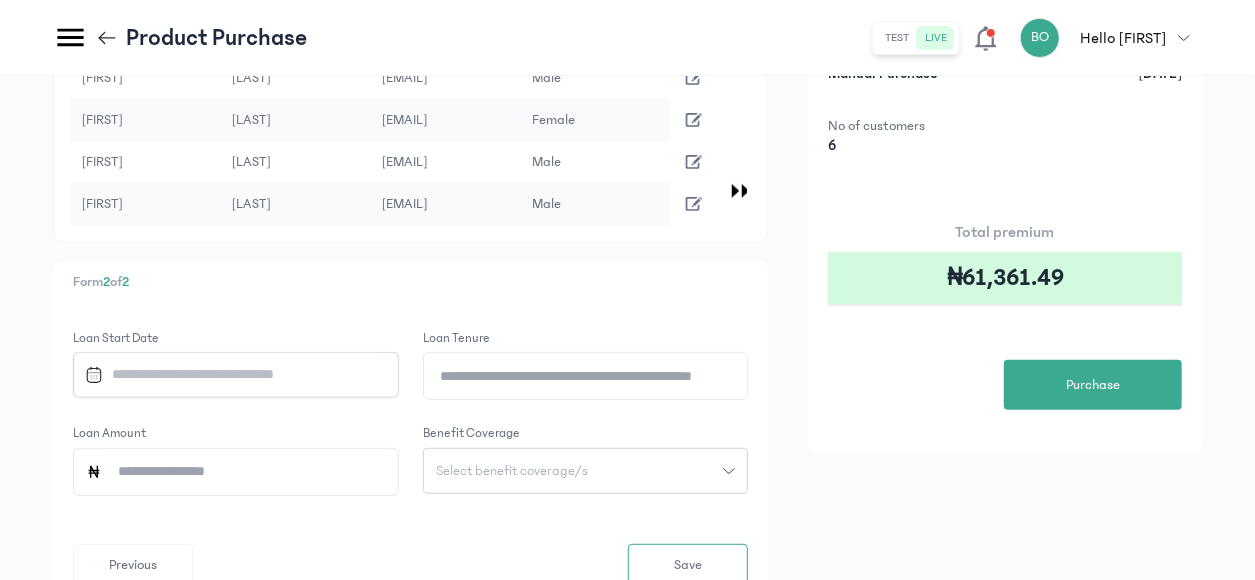 click at bounding box center [227, 374] 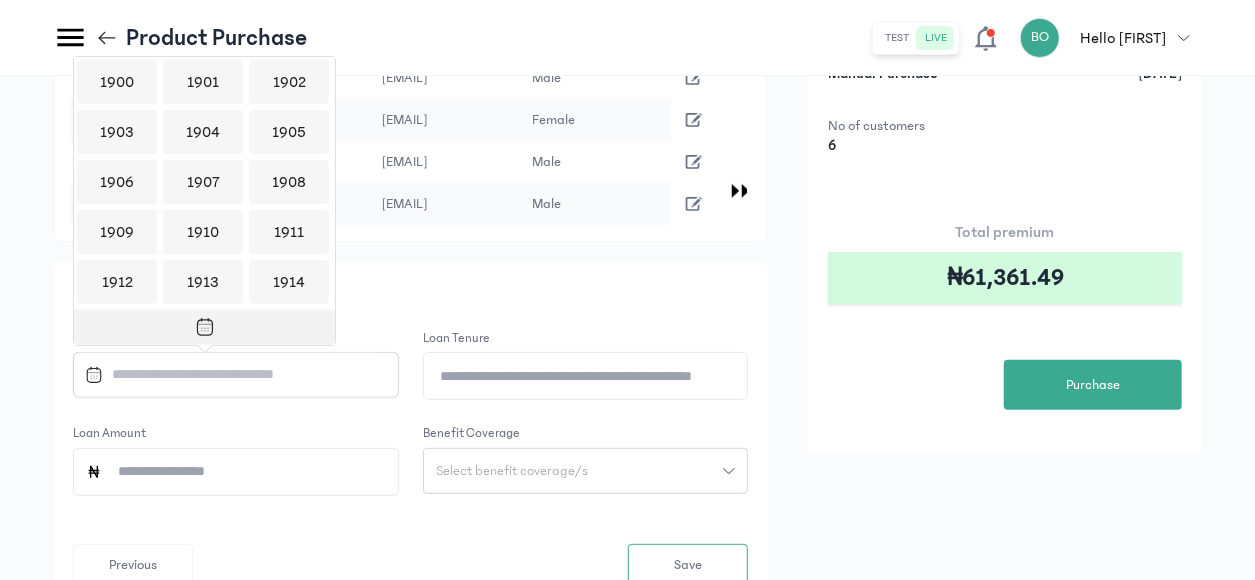 scroll, scrollTop: 1938, scrollLeft: 0, axis: vertical 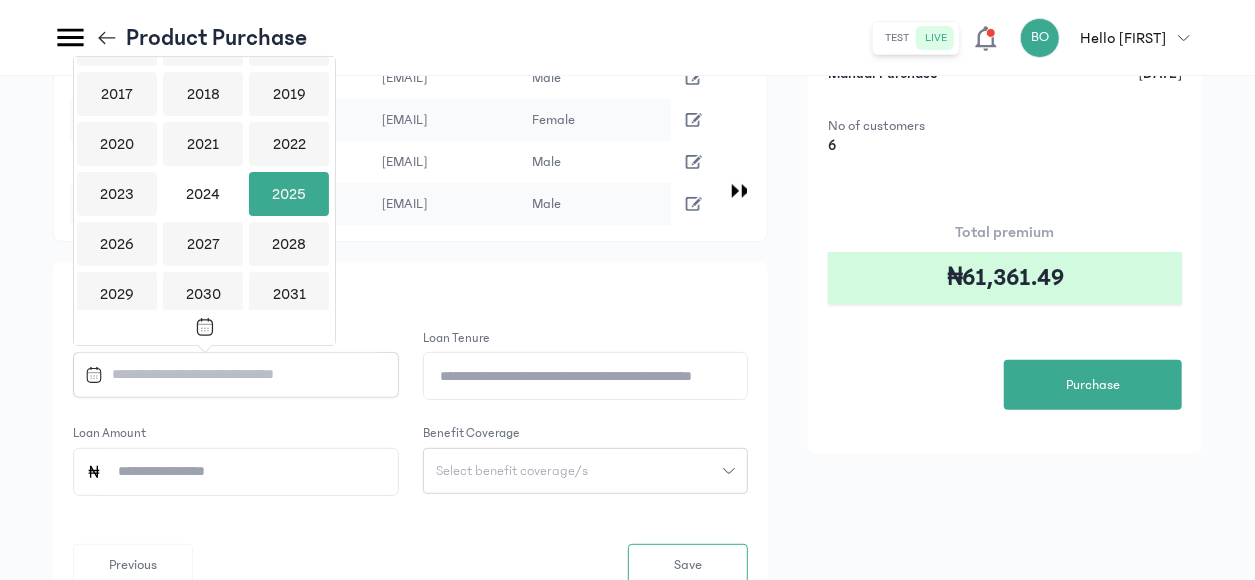 click on "2025" at bounding box center [289, 194] 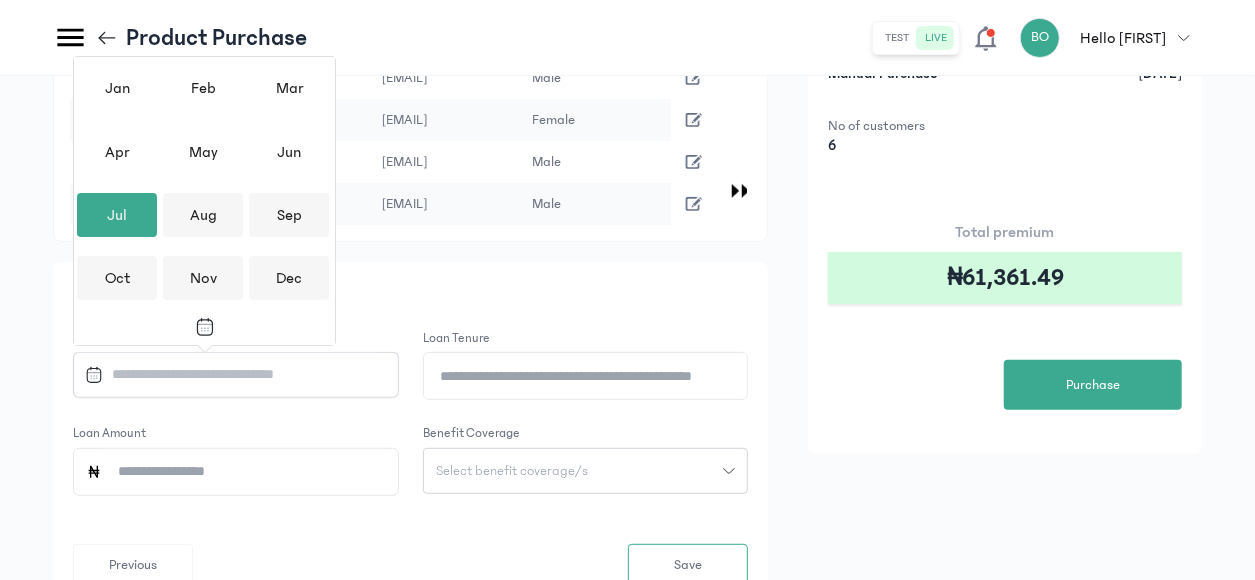 click on "Jul" at bounding box center [117, 215] 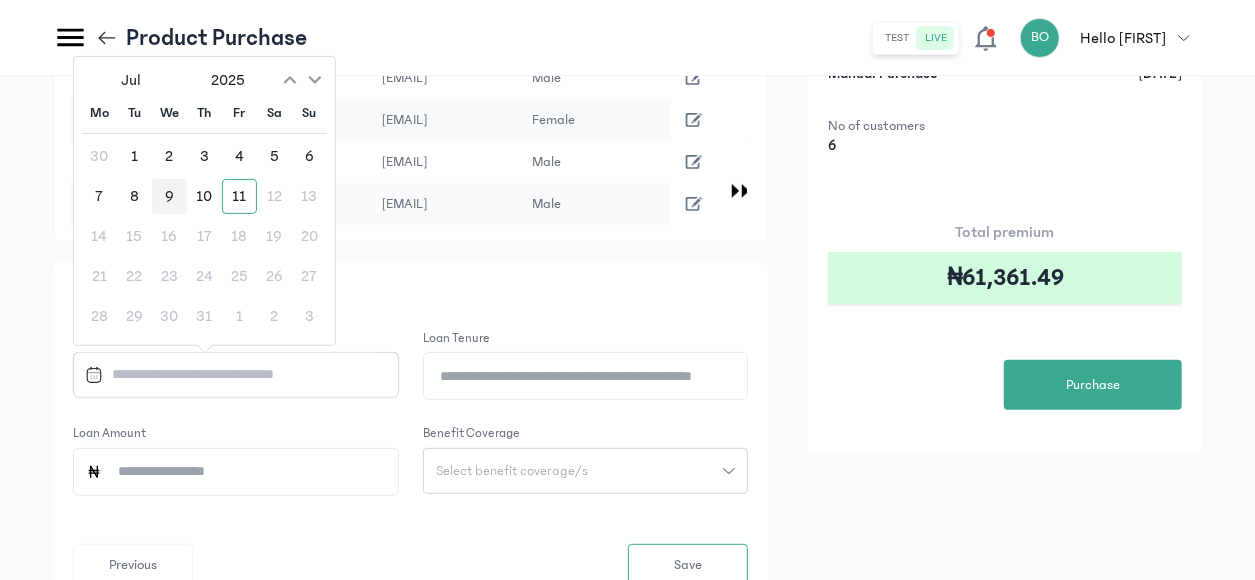 click on "9" at bounding box center (169, 196) 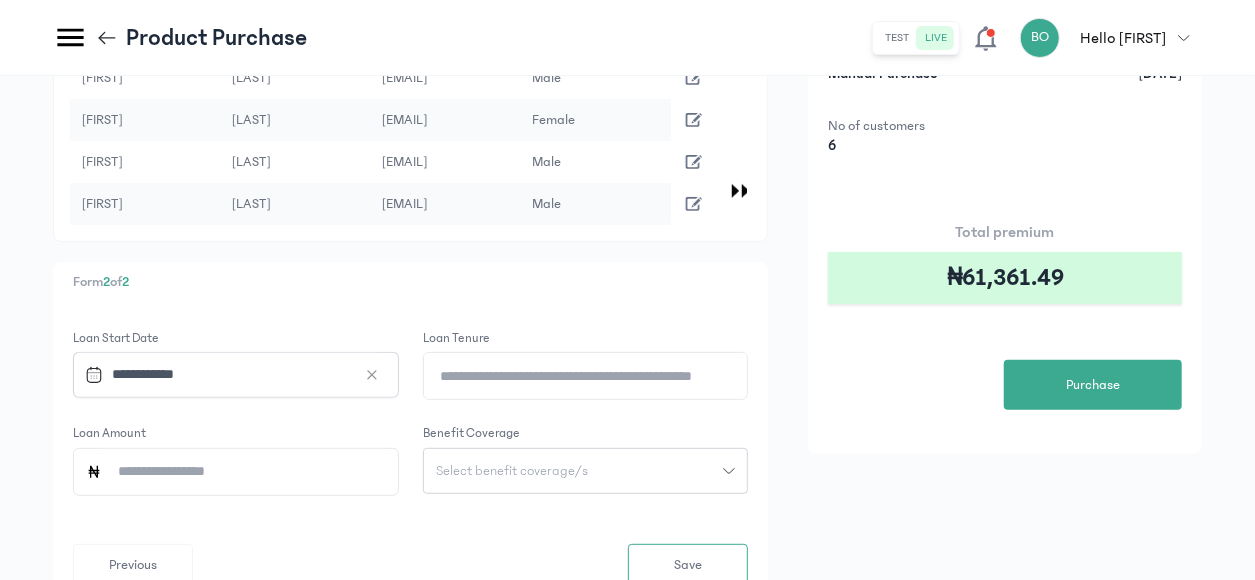 click on "Loan Tenure" 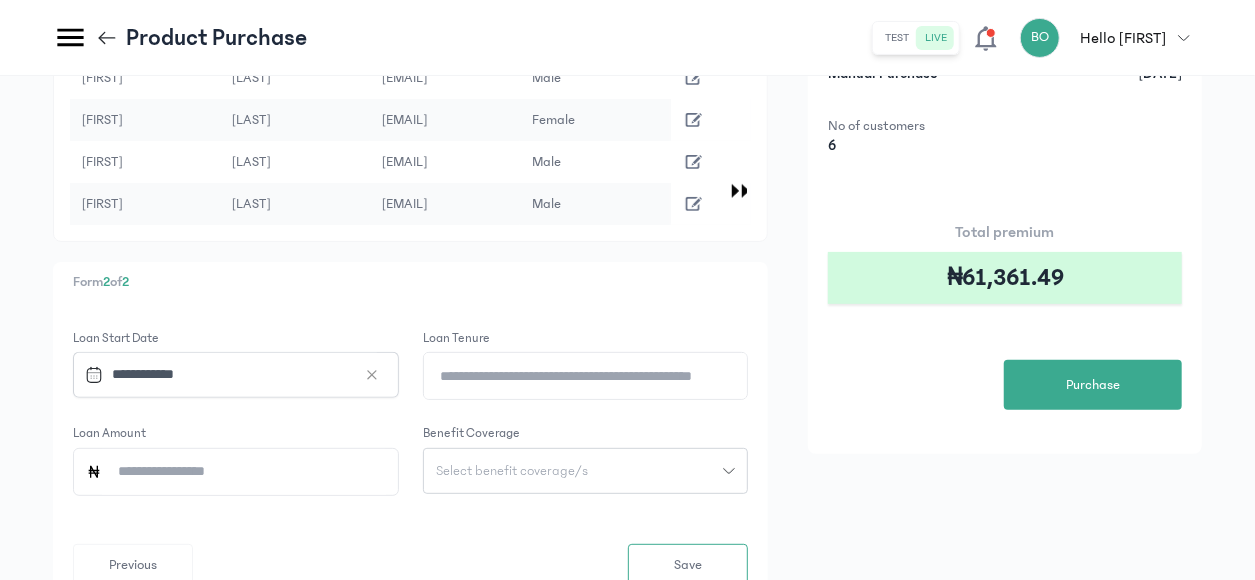 type on "*" 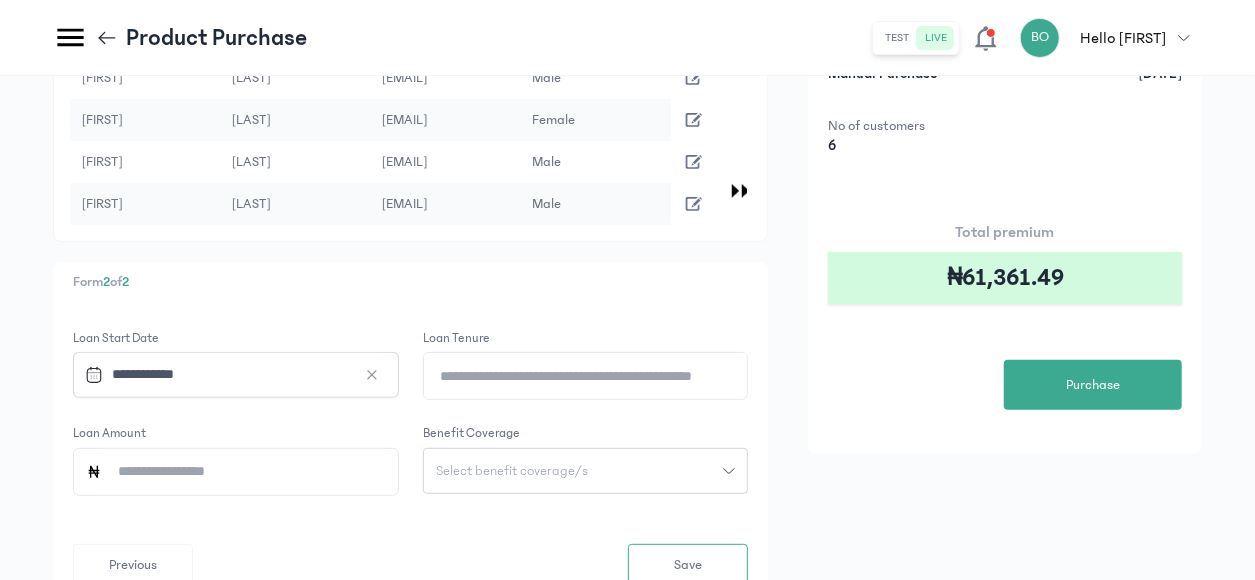 click on "Loan Amount" 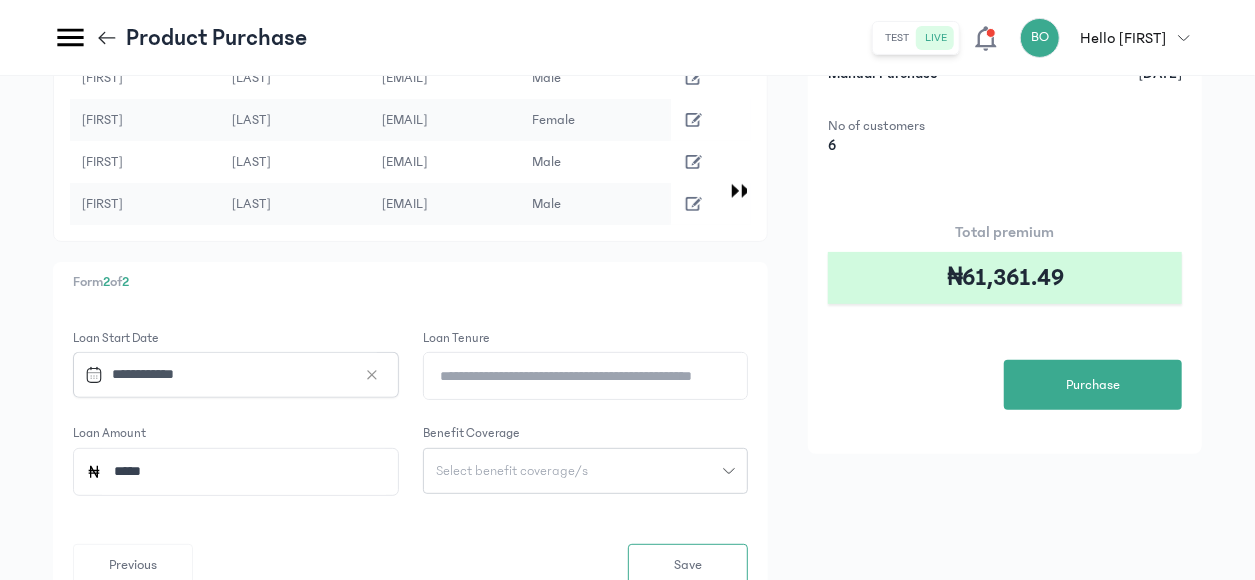 type on "*****" 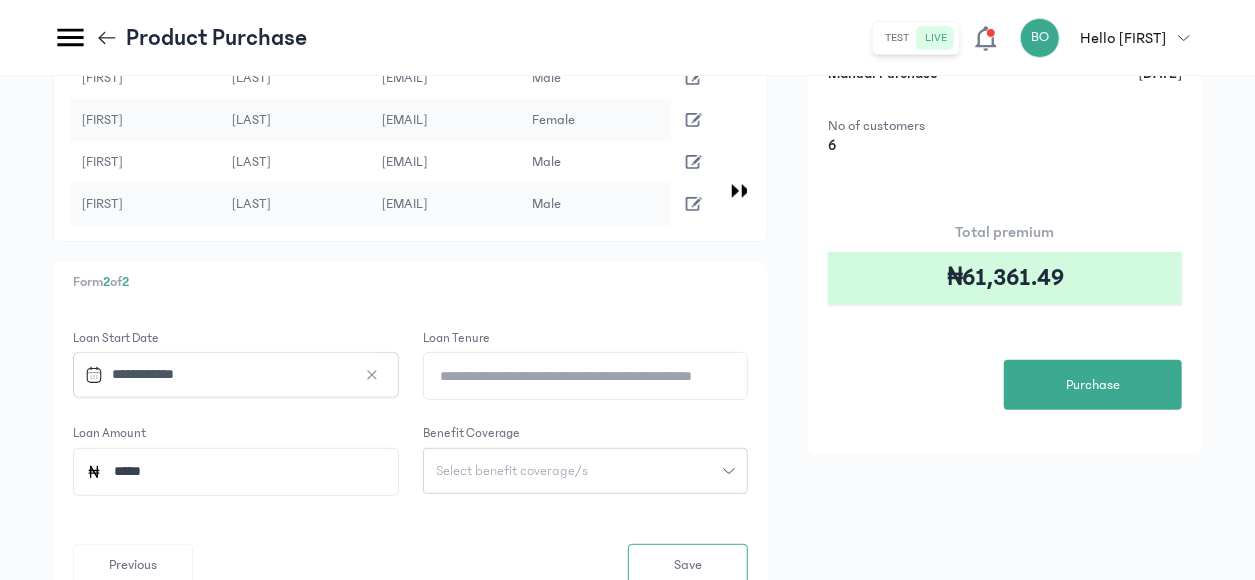 click on "Select benefit coverage/s" 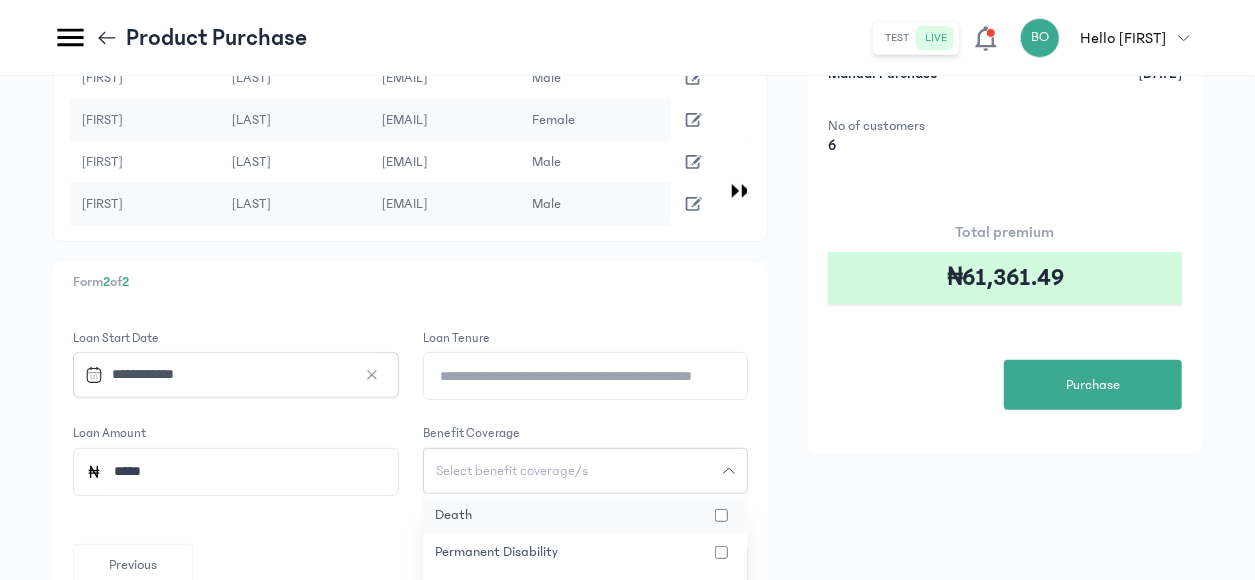 click on "death" 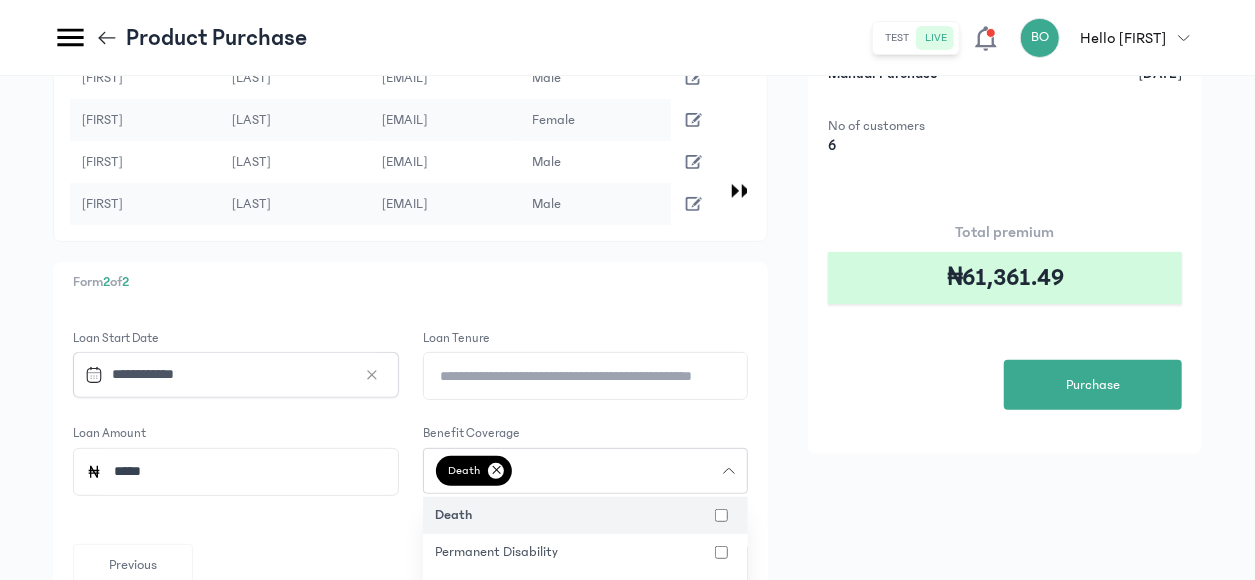 type 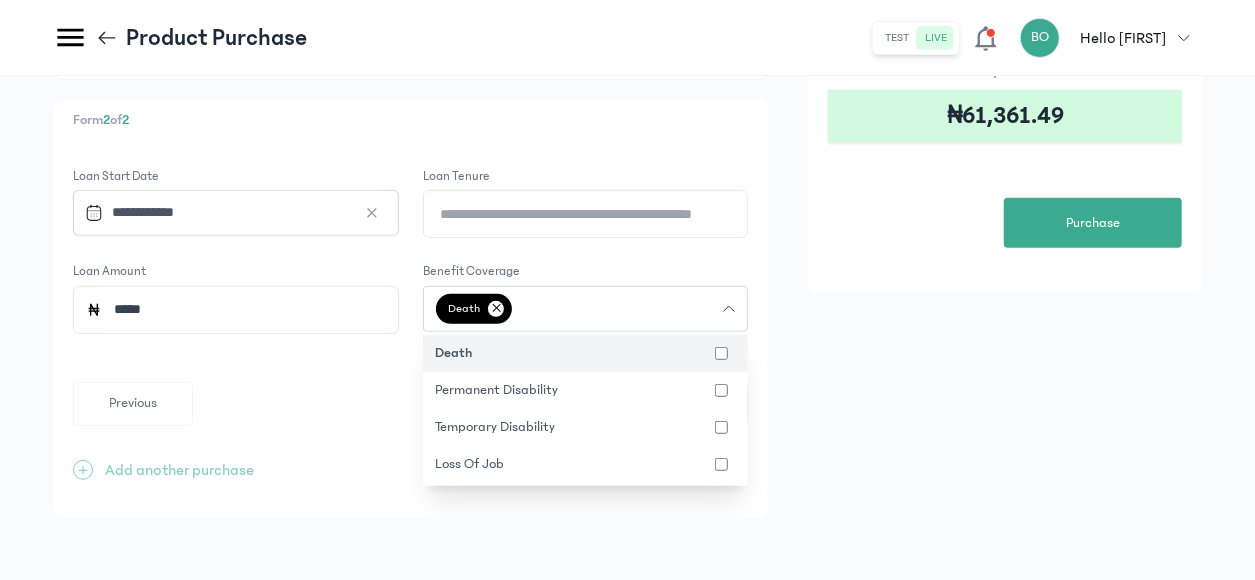 scroll, scrollTop: 364, scrollLeft: 0, axis: vertical 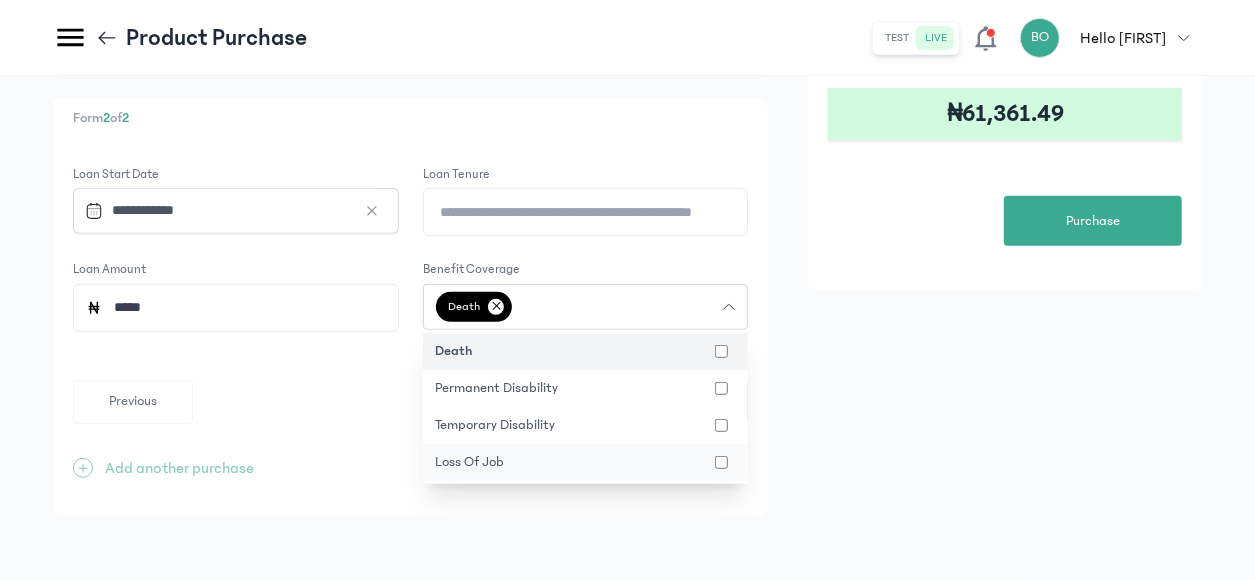 click on "loss of job" 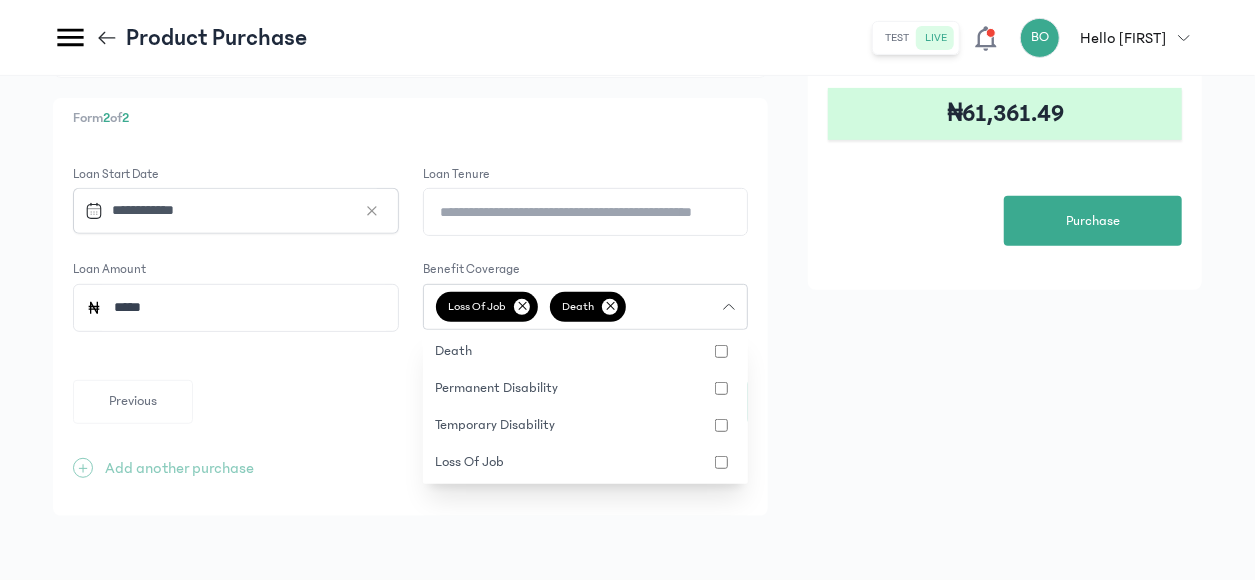 click on "[FIRST] [LAST] [EMAIL] [GENDER] [PHONE] [DATE] [LOAN START DATE] [LOAN TENURE] [LOAN AMOUNT] [BENEFIT COVERAGE] [ACTION] [FIRST] [LAST] [EMAIL] [GENDER] [PHONE] [DATE] [LOAN START DATE] [LOAN TENURE] [LOAN AMOUNT] [BENEFIT COVERAGE] [ACTION] [FIRST] [LAST] [EMAIL] [GENDER] [PHONE] [DATE] [LOAN START DATE] [LOAN TENURE] [LOAN AMOUNT] [BENEFIT COVERAGE] [ACTION] [FIRST] [LAST] [EMAIL] [GENDER] [PHONE] [DATE] [LOAN START DATE] [LOAN TENURE] [LOAN AMOUNT] [BENEFIT COVERAGE] [ACTION] [FIRST] [LAST] [EMAIL] [GENDER] [PHONE] [DATE] [LOAN START DATE] [LOAN TENURE] [LOAN AMOUNT] [BENEFIT COVERAGE] [ACTION] [FIRST] [LAST] [EMAIL] [GENDER] [PHONE] [DATE] [LOAN START DATE] [LOAN TENURE] [LOAN AMOUNT] [BENEFIT COVERAGE] [ACTION] [FORM] [LOAN START DATE] [LOAN TENURE] [LOAN AMOUNT] [BENEFIT COVERAGE] [PREVIOUS] [SAVE] [+] [PLAN CREDIT LIFE] [NUMBER]" 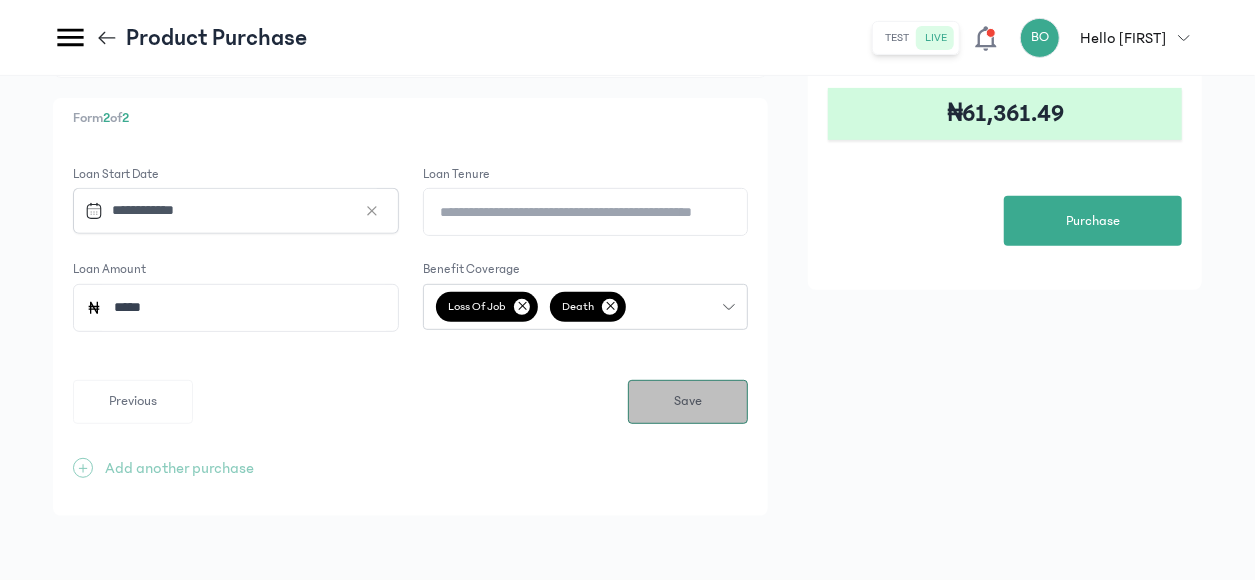click on "Save" at bounding box center [688, 402] 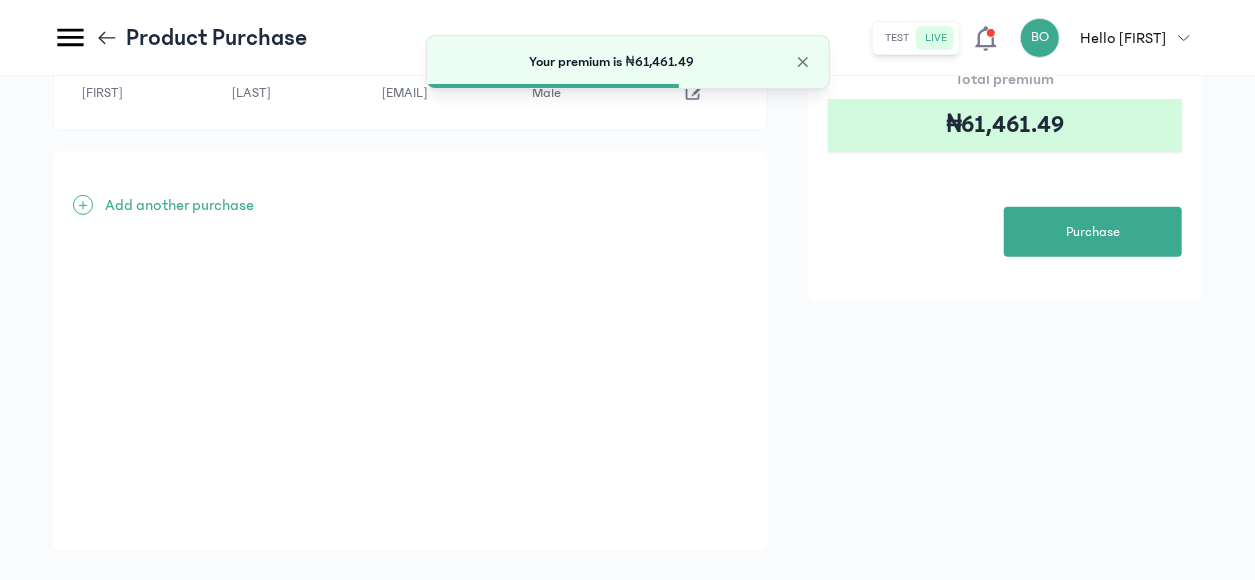 scroll, scrollTop: 360, scrollLeft: 0, axis: vertical 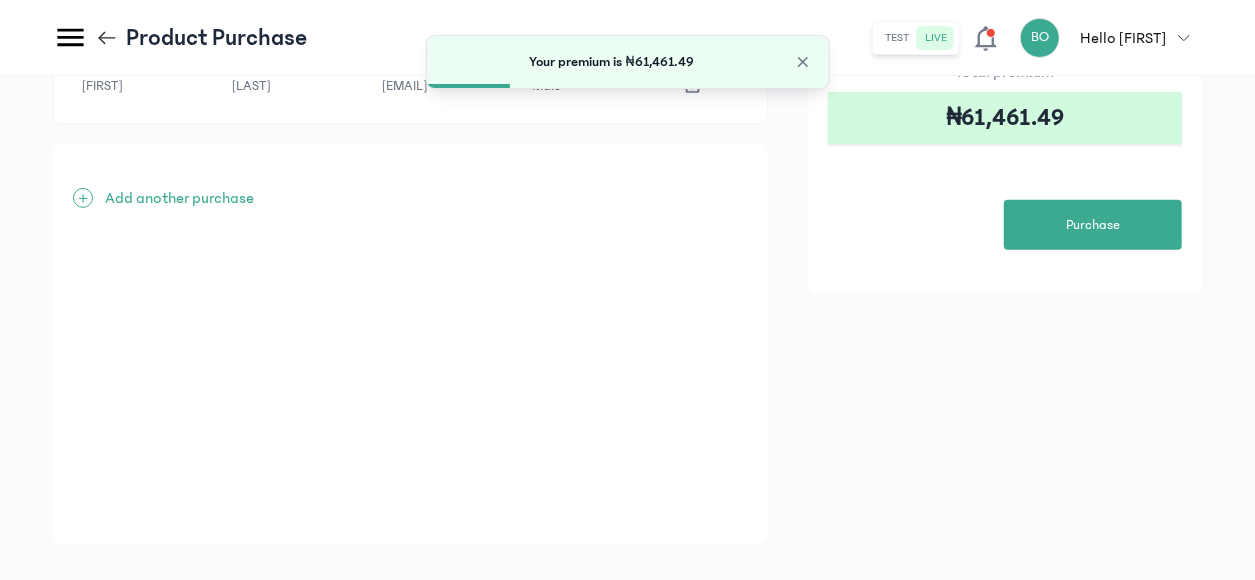 click on "Add another purchase" at bounding box center [179, 198] 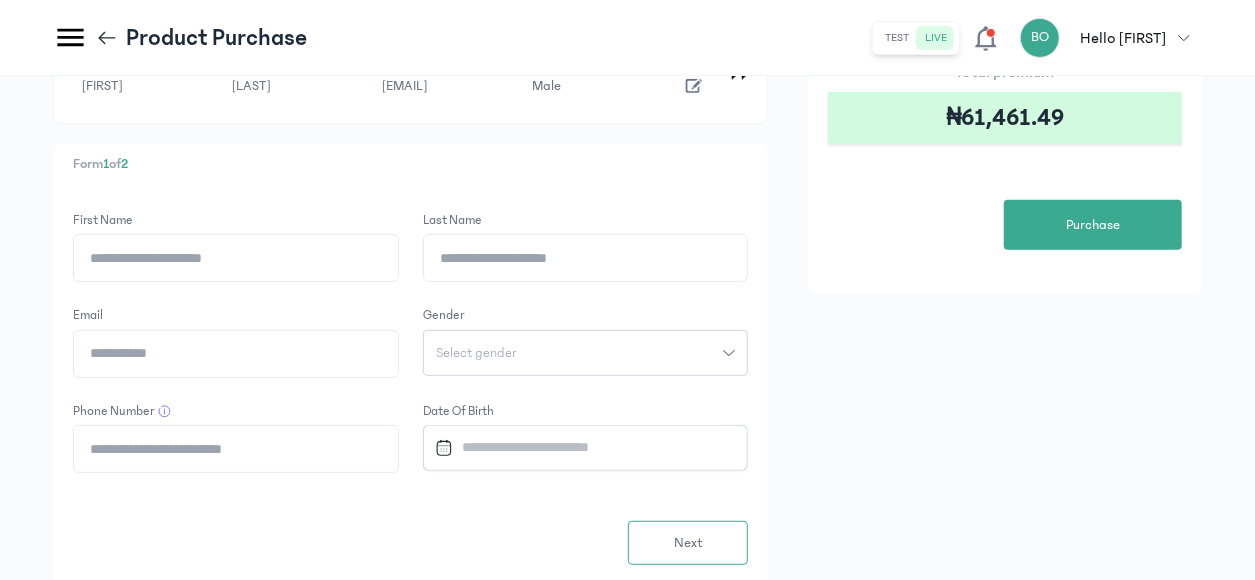 click on "First Name" 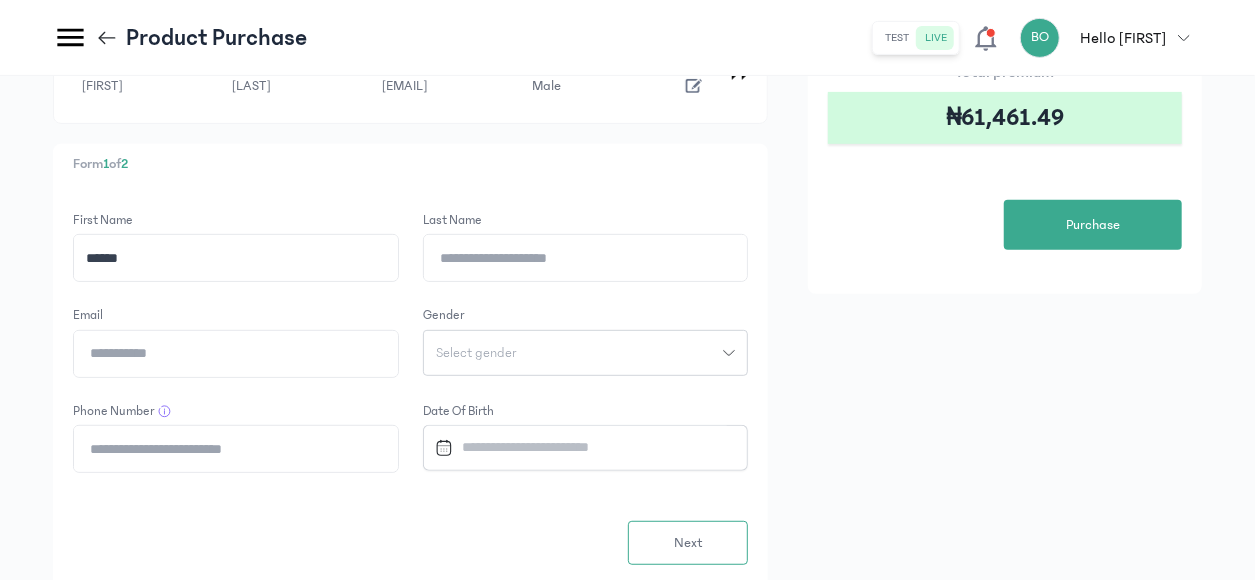 type on "******" 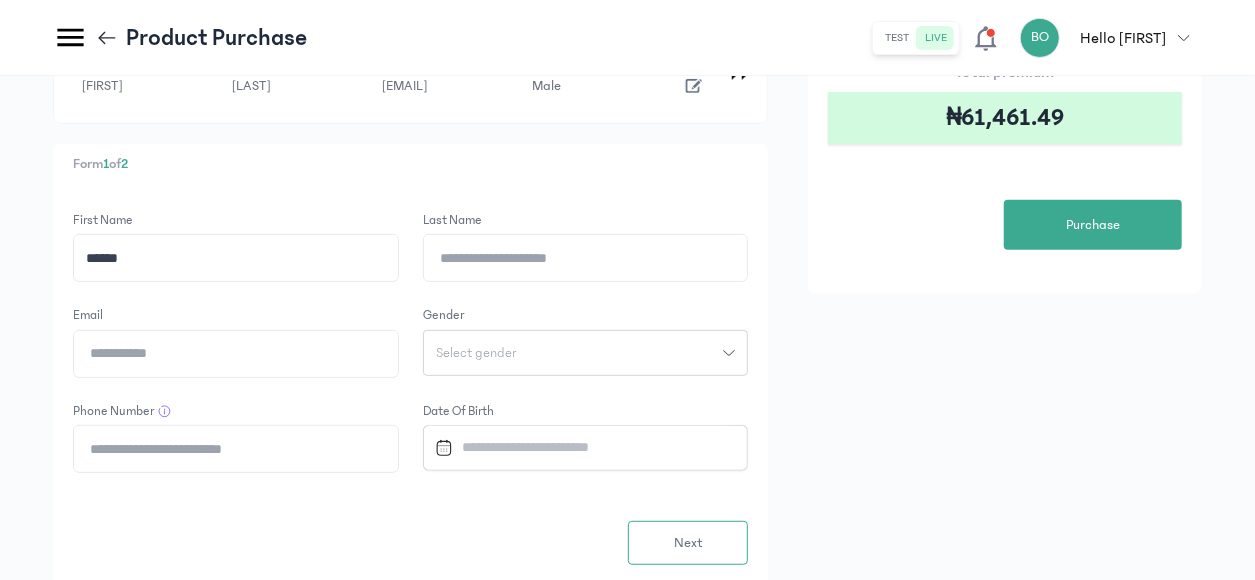 click on "Last Name" 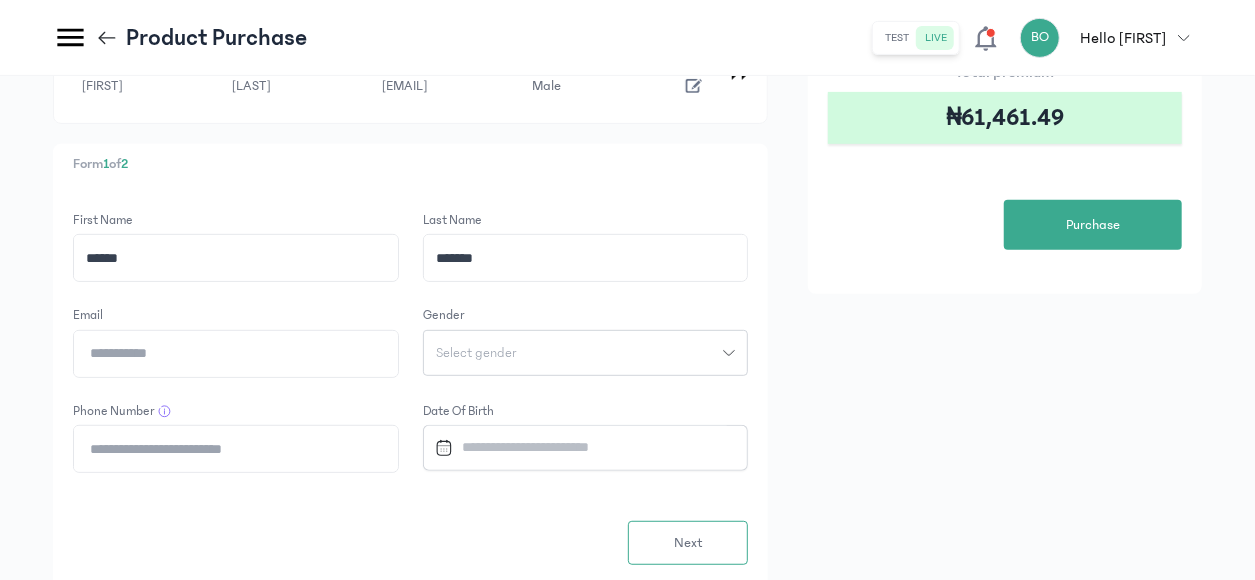 type on "*******" 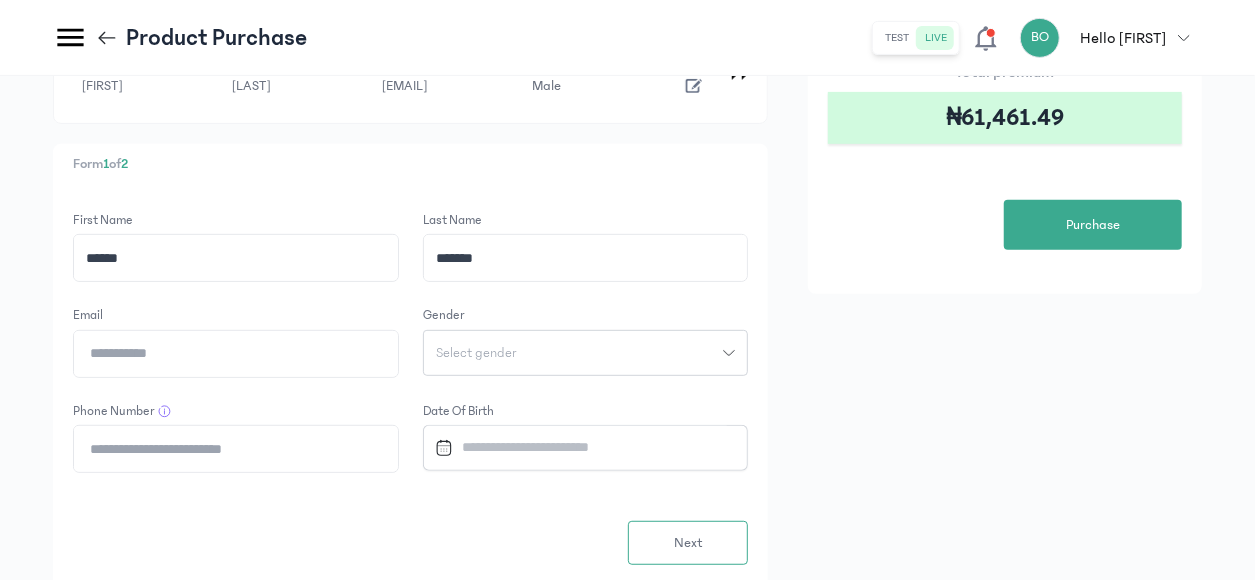 click on "Email" 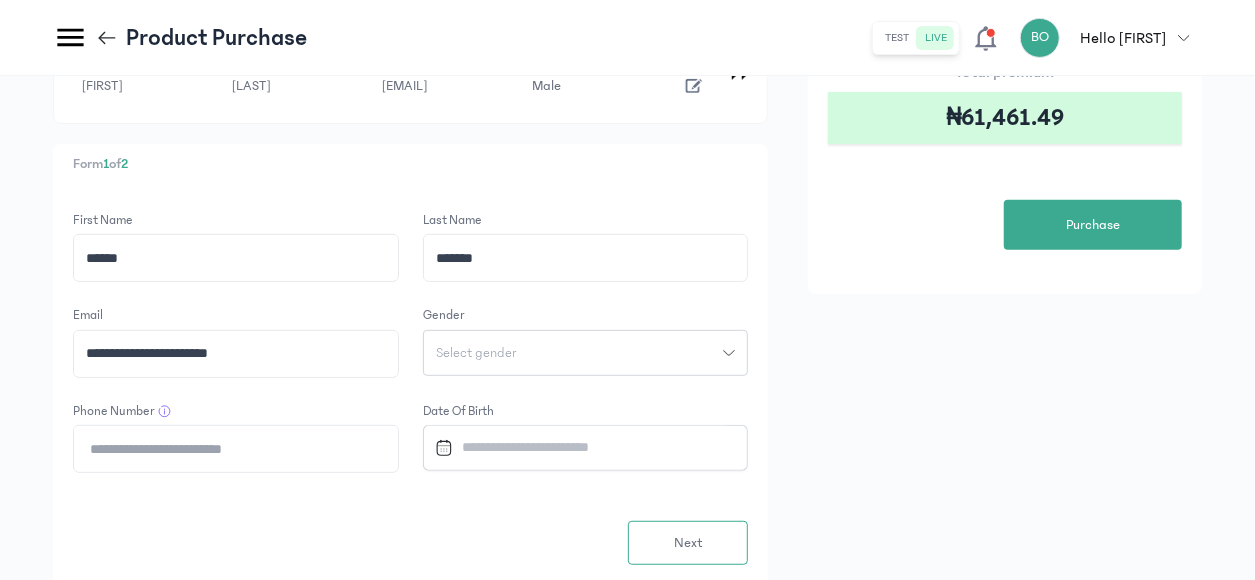 type on "**********" 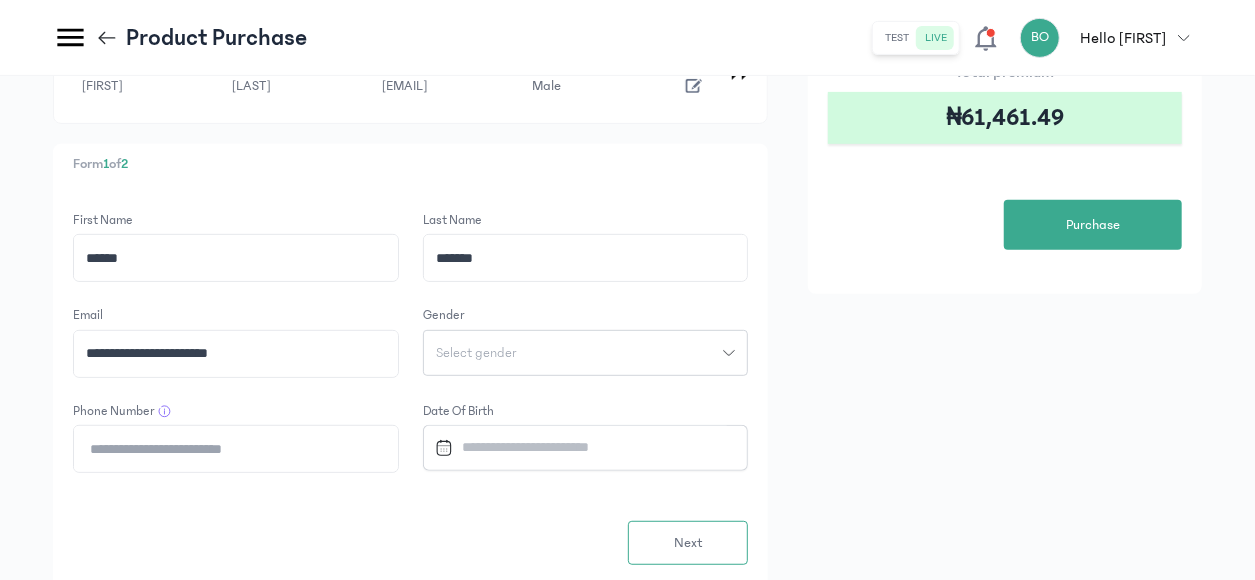 click on "Select gender" 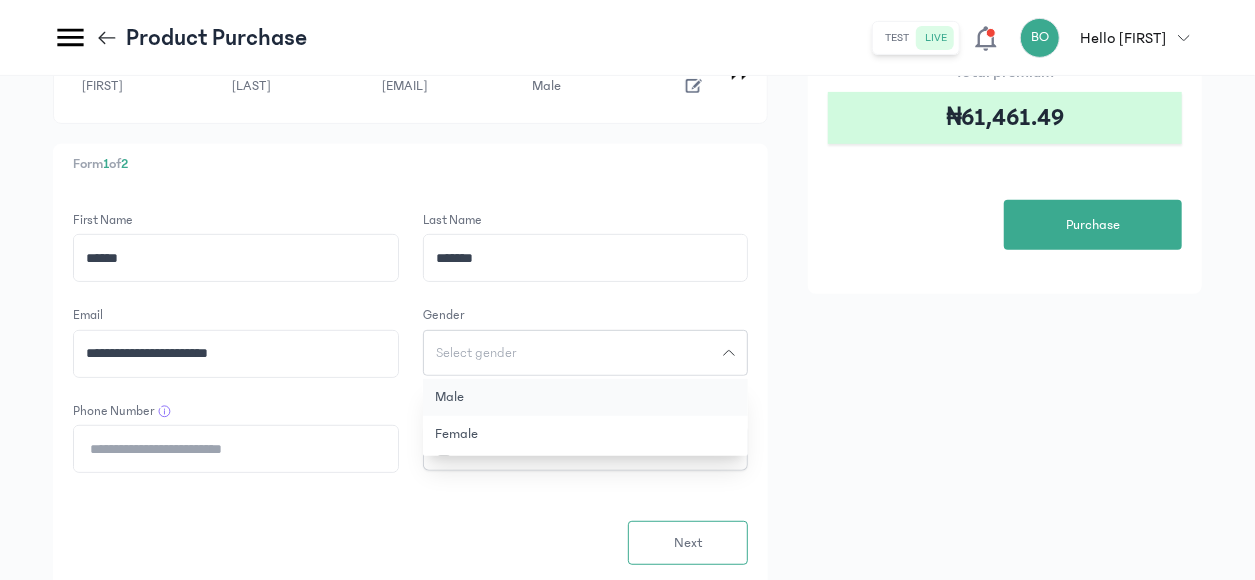 click on "Male" 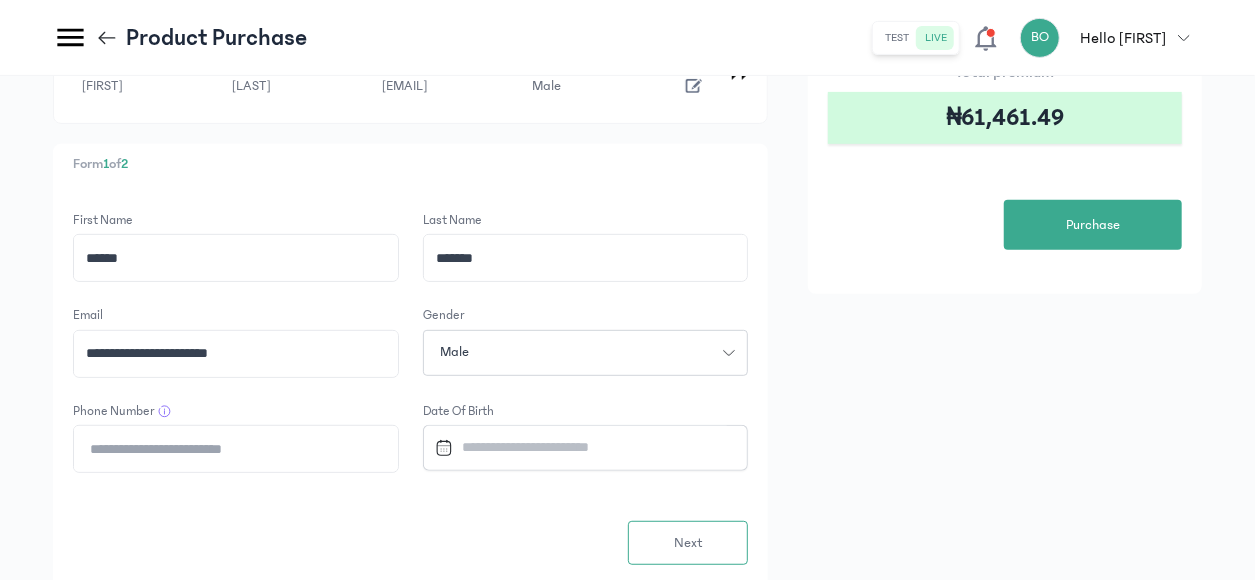 click on "Phone Number" 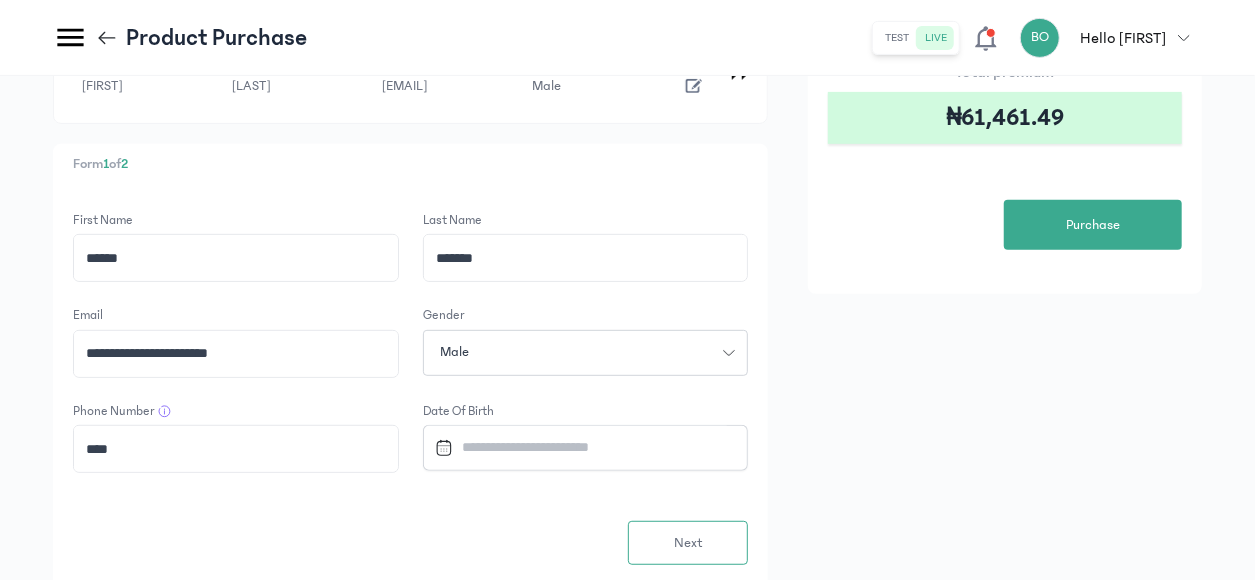paste on "**********" 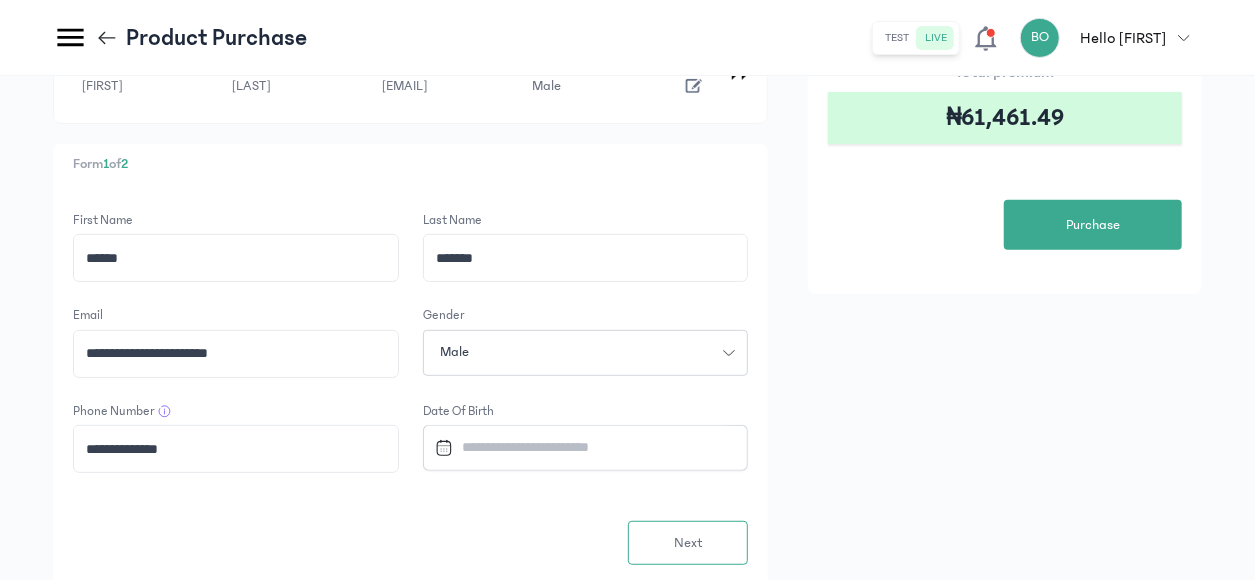 type on "**********" 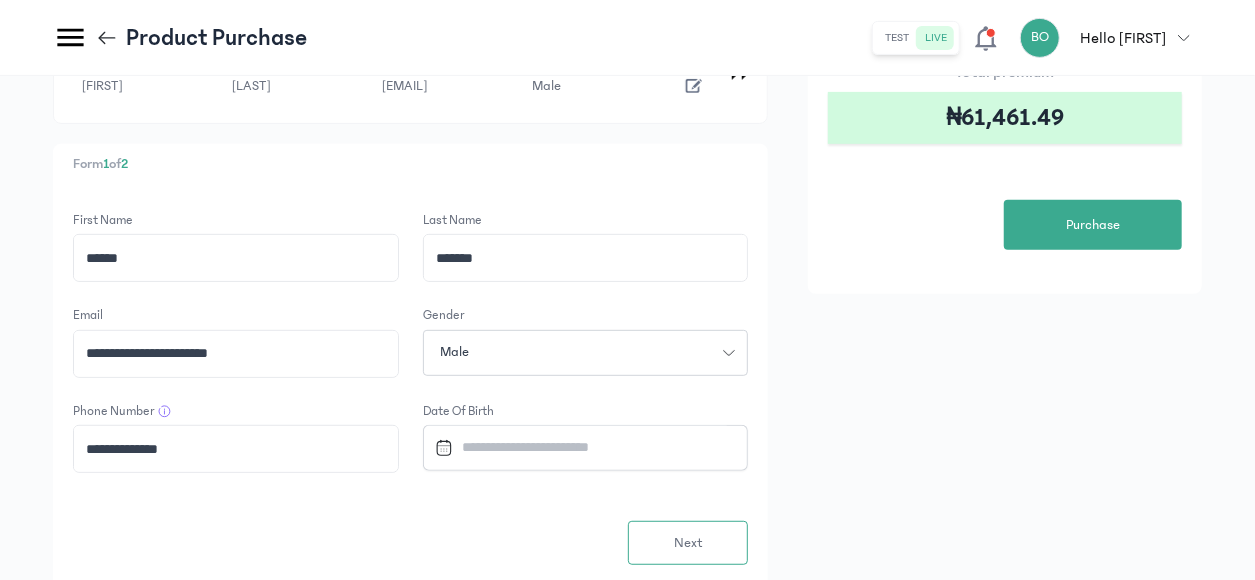 click at bounding box center [577, 447] 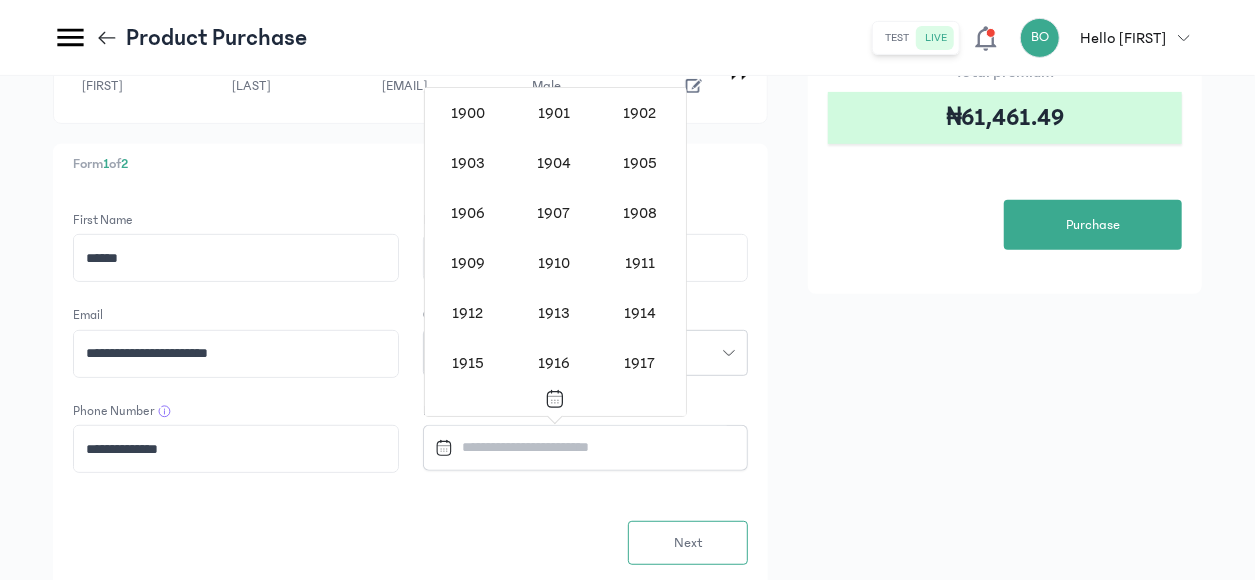 scroll, scrollTop: 1618, scrollLeft: 0, axis: vertical 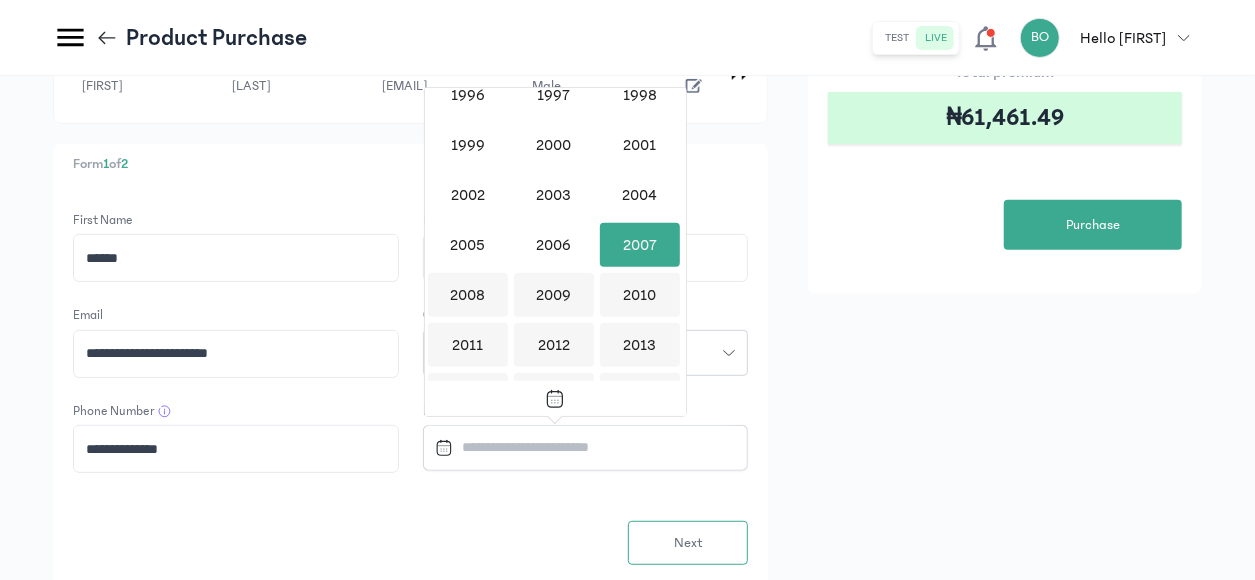 click on "1900 1901 1902 1903 1904 1905 1906 1907 1908 1909 1910 1911 1912 1913 1914 1915 1916 1917 1918 1919 1920 1921 1922 1923 1924 1925 1926 1927 1928 1929 1930 1931 1932 1933 1934 1935 1936 1937 1938 1939 1940 1941 1942 1943 1944 1945 1946 1947 1948 1949 1950 1951 1952 1953 1954 1955 1956 1957 1958 1959 1960 1961 1962 1963 1964 1965 1966 1967 1968 1969 1970 1971 1972 1973 1974 1975 1976 1977 1978 1979 1980 1981 1982 1983 1984 1985 1986 1987 1988 1989 1990 1991 1992 1993 1994 1995 1996 1997 1998 1999 2000 2001 2002 2003 2004 2005 2006 2007 2008 2009 2010 2011 2012 2013 2014 2015 2016 2017 2018 2019 2020 2021 2022 2023 2024 2025 2026 2027 2028 2029 2030 2031 2032 2033 2034 2035 2036 2037 2038 2039 2040 2041 2042 2043 2044 2045 2046 2047 2048 2049 2050 2051 2052 2053 2054 2055 2056 2057 2058 2059 2060 2061 2062 2063 2064 2065 2066 2067 2068 2069 2070 2071 2072 2073 2074 2075 2076 2077 2078 2079 2080 2081 2082 2083 2084 2085 2086 2087 2088 2089 2090 2091 2092 2093 2094 2095 2096 2097 2098 2099 2100" at bounding box center [555, 234] 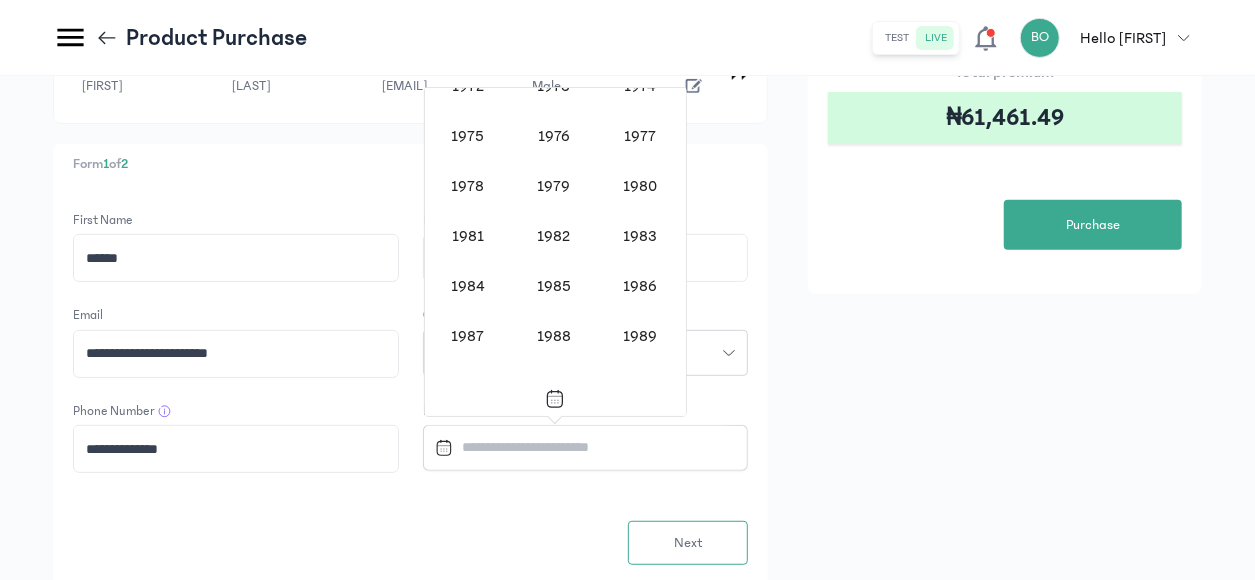 scroll, scrollTop: 1235, scrollLeft: 0, axis: vertical 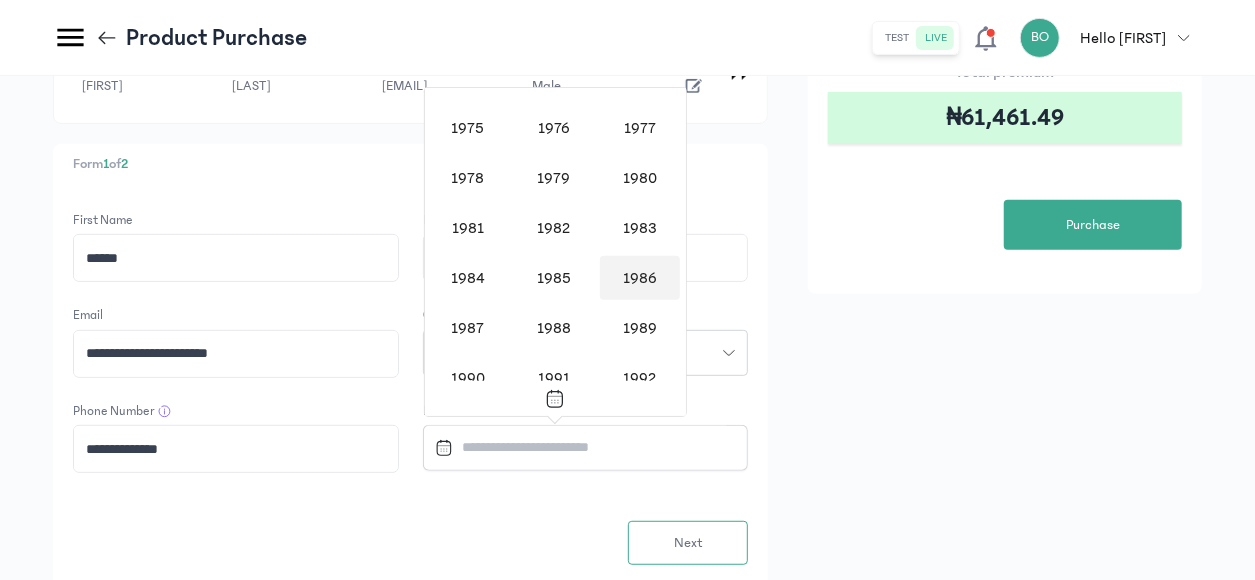 click on "1986" at bounding box center [640, 278] 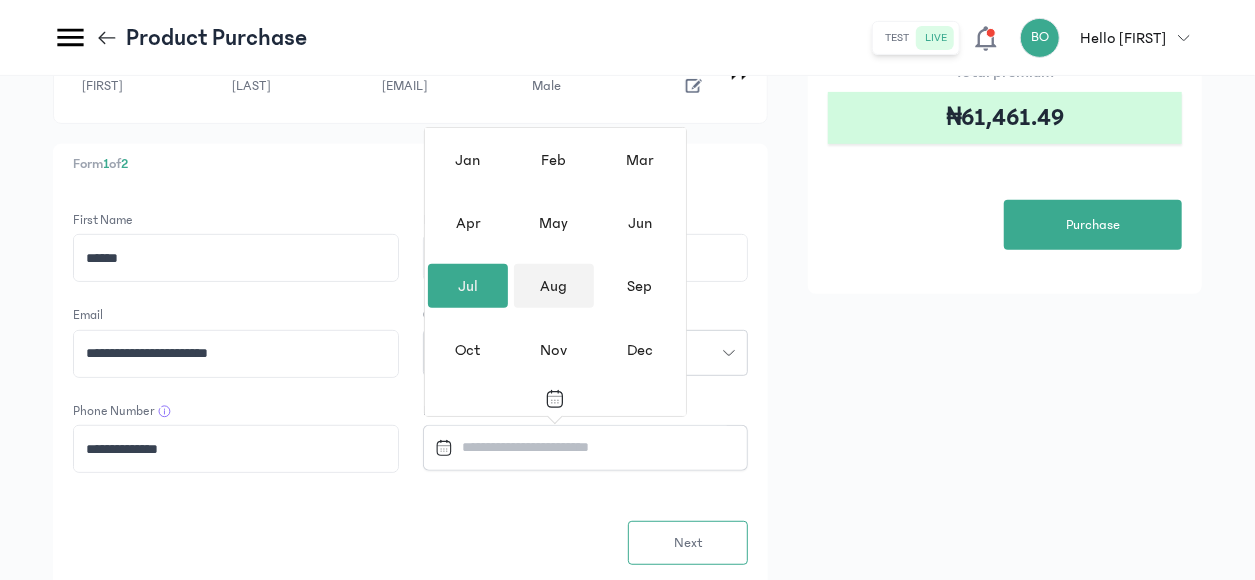 drag, startPoint x: 556, startPoint y: 311, endPoint x: 555, endPoint y: 299, distance: 12.0415945 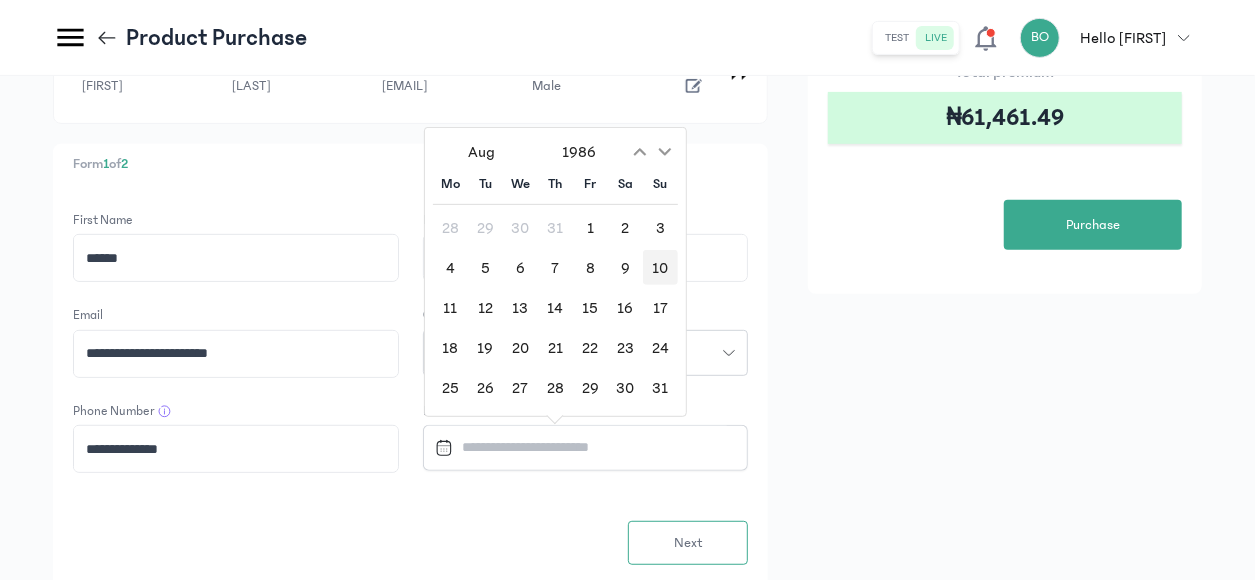 click on "10" at bounding box center (660, 267) 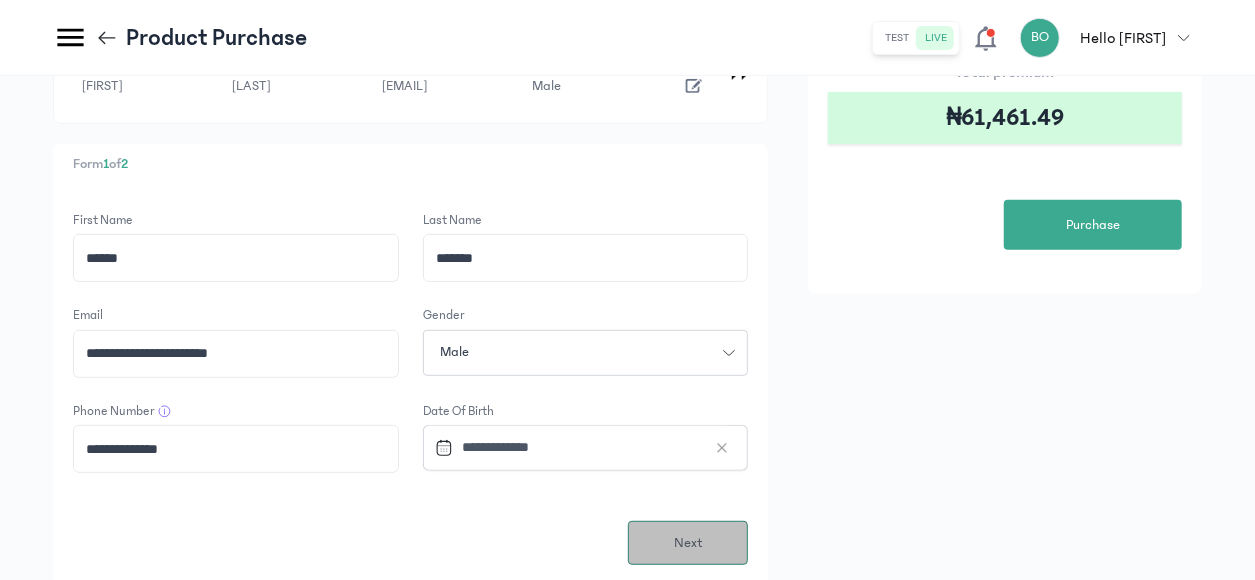 click on "Next" at bounding box center (688, 543) 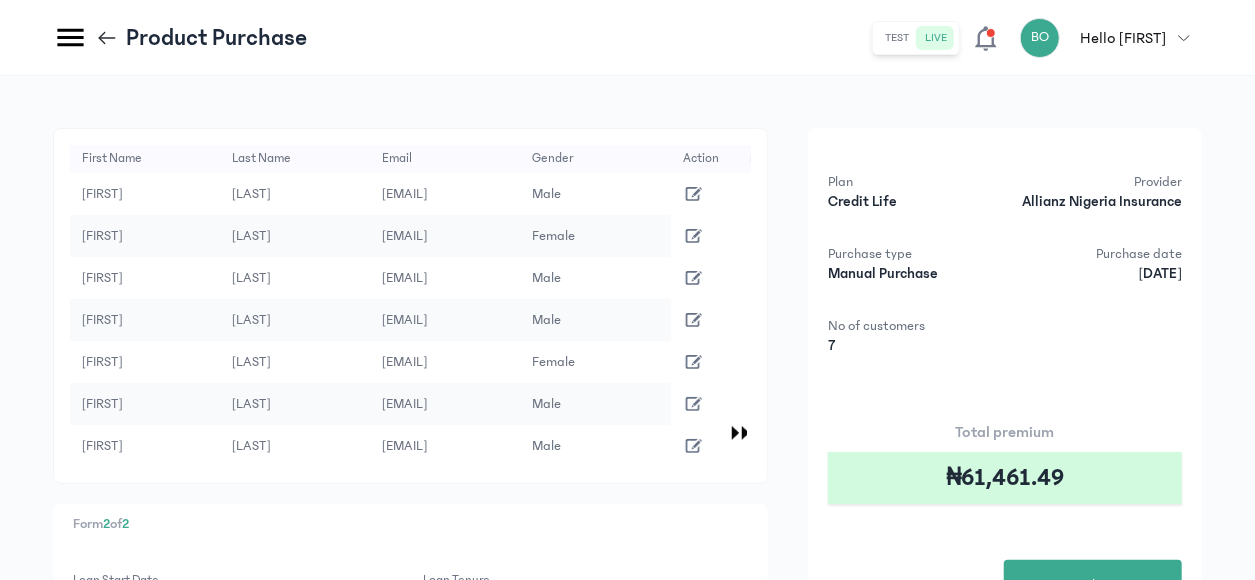 type 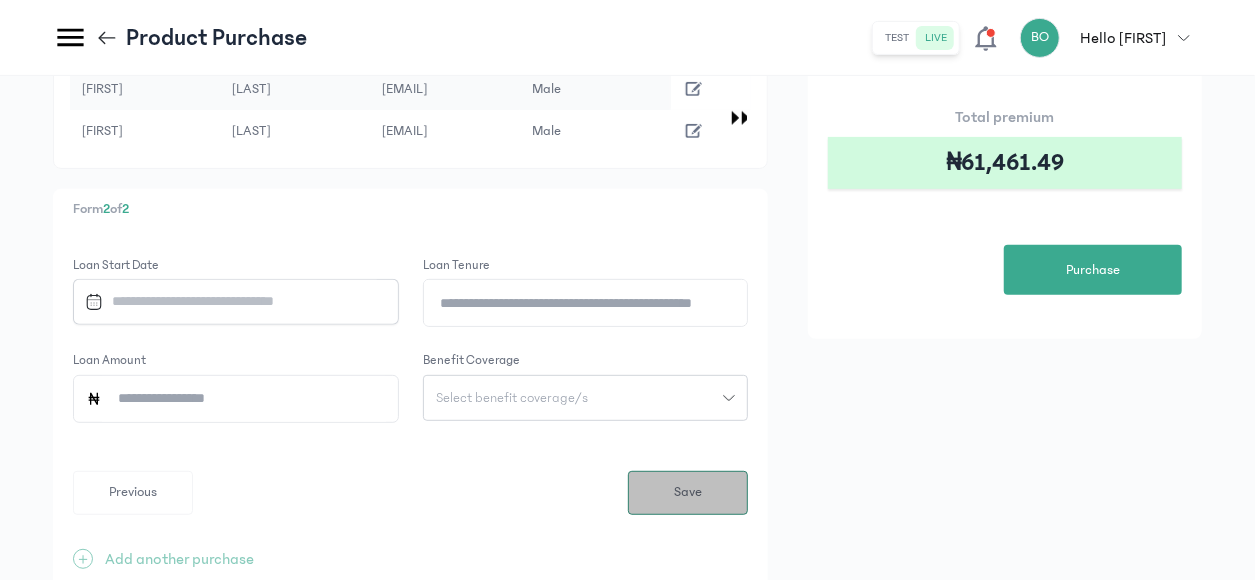 scroll, scrollTop: 320, scrollLeft: 0, axis: vertical 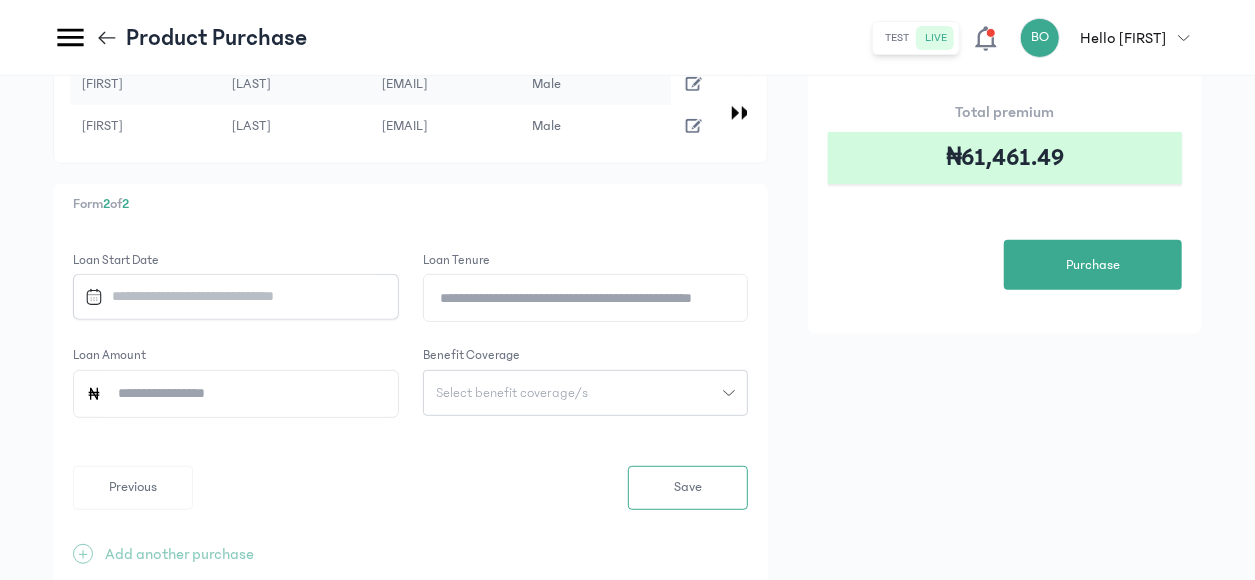 click at bounding box center (227, 296) 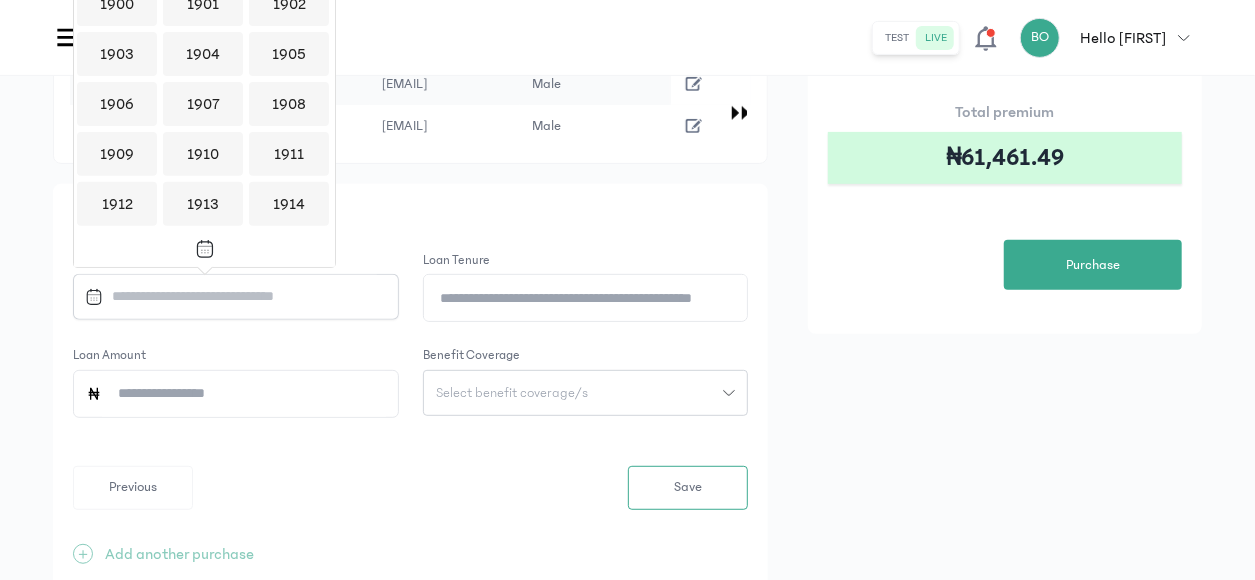 scroll, scrollTop: 1938, scrollLeft: 0, axis: vertical 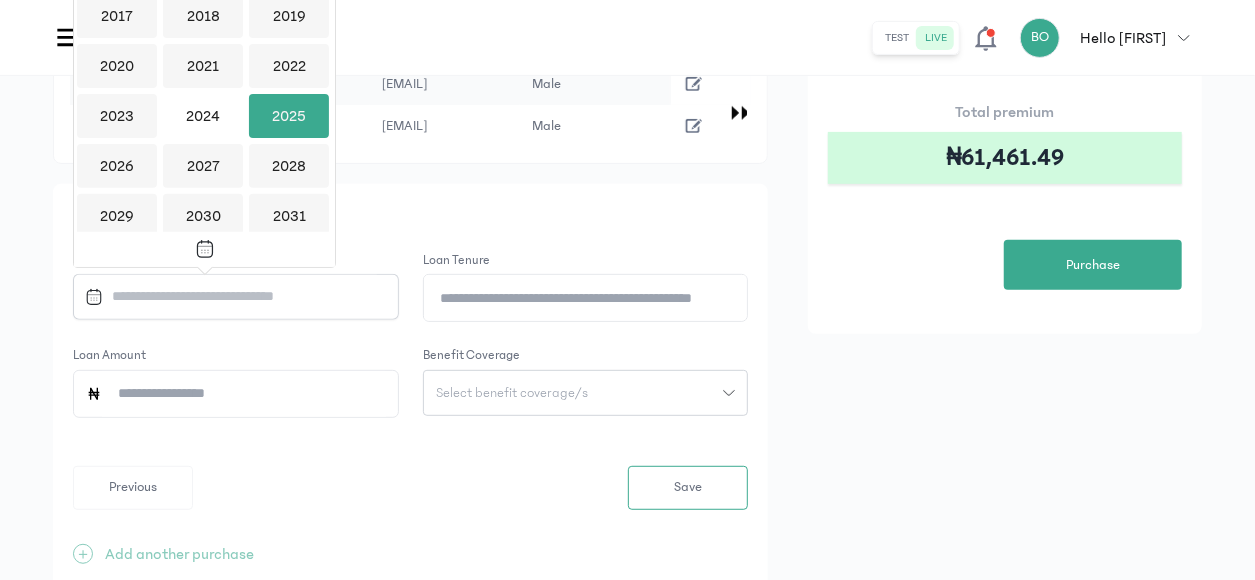click on "2025" at bounding box center [289, 116] 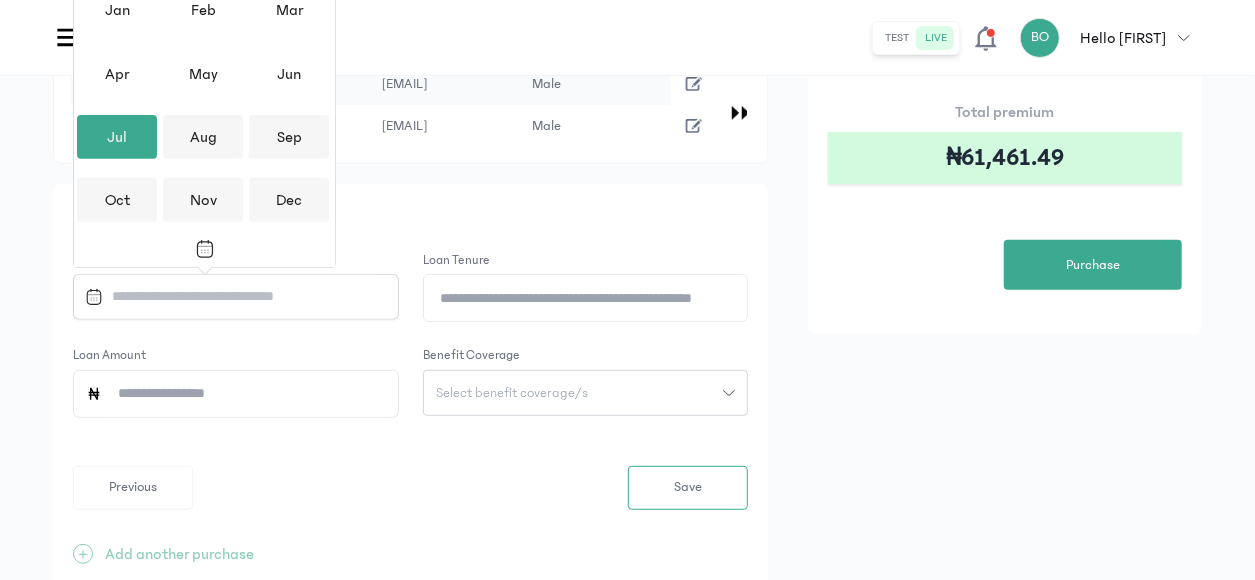 click on "Jul" at bounding box center (117, 137) 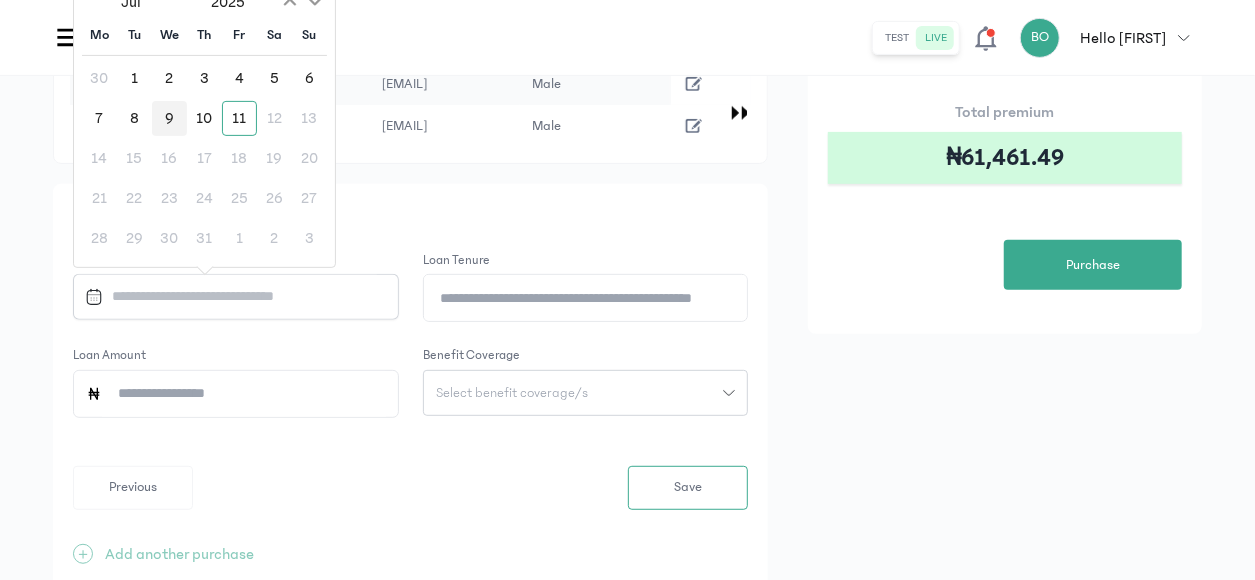 click on "9" at bounding box center [169, 118] 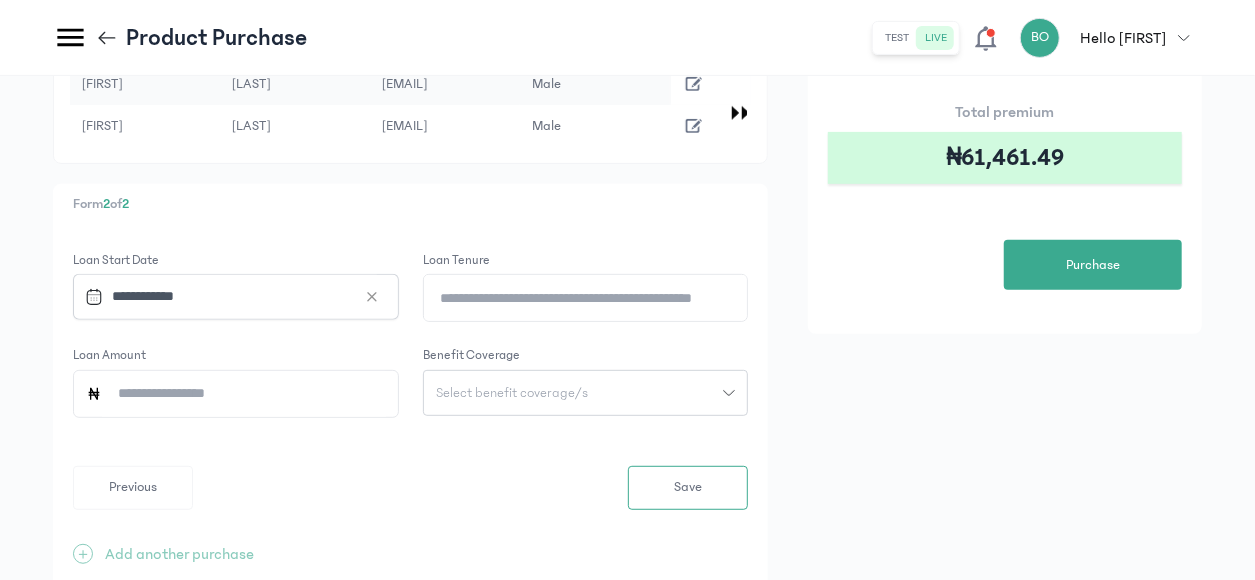 click on "Loan Tenure" 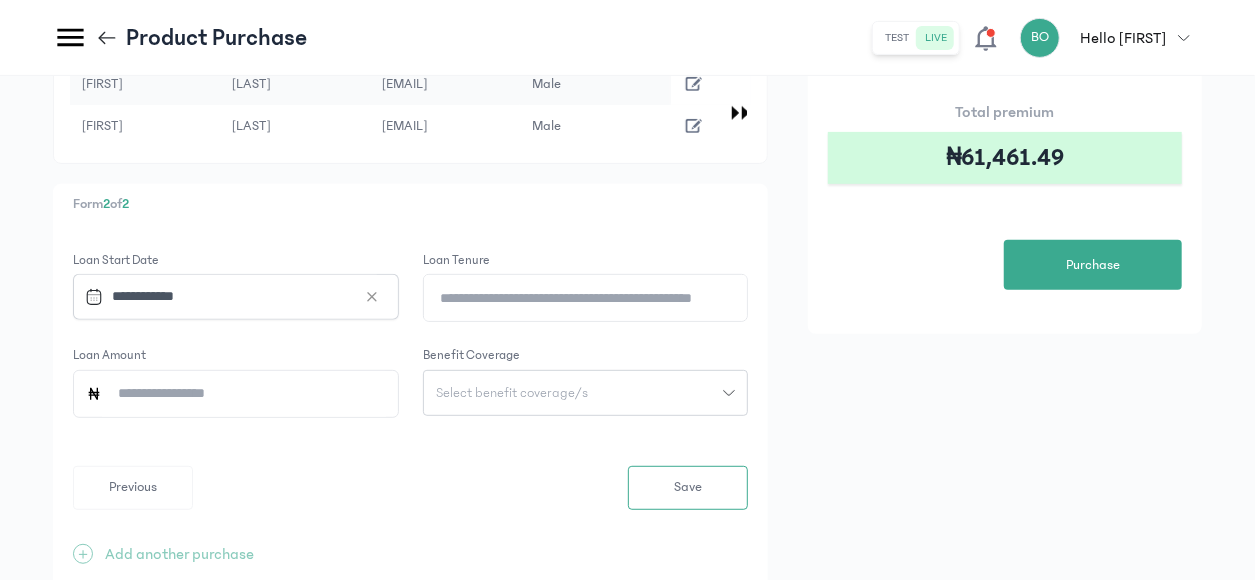 type on "**" 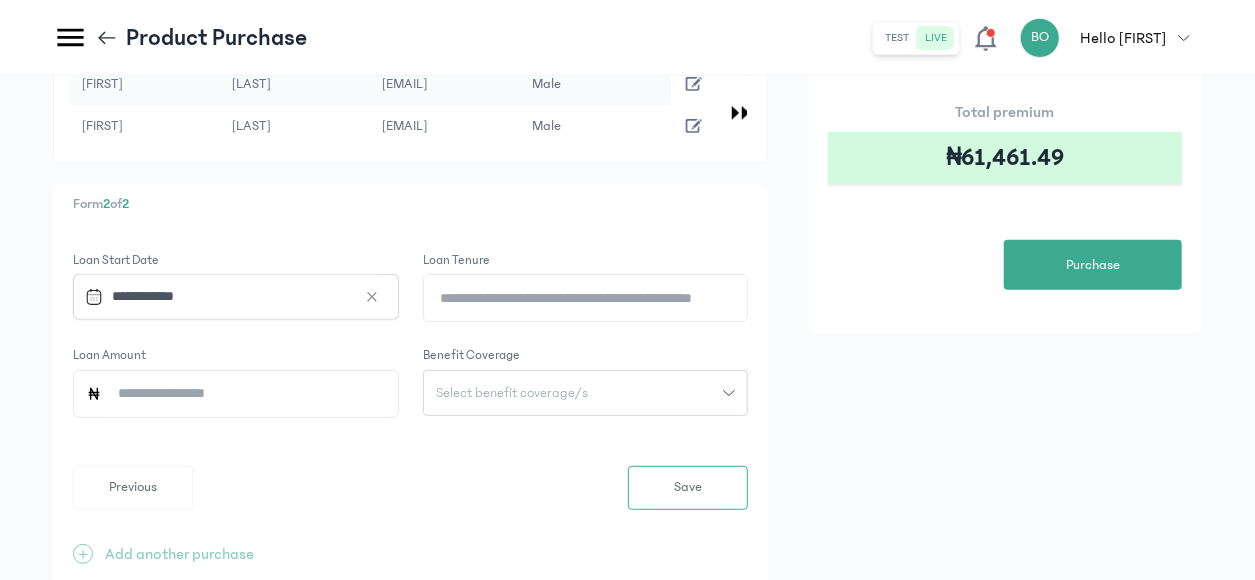 click on "Loan Amount" 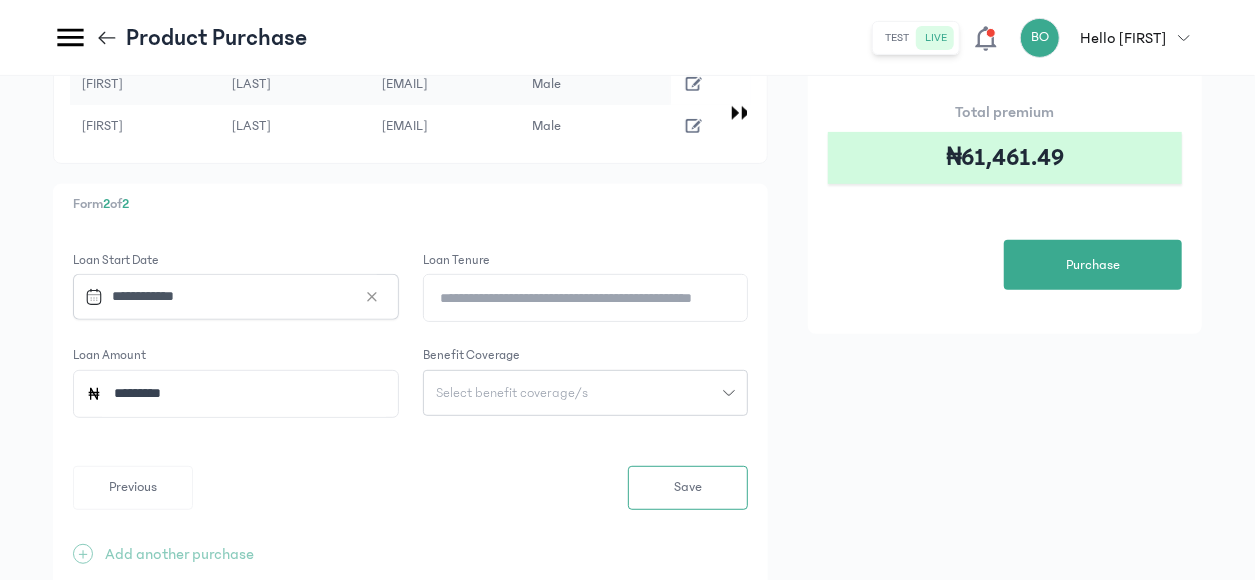 type on "*********" 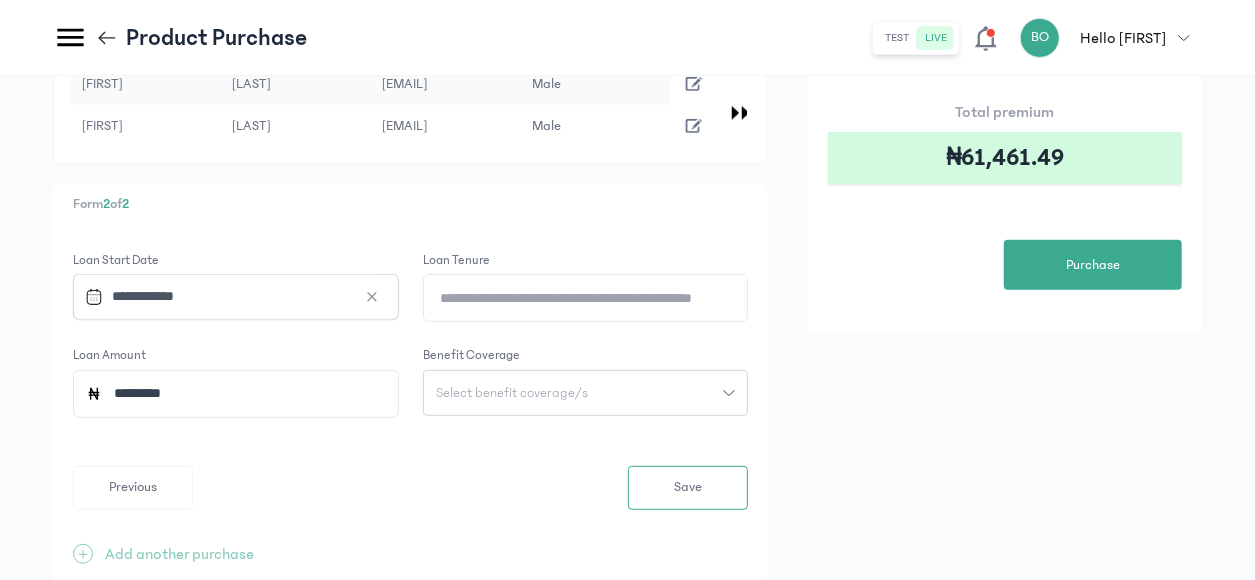 click on "Select benefit coverage/s" at bounding box center (512, 393) 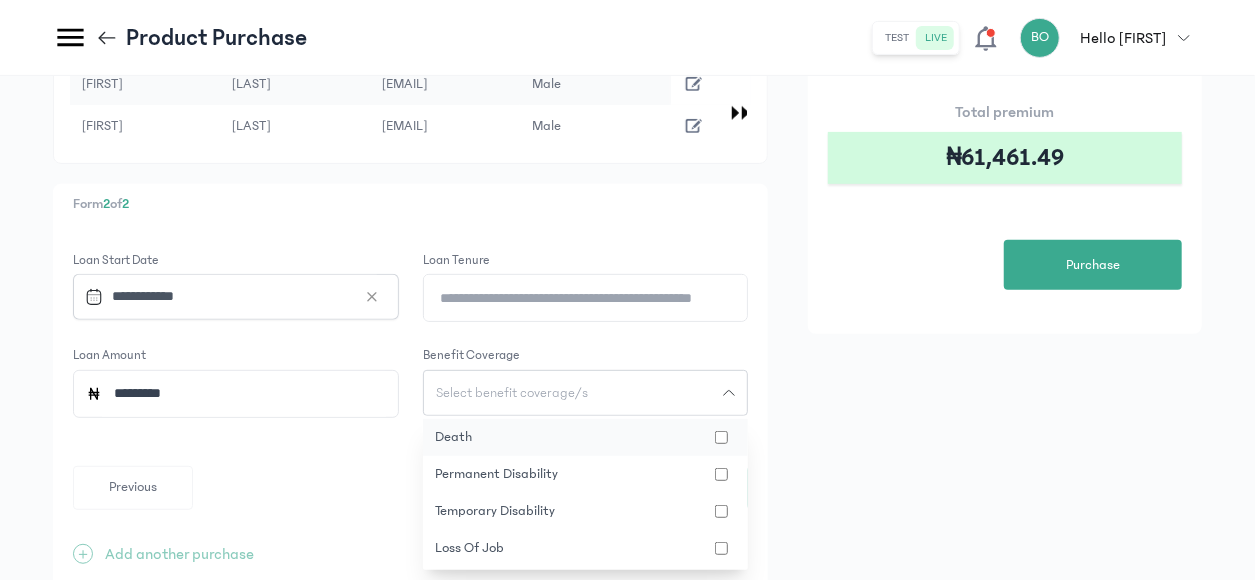 click on "death" 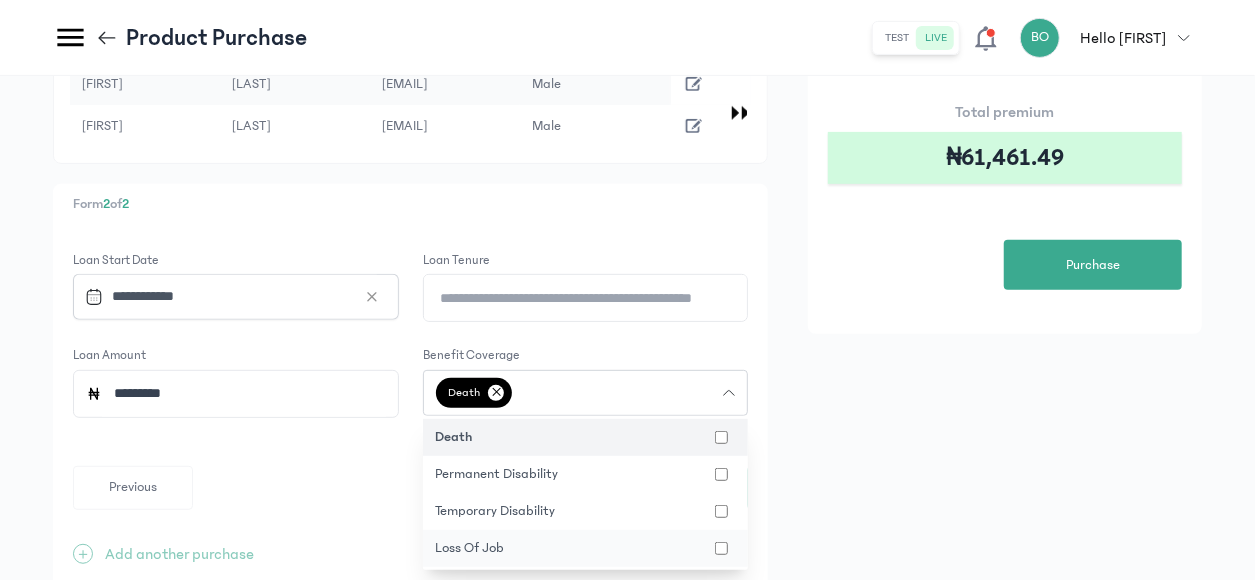 click on "loss of job" 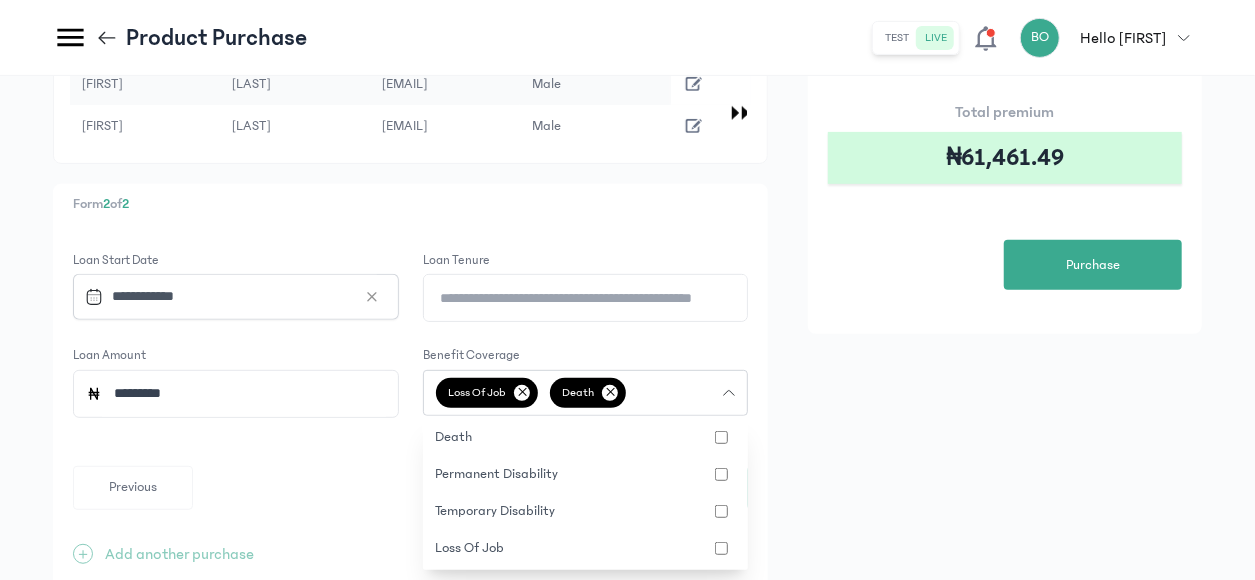 click on "**********" 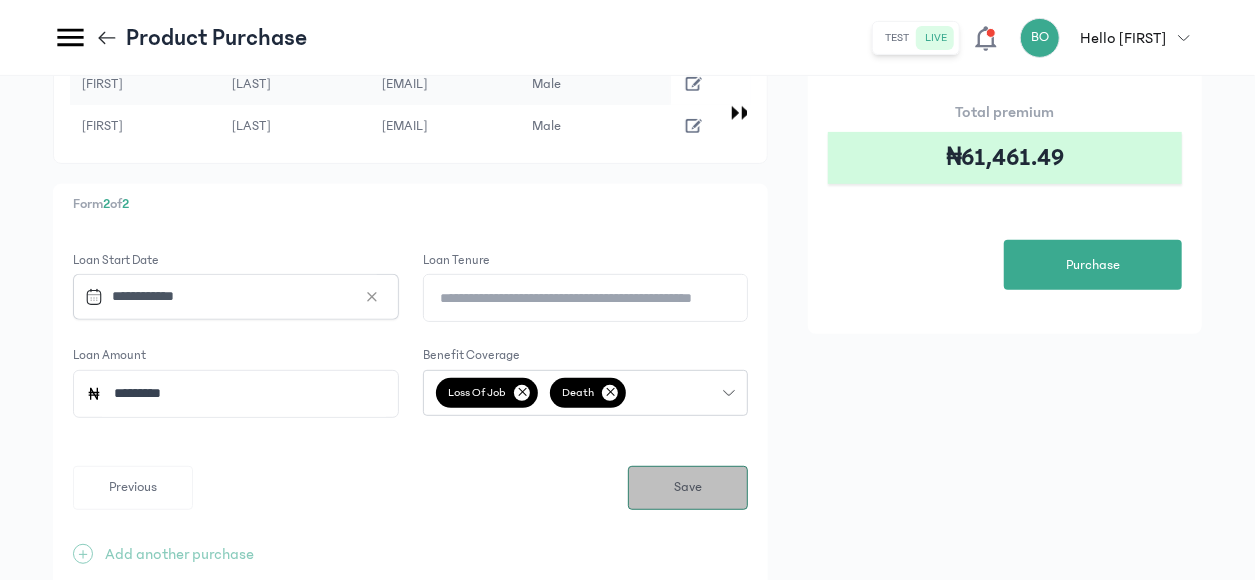 click on "Save" at bounding box center (688, 488) 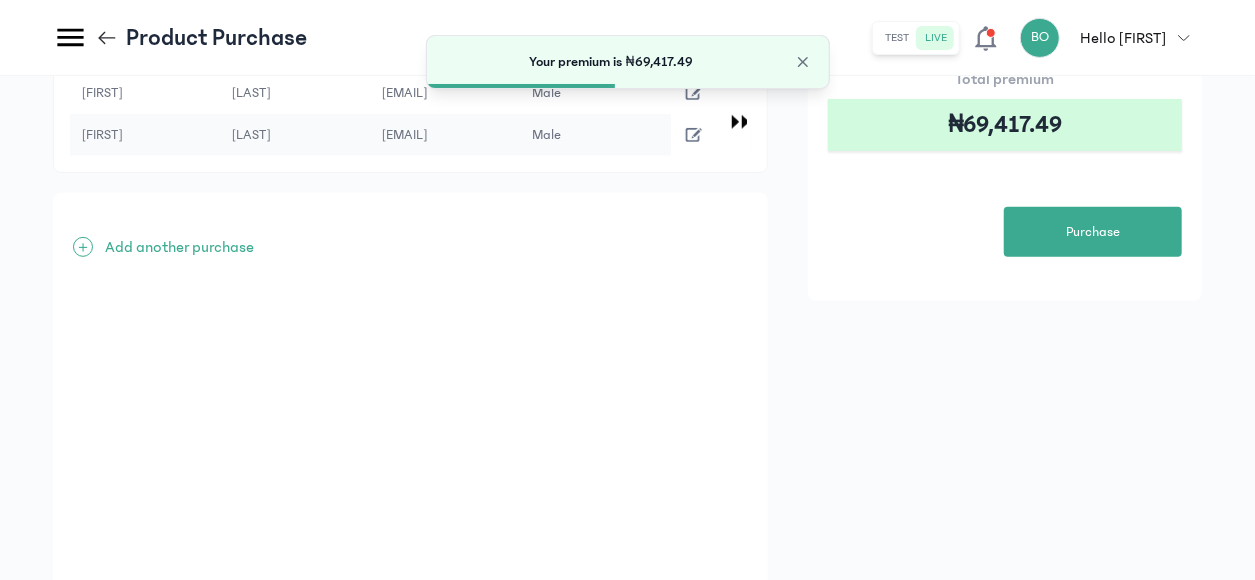 scroll, scrollTop: 360, scrollLeft: 0, axis: vertical 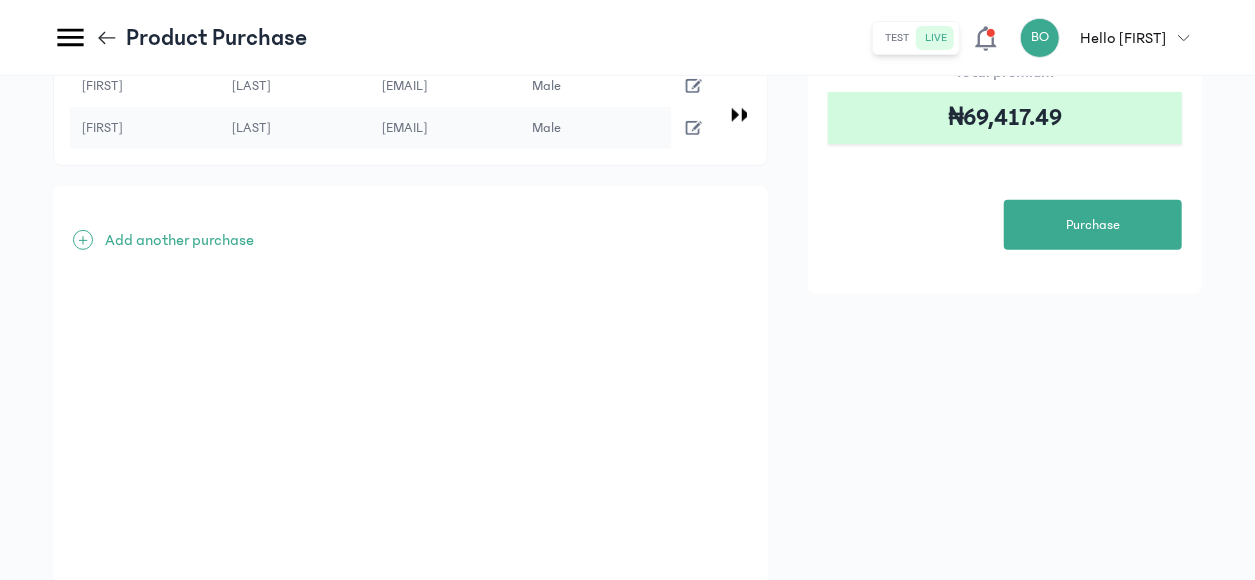 click on "+" at bounding box center (83, 240) 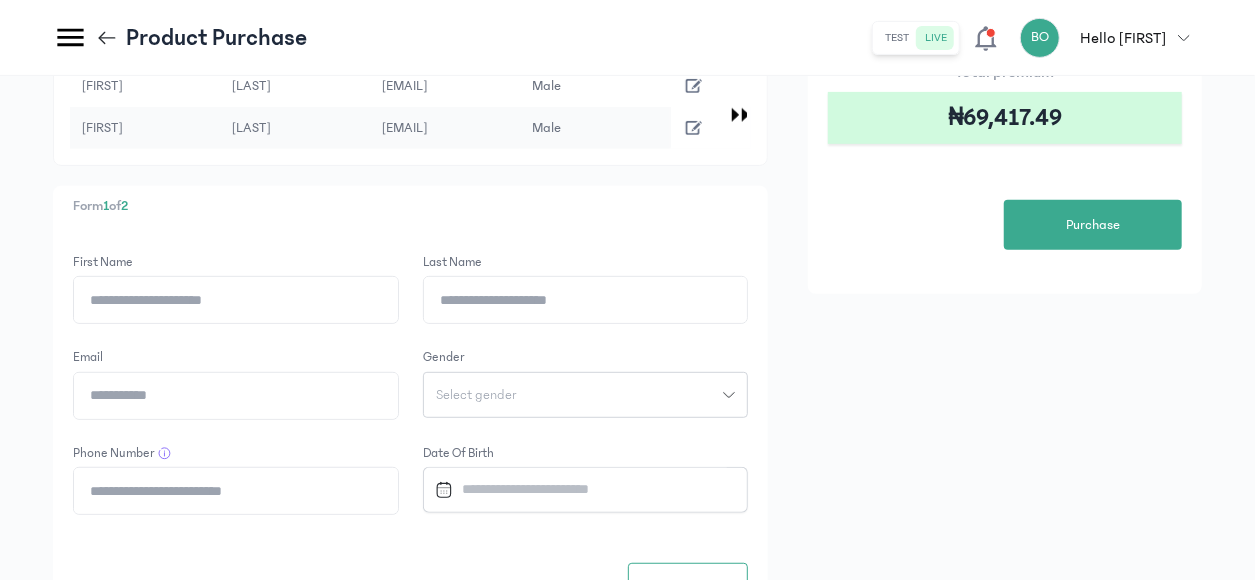click on "First Name" 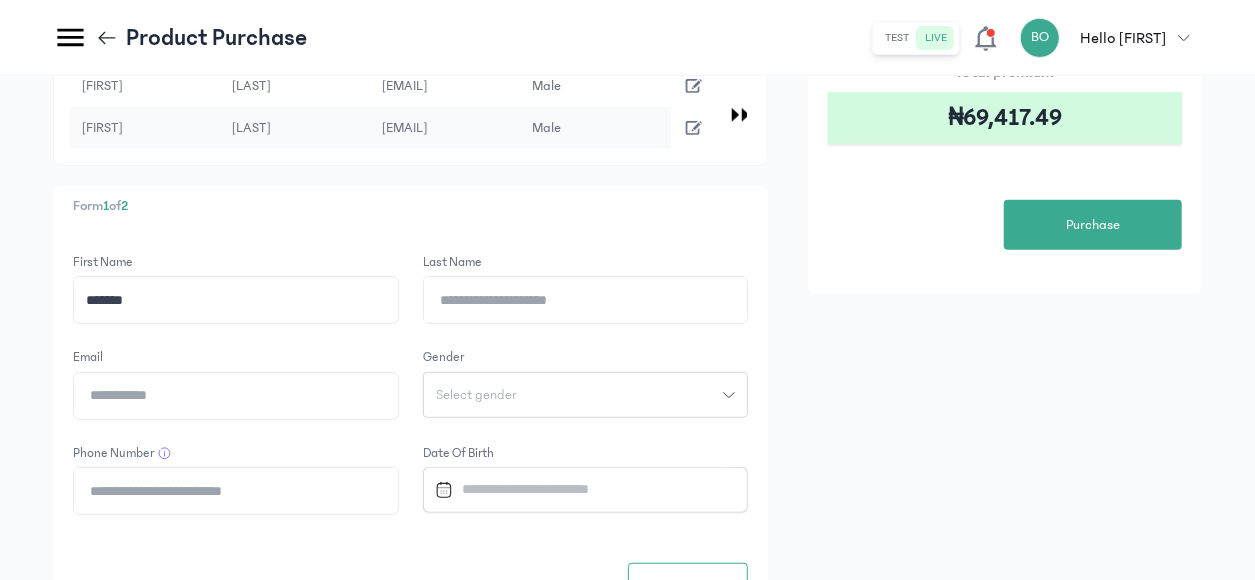 type on "*******" 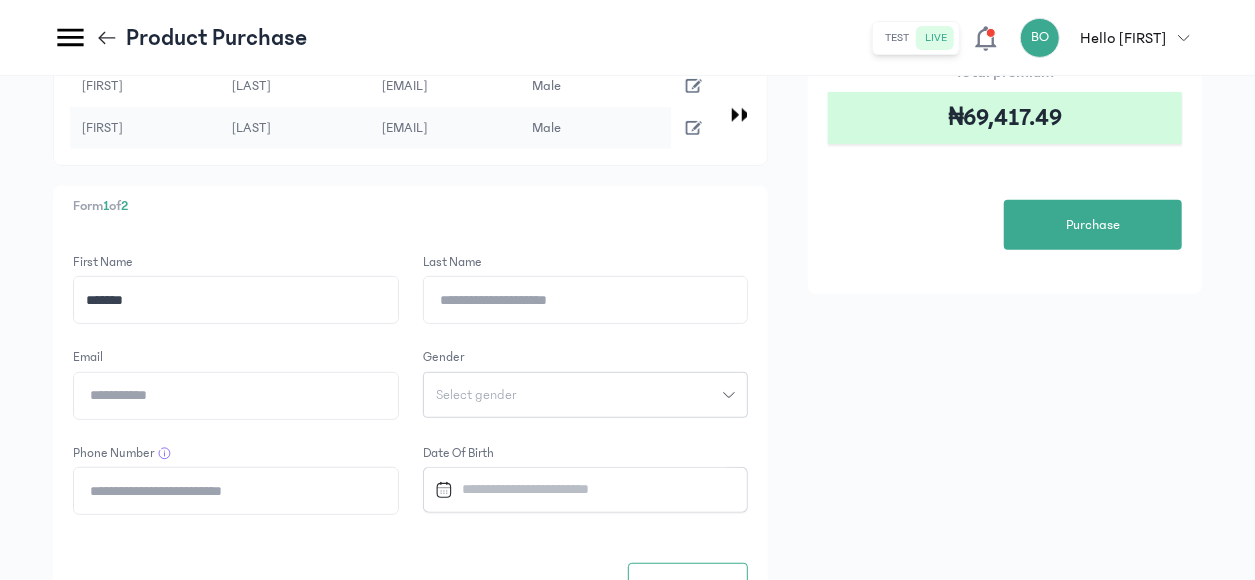 click on "Last Name" 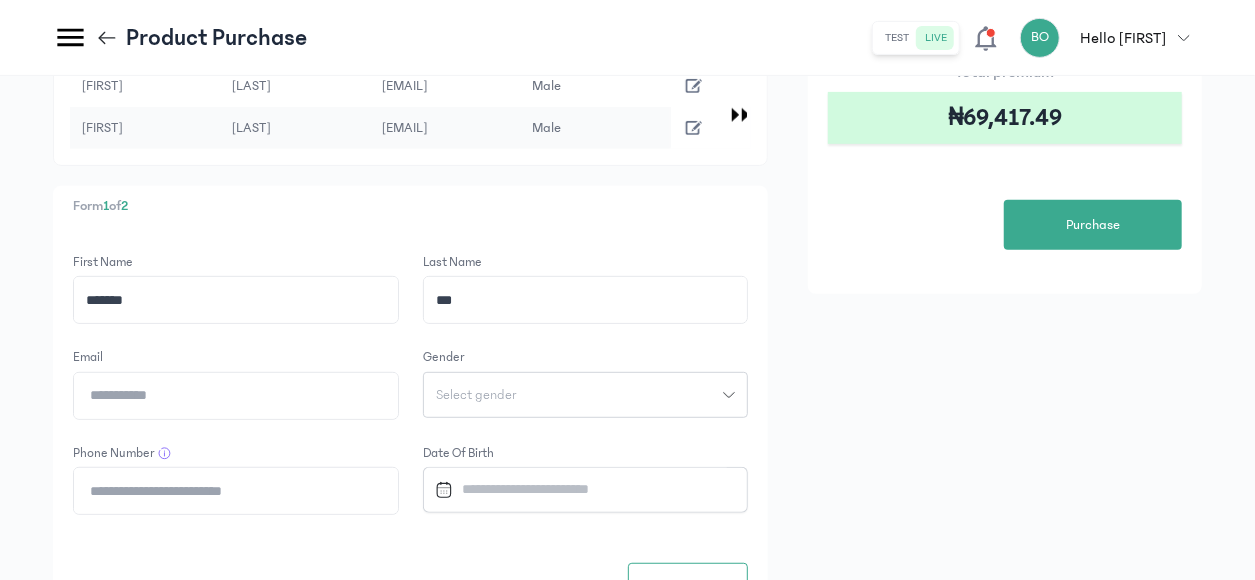 type on "***" 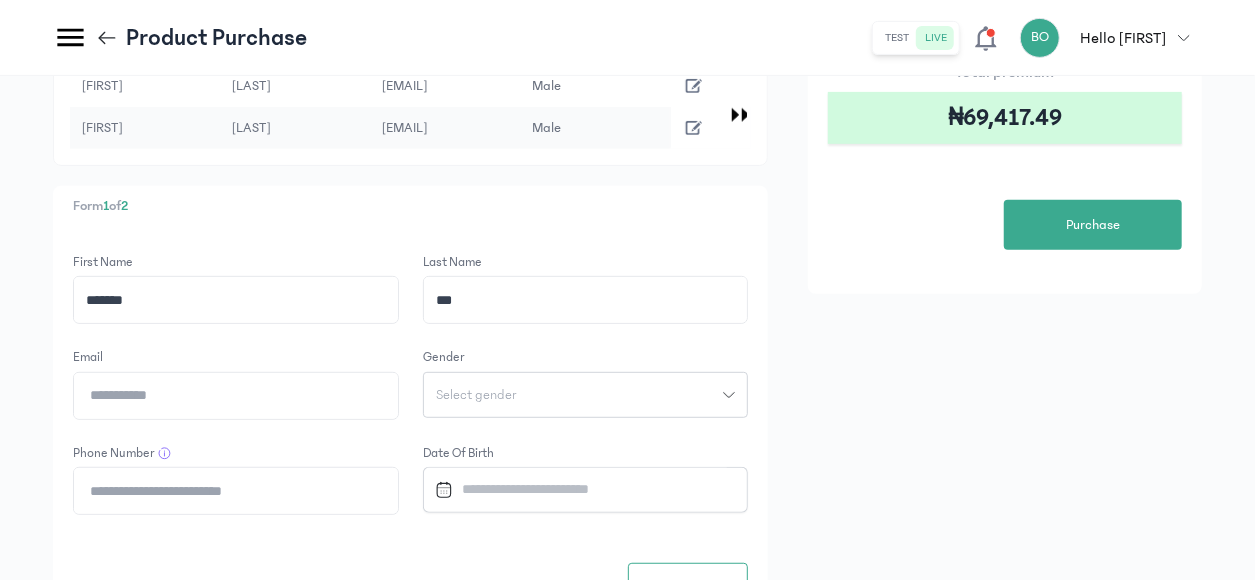 click on "Email" 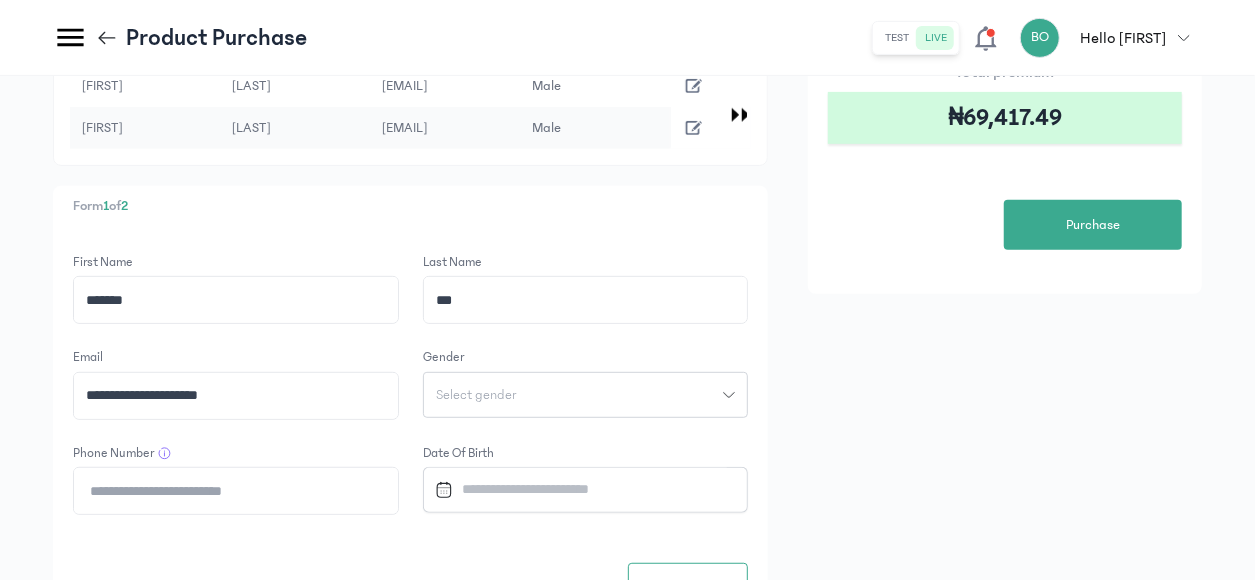 type on "**********" 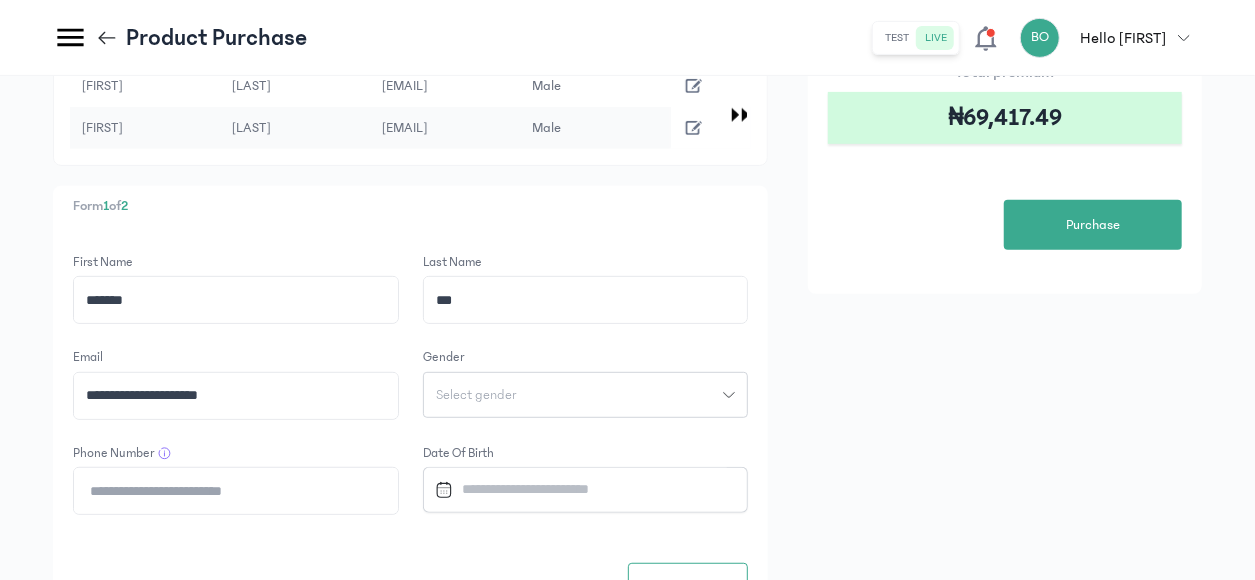 click on "Select gender" 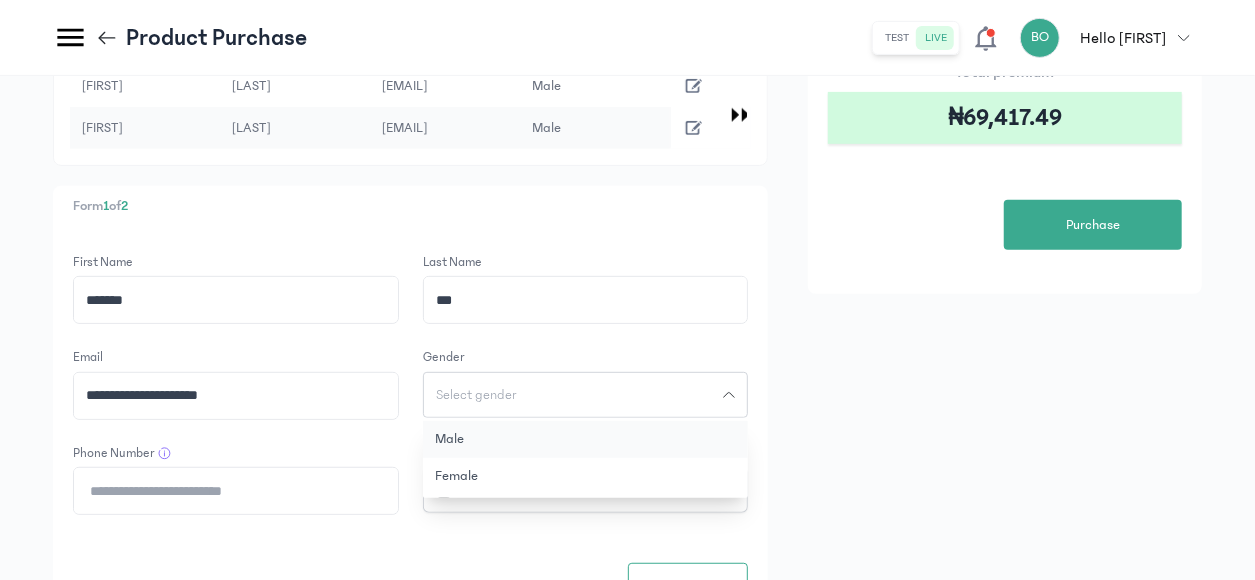 click on "Male" 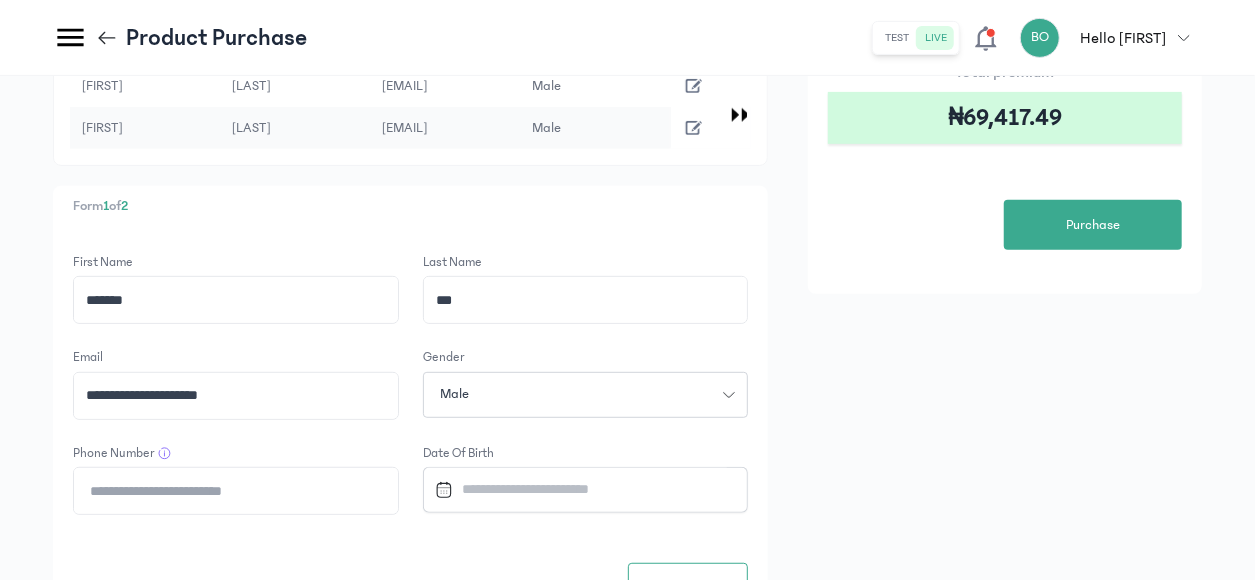 click on "Phone Number" 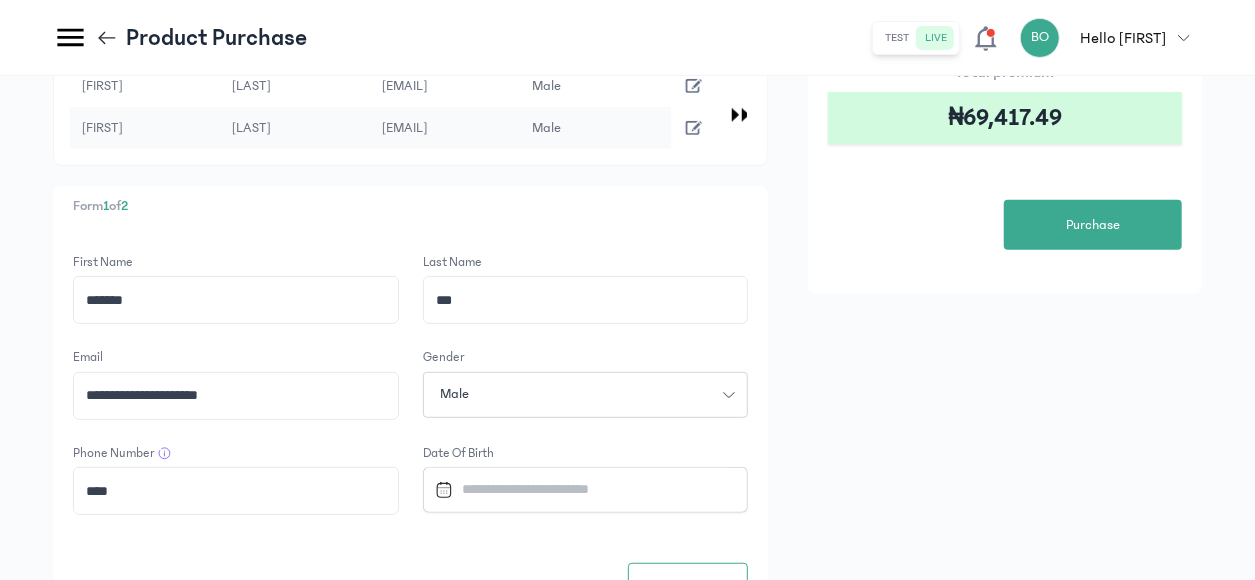 paste on "**********" 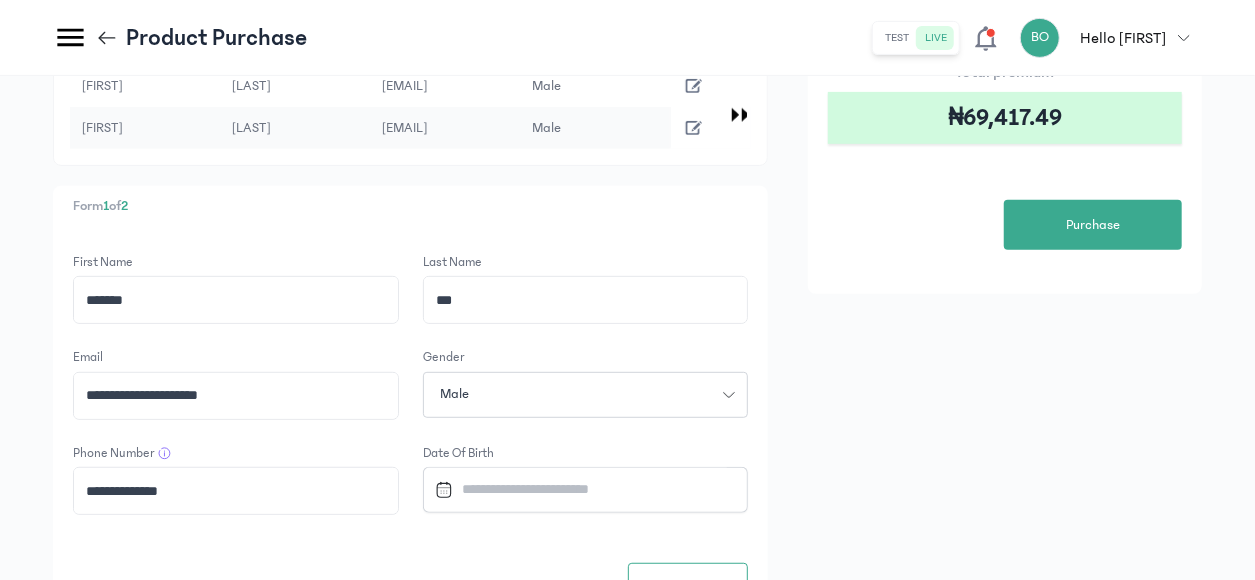 type on "**********" 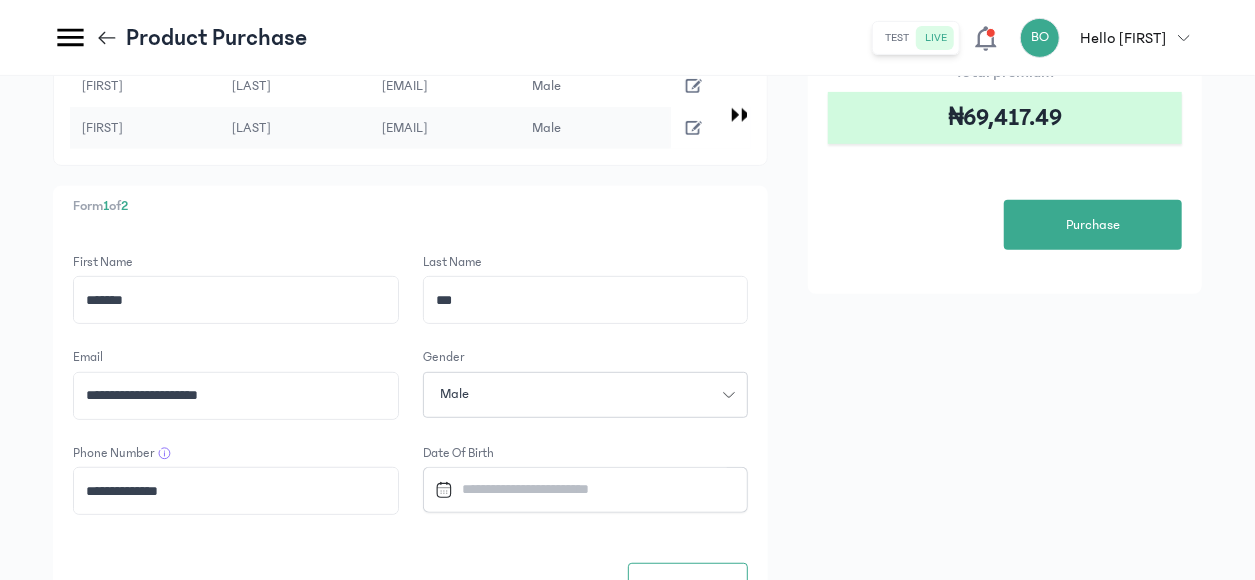 click at bounding box center [577, 489] 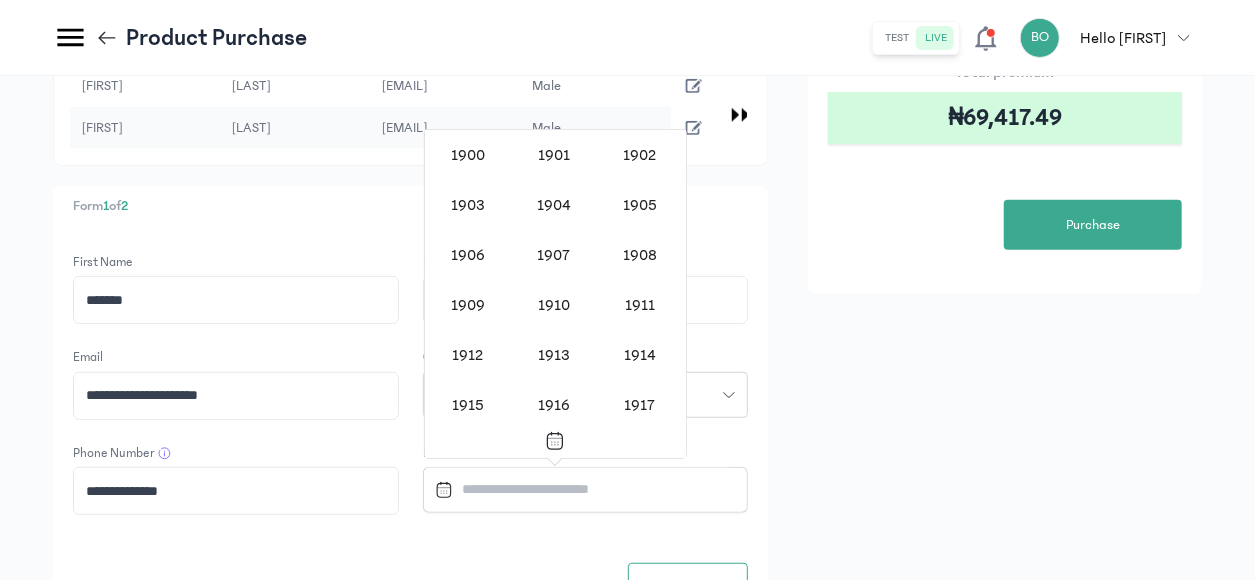 scroll, scrollTop: 1618, scrollLeft: 0, axis: vertical 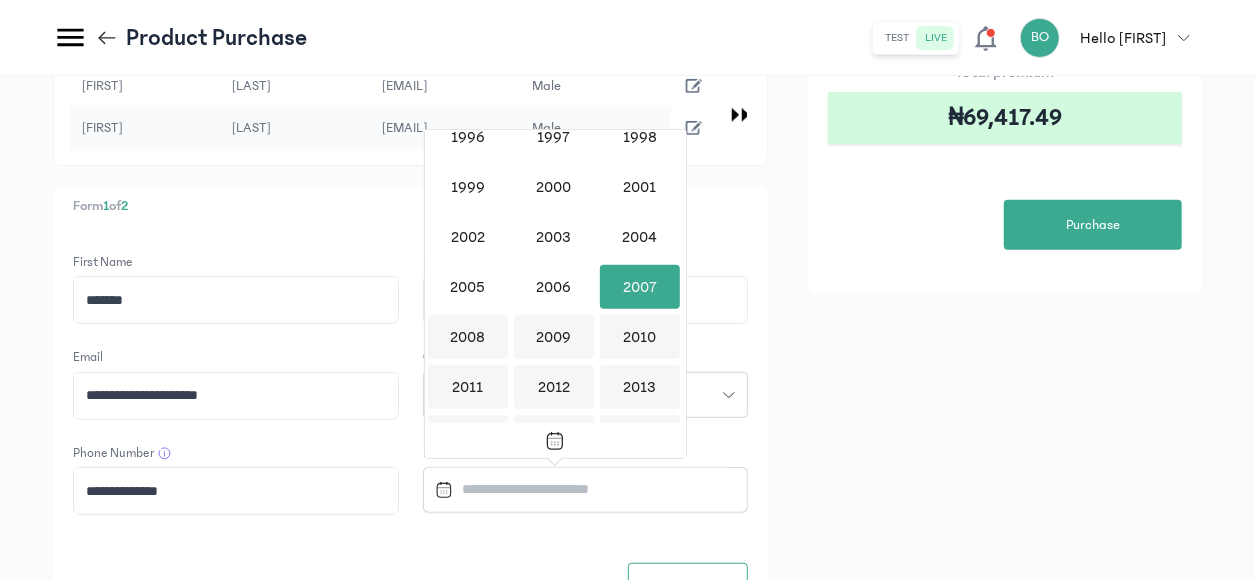click on "1900 1901 1902 1903 1904 1905 1906 1907 1908 1909 1910 1911 1912 1913 1914 1915 1916 1917 1918 1919 1920 1921 1922 1923 1924 1925 1926 1927 1928 1929 1930 1931 1932 1933 1934 1935 1936 1937 1938 1939 1940 1941 1942 1943 1944 1945 1946 1947 1948 1949 1950 1951 1952 1953 1954 1955 1956 1957 1958 1959 1960 1961 1962 1963 1964 1965 1966 1967 1968 1969 1970 1971 1972 1973 1974 1975 1976 1977 1978 1979 1980 1981 1982 1983 1984 1985 1986 1987 1988 1989 1990 1991 1992 1993 1994 1995 1996 1997 1998 1999 2000 2001 2002 2003 2004 2005 2006 2007 2008 2009 2010 2011 2012 2013 2014 2015 2016 2017 2018 2019 2020 2021 2022 2023 2024 2025 2026 2027 2028 2029 2030 2031 2032 2033 2034 2035 2036 2037 2038 2039 2040 2041 2042 2043 2044 2045 2046 2047 2048 2049 2050 2051 2052 2053 2054 2055 2056 2057 2058 2059 2060 2061 2062 2063 2064 2065 2066 2067 2068 2069 2070 2071 2072 2073 2074 2075 2076 2077 2078 2079 2080 2081 2082 2083 2084 2085 2086 2087 2088 2089 2090 2091 2092 2093 2094 2095 2096 2097 2098 2099 2100" at bounding box center (555, 276) 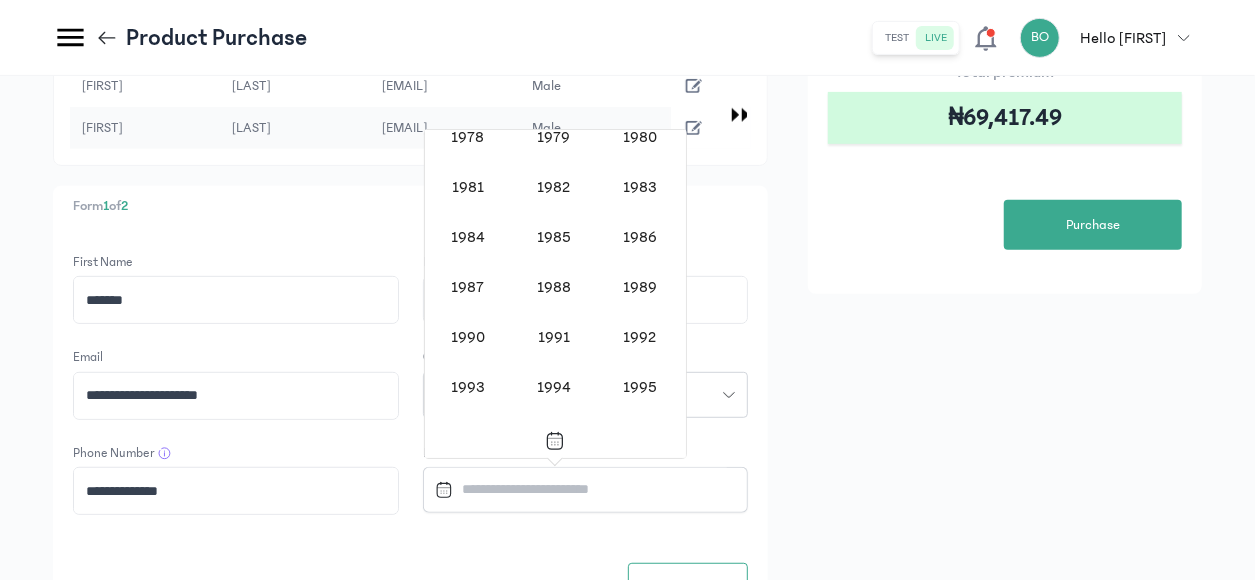 scroll, scrollTop: 1326, scrollLeft: 0, axis: vertical 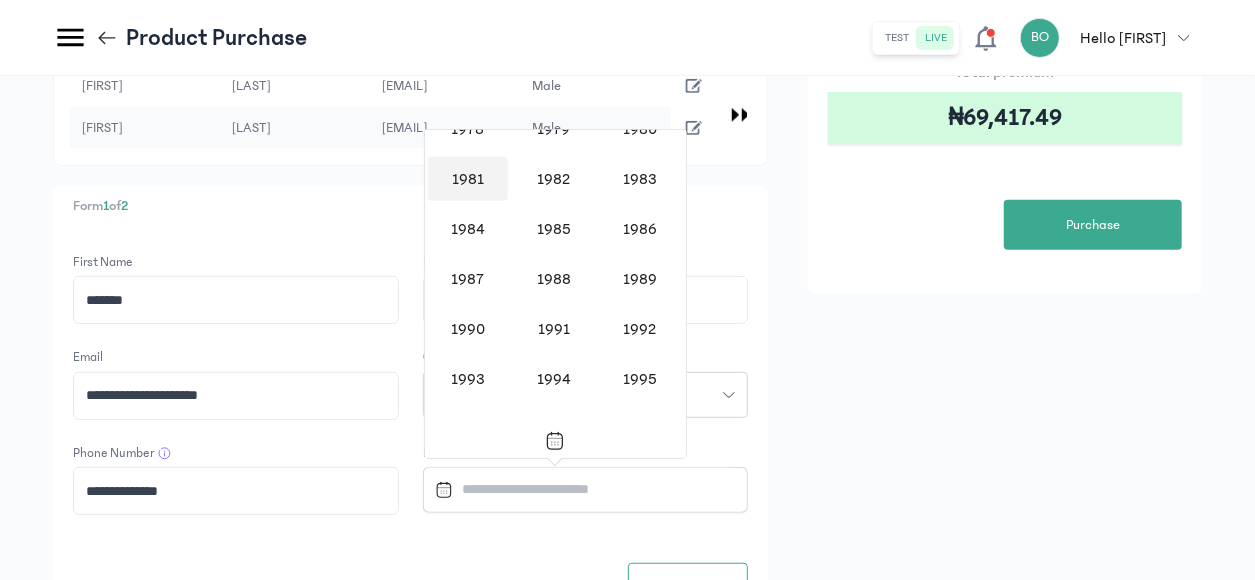 click on "1981" at bounding box center [468, 179] 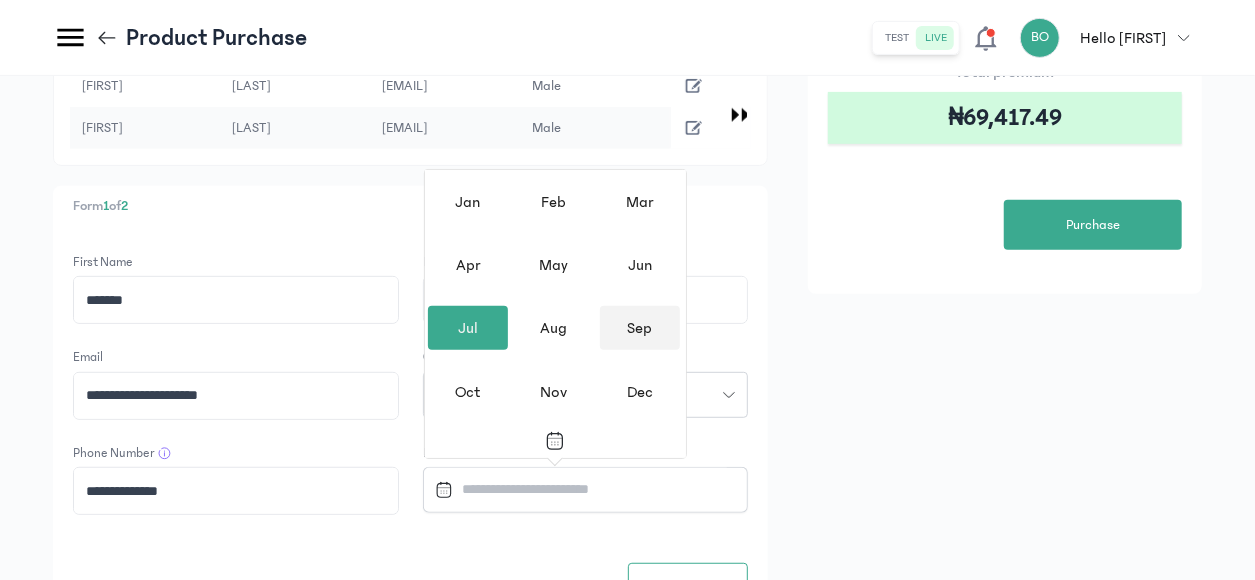 click on "Sep" at bounding box center [640, 328] 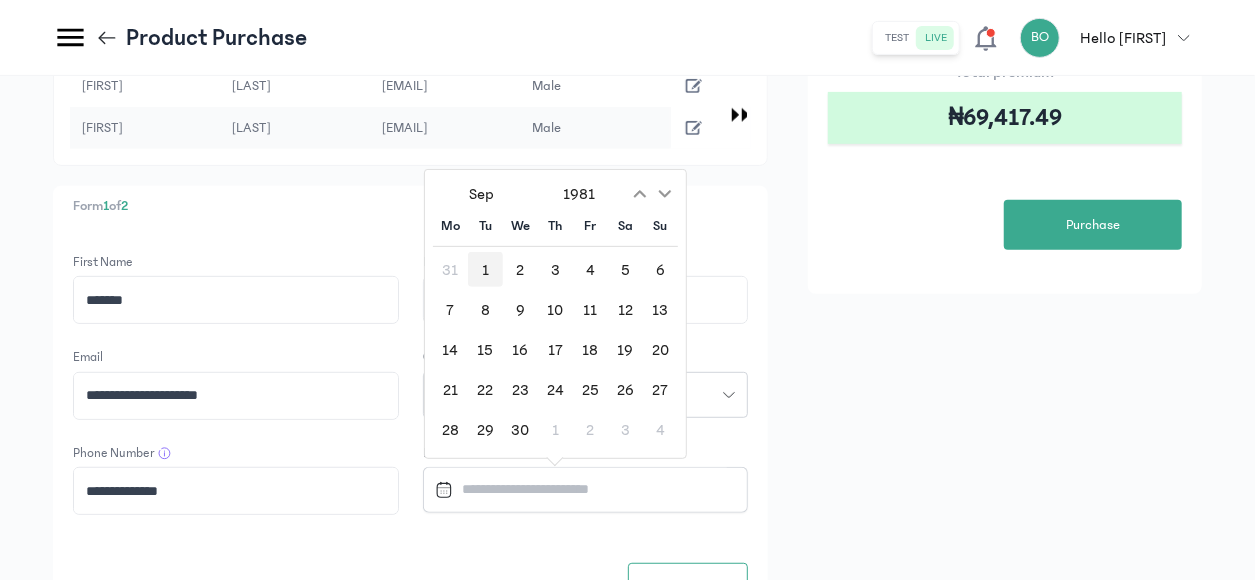 click on "1" at bounding box center [485, 269] 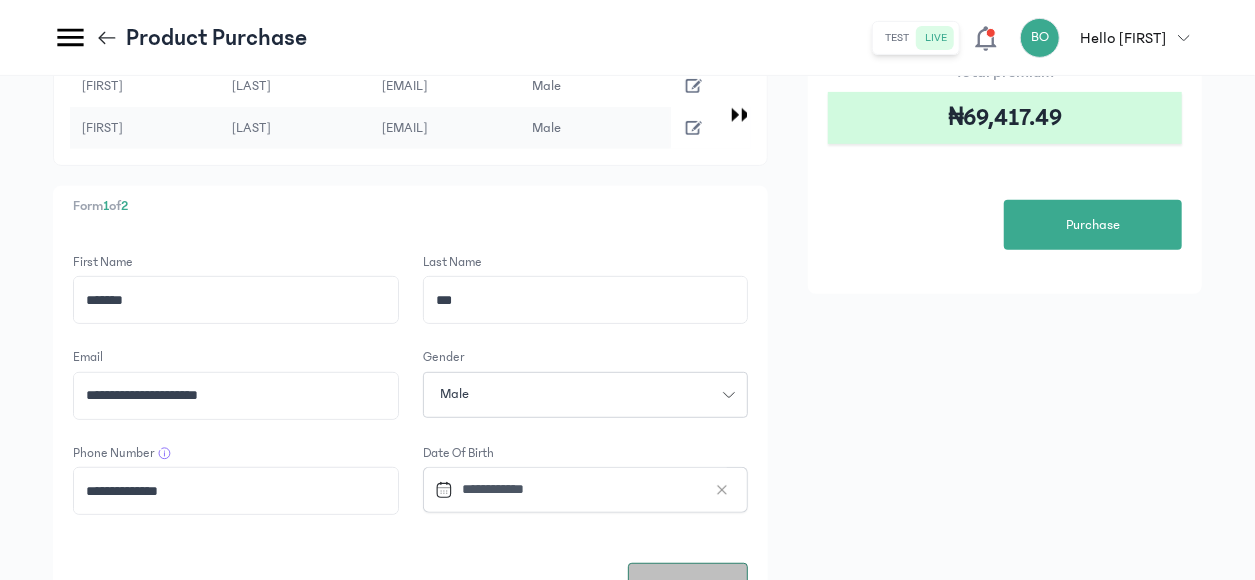 click on "Next" at bounding box center [688, 585] 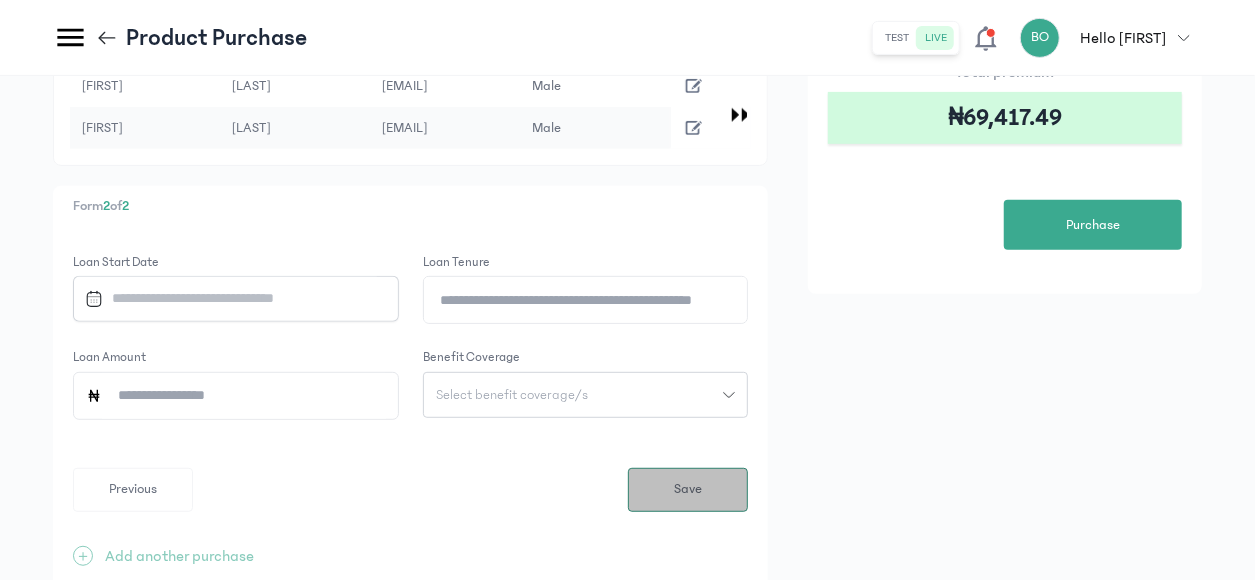 scroll, scrollTop: 0, scrollLeft: 0, axis: both 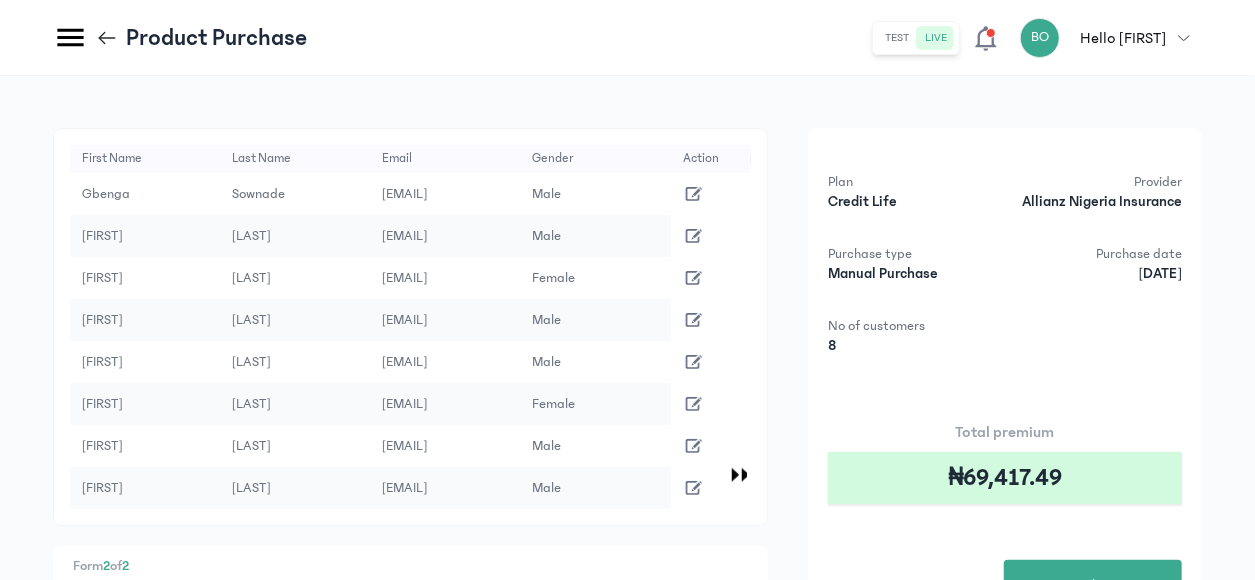 click on "Form 2 of 2 Loan Start Date
Loan Tenure Loan Amount Benefit Coverage Select benefit coverage/s
Previous Save + Add another purchase" 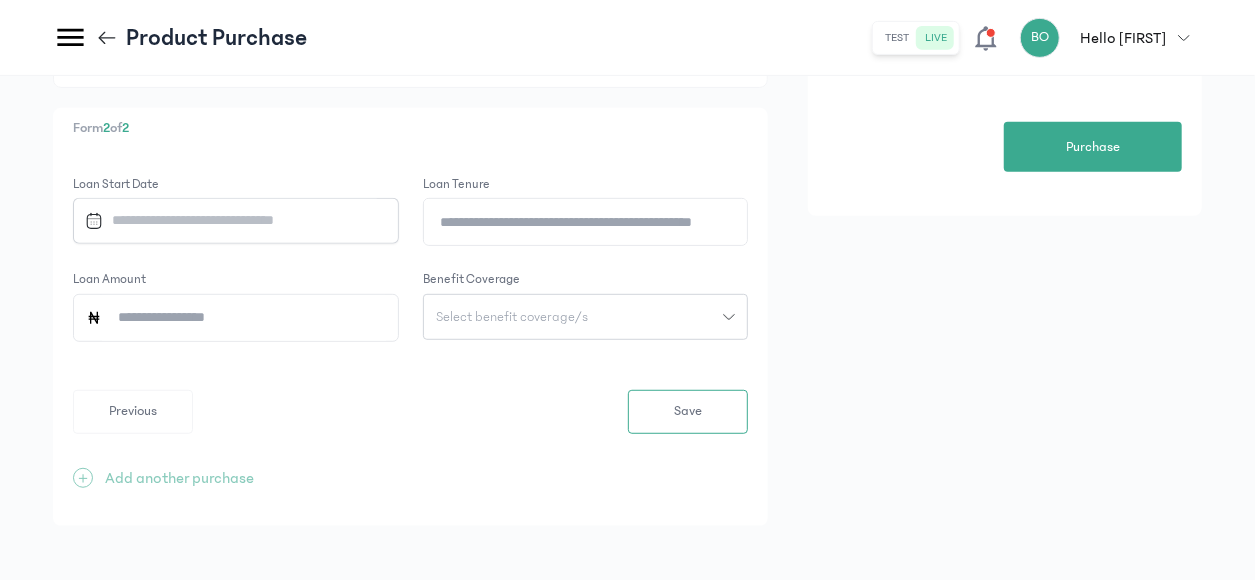scroll, scrollTop: 440, scrollLeft: 0, axis: vertical 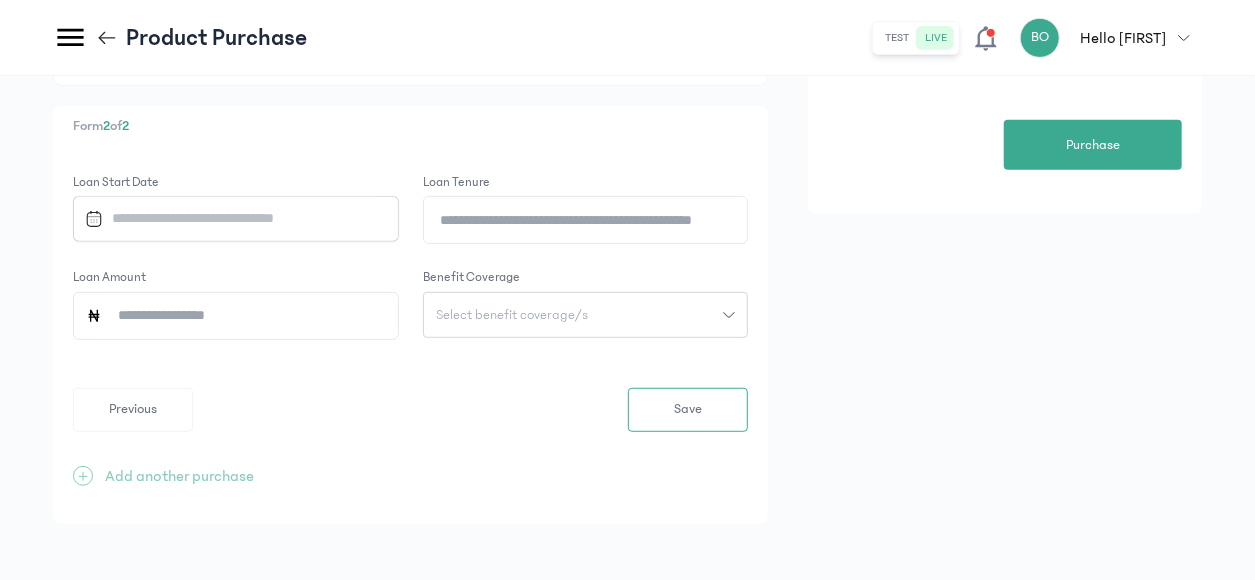 click at bounding box center (227, 218) 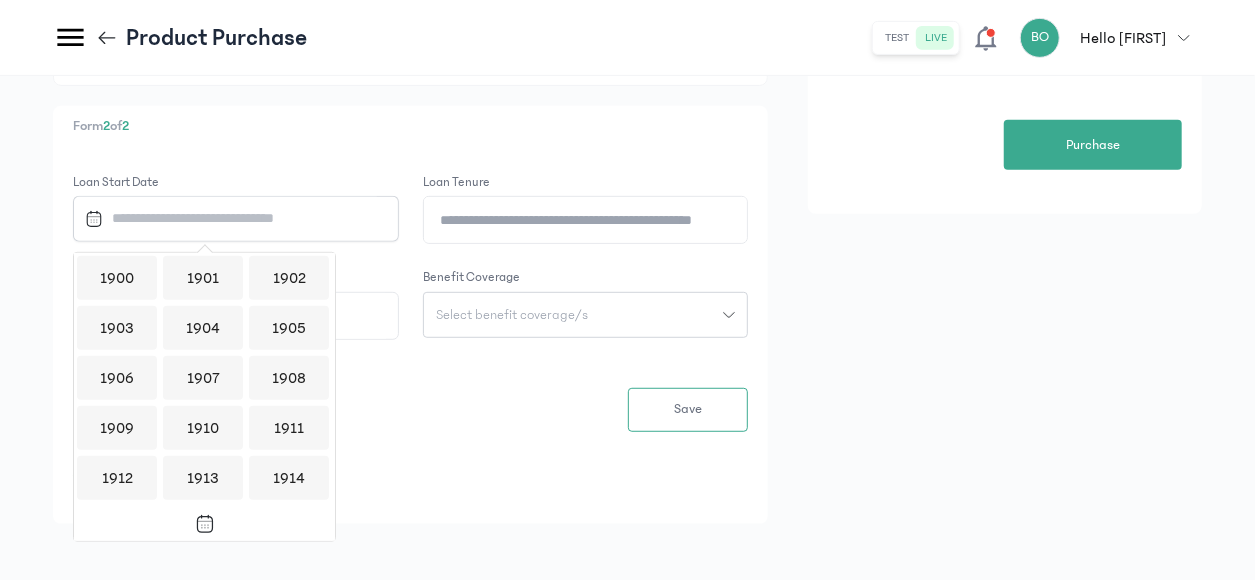 scroll, scrollTop: 1938, scrollLeft: 0, axis: vertical 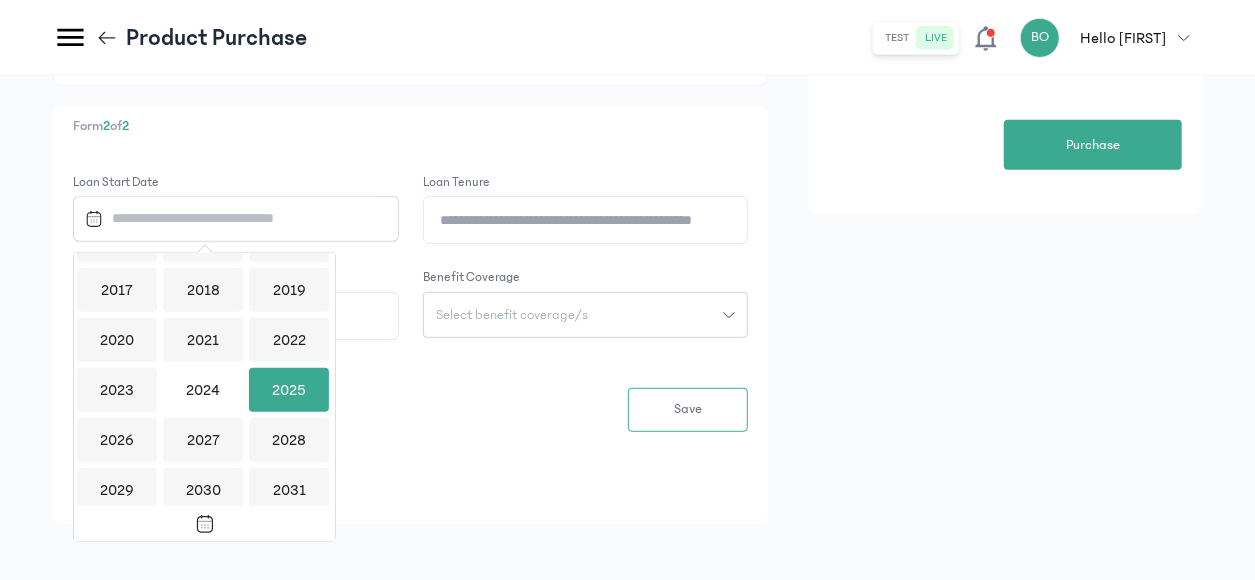 click on "2025" at bounding box center [289, 390] 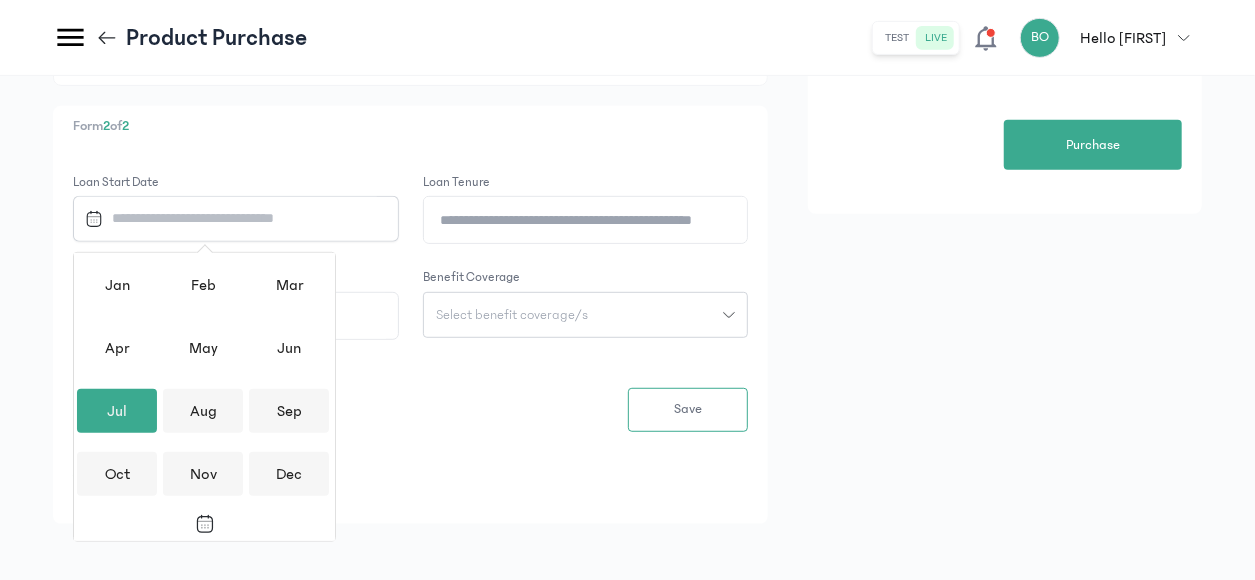 click on "Jul" at bounding box center (117, 411) 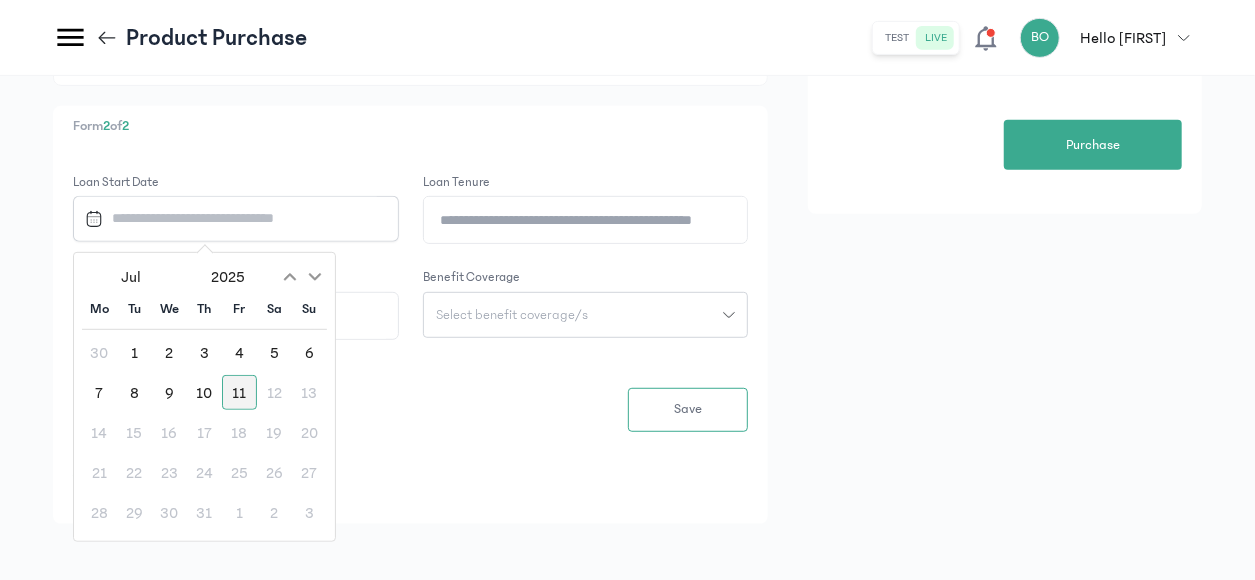 click on "11" at bounding box center (239, 392) 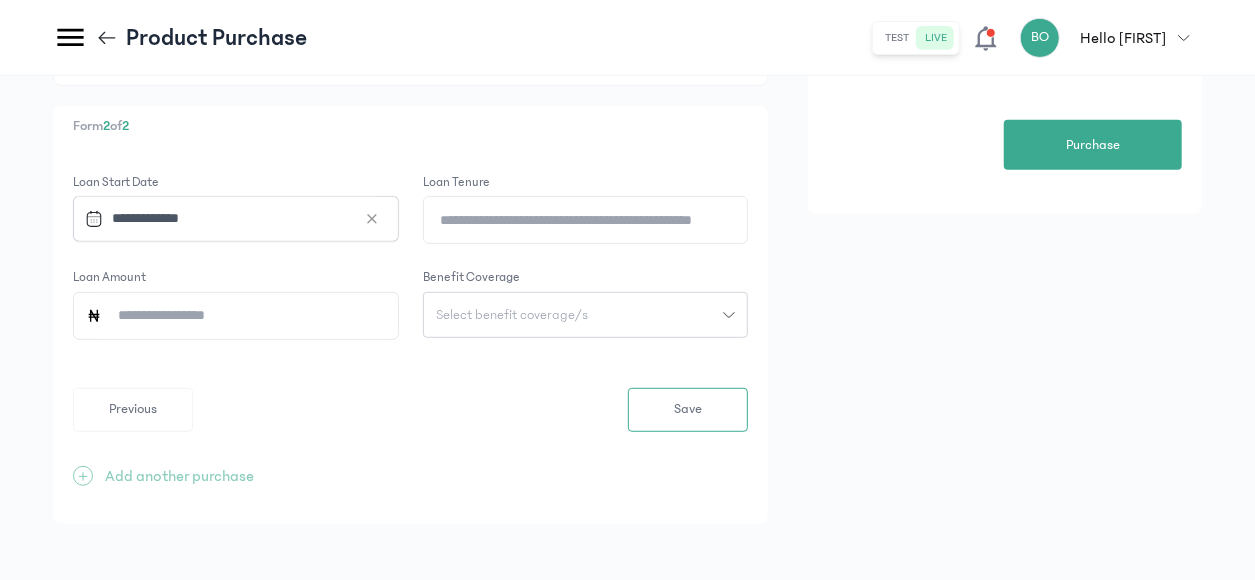 click on "Loan Tenure" 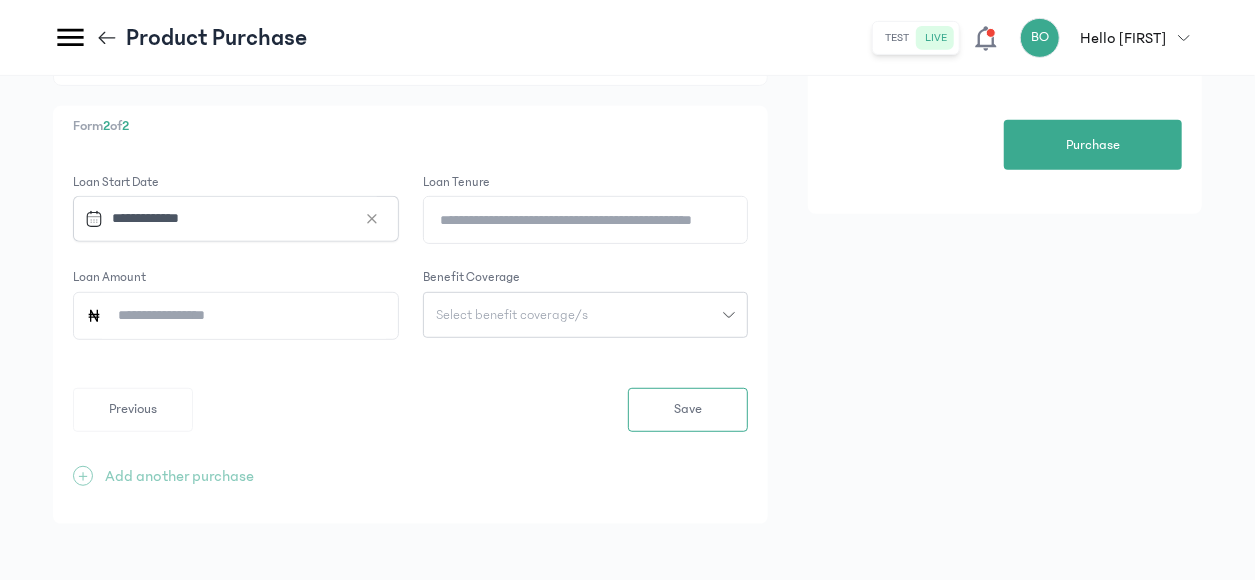 type on "**" 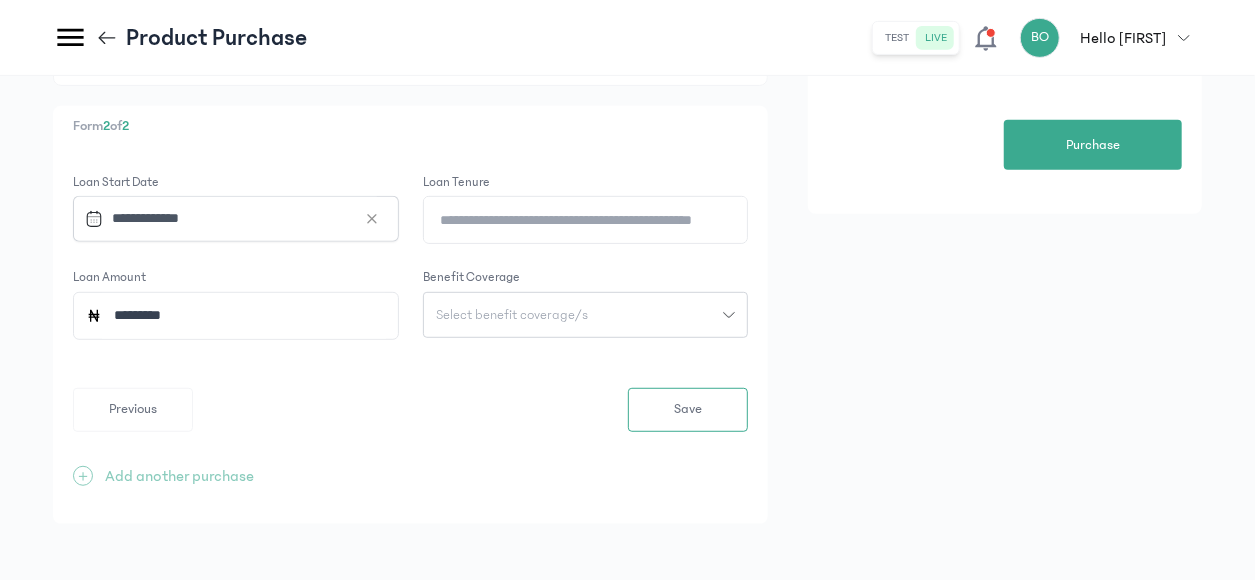 type on "*********" 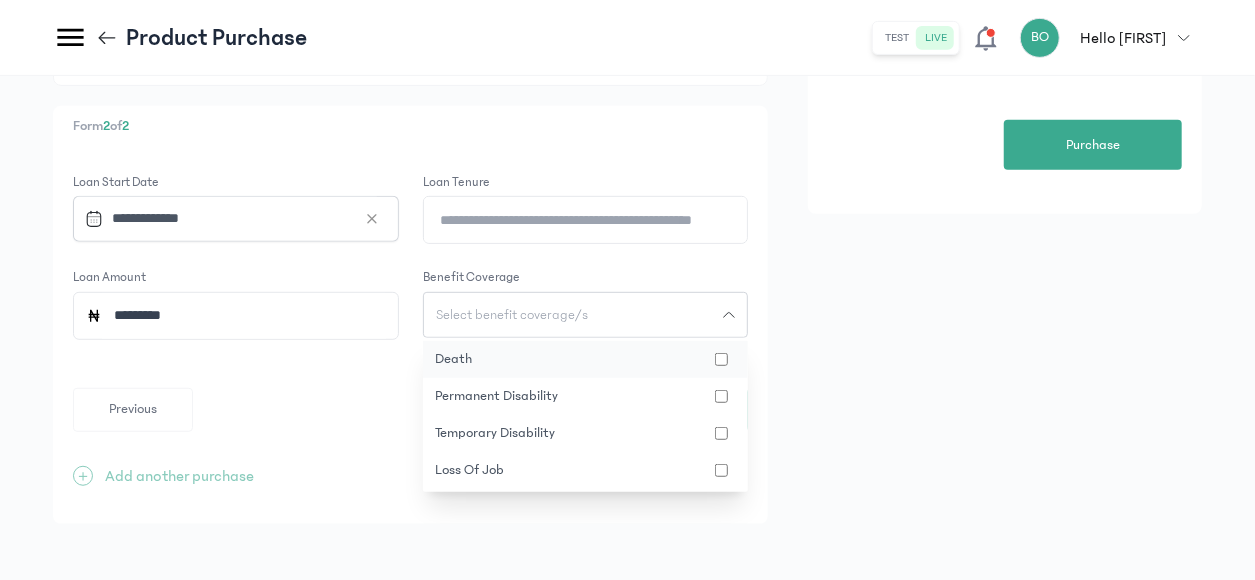 click on "death" 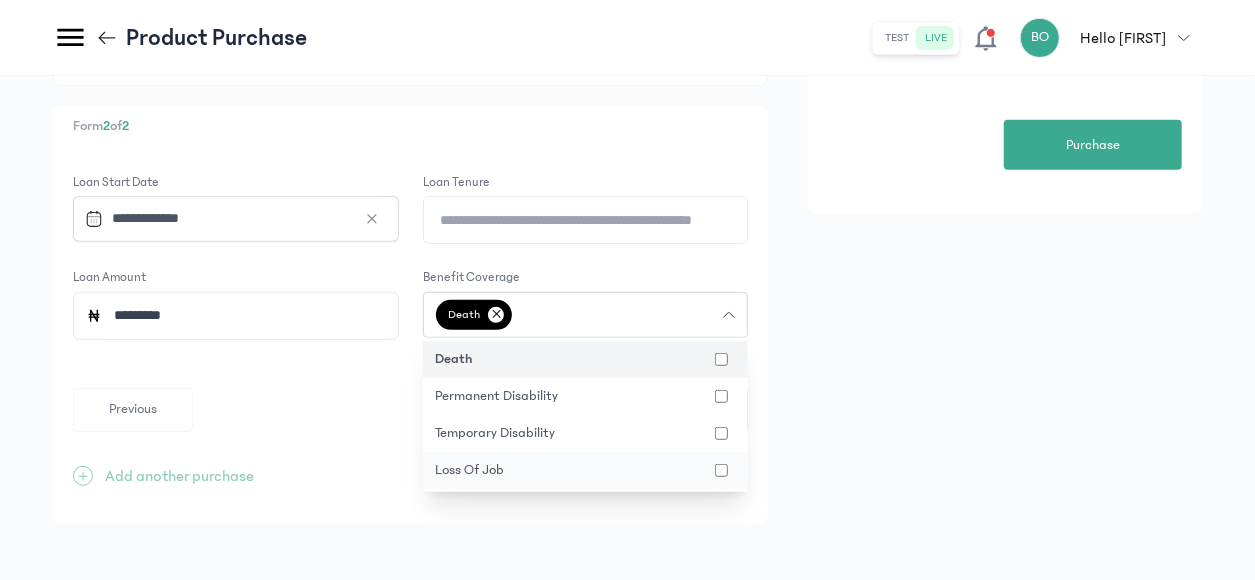 click on "loss of job" 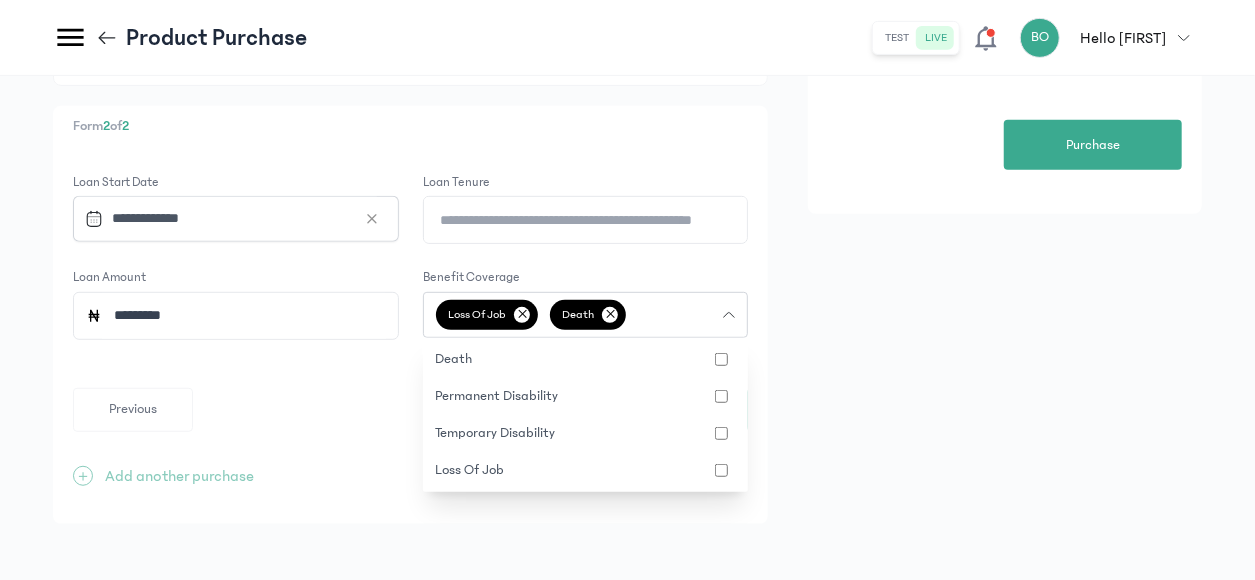 click on "**********" 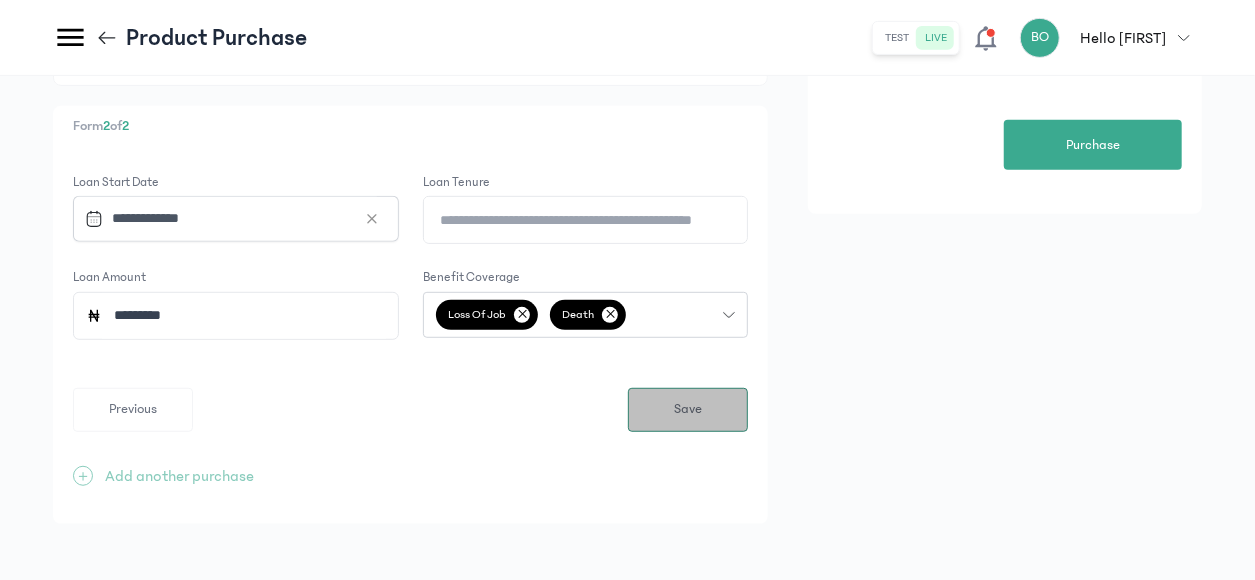 click on "Save" at bounding box center [688, 409] 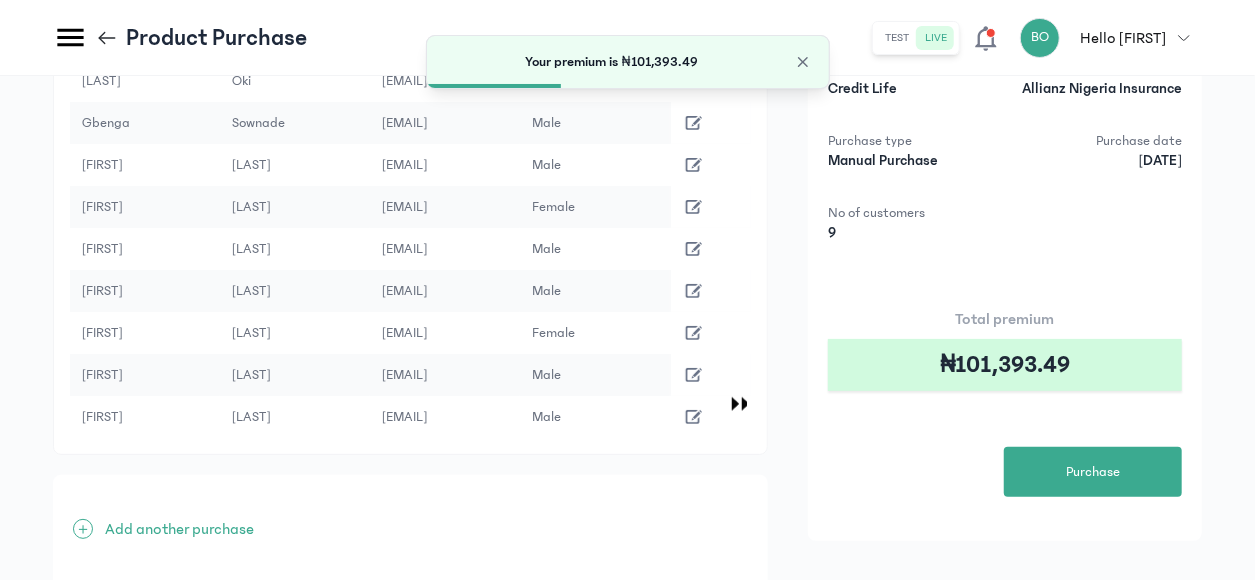 scroll, scrollTop: 160, scrollLeft: 0, axis: vertical 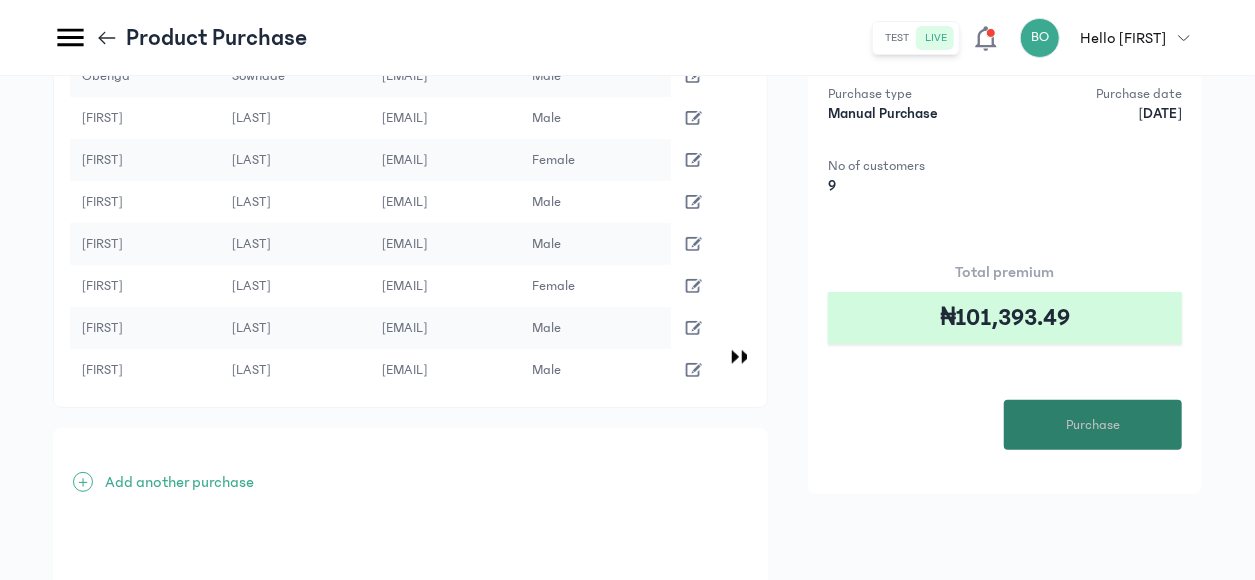 click on "Purchase" at bounding box center [1093, 425] 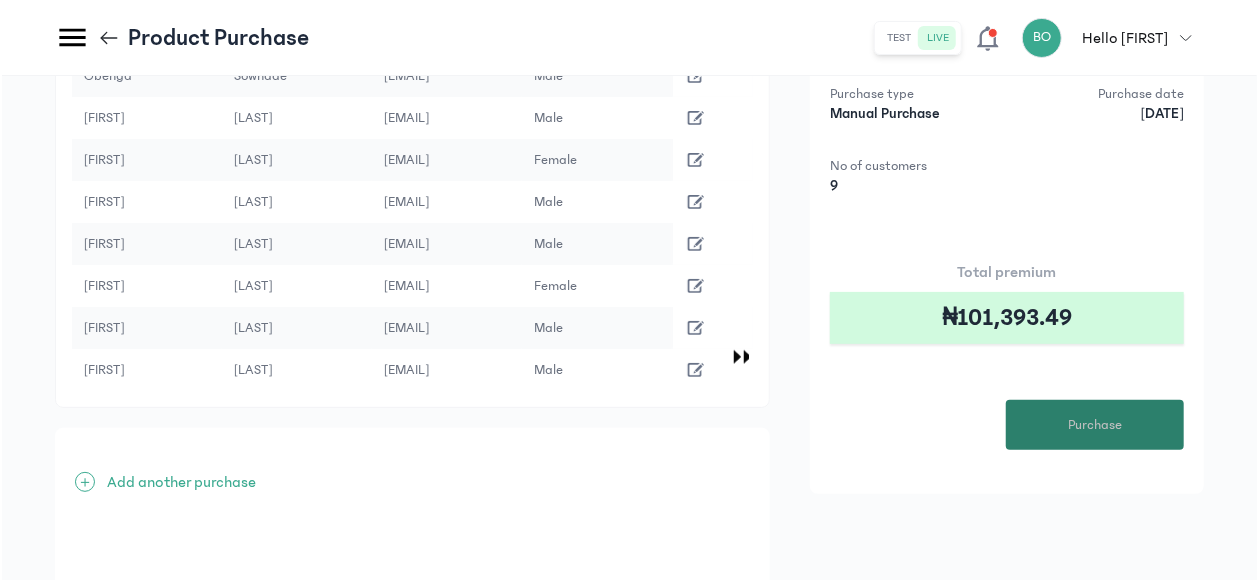 scroll, scrollTop: 0, scrollLeft: 0, axis: both 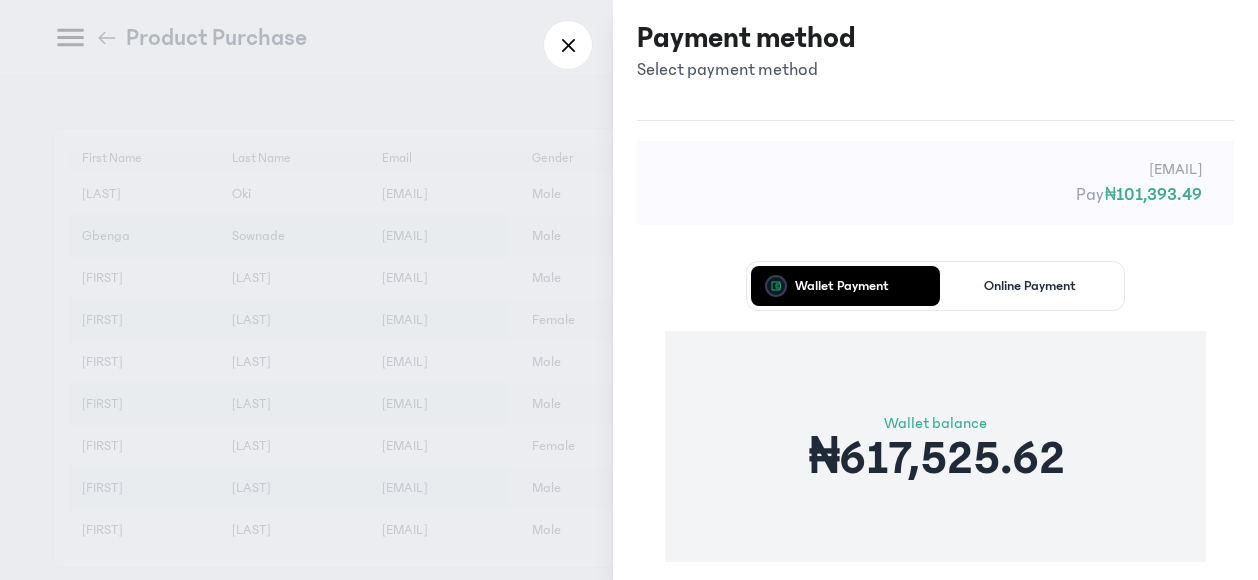 drag, startPoint x: 1253, startPoint y: 177, endPoint x: 1250, endPoint y: 250, distance: 73.061615 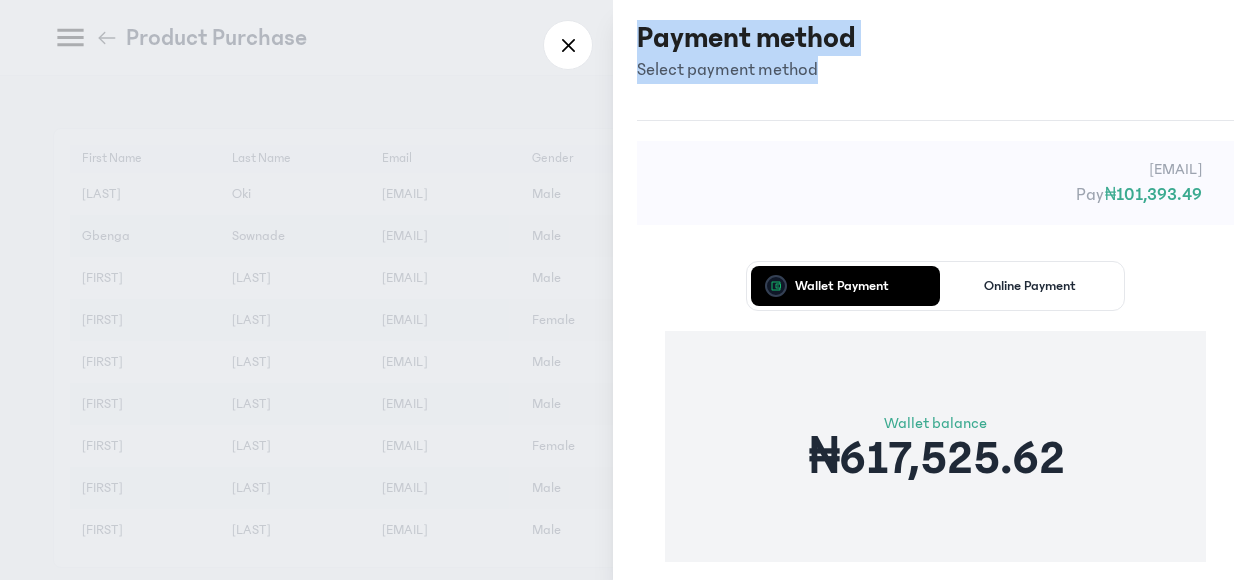 drag, startPoint x: 1257, startPoint y: 77, endPoint x: 1258, endPoint y: 101, distance: 24.020824 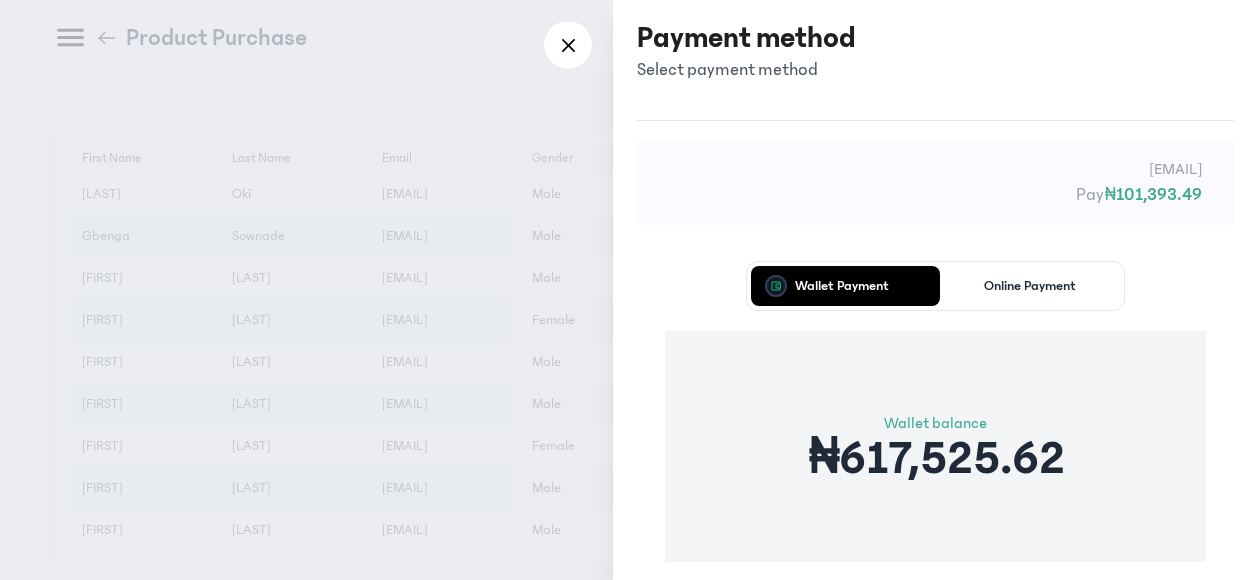 click on "Wallet Payment
Online Payment Wallet balance ₦617,525.62  Proceed" at bounding box center [935, 464] 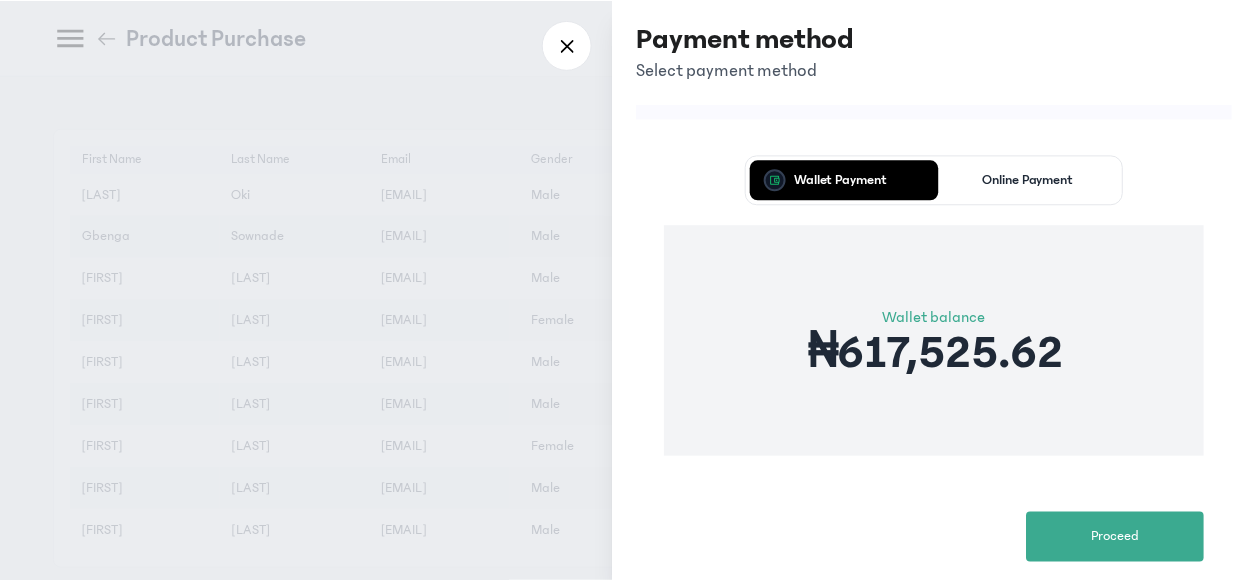 scroll, scrollTop: 139, scrollLeft: 0, axis: vertical 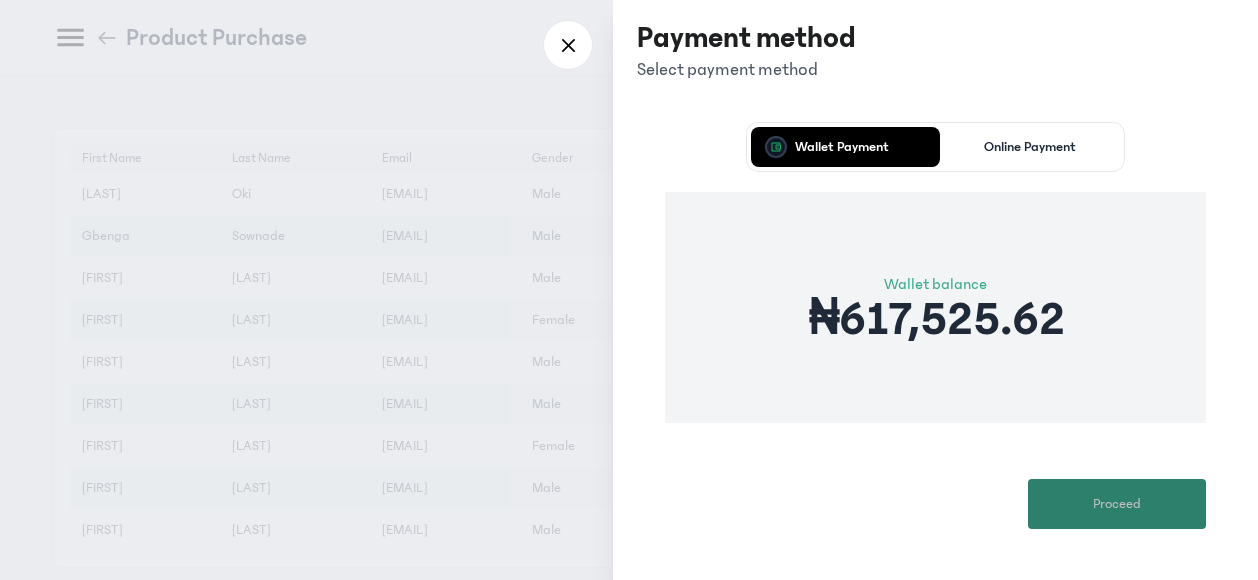 click on "Proceed" at bounding box center [1117, 504] 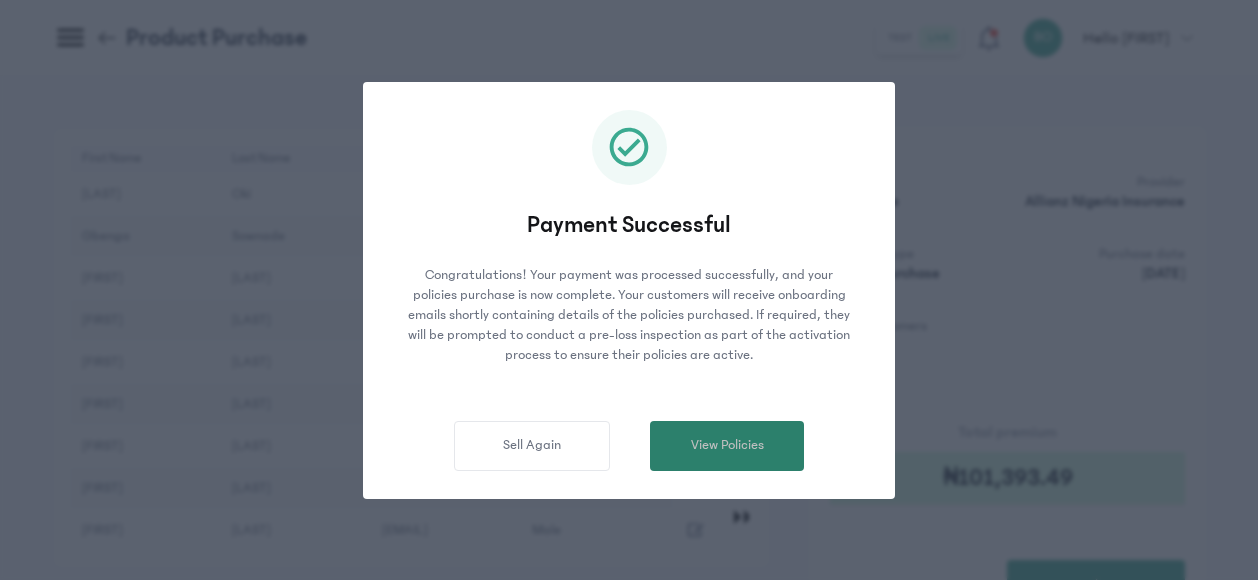 click on "View Policies" at bounding box center (727, 445) 